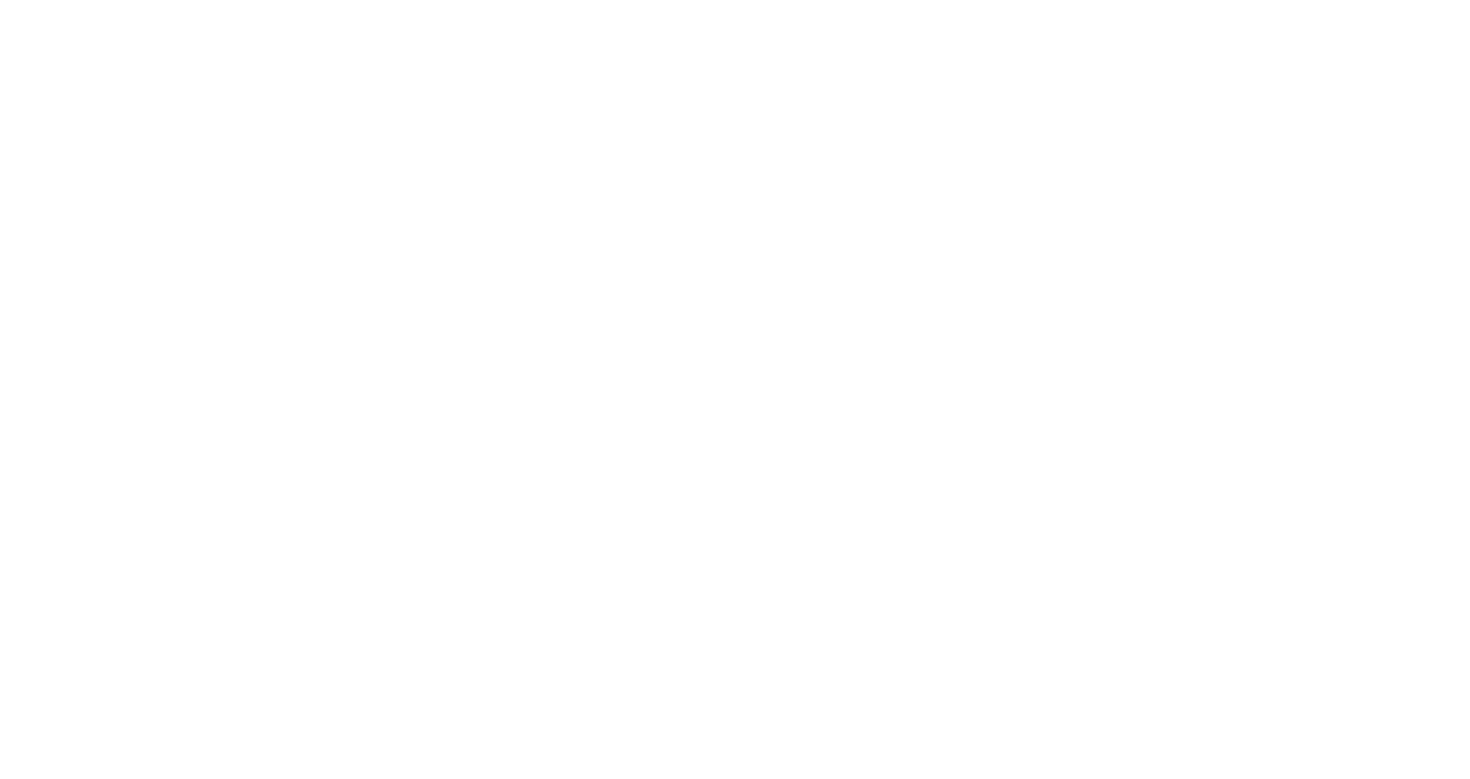scroll, scrollTop: 0, scrollLeft: 0, axis: both 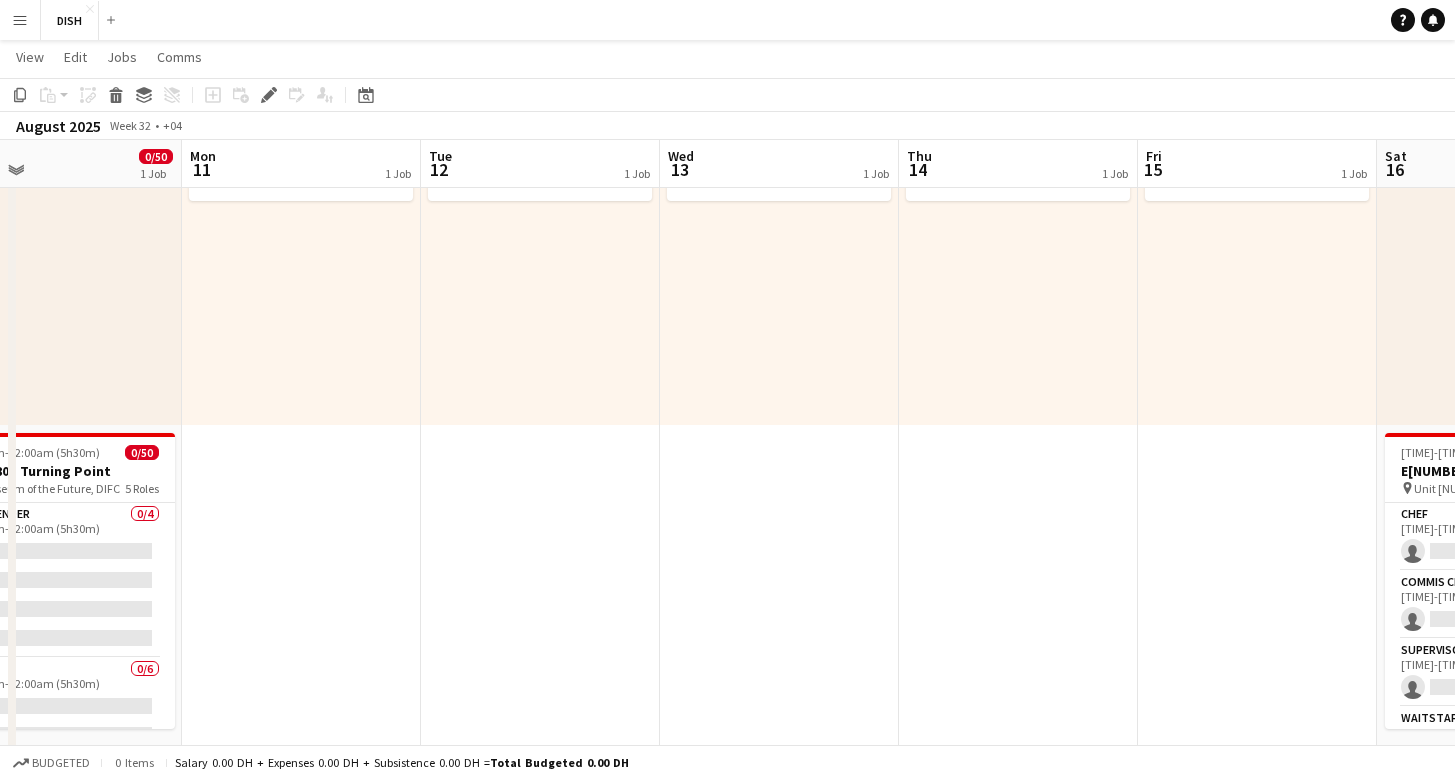 click at bounding box center [779, 779] 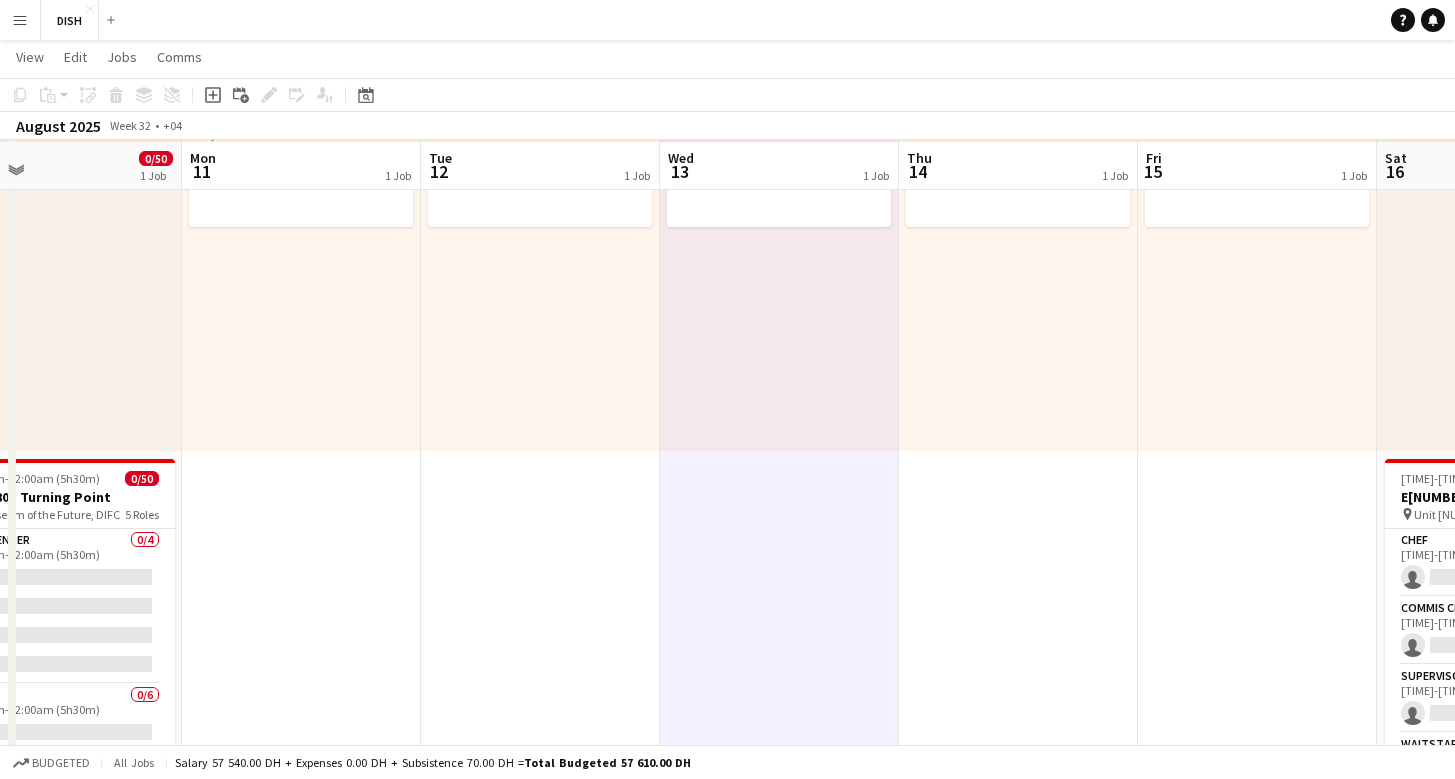 scroll, scrollTop: 133, scrollLeft: 0, axis: vertical 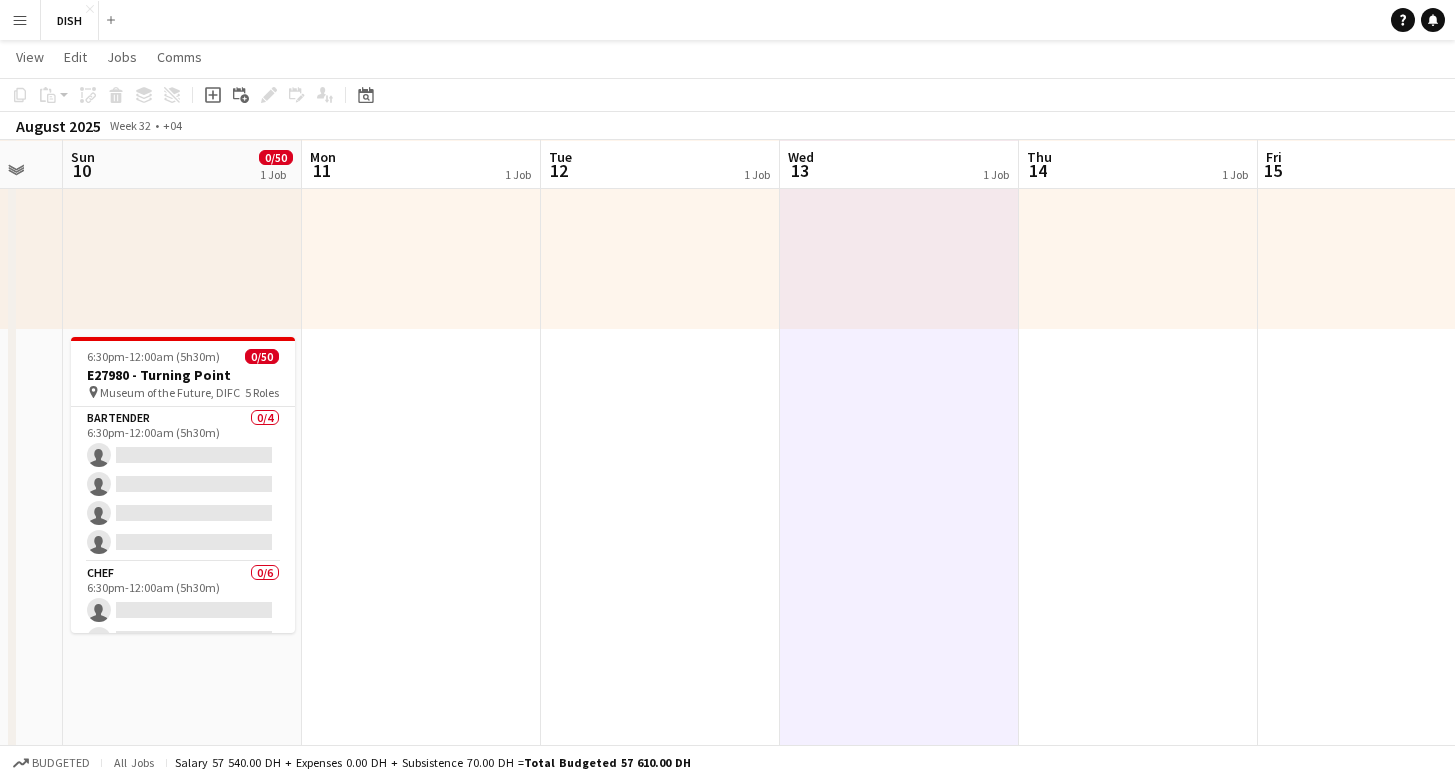 click at bounding box center [660, 683] 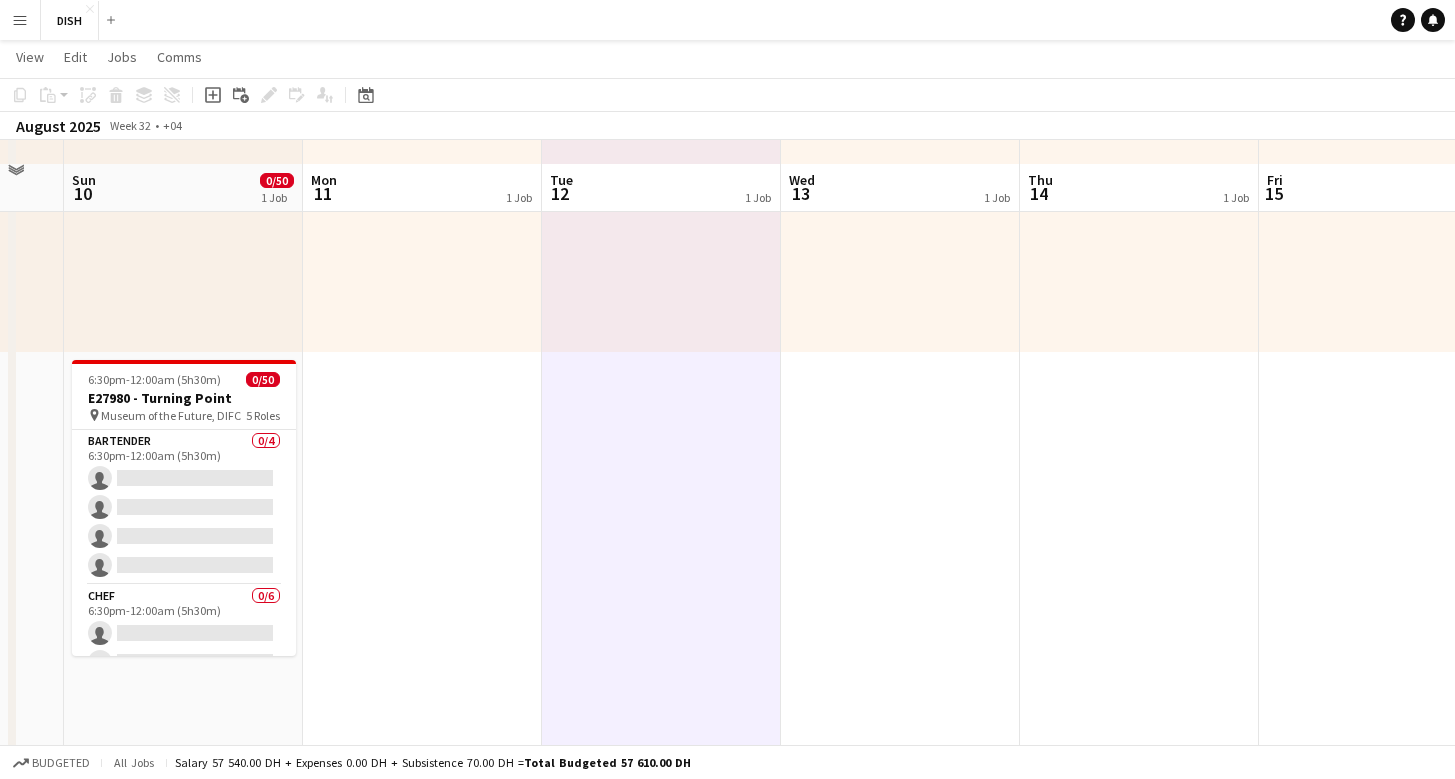 scroll, scrollTop: 219, scrollLeft: 0, axis: vertical 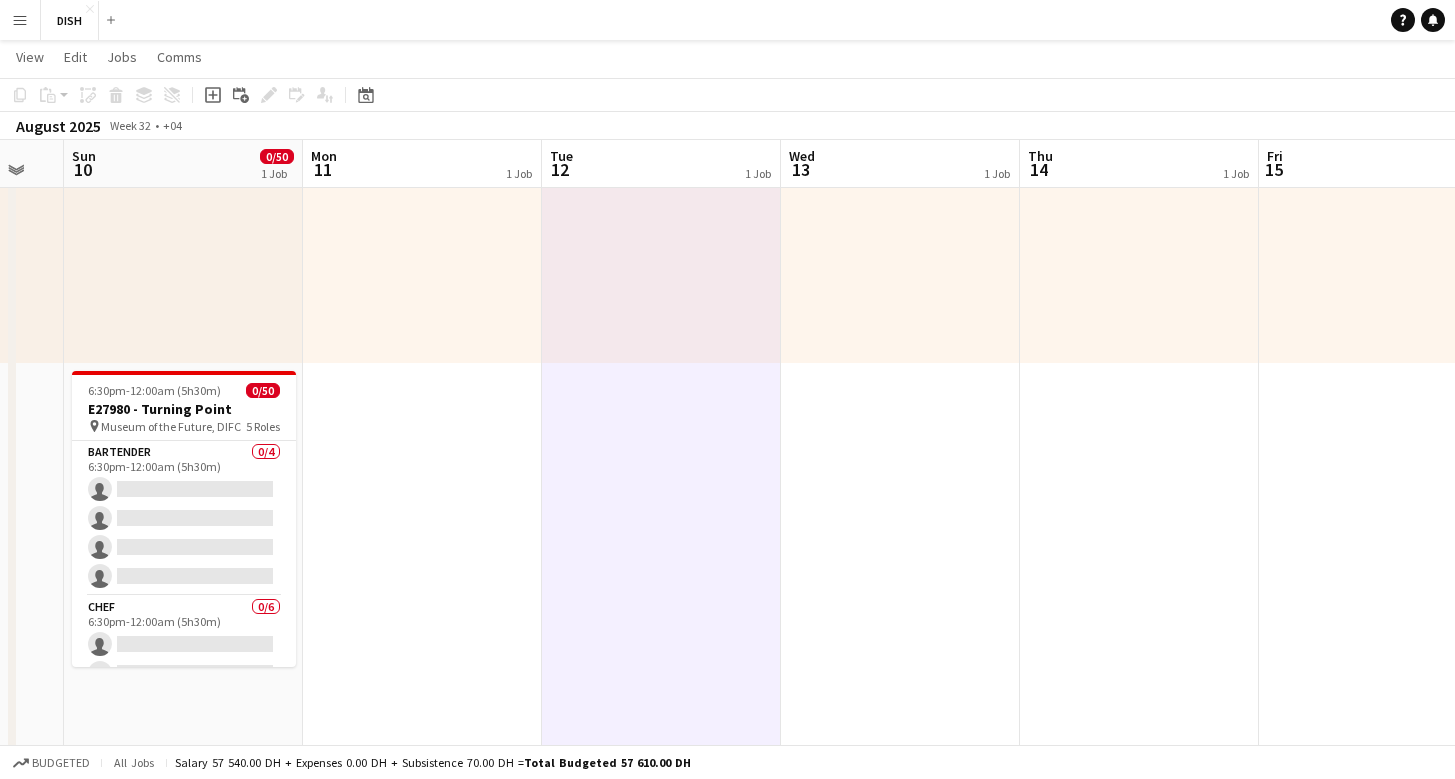 click at bounding box center (900, 717) 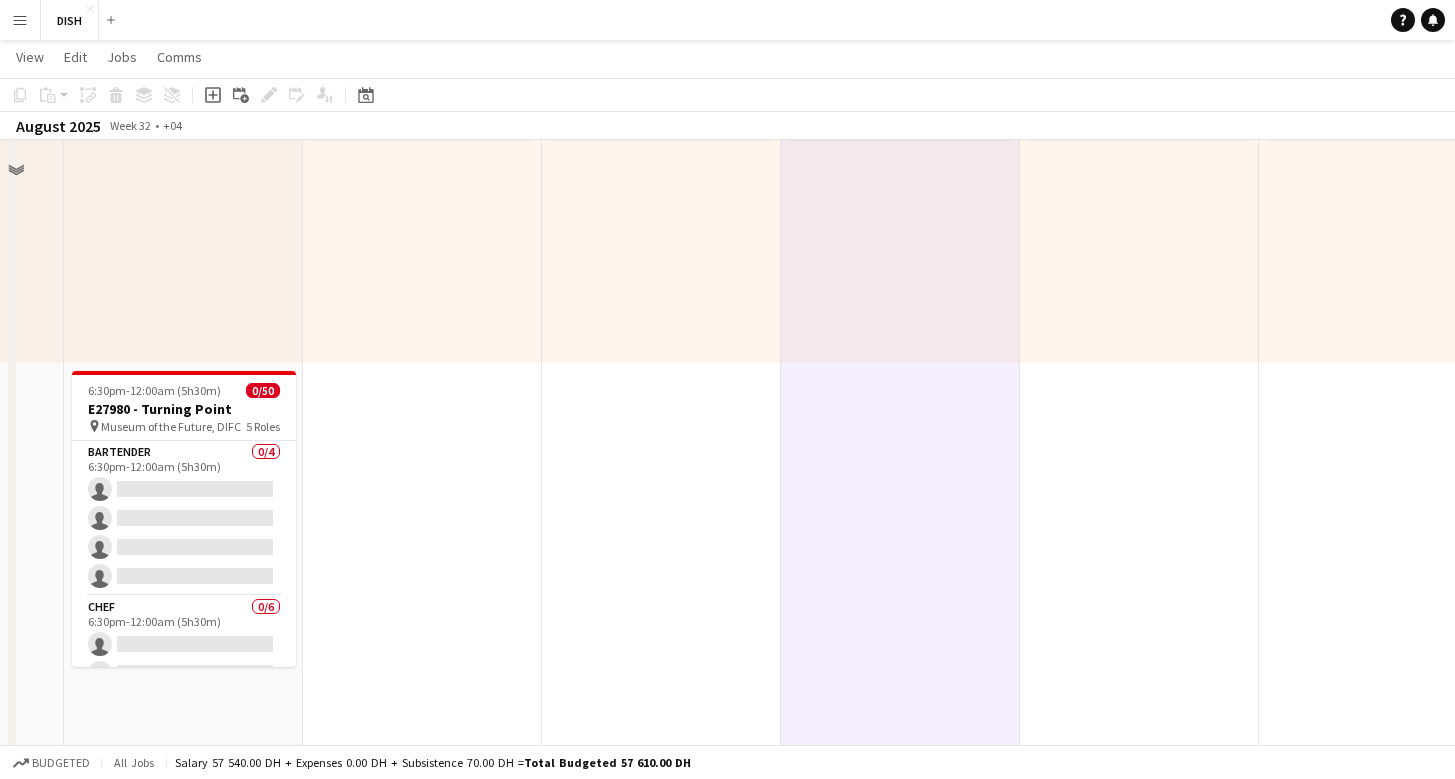 scroll, scrollTop: 0, scrollLeft: 0, axis: both 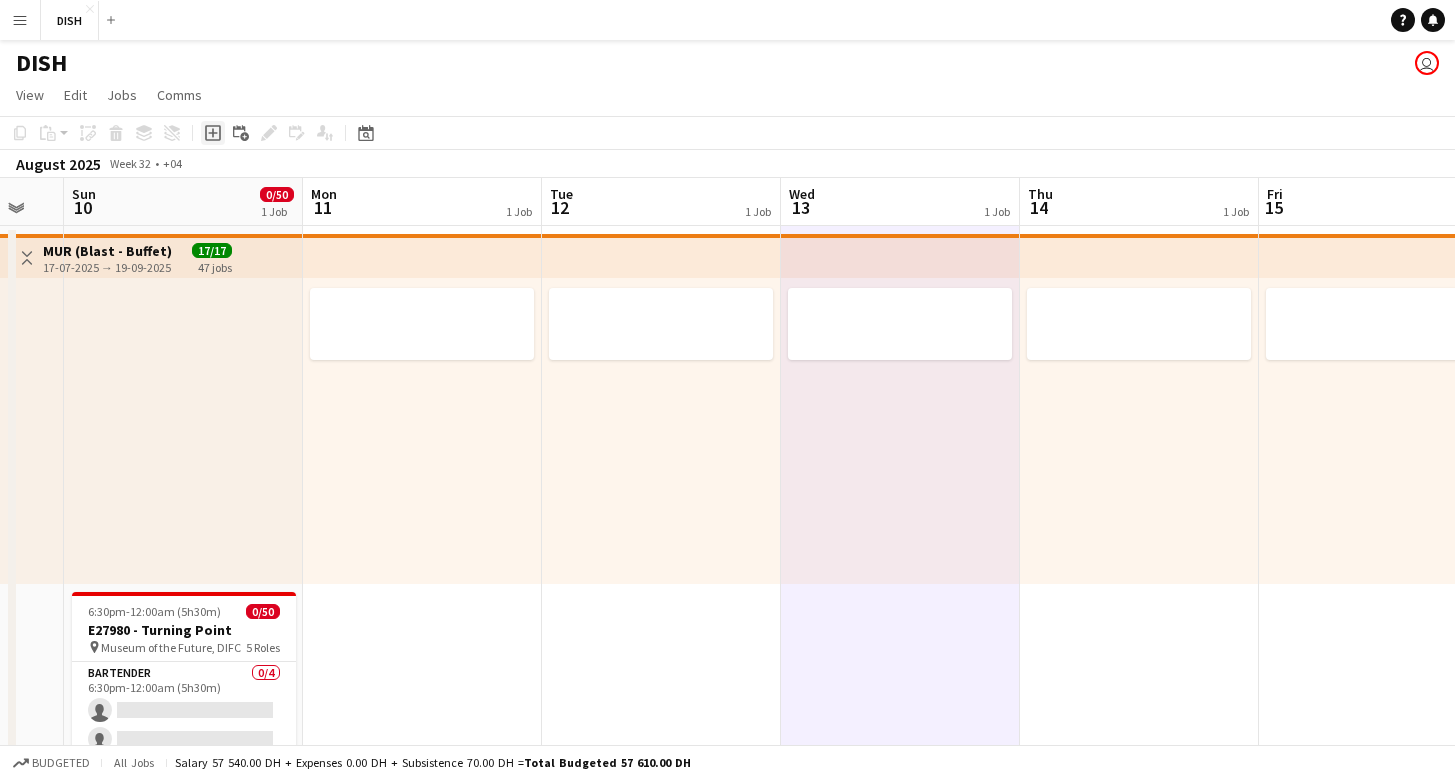 click on "Add job" 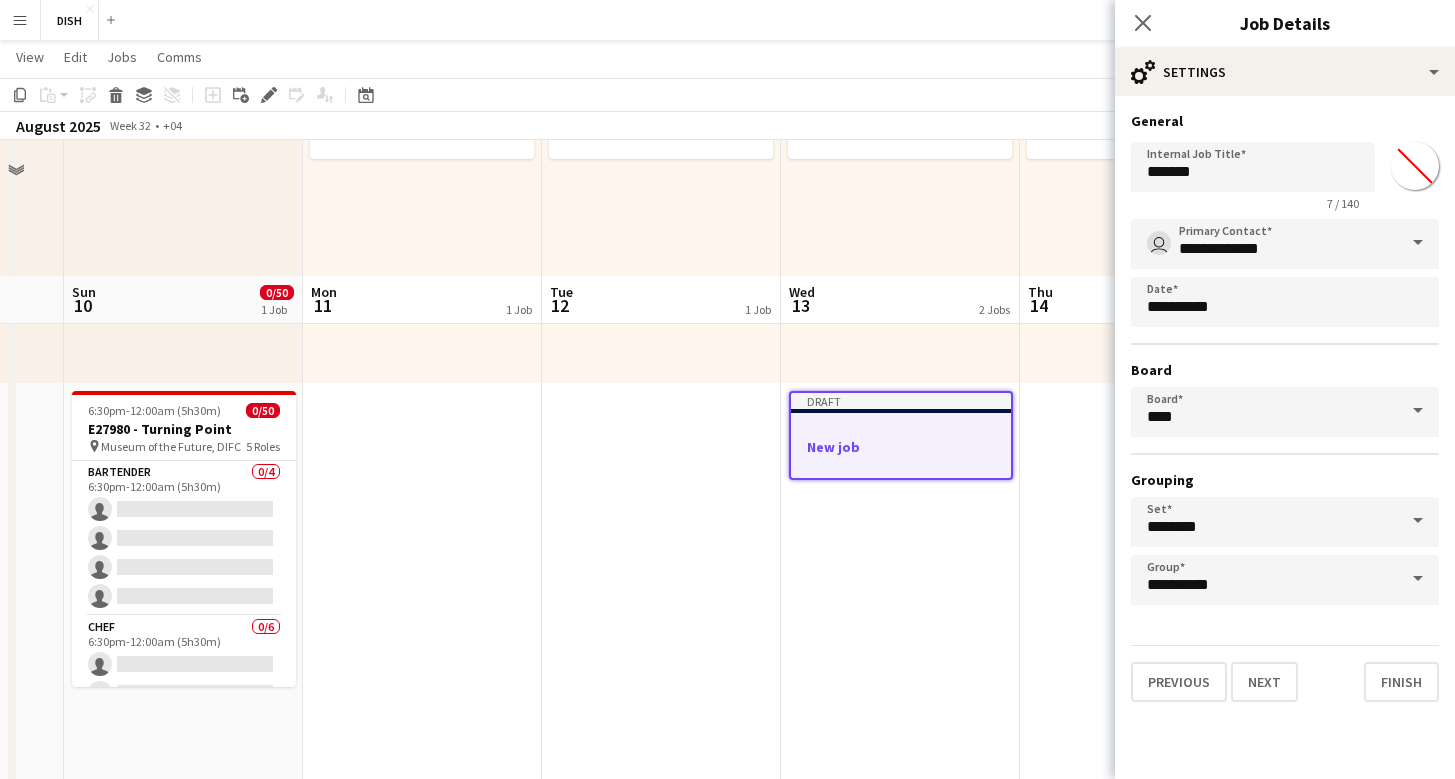 scroll, scrollTop: 335, scrollLeft: 0, axis: vertical 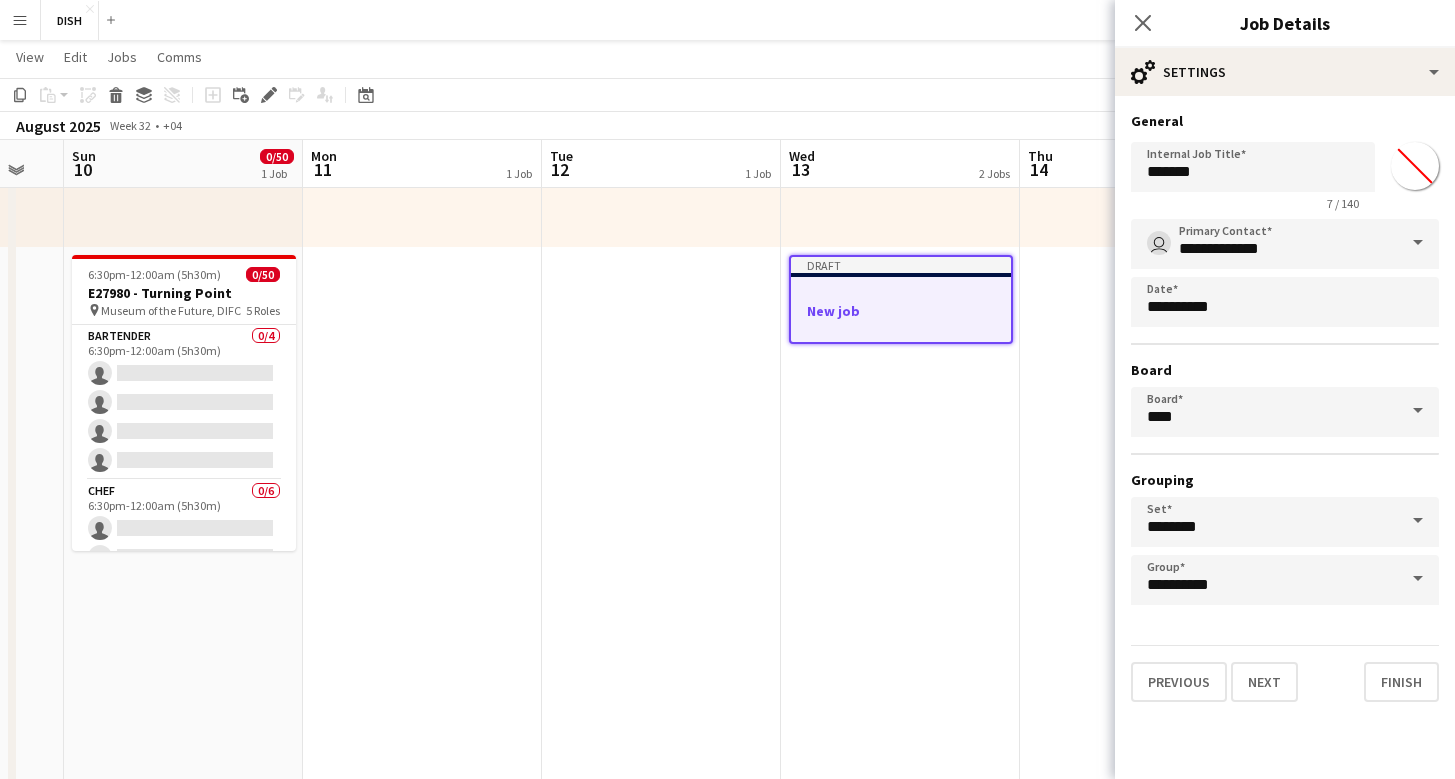 click on "Draft   New job" at bounding box center [900, 601] 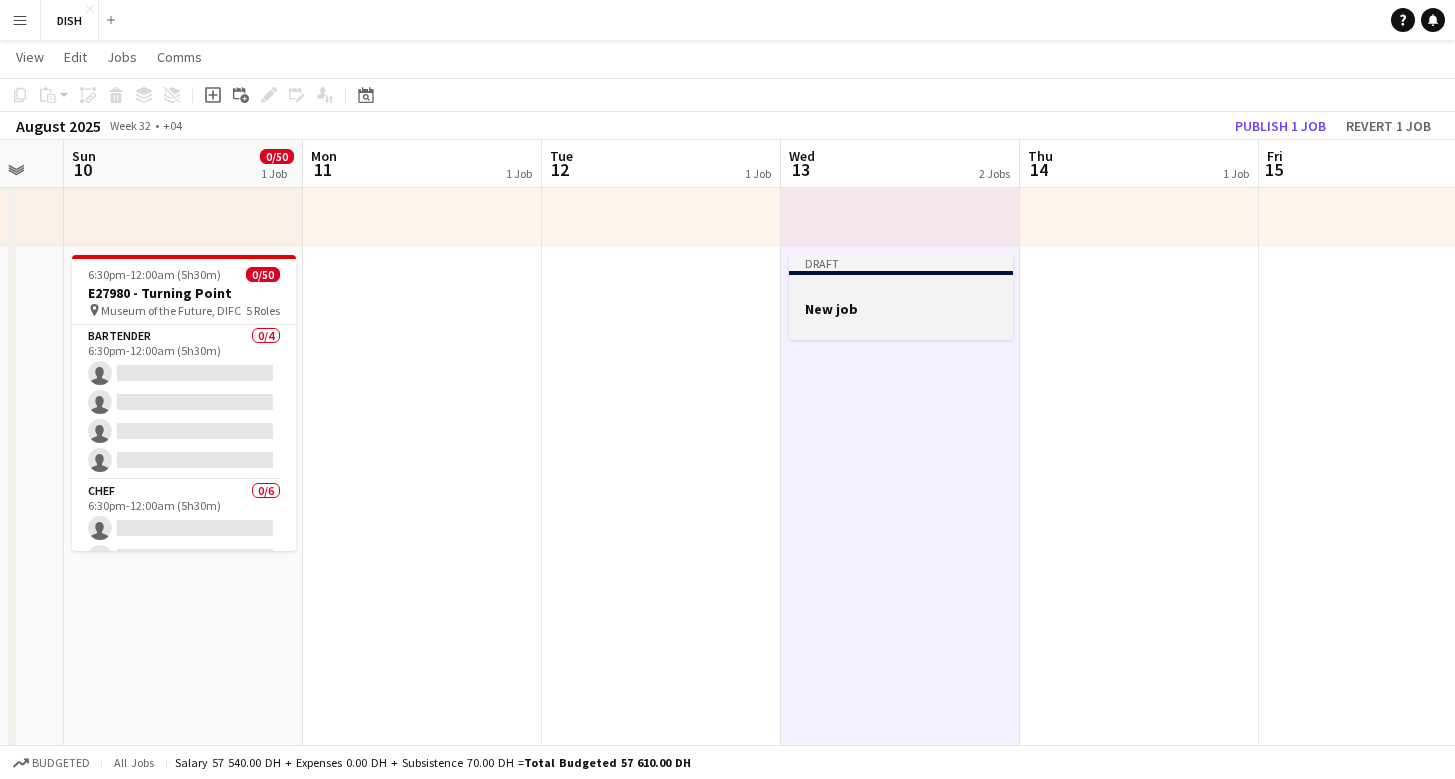 click on "New job" at bounding box center [901, 309] 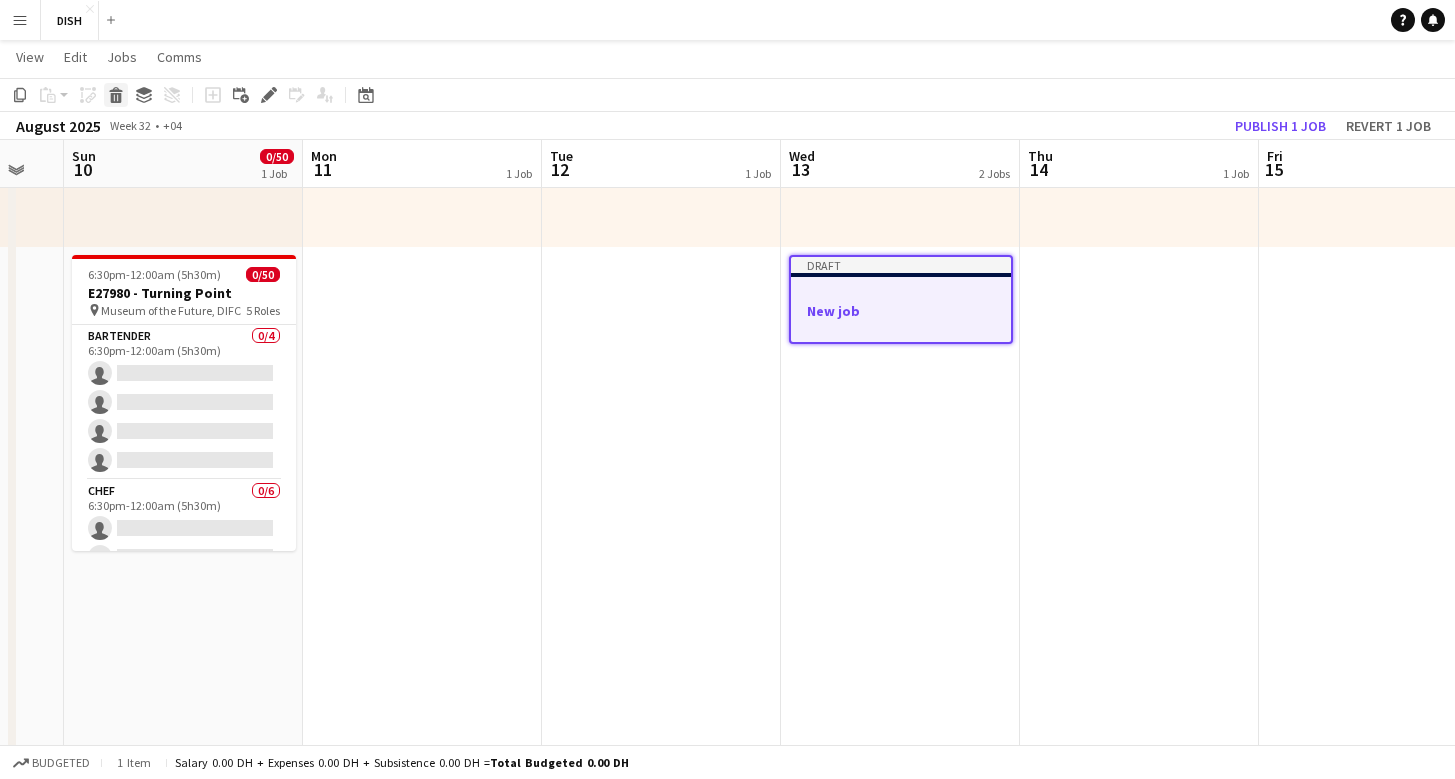 click 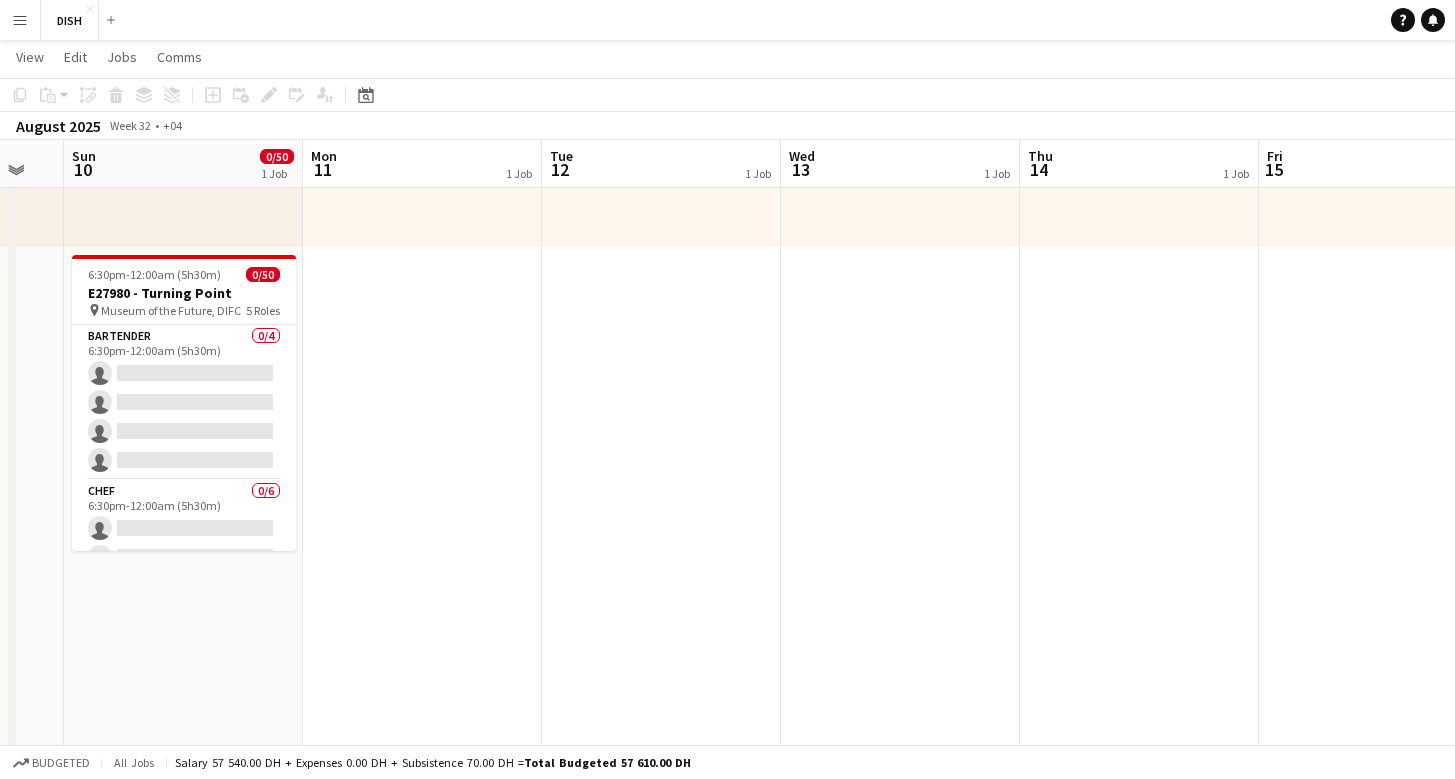 click at bounding box center (422, 601) 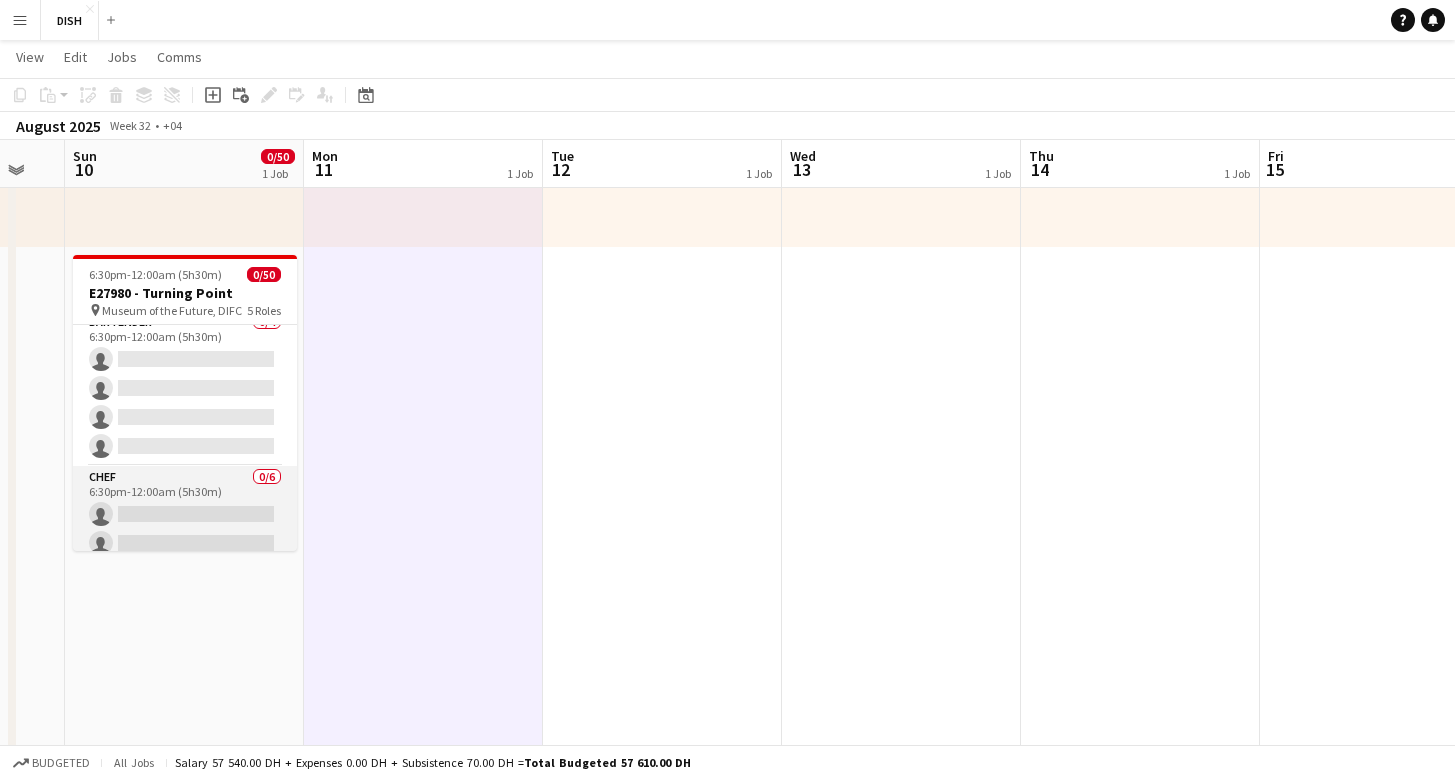 scroll, scrollTop: 0, scrollLeft: 0, axis: both 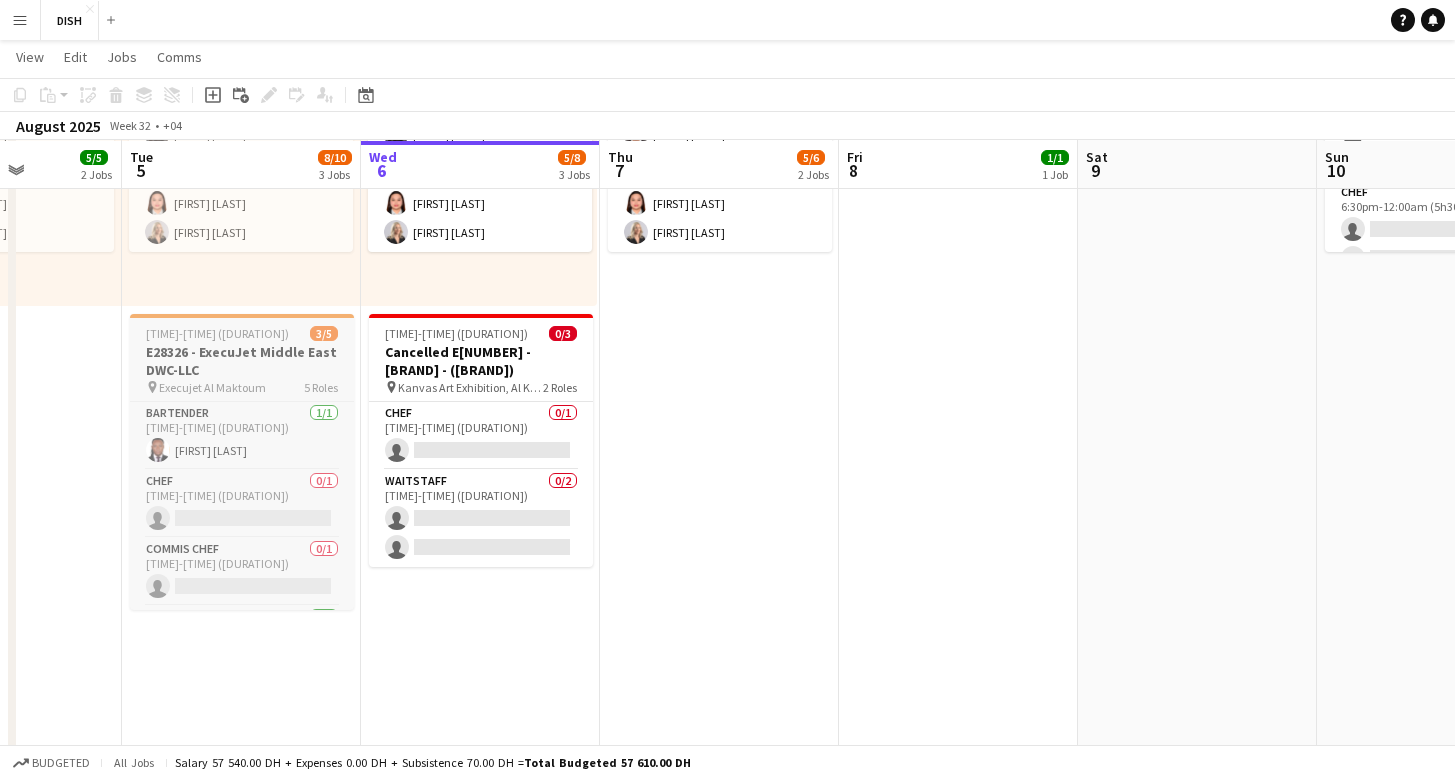 click on "E28326 - ExecuJet Middle East DWC-LLC" at bounding box center [242, 361] 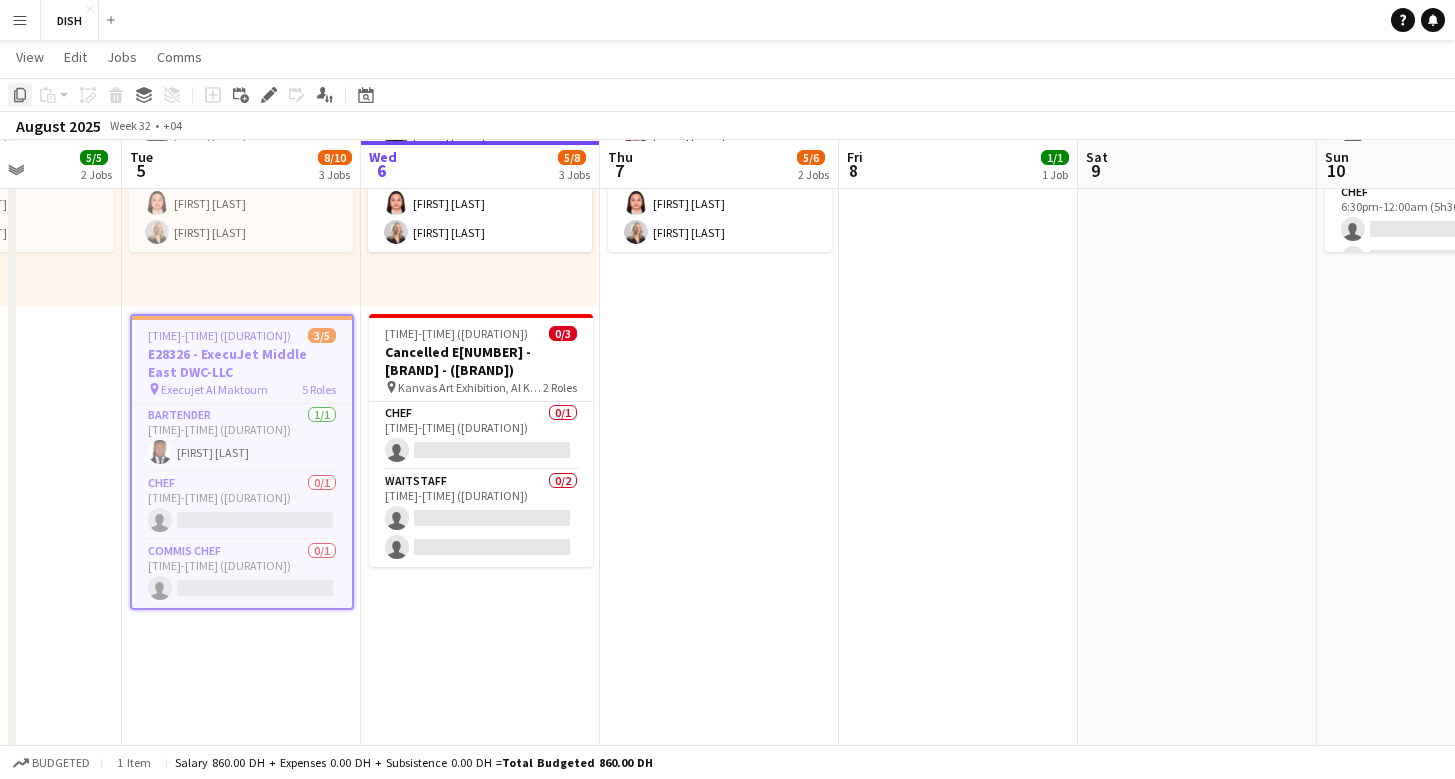 click on "Copy" 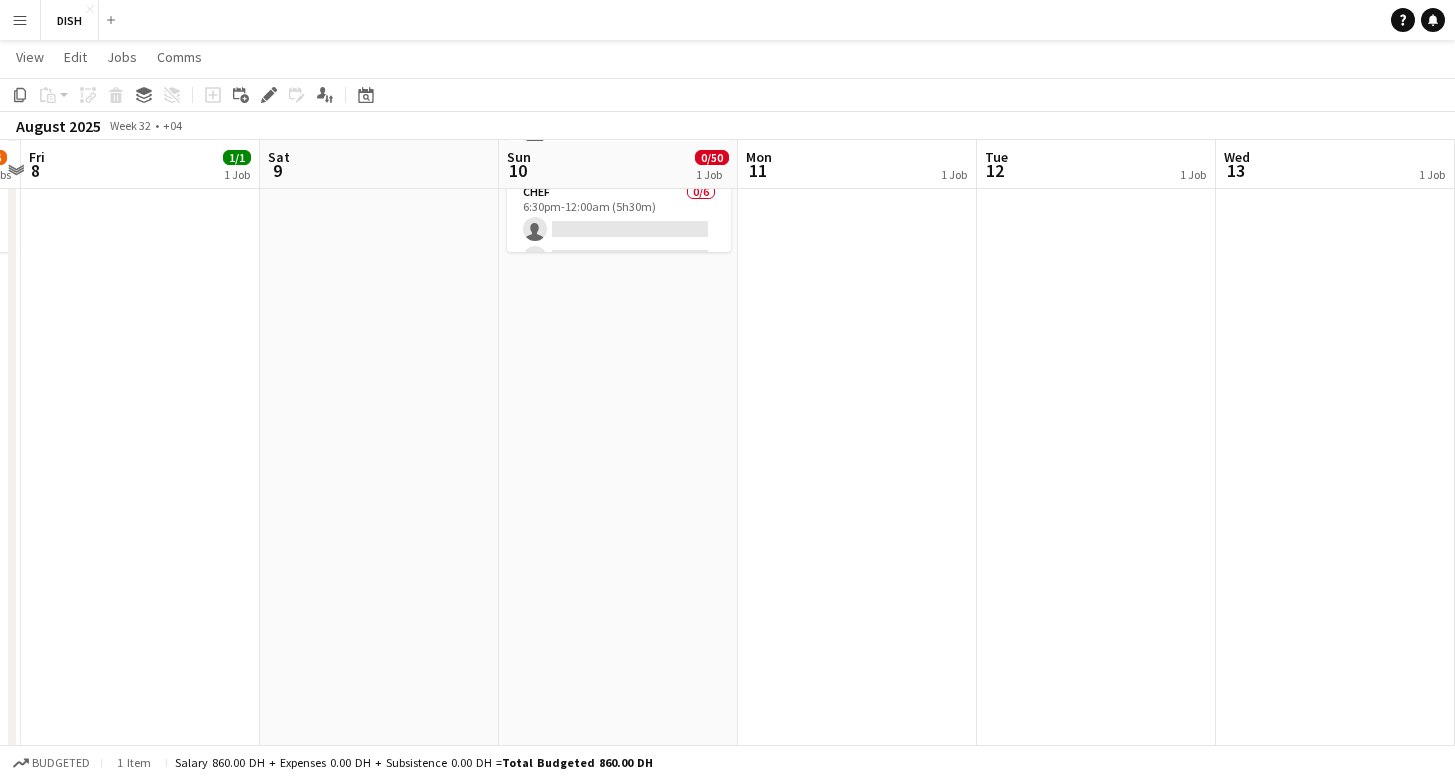 scroll, scrollTop: 0, scrollLeft: 935, axis: horizontal 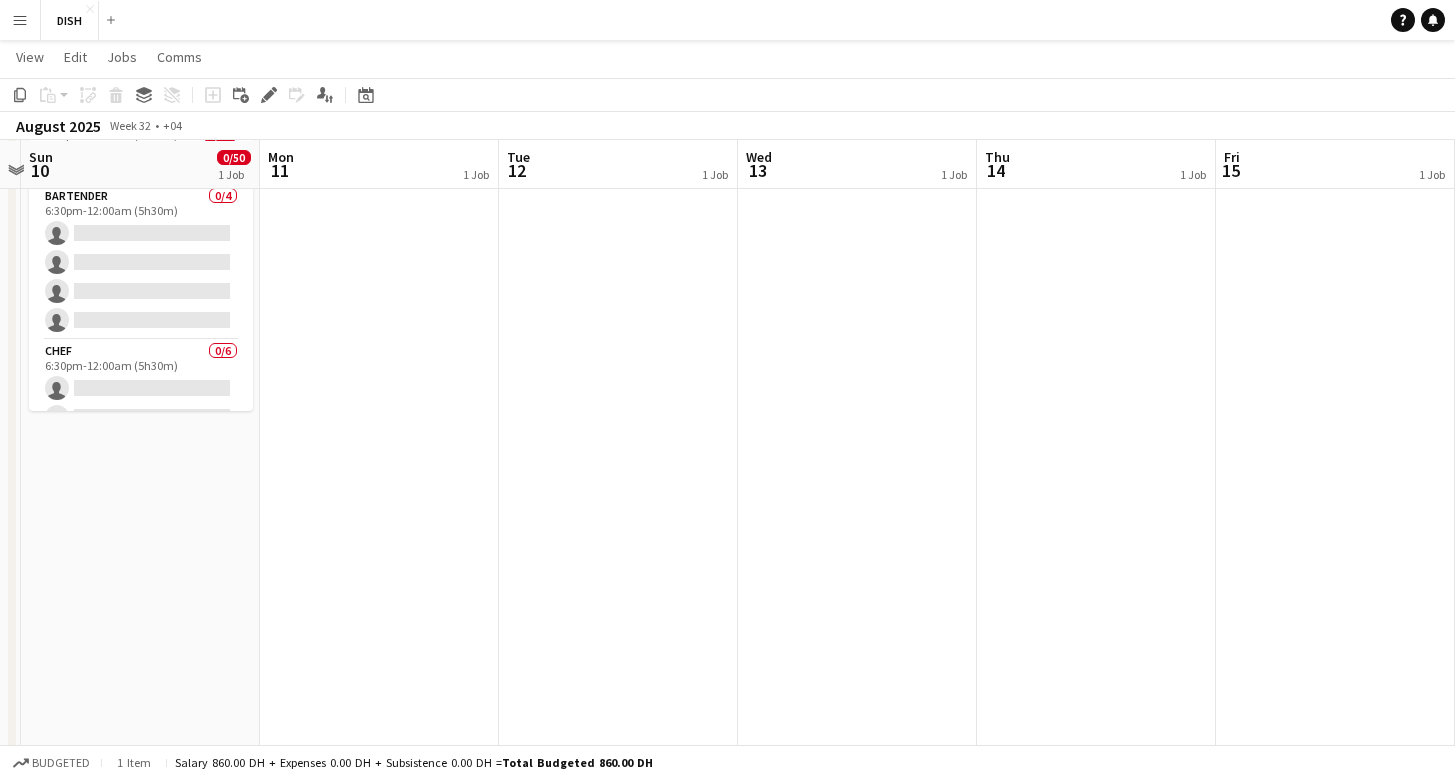 click at bounding box center [857, 461] 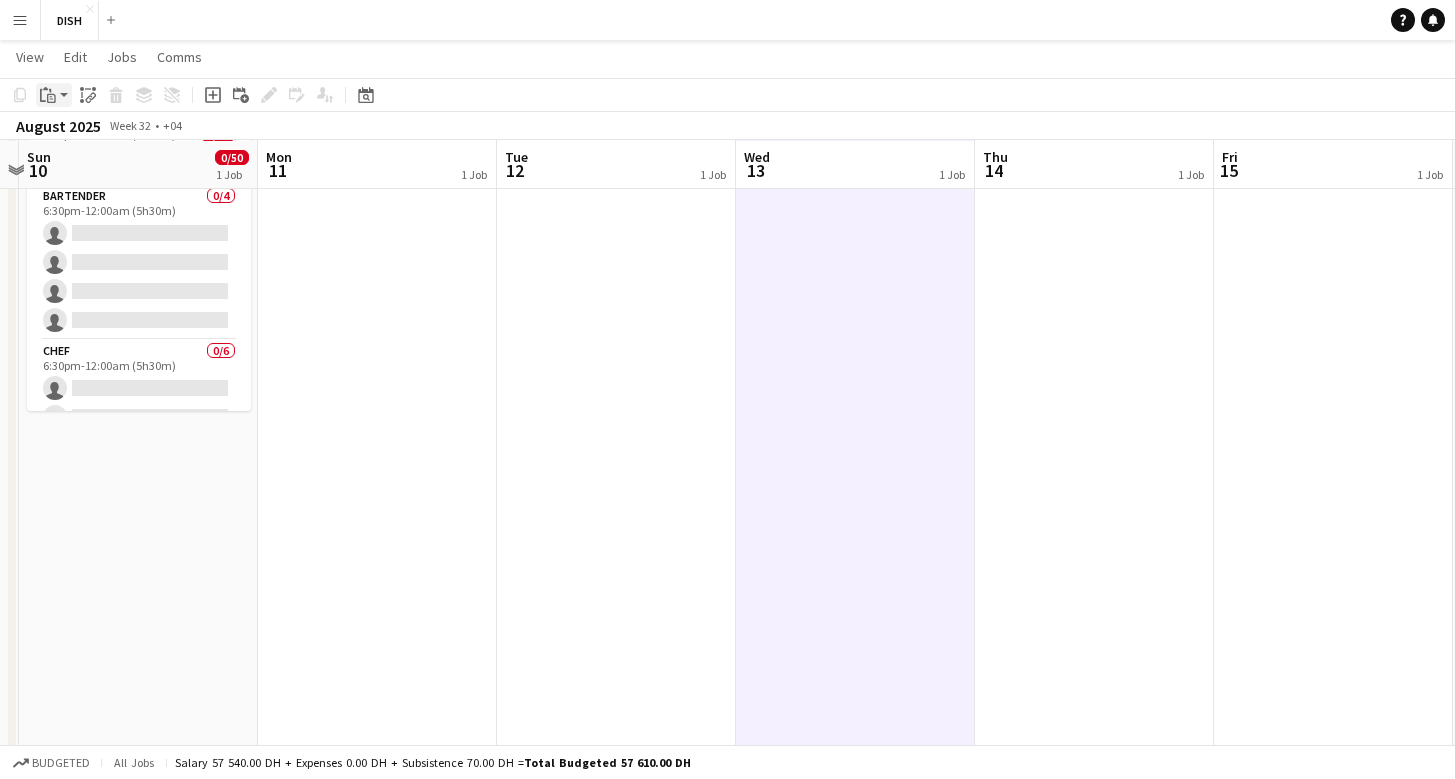 click on "Paste" at bounding box center [48, 95] 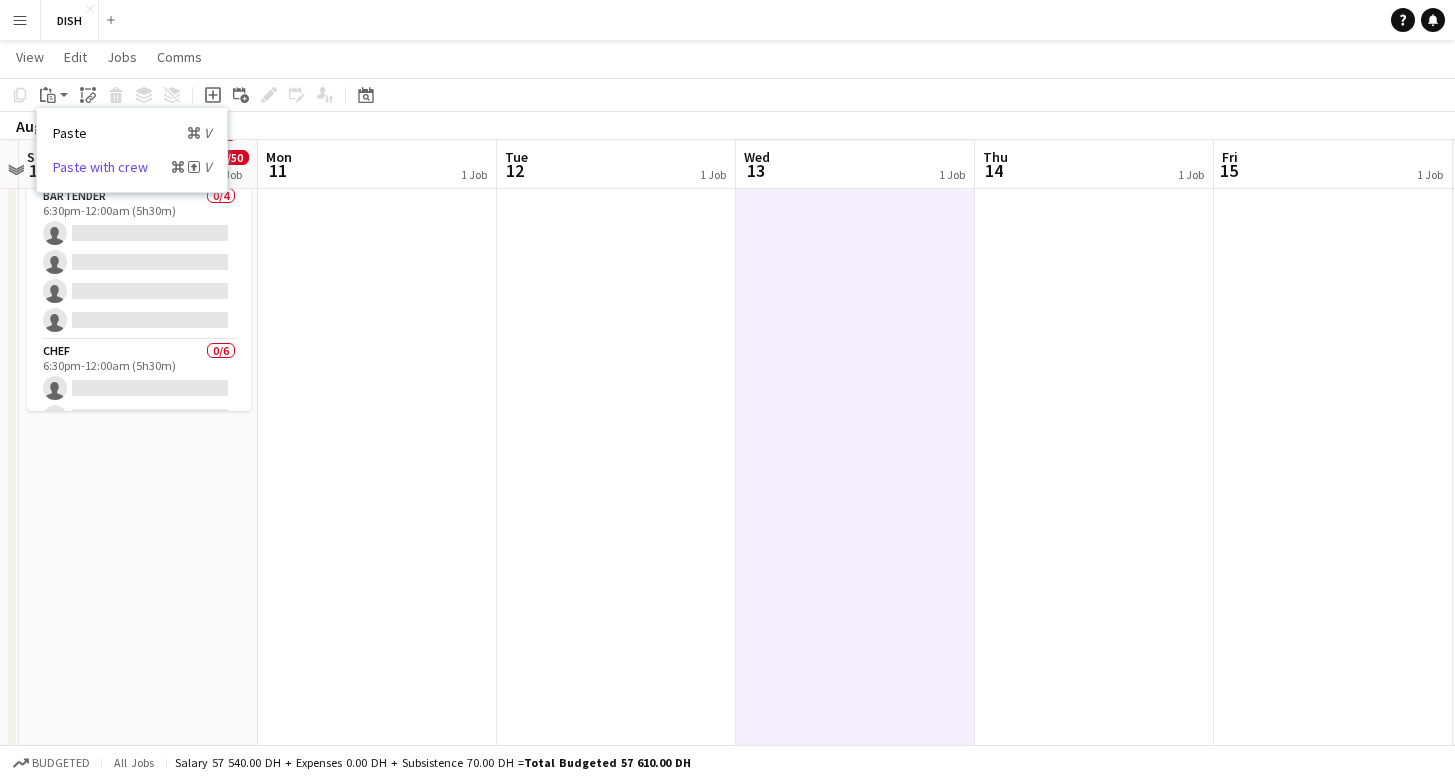 click on "Paste with crew
Command
Shift
V" at bounding box center [132, 167] 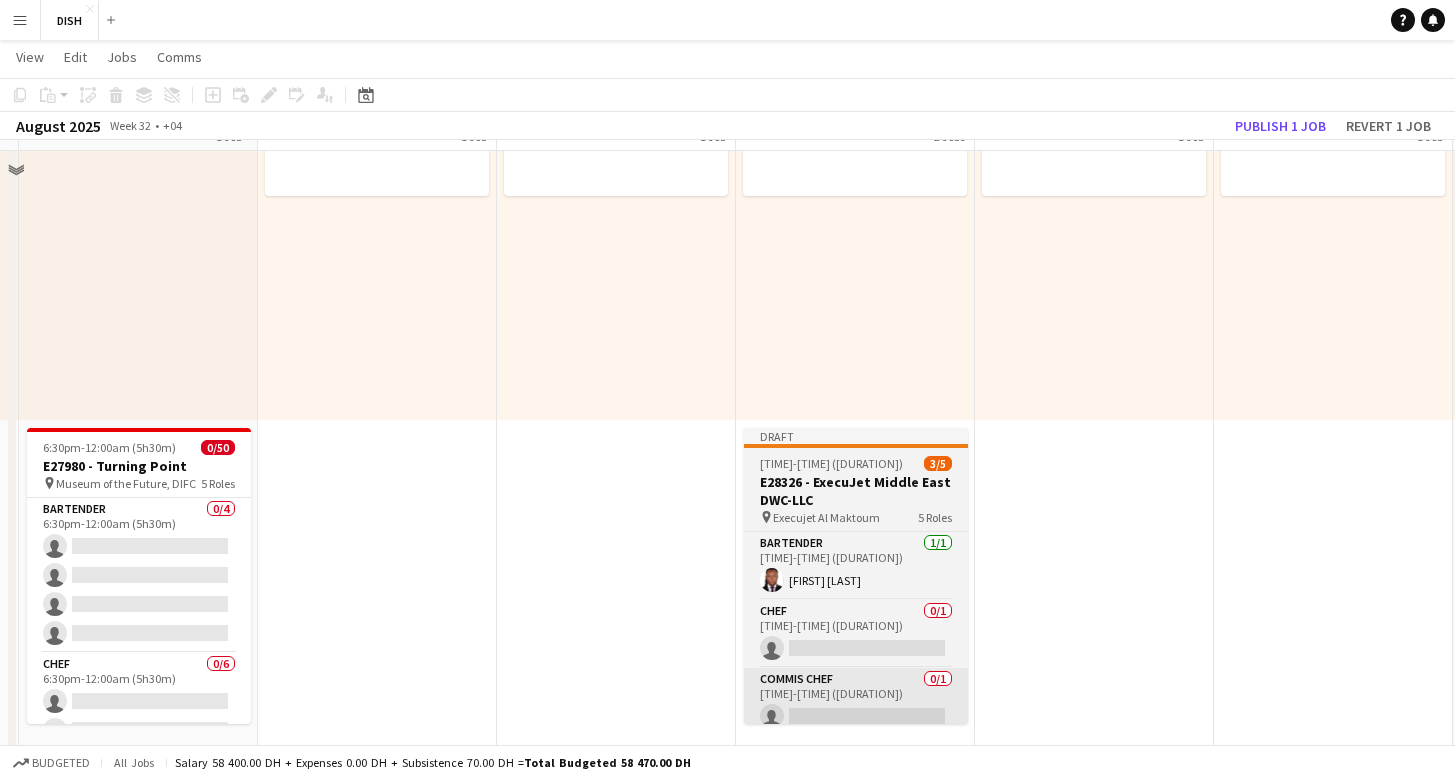 scroll, scrollTop: 191, scrollLeft: 0, axis: vertical 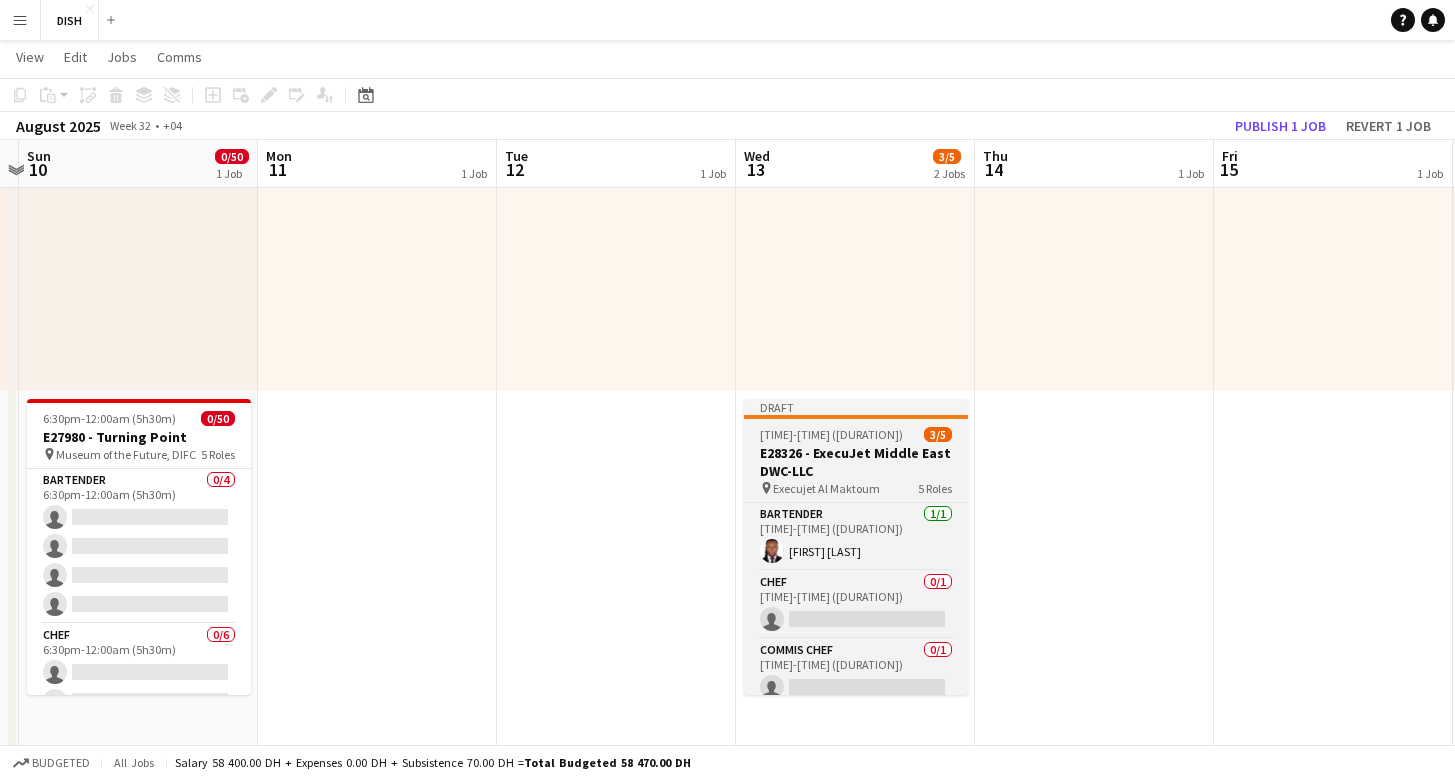 click on "[TIME]-[TIME] ([DURATION])" at bounding box center (831, 434) 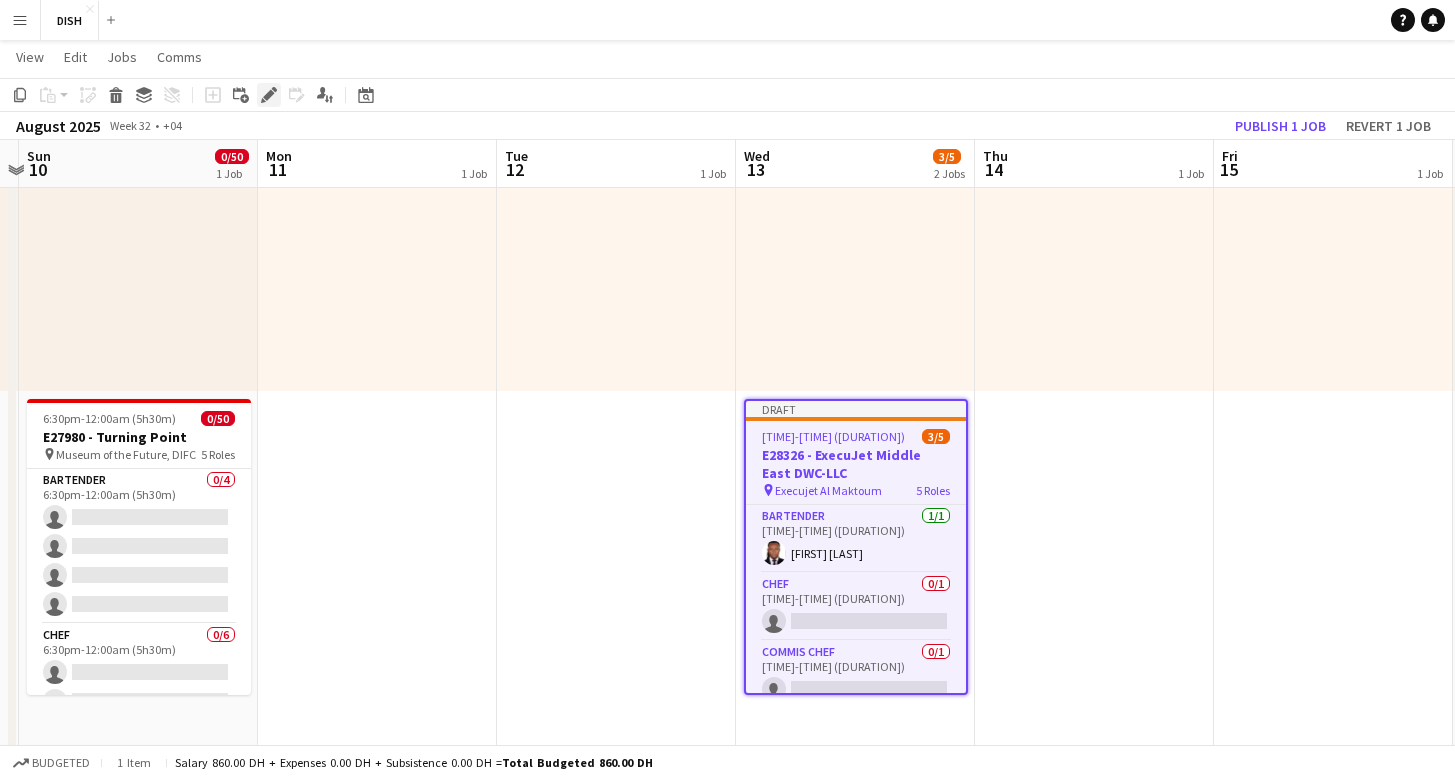 click on "Edit" 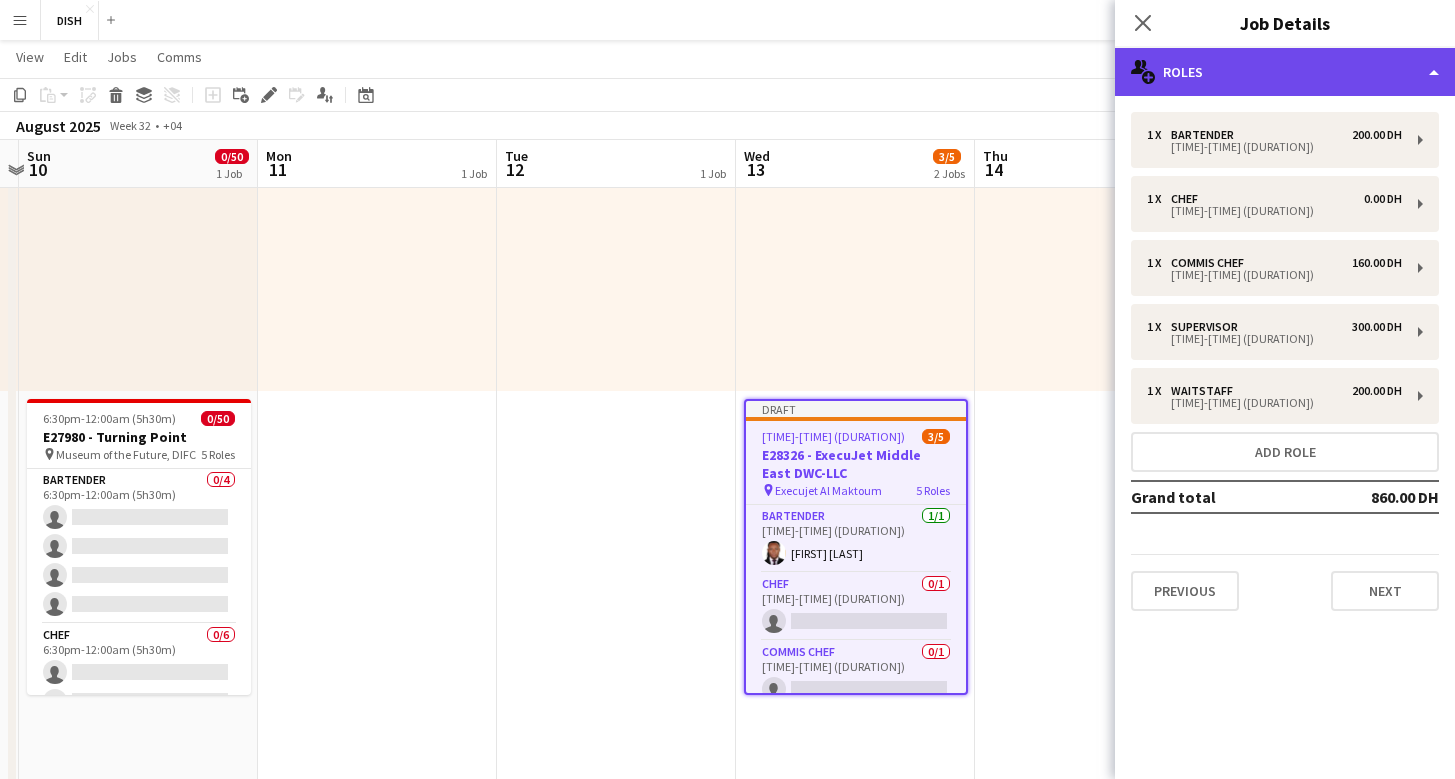 click on "multiple-users-add
Roles" 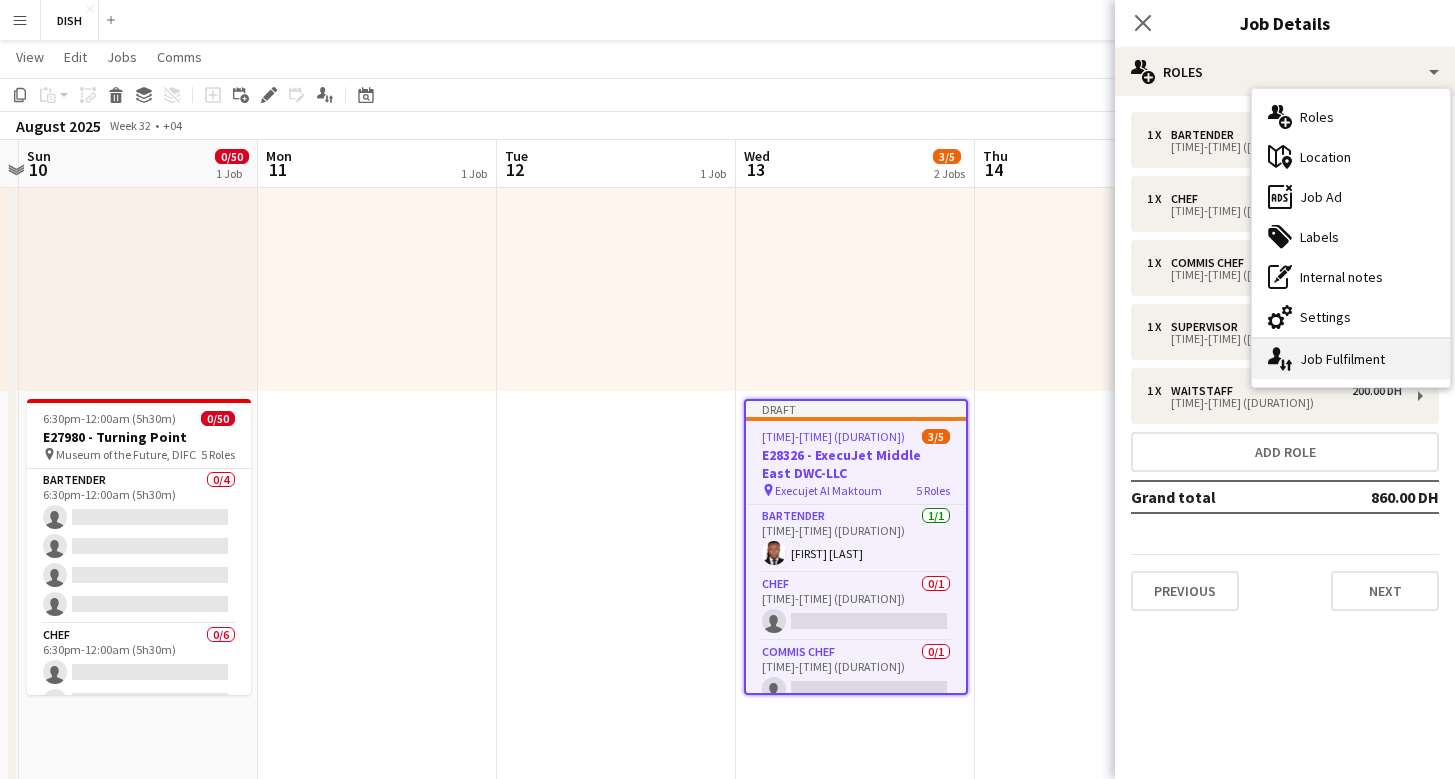click on "single-neutral-actions-up-down
Job Fulfilment" at bounding box center (1351, 359) 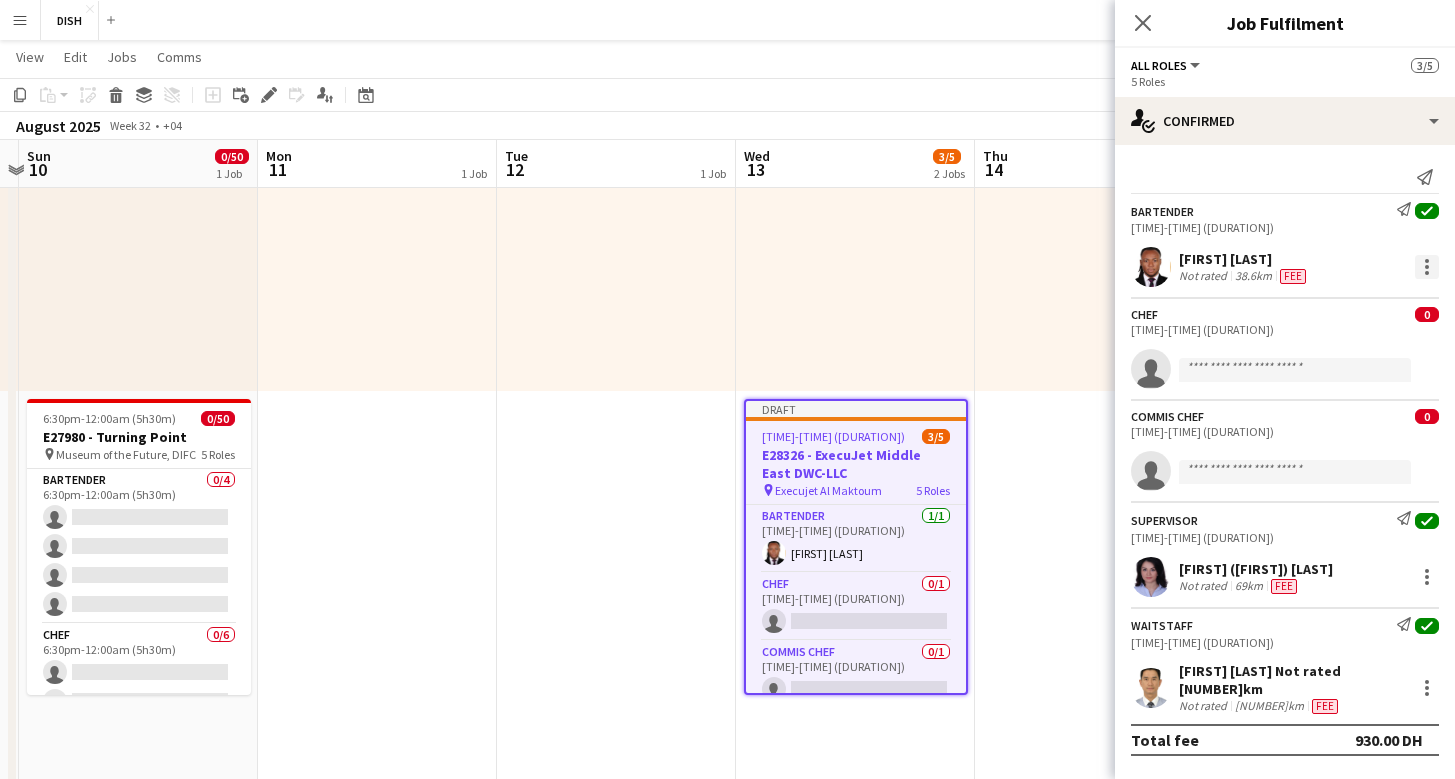 click at bounding box center [1427, 267] 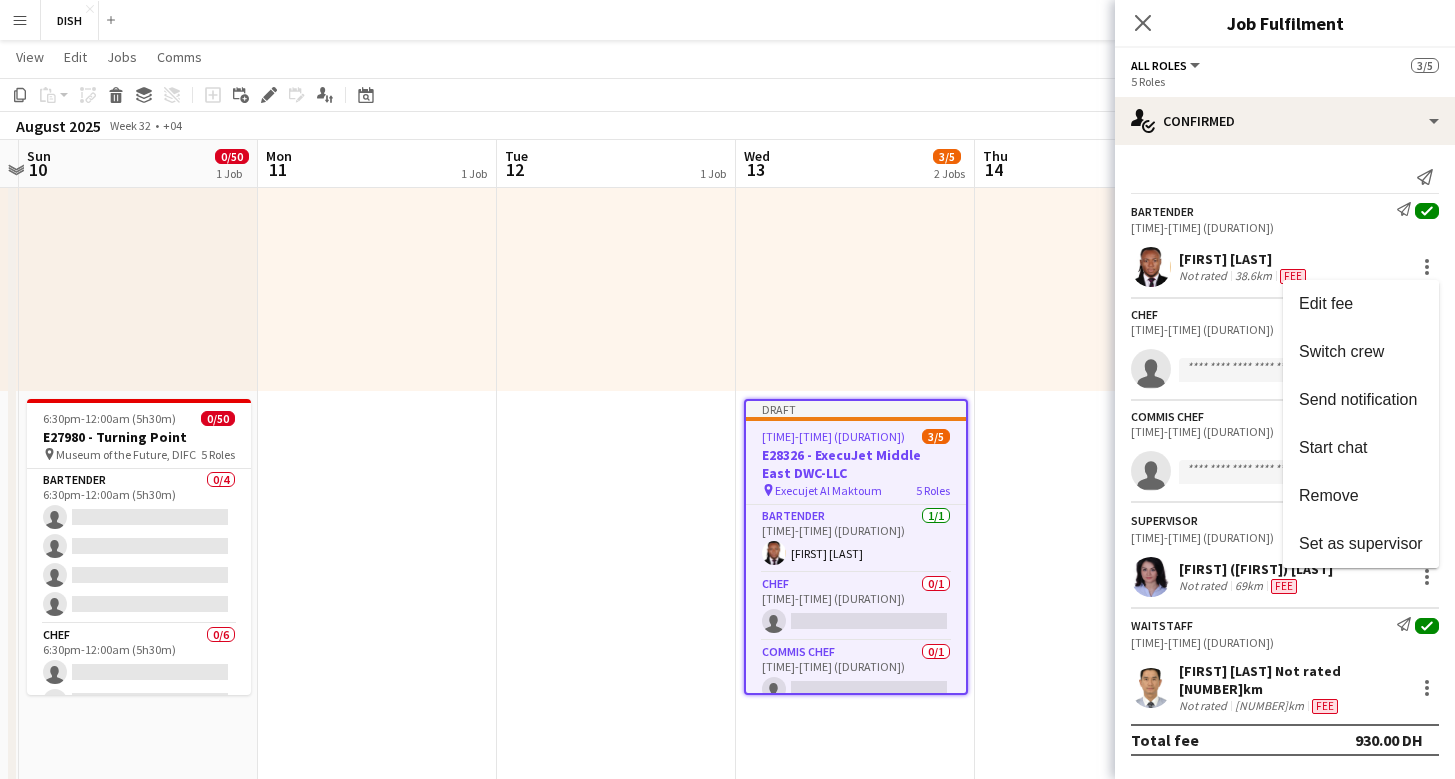 click on "Remove" at bounding box center (1329, 495) 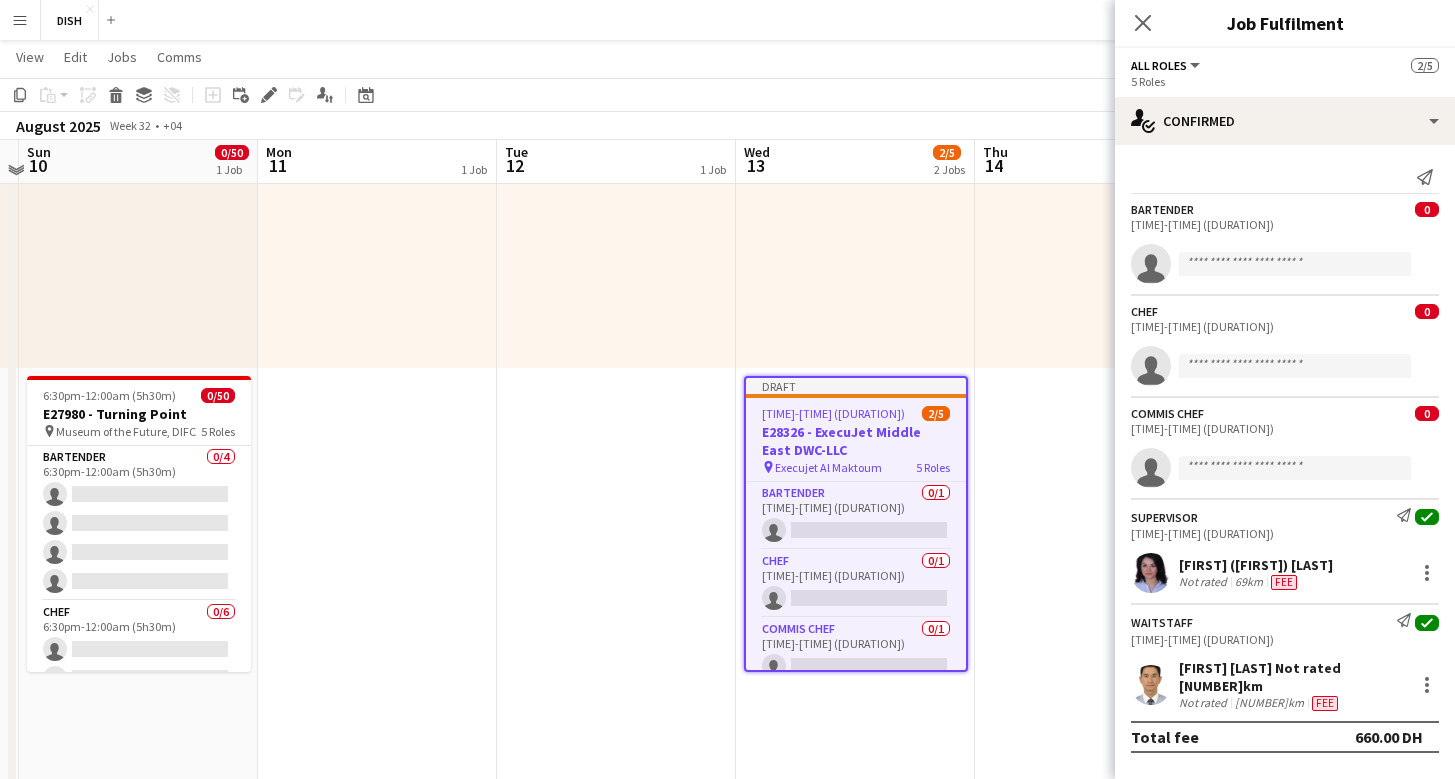 scroll, scrollTop: 261, scrollLeft: 0, axis: vertical 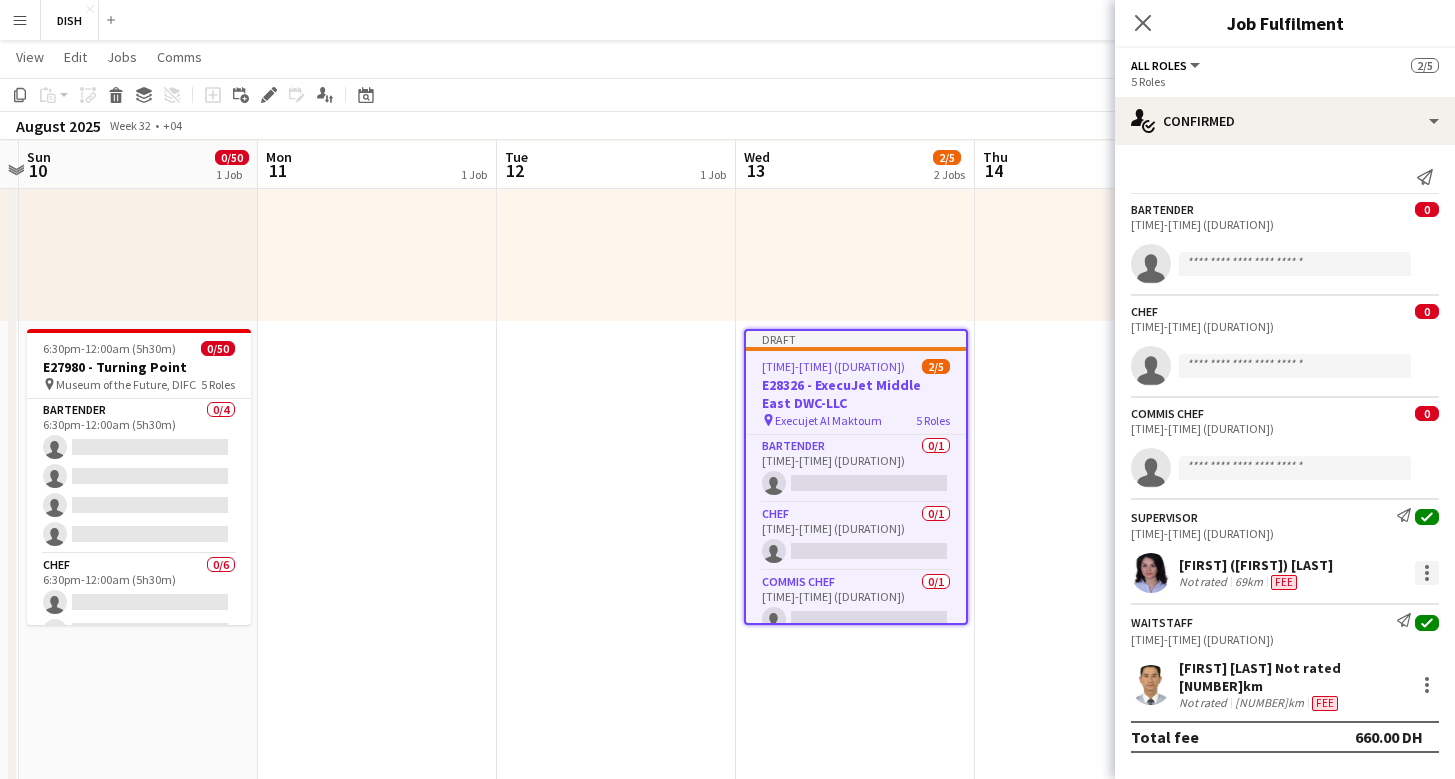 click at bounding box center [1427, 573] 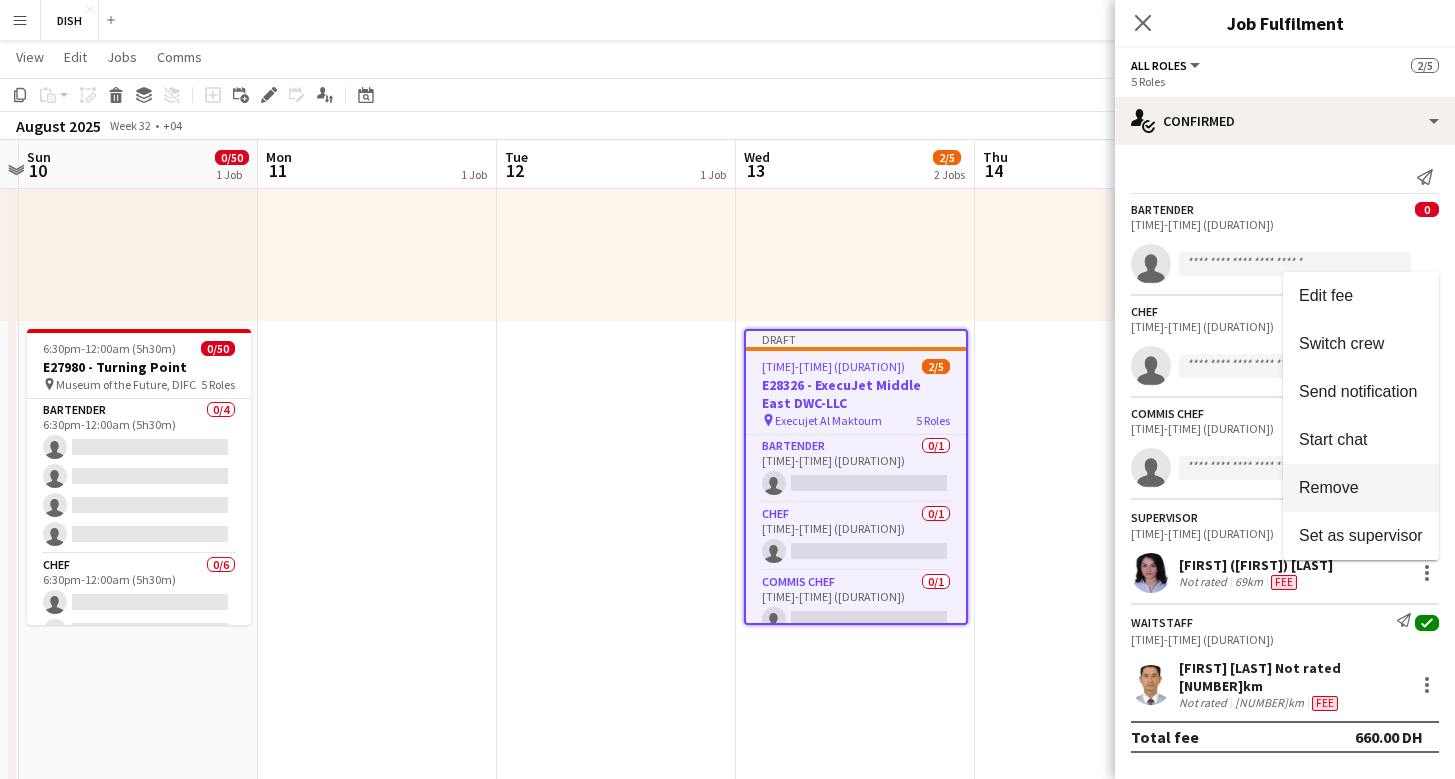 click on "Remove" at bounding box center (1361, 488) 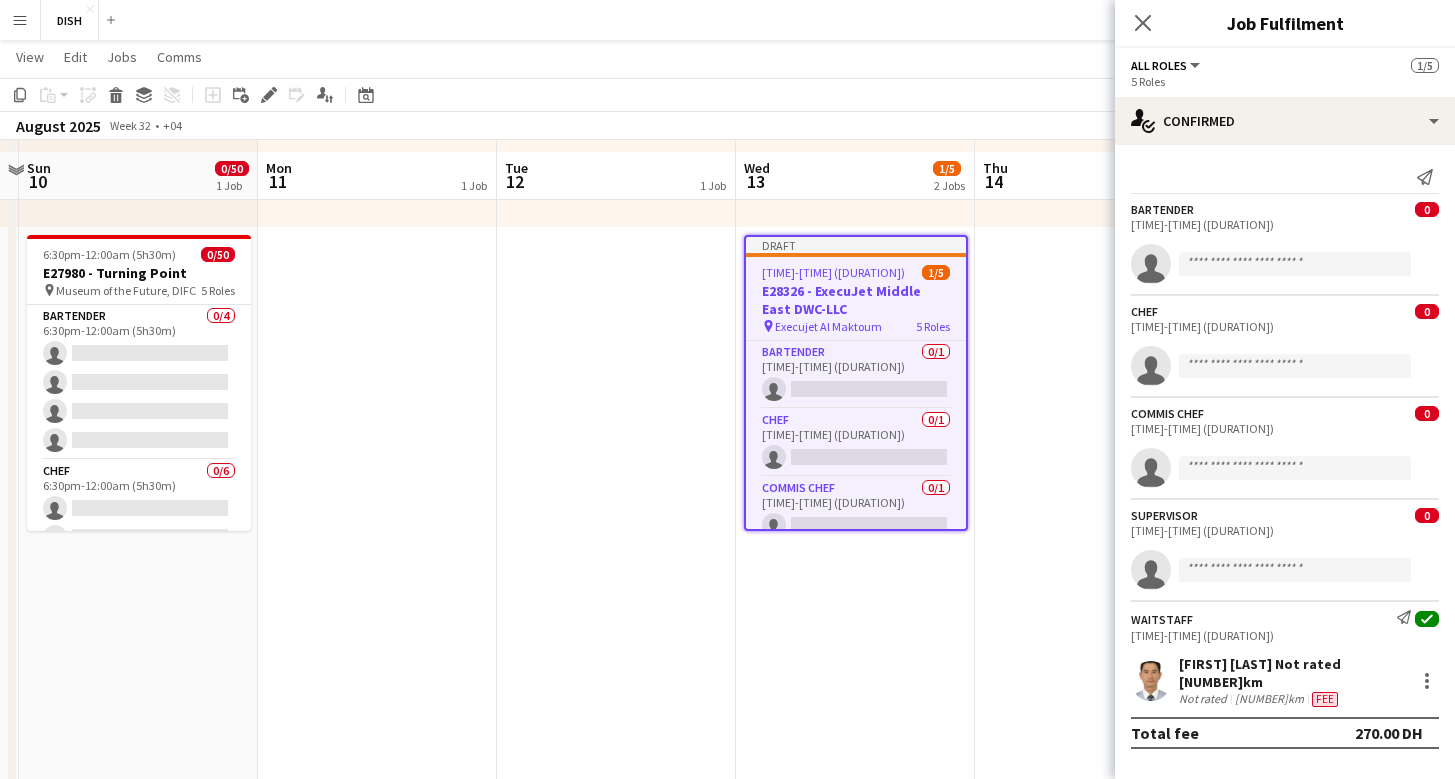scroll, scrollTop: 366, scrollLeft: 0, axis: vertical 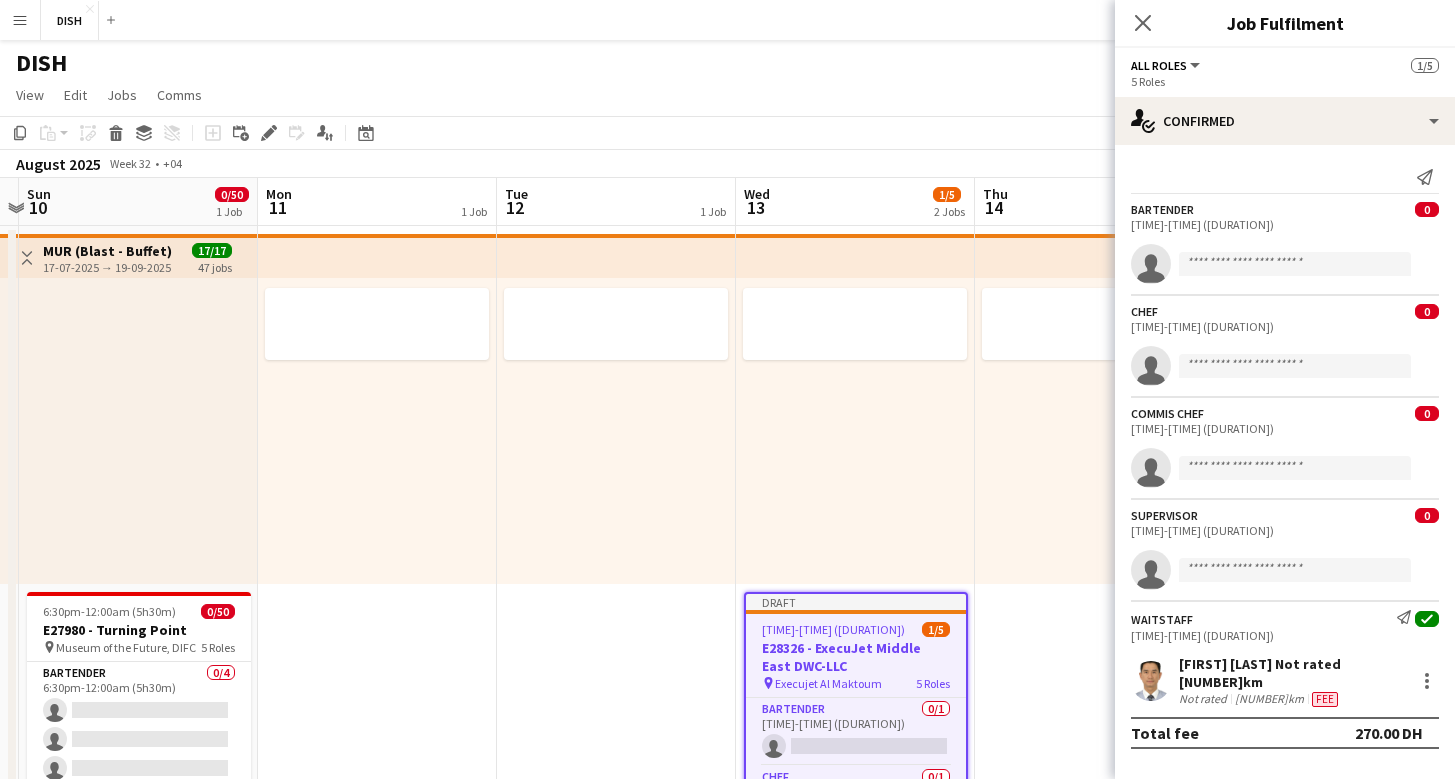 click on "All roles" 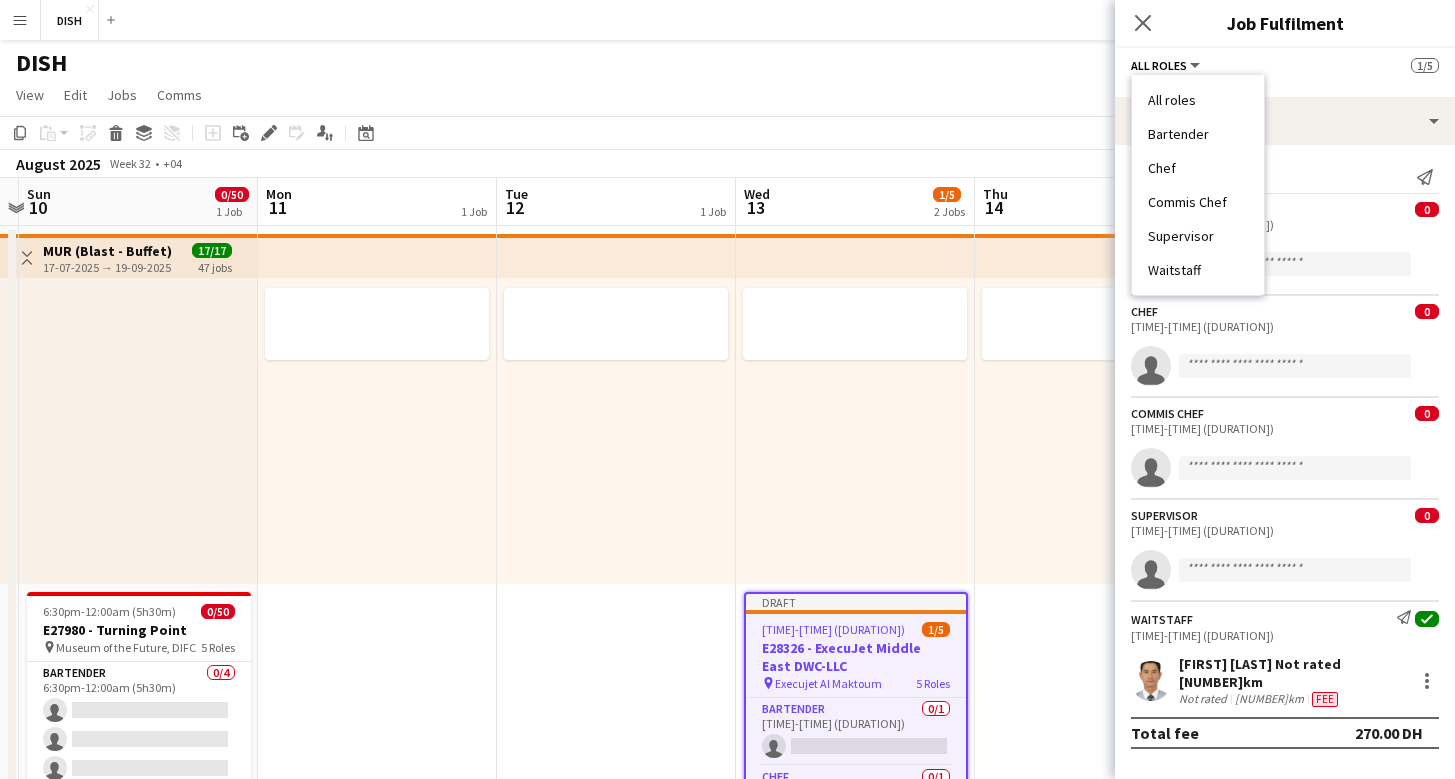 click on "All roles   All roles   Bartender   Chef   Commis Chef   Supervisor   Waitstaff   [NUMBER]/[NUMBER]" 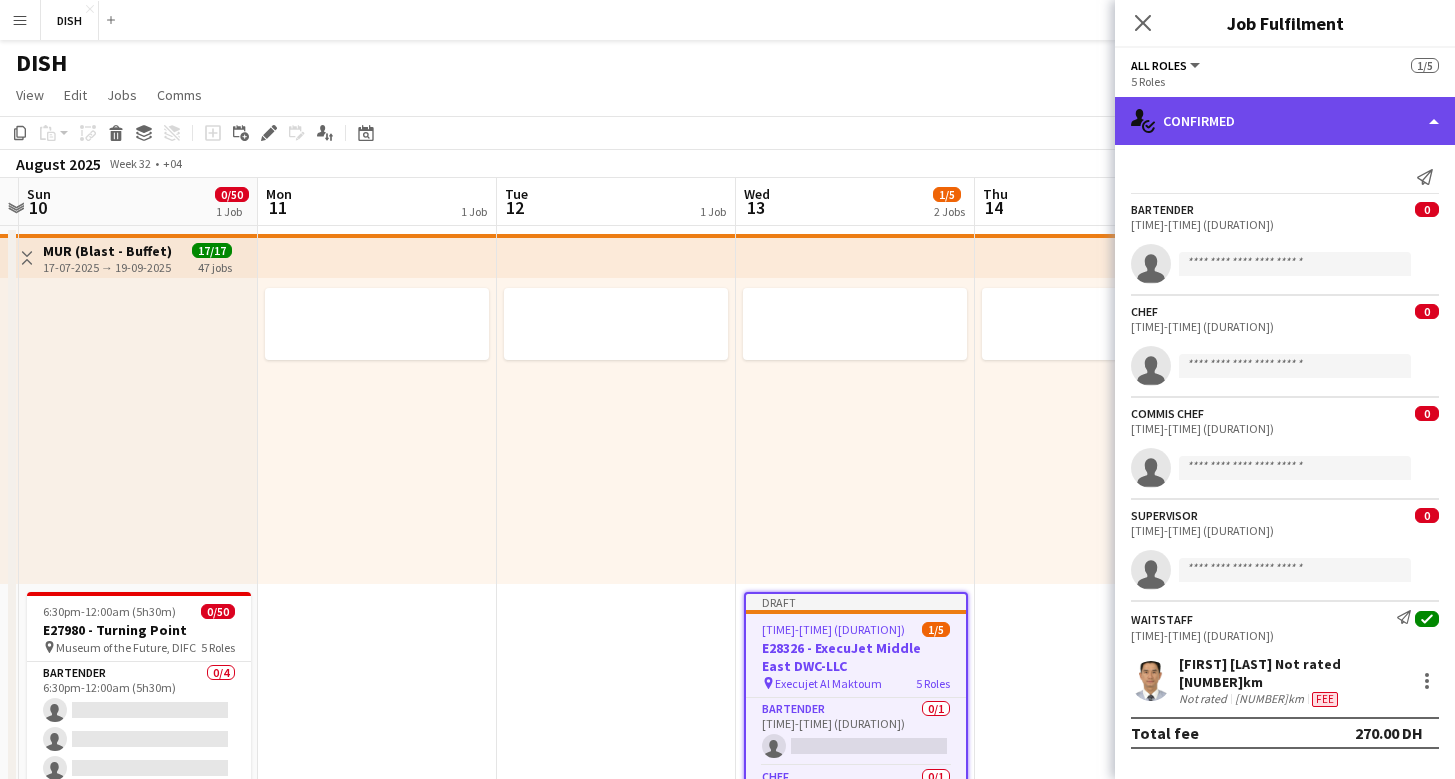 click on "single-neutral-actions-check-2
Confirmed" 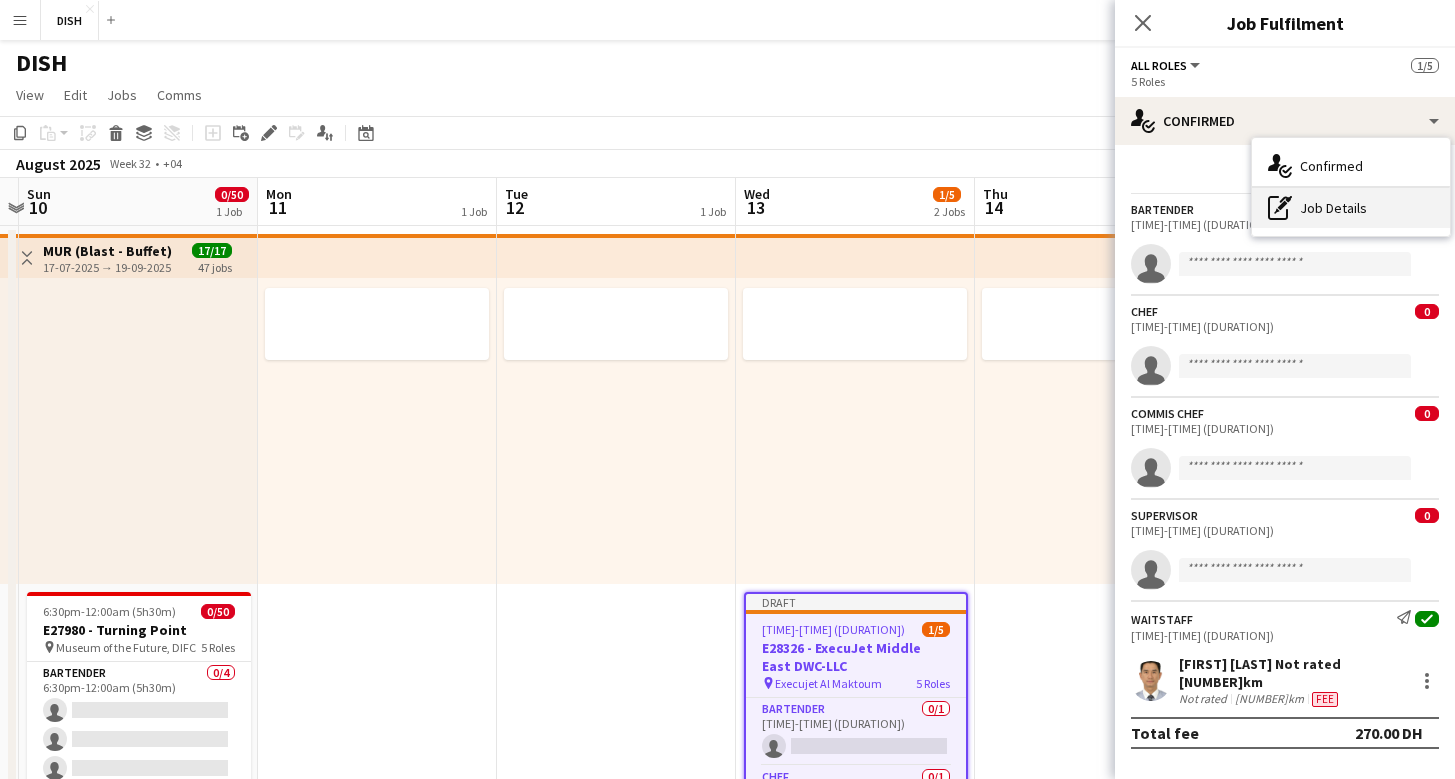 click on "pen-write
Job Details" at bounding box center (1351, 208) 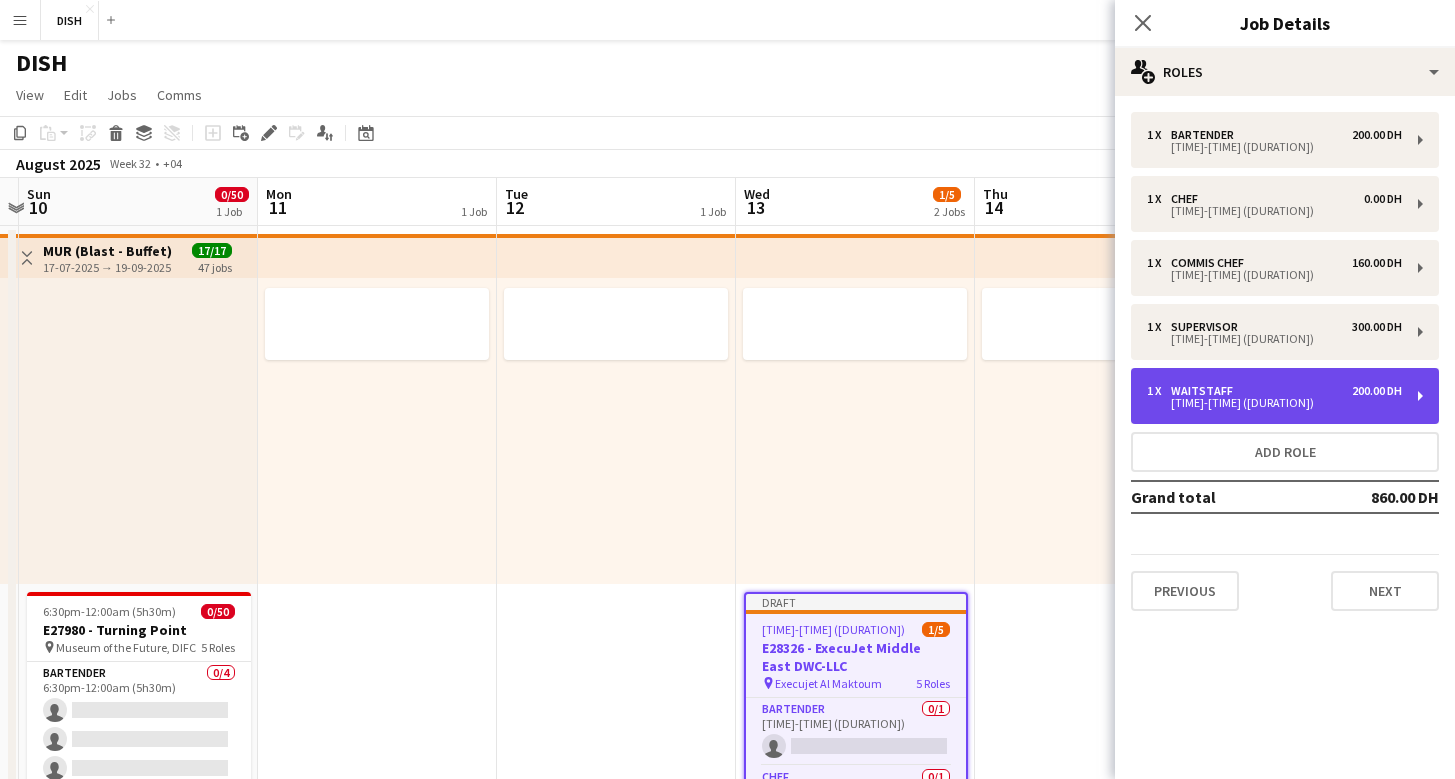 click on "[TIME]-[TIME] ([DURATION])" at bounding box center (1274, 403) 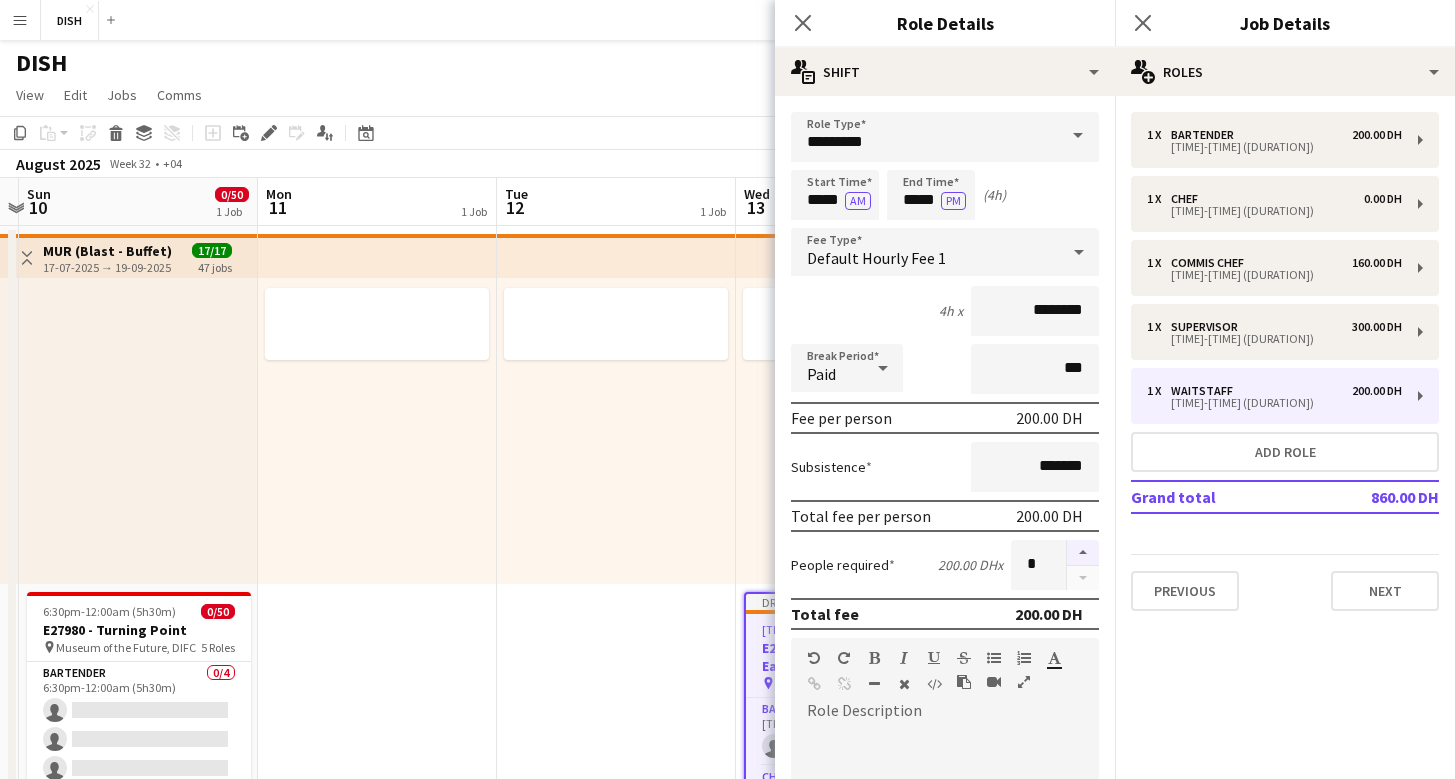 click at bounding box center [1083, 553] 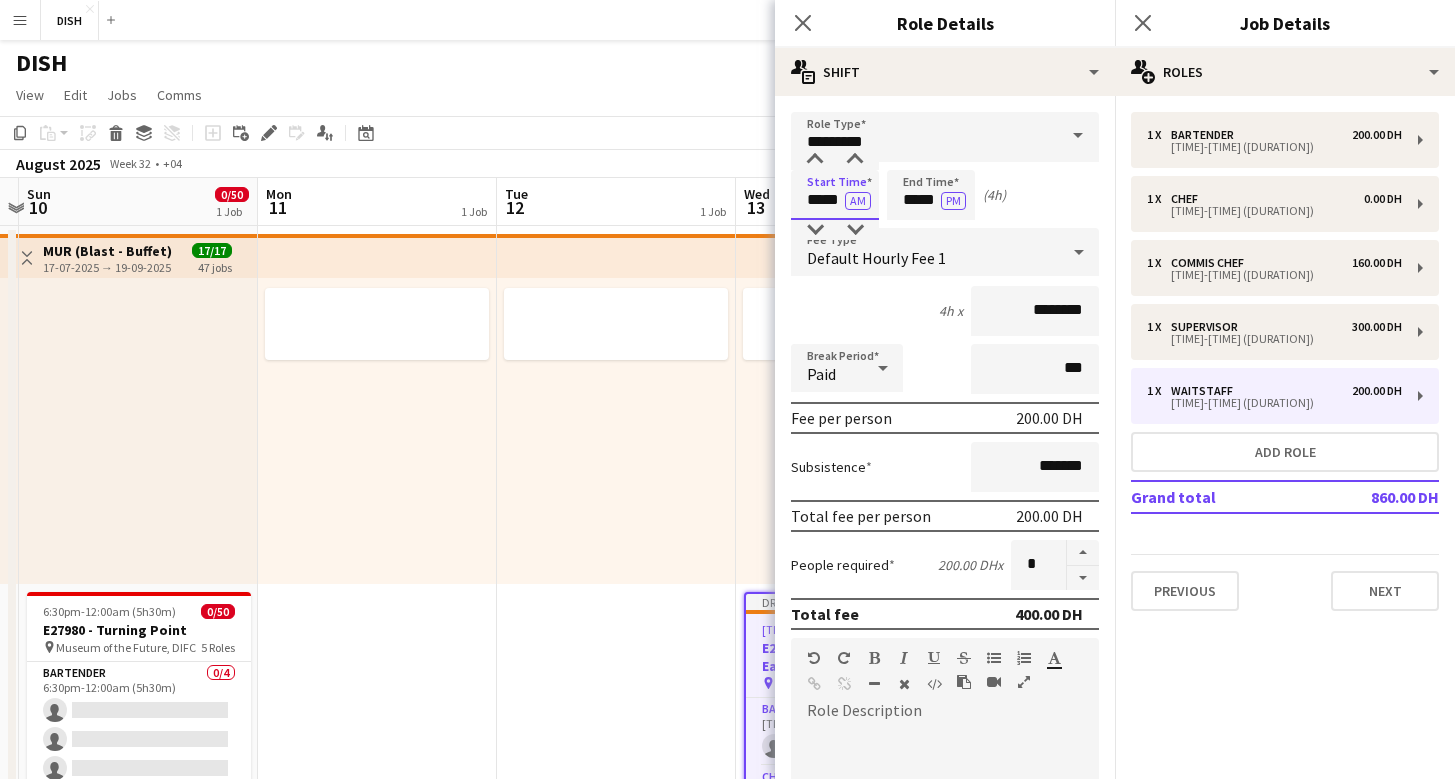 click on "*****" at bounding box center (835, 195) 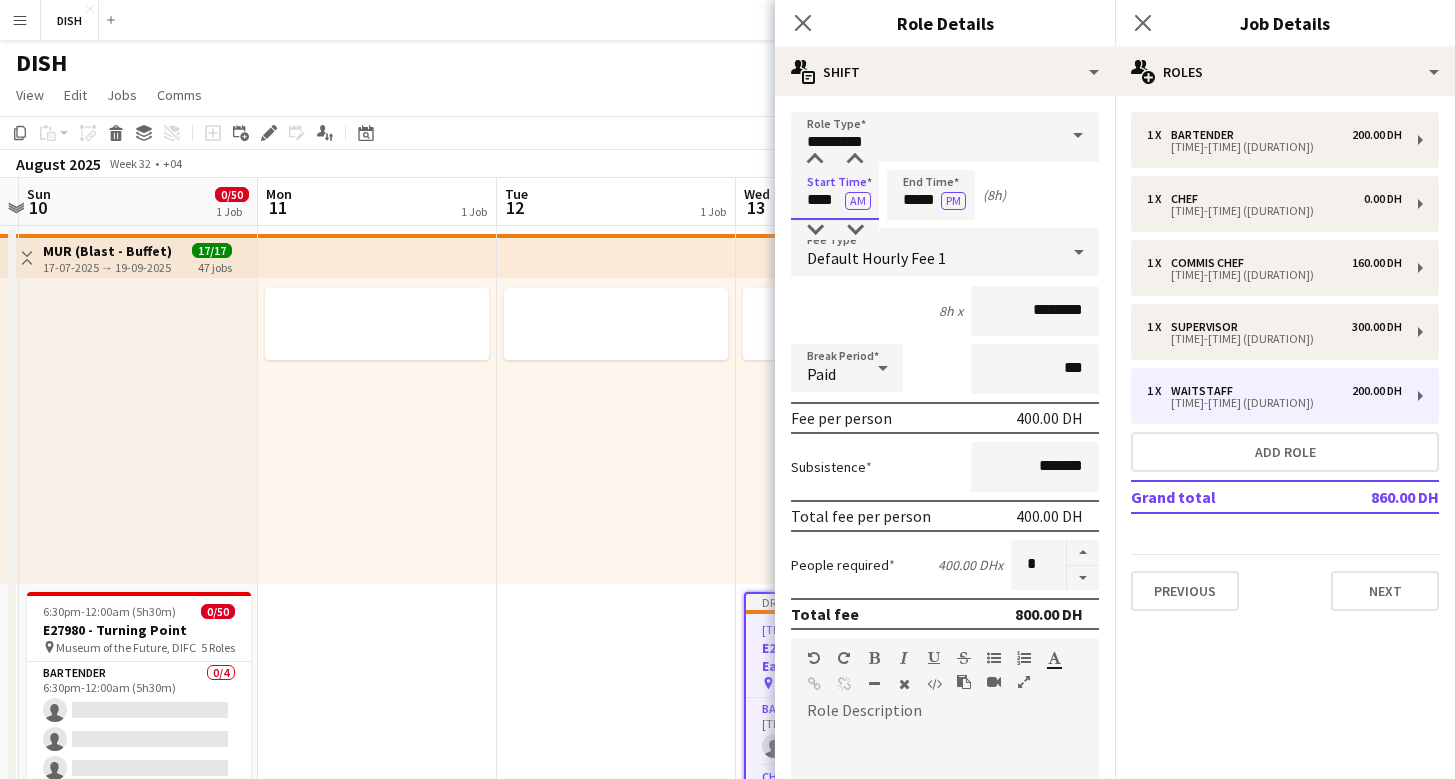 click on "****" at bounding box center (835, 195) 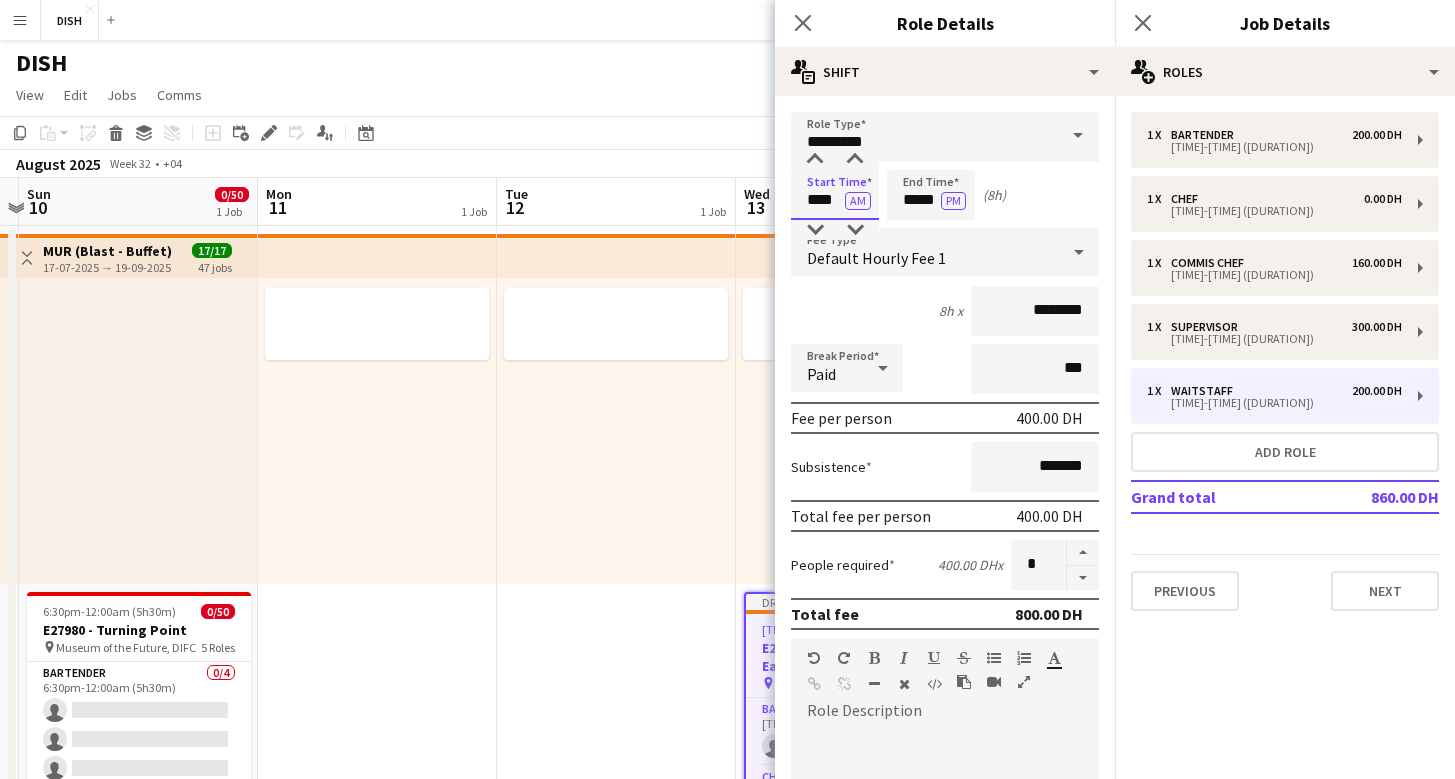 click on "****" at bounding box center (835, 195) 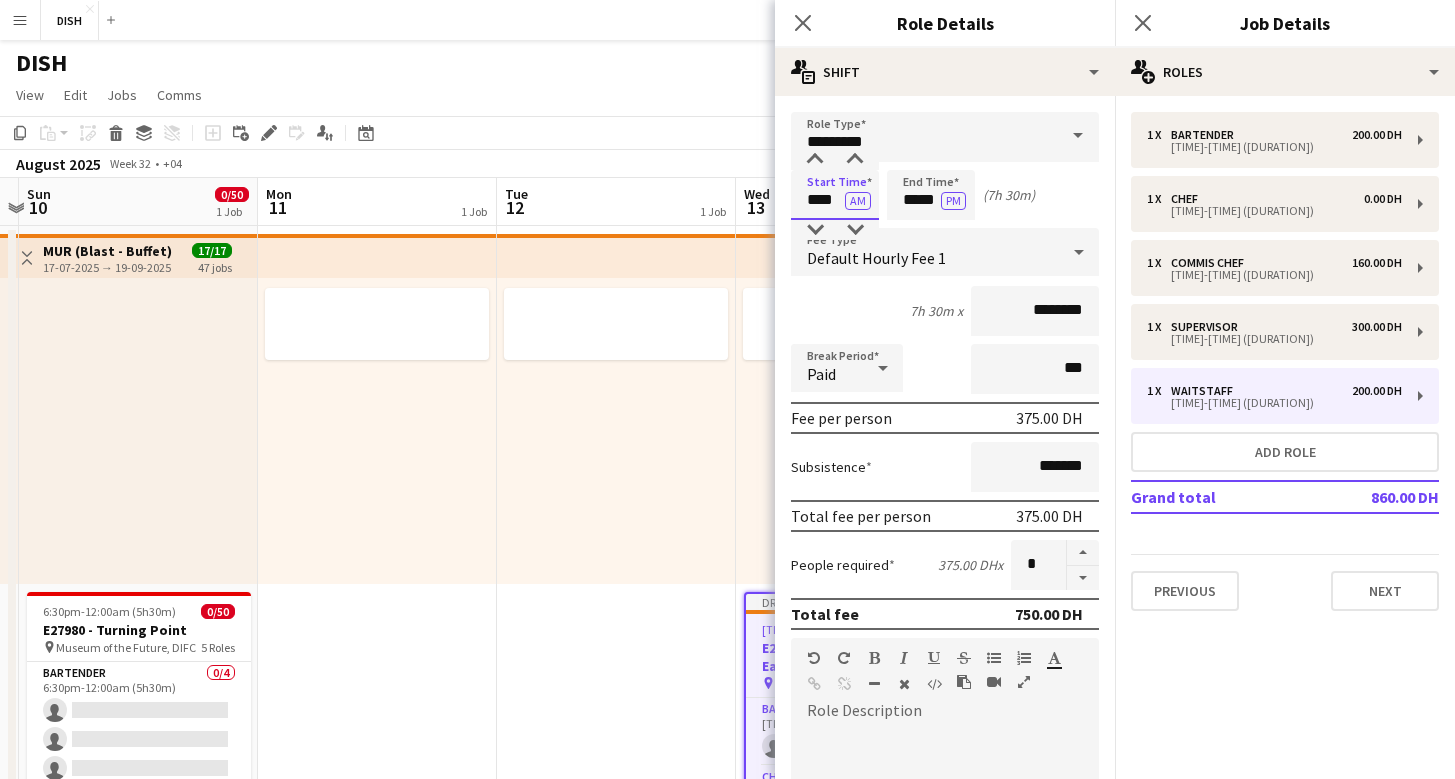 type on "****" 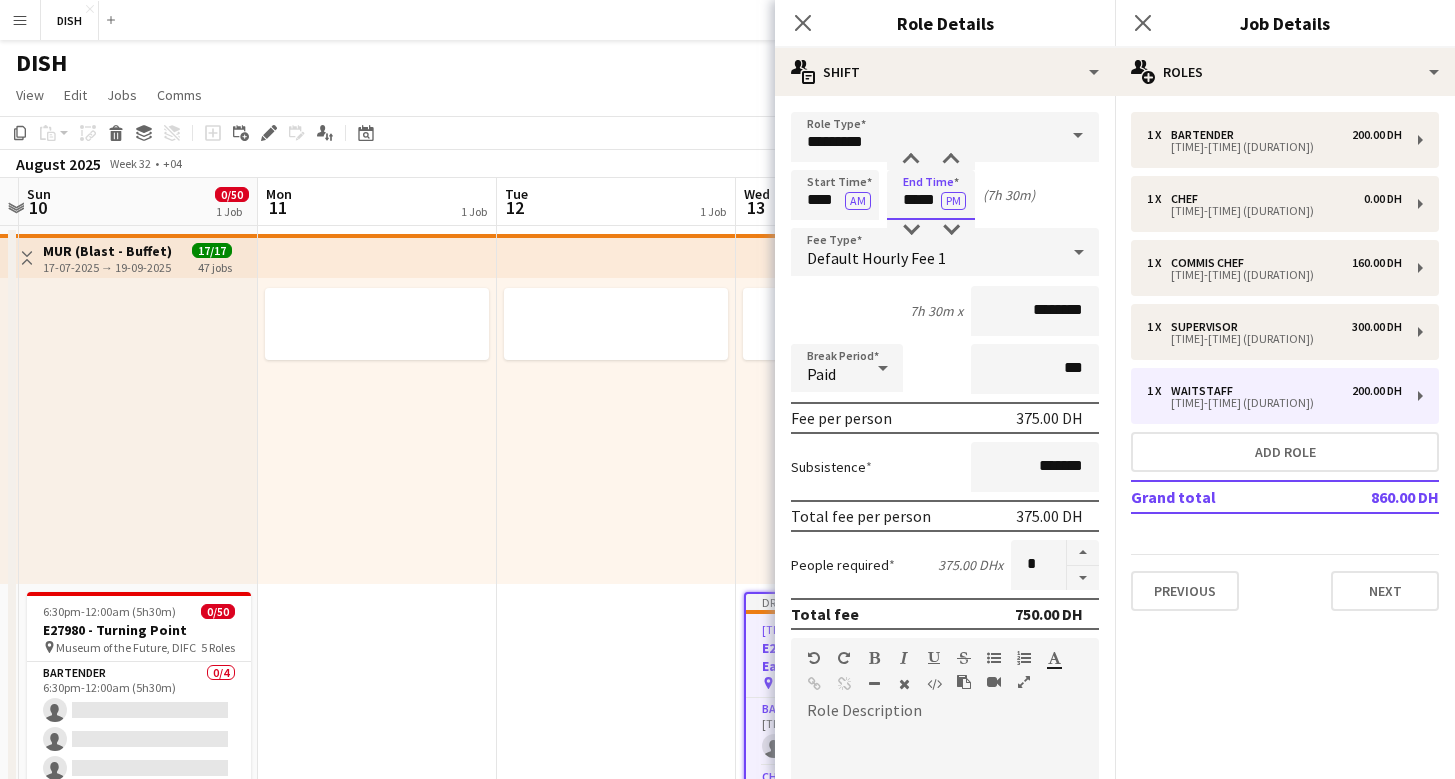 click on "*****" at bounding box center (931, 195) 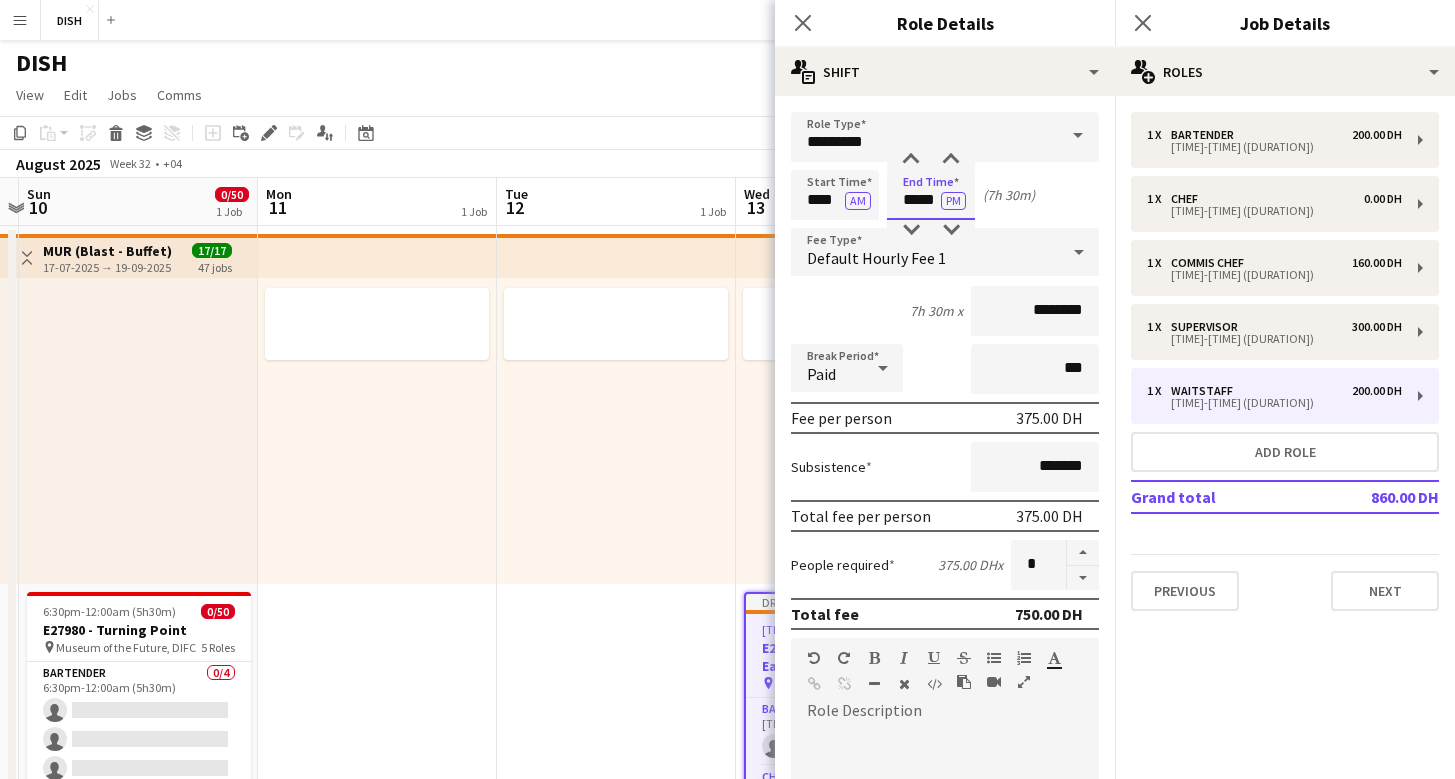 click on "*****" at bounding box center (931, 195) 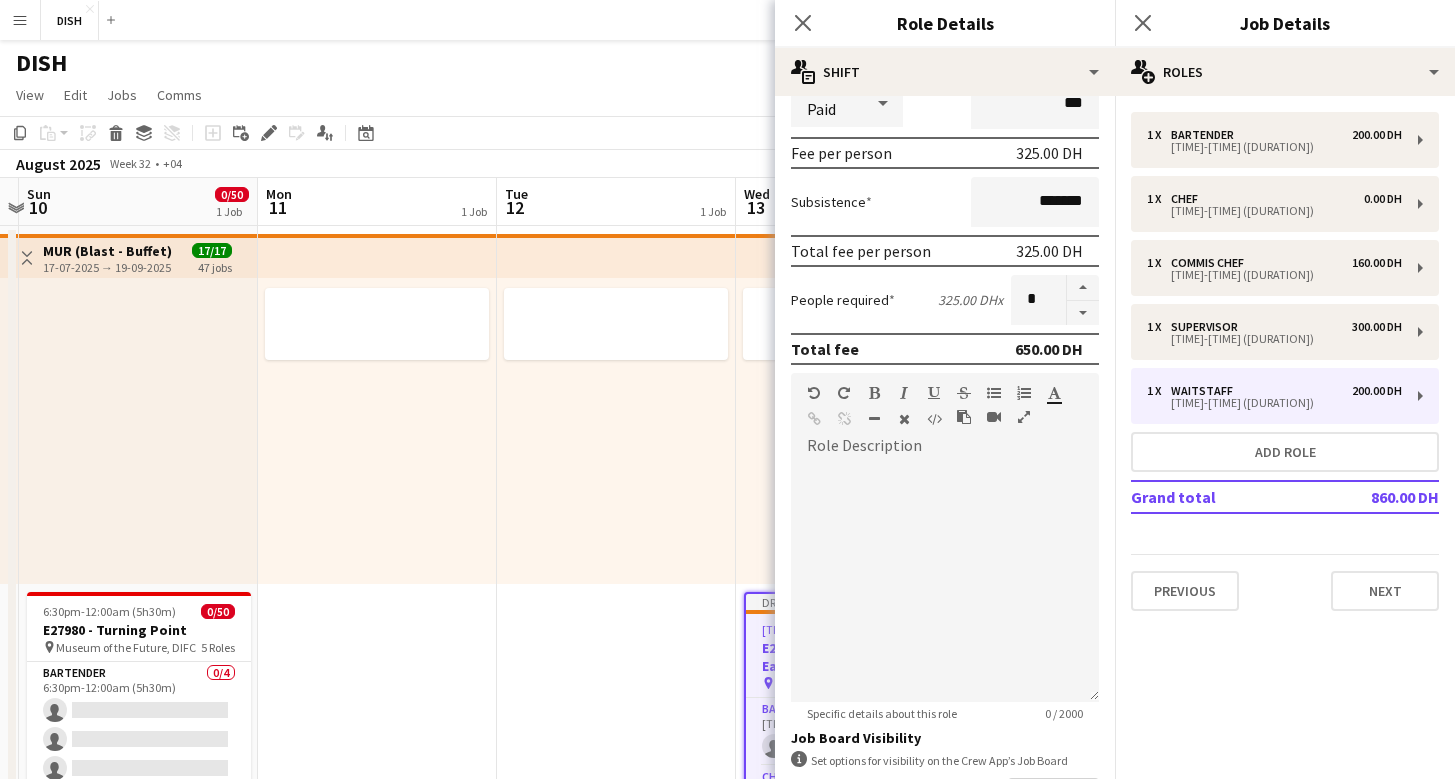 scroll, scrollTop: 244, scrollLeft: 0, axis: vertical 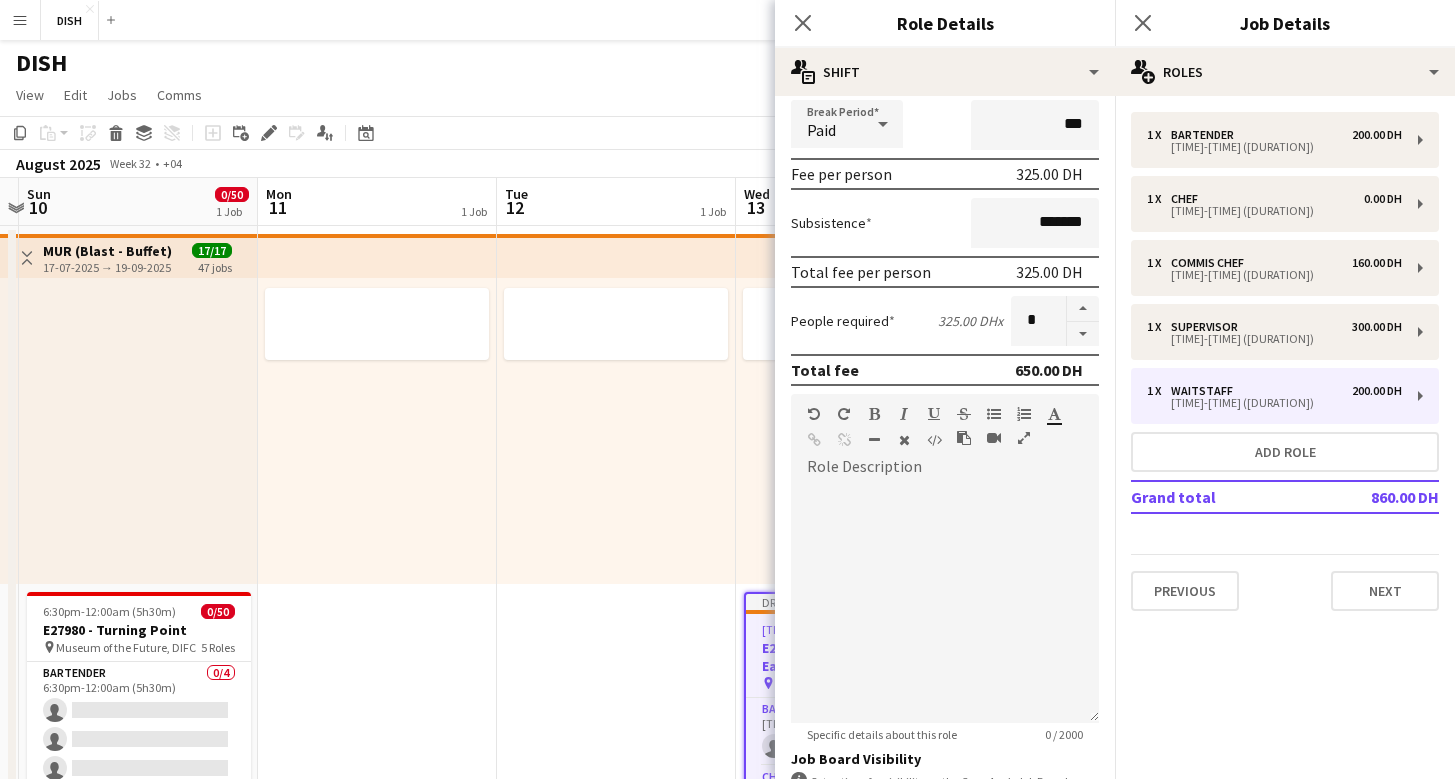 type on "****" 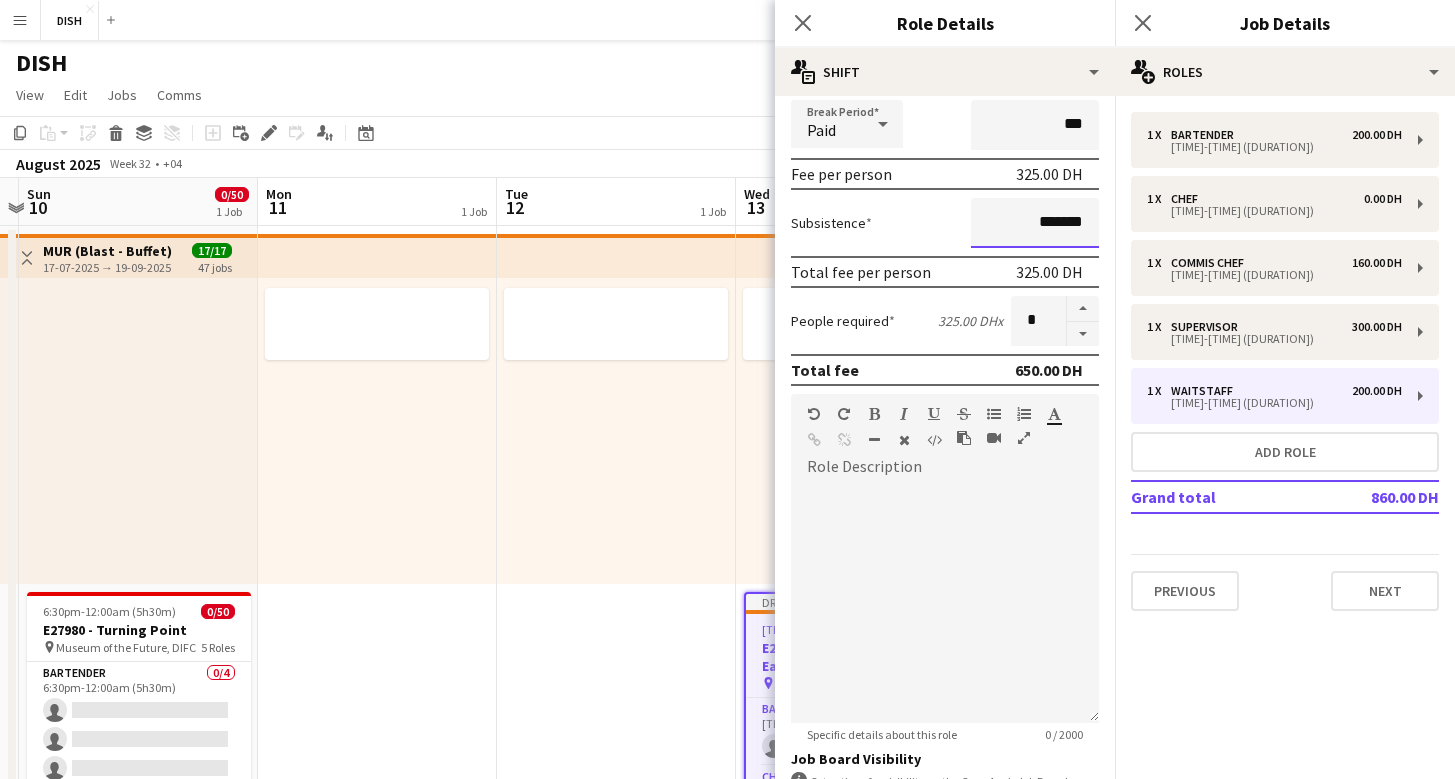click on "*******" at bounding box center [1035, 223] 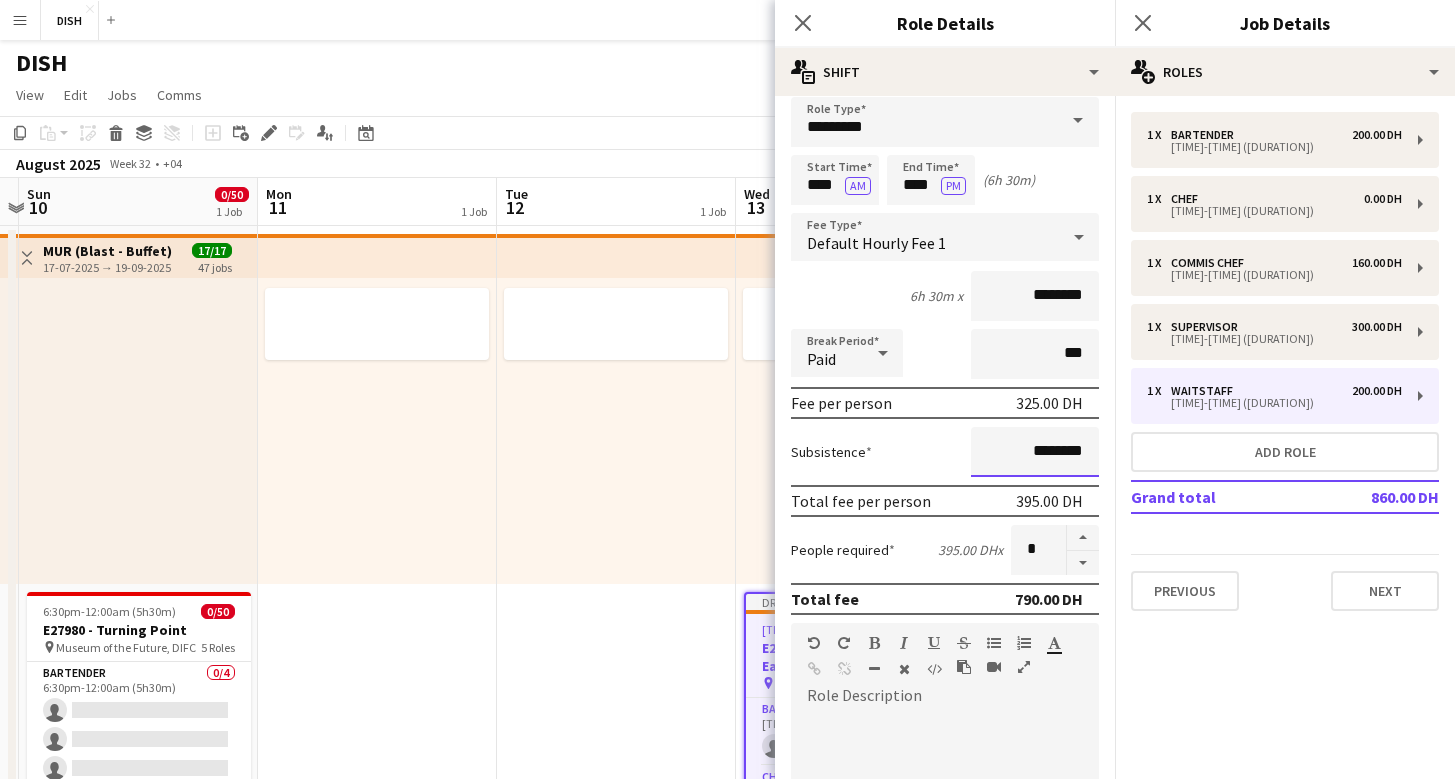 scroll, scrollTop: 415, scrollLeft: 0, axis: vertical 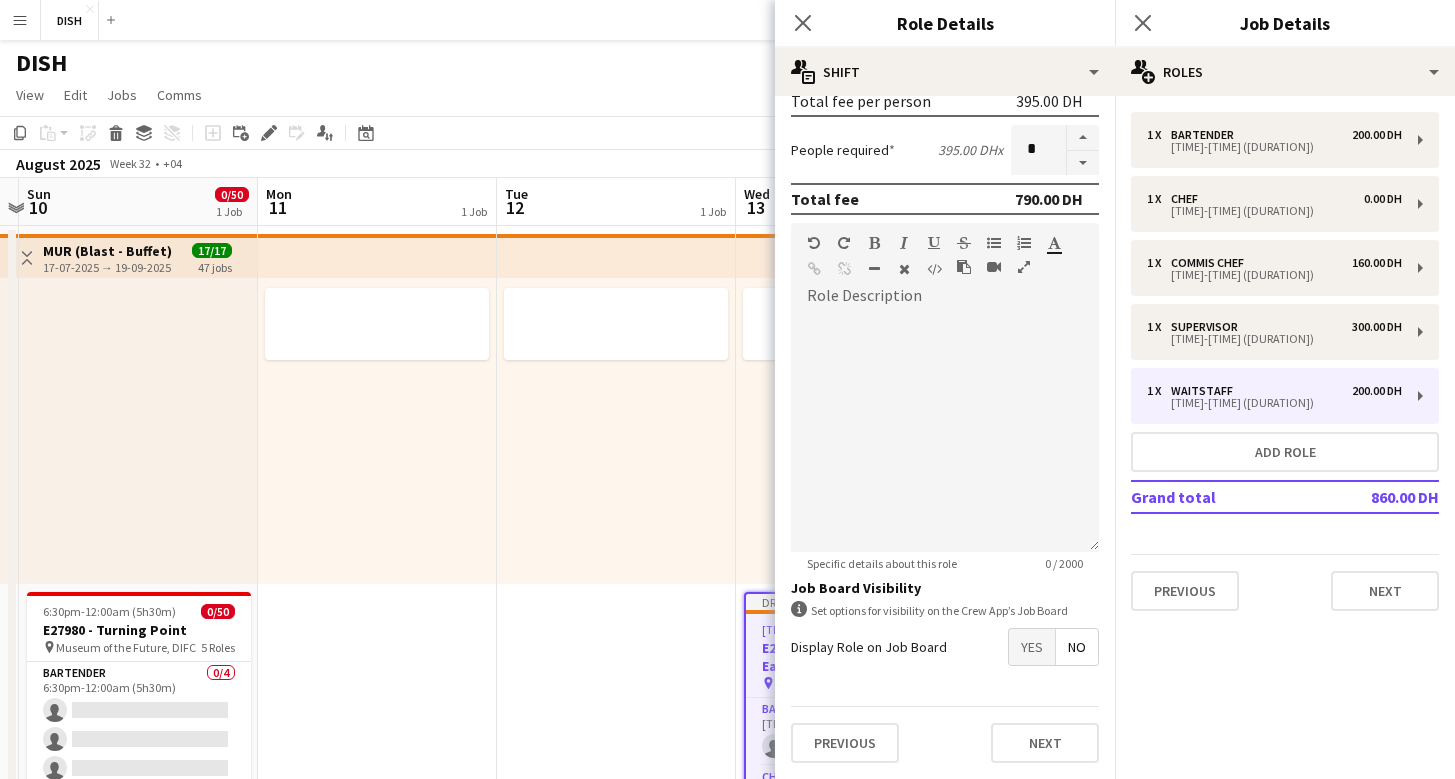 type on "********" 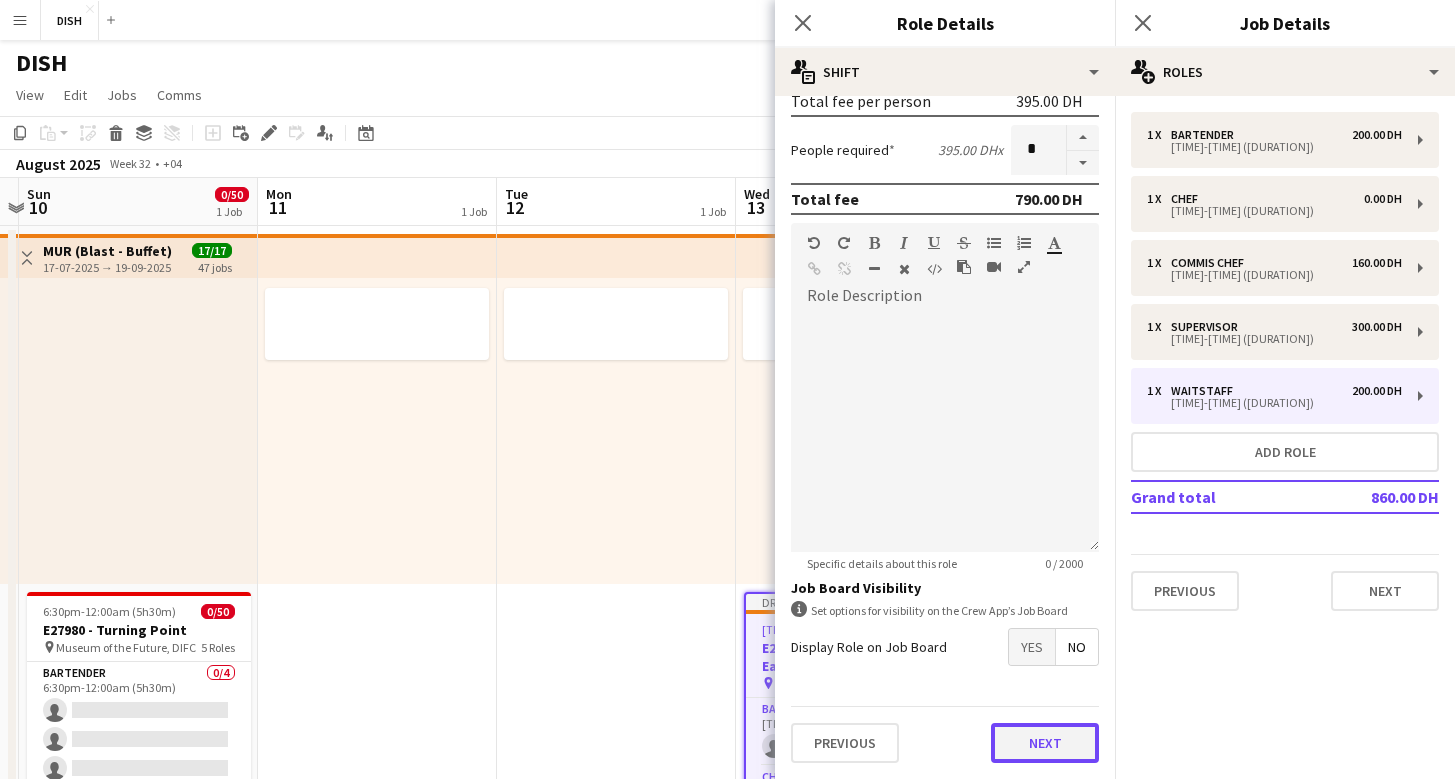 click on "Next" at bounding box center [1045, 743] 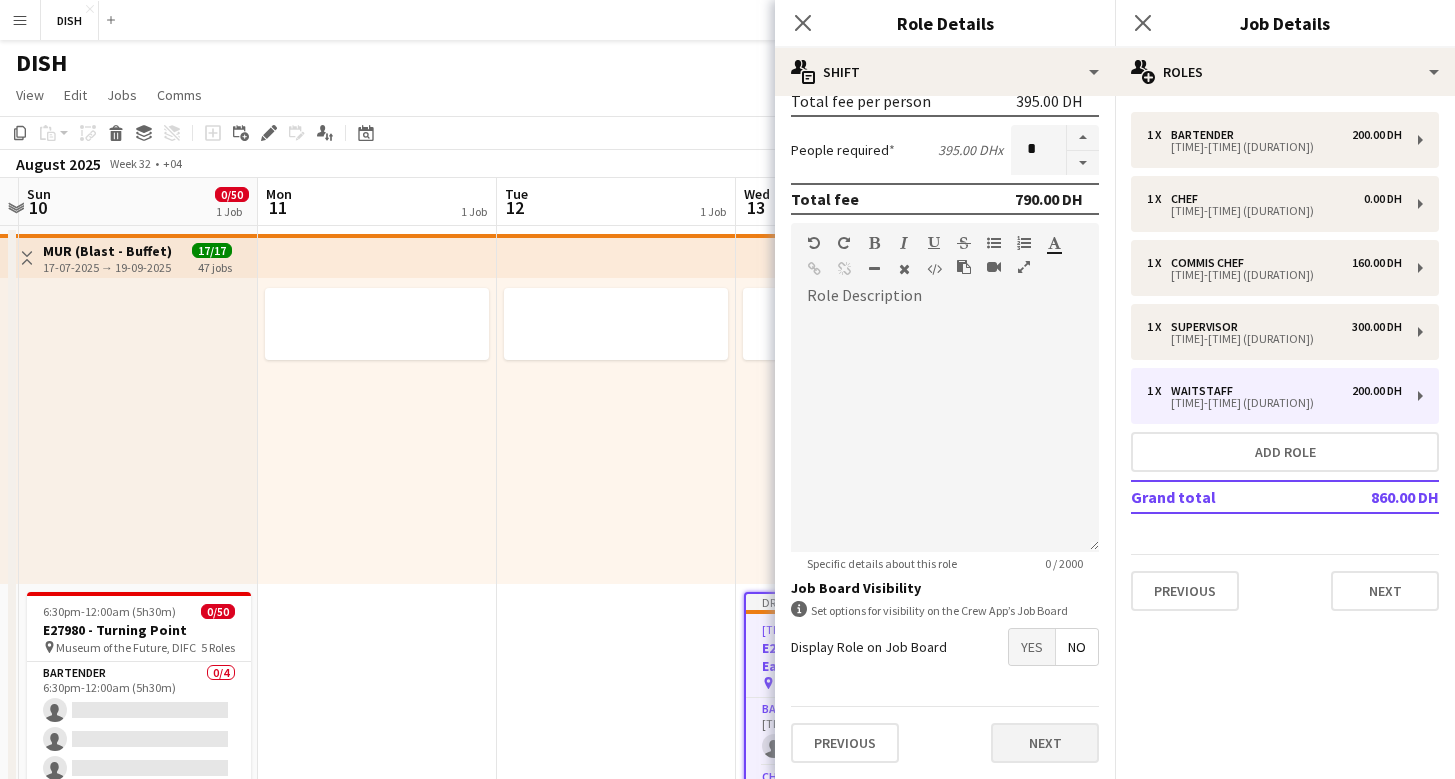scroll, scrollTop: 0, scrollLeft: 0, axis: both 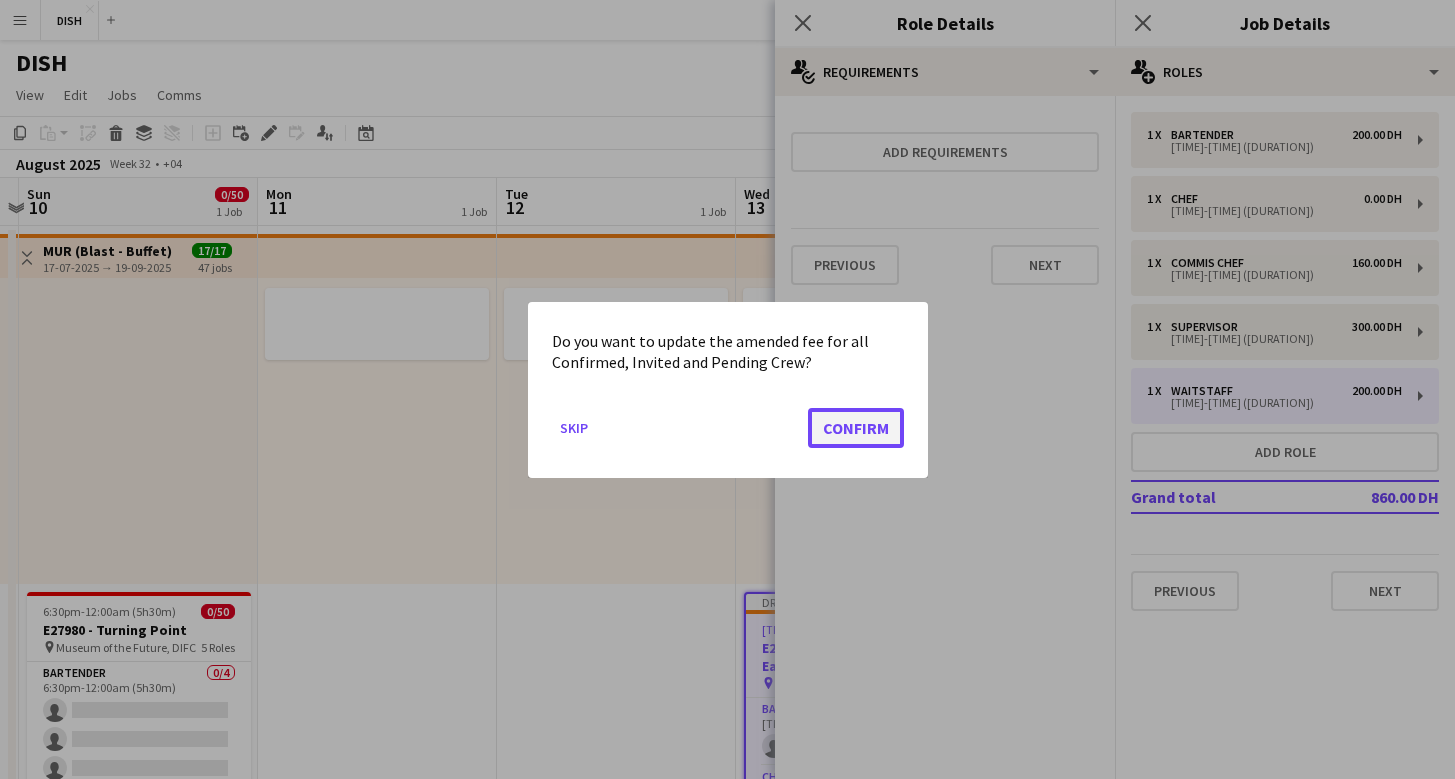 click on "Confirm" 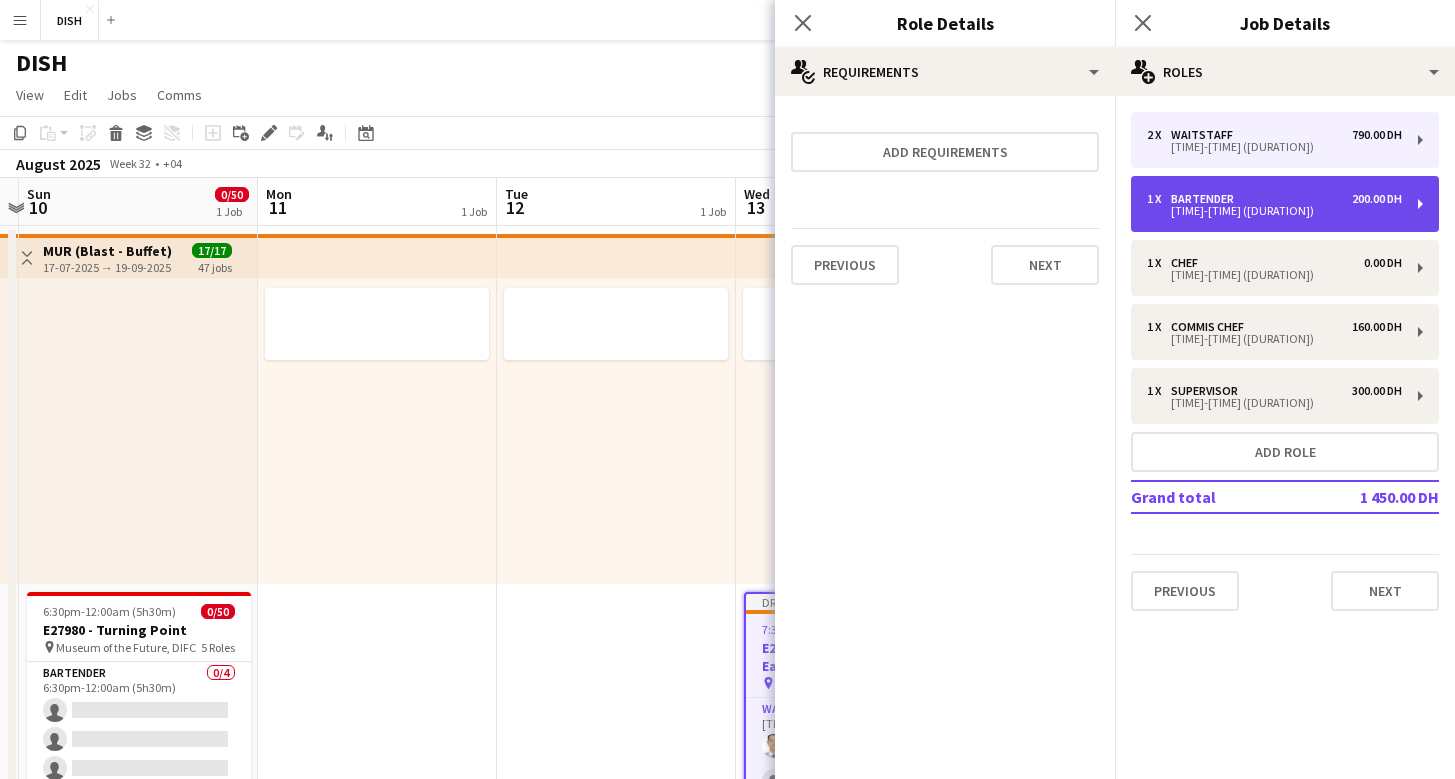 click on "[NUMBER] x   Bartender   [NUMBER] DH   [TIME]-[TIME] ([DURATION])" at bounding box center [1285, 204] 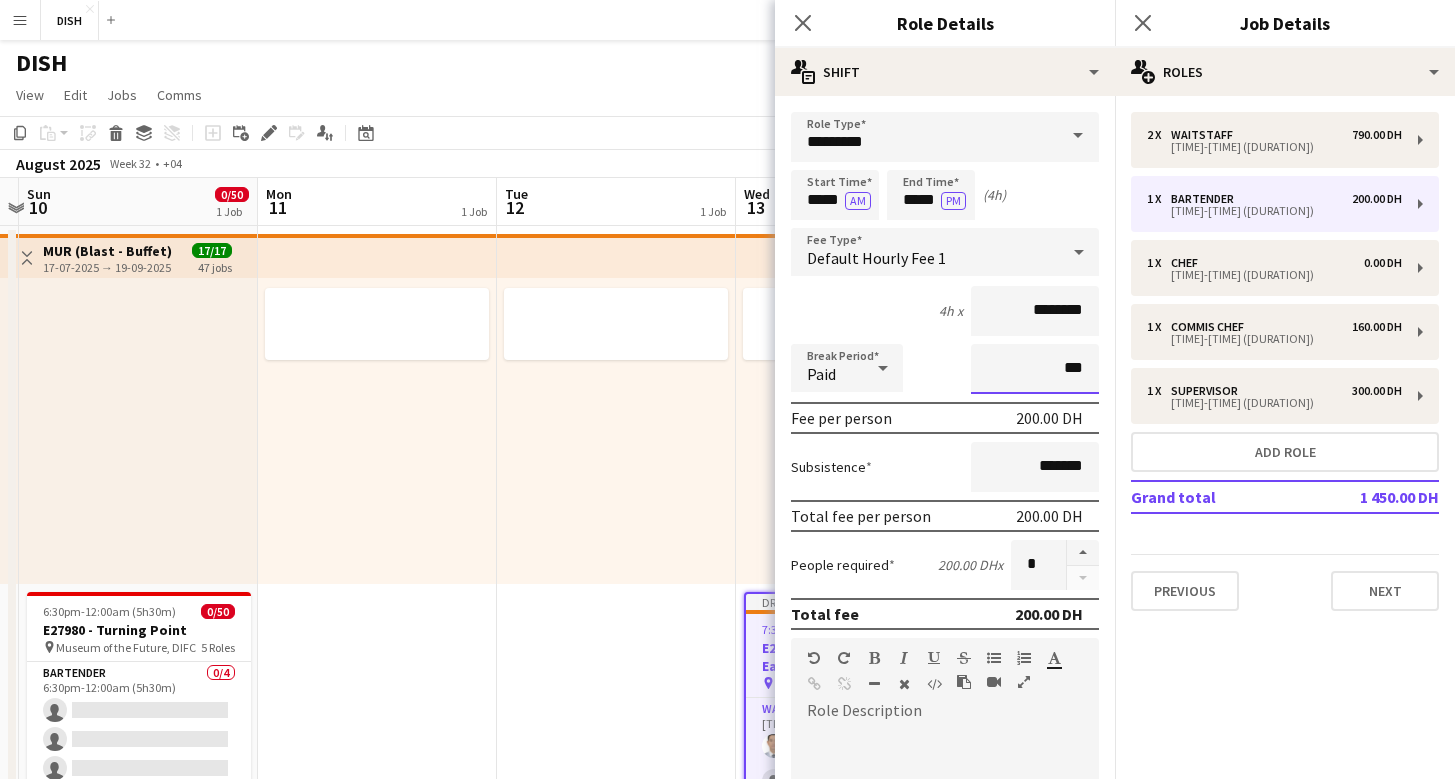 click on "***" at bounding box center (1035, 369) 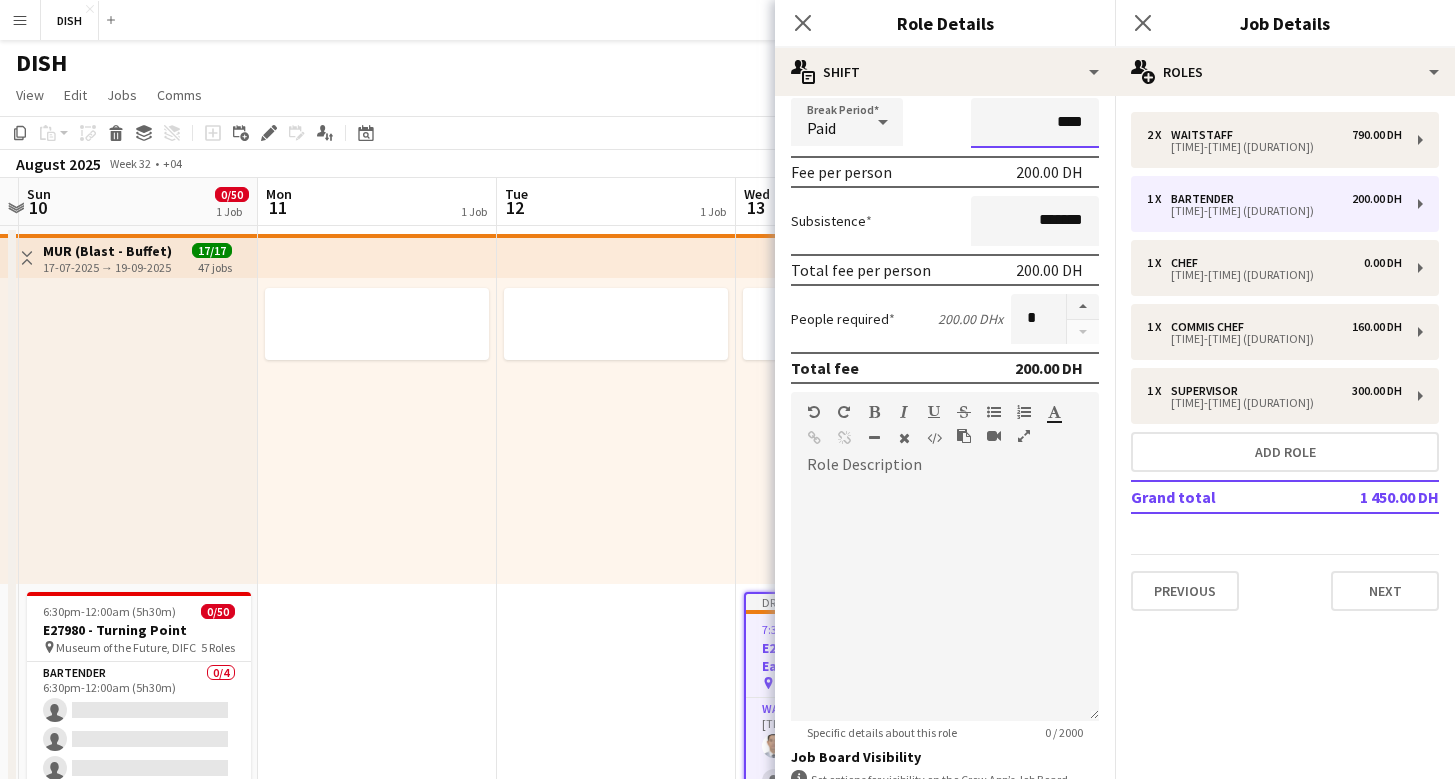 scroll, scrollTop: 415, scrollLeft: 0, axis: vertical 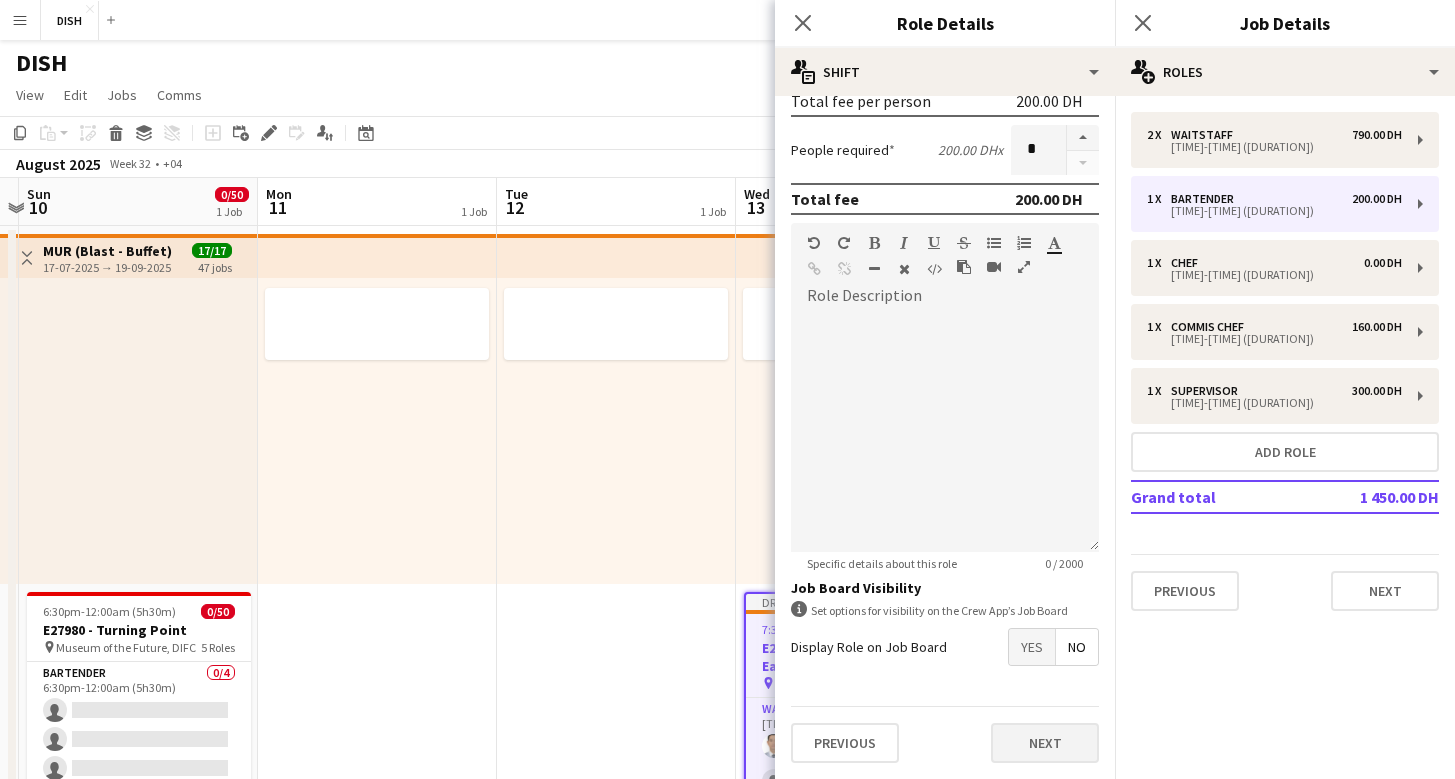 type on "****" 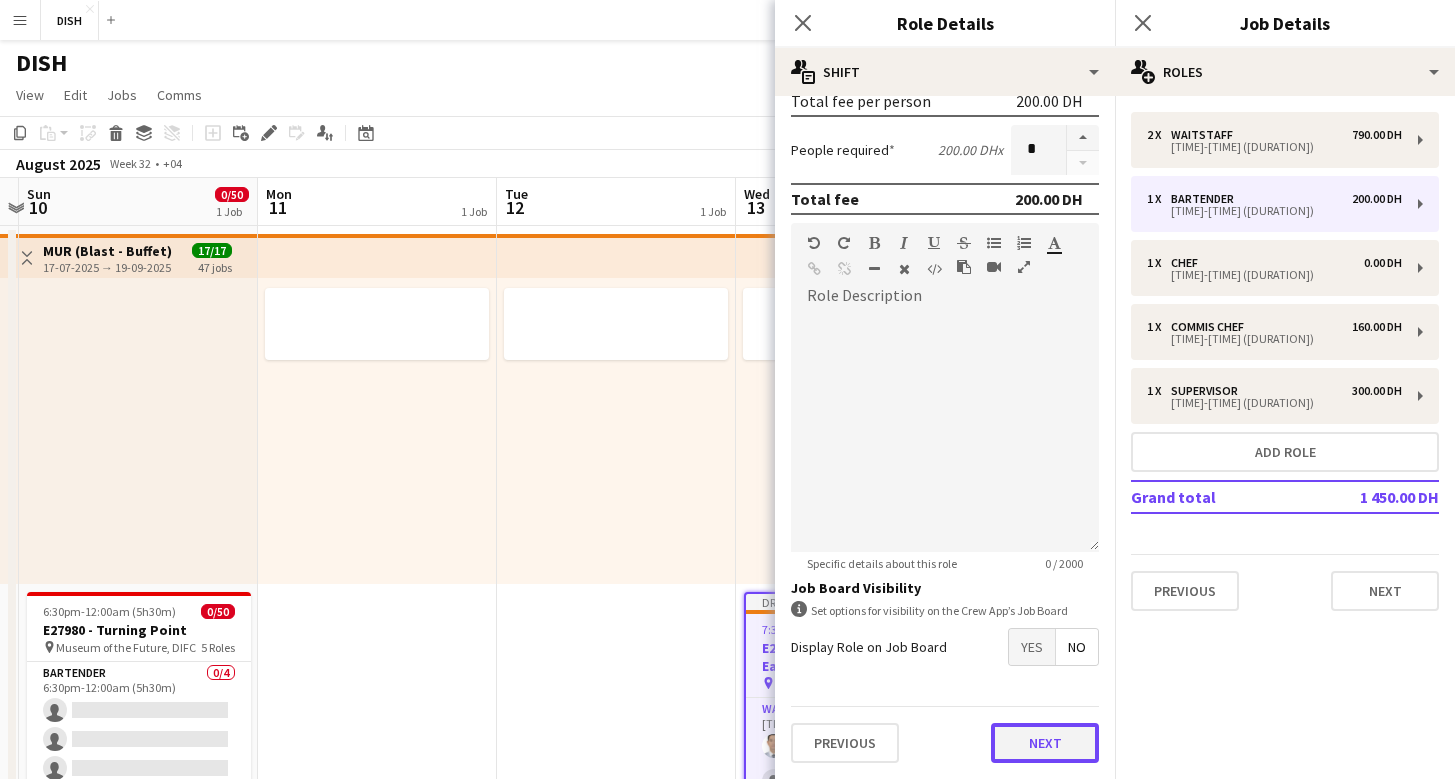 click on "Next" at bounding box center (1045, 743) 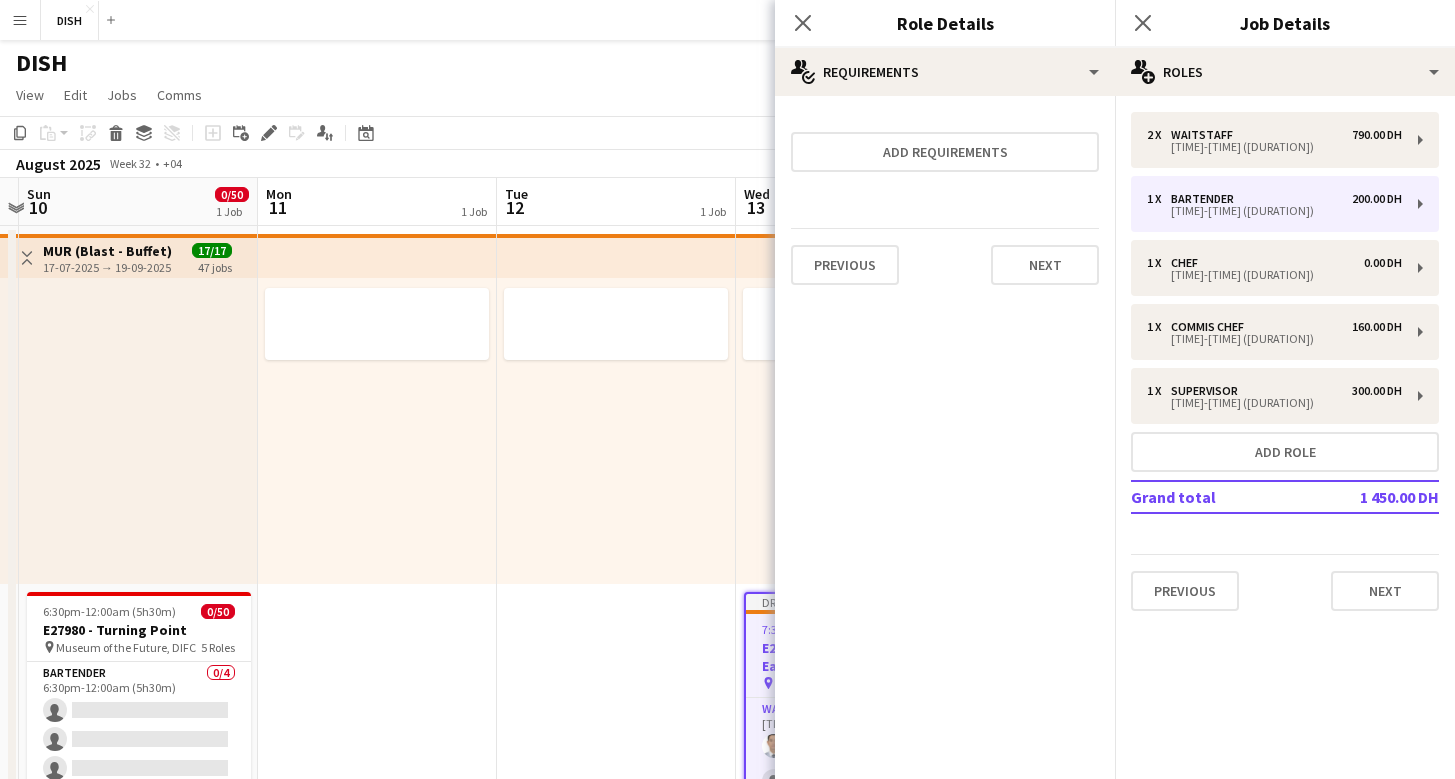 scroll, scrollTop: 0, scrollLeft: 0, axis: both 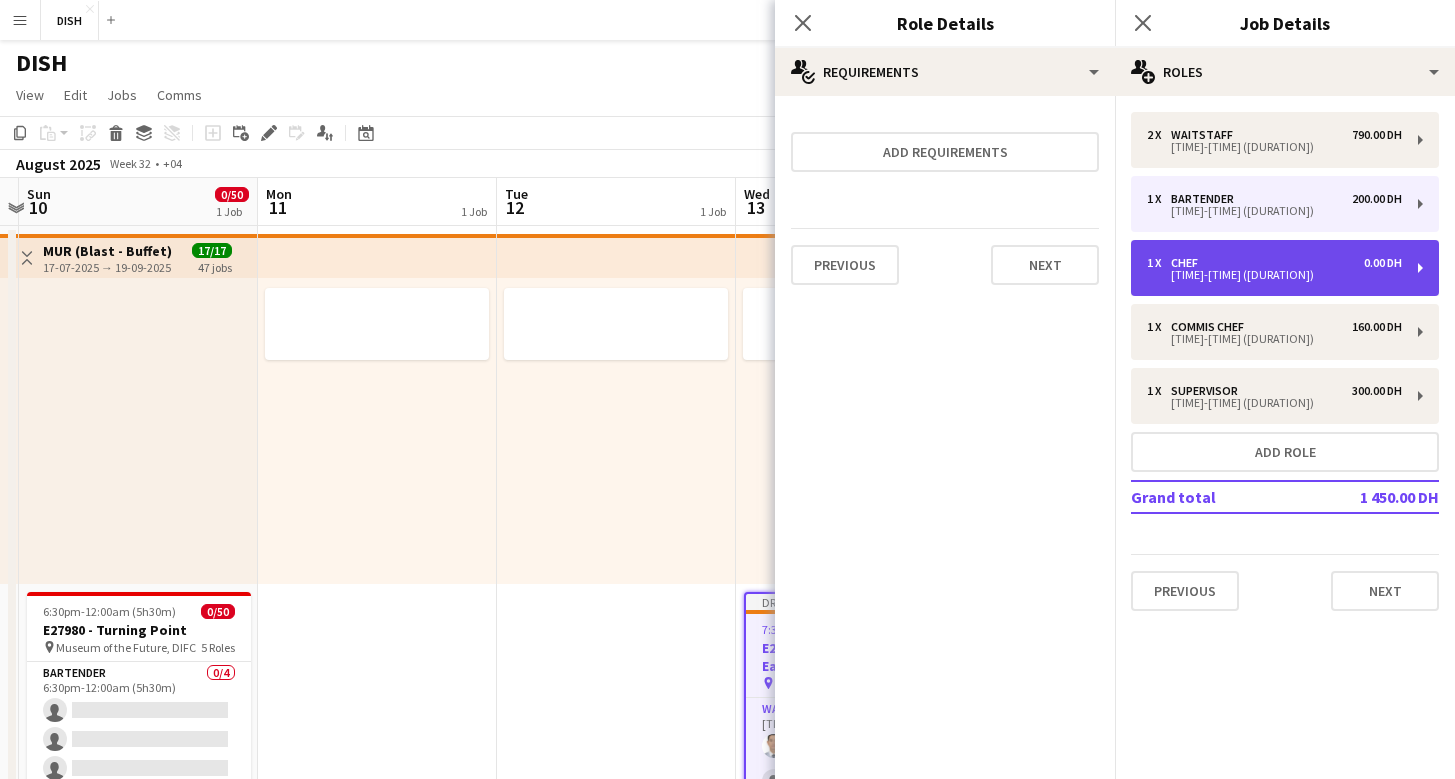 click on "[NUMBER] x   Chef   [NUMBER]" at bounding box center (1274, 263) 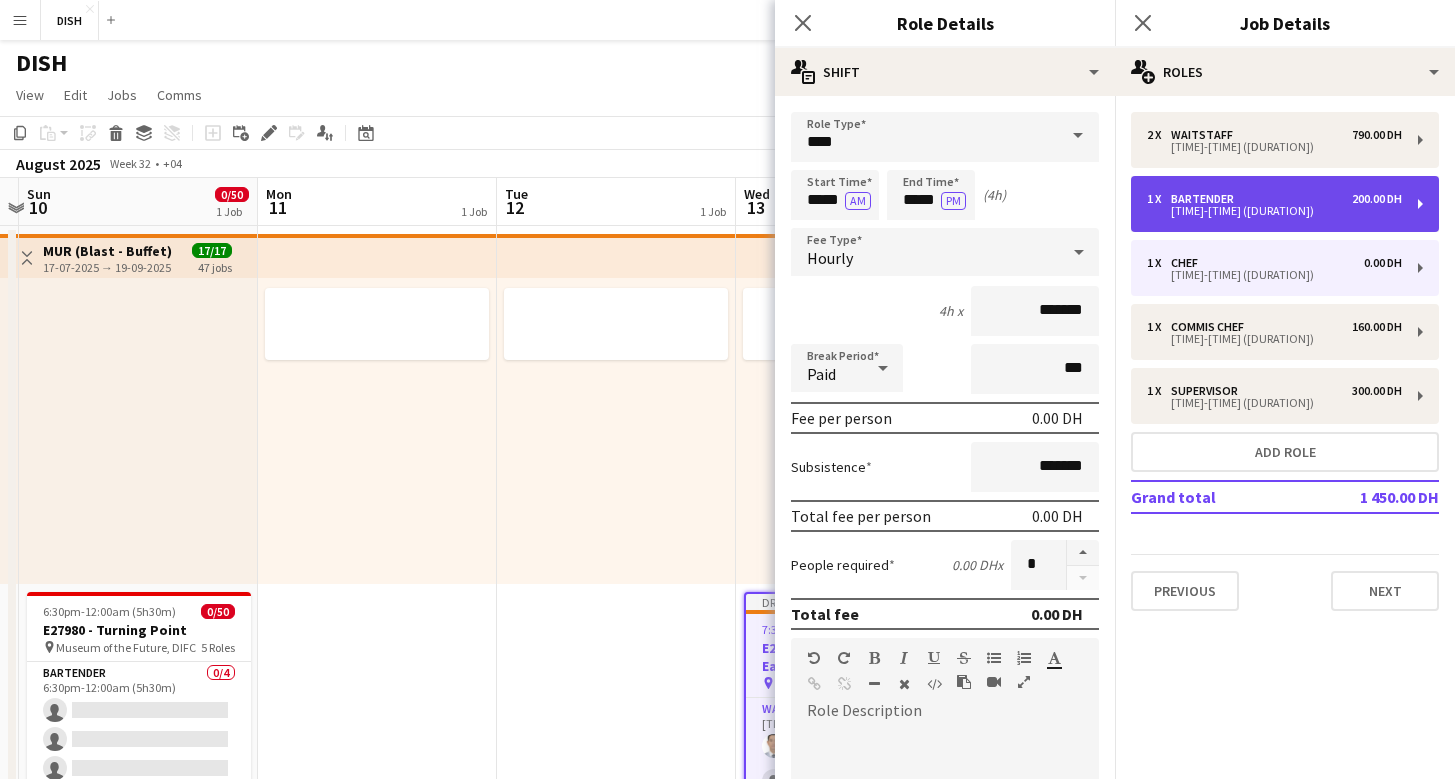 click on "[TIME]-[TIME] ([DURATION])" at bounding box center (1274, 211) 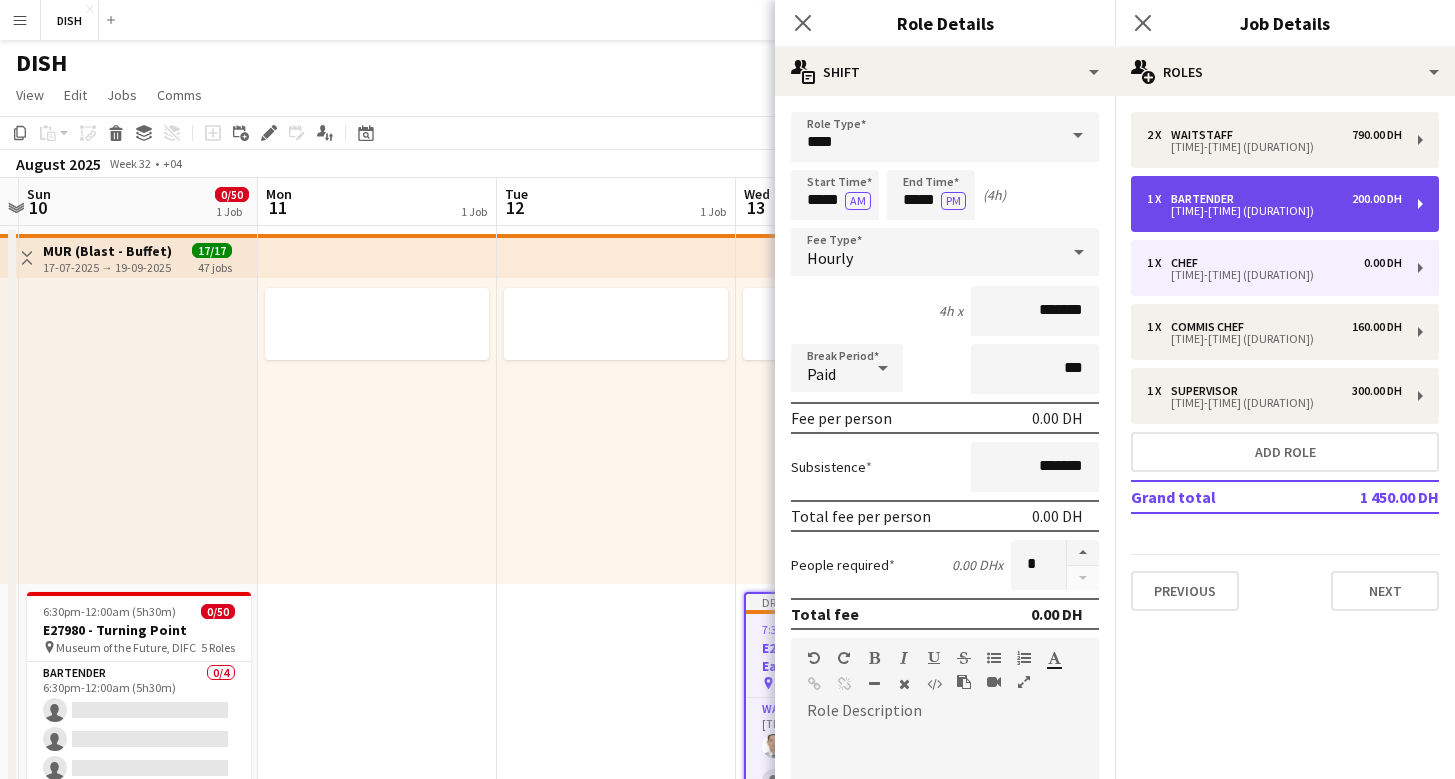 type on "********" 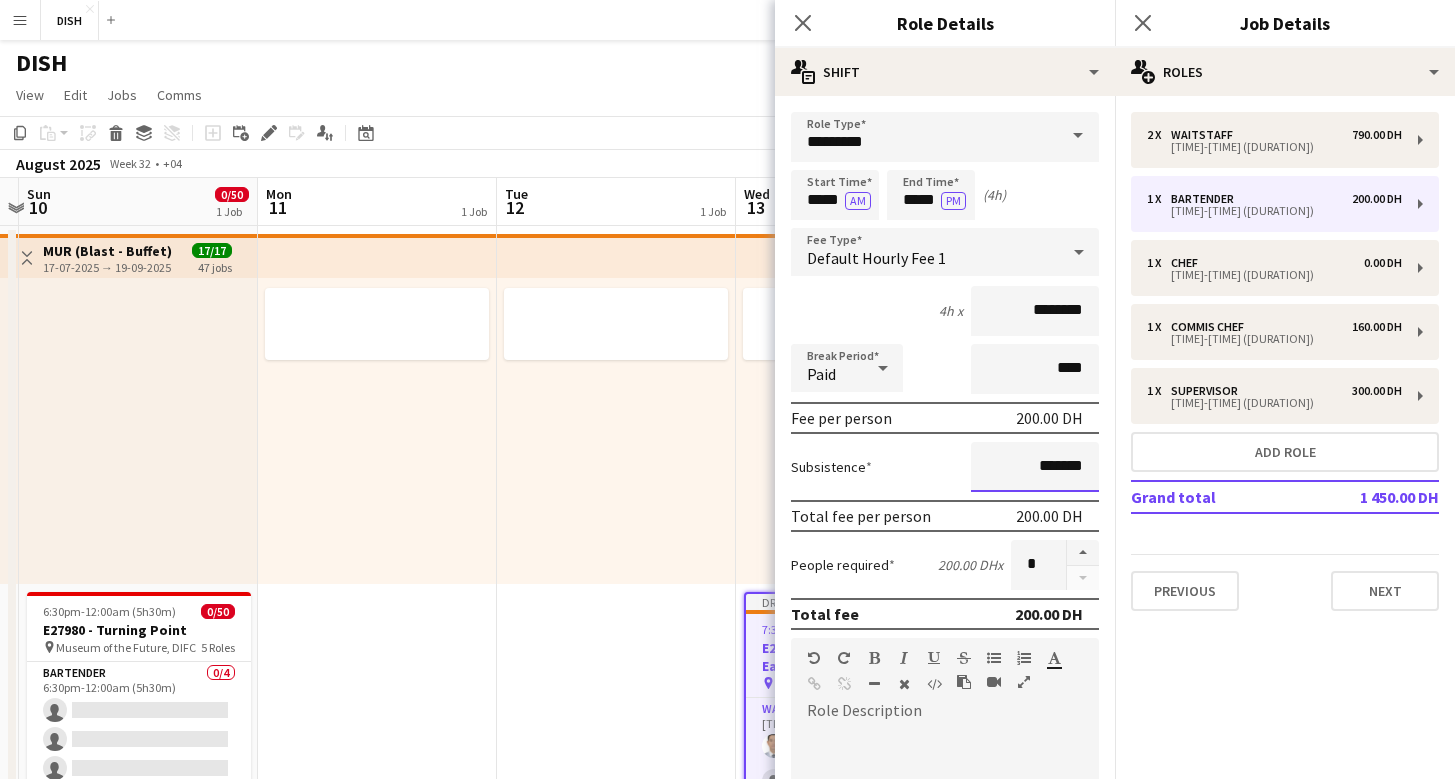 click on "*******" at bounding box center (1035, 467) 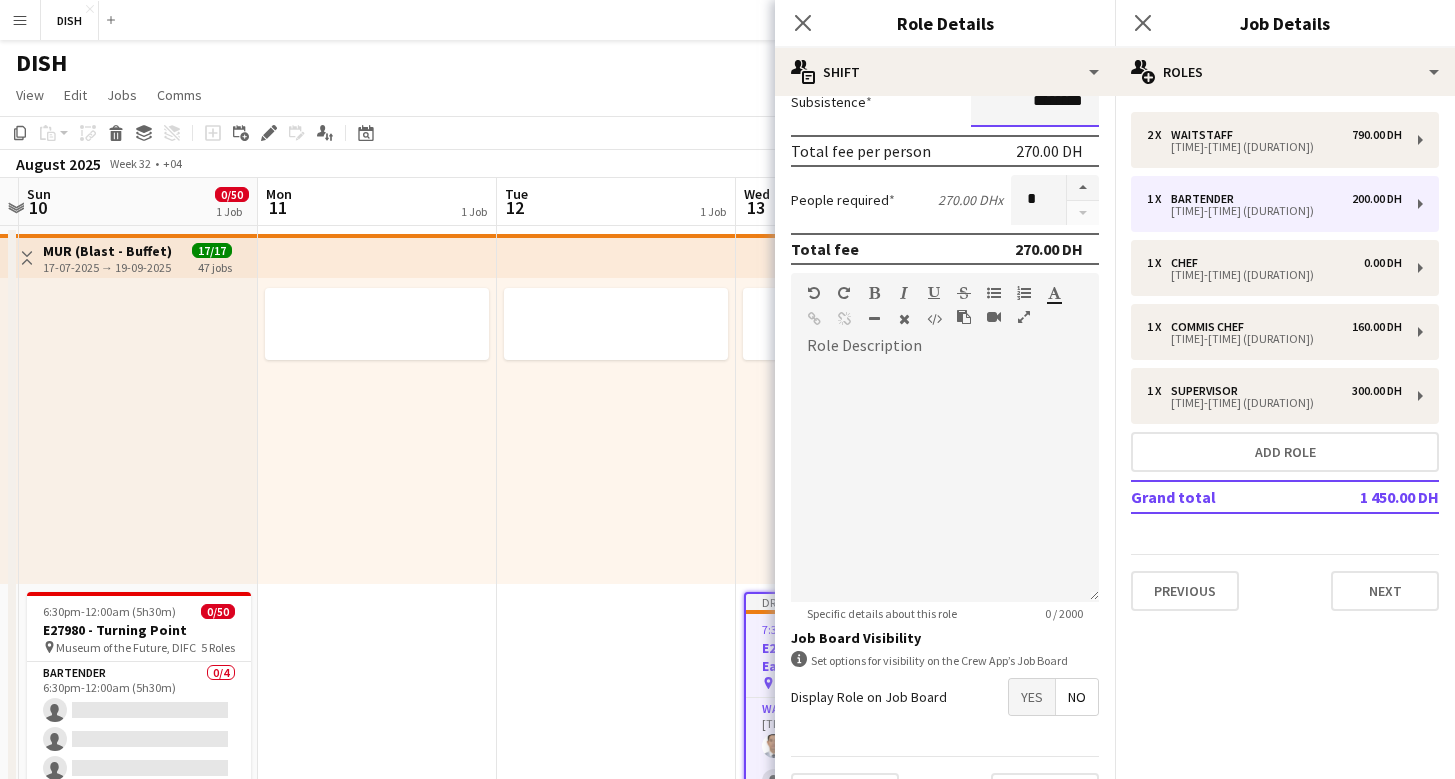 scroll, scrollTop: 415, scrollLeft: 0, axis: vertical 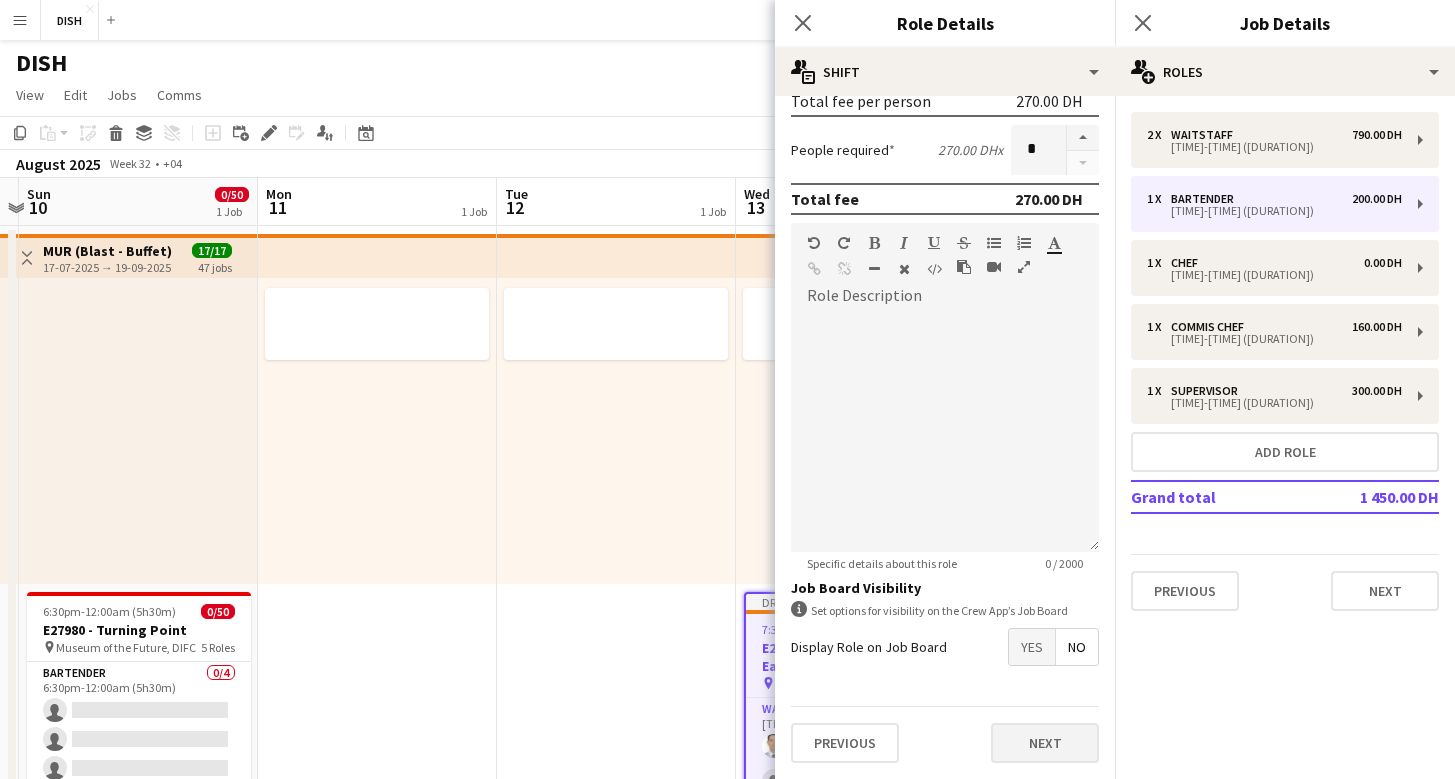 type on "********" 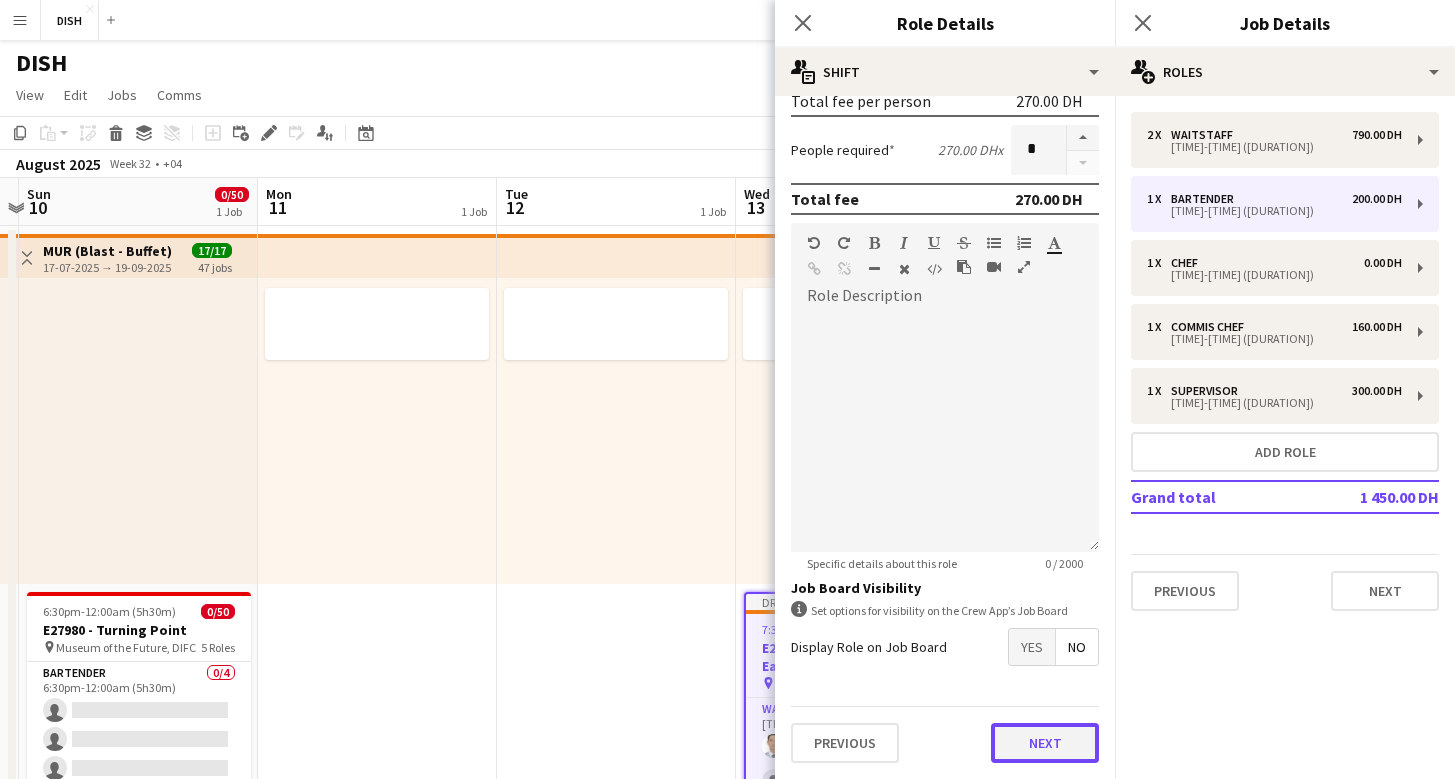 click on "Next" at bounding box center [1045, 743] 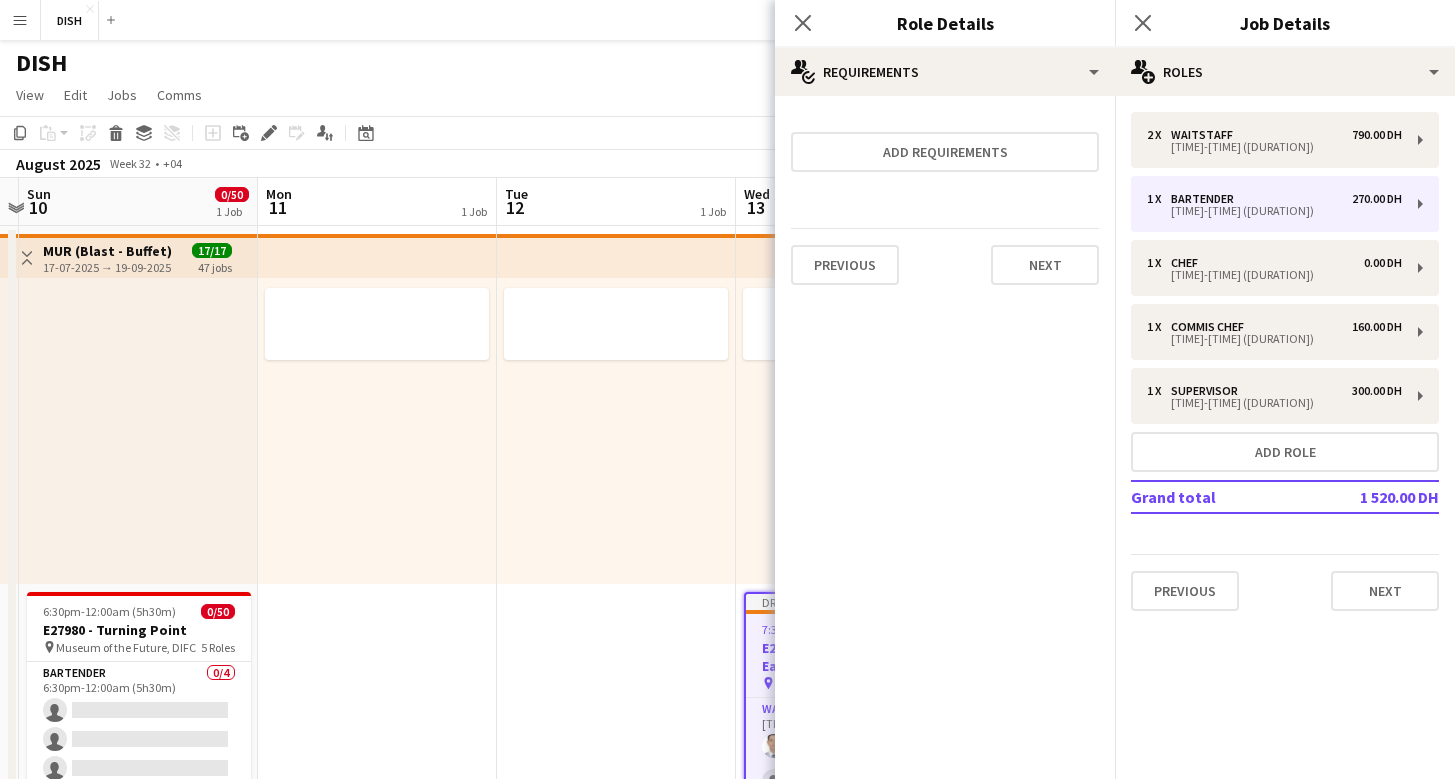 scroll, scrollTop: 0, scrollLeft: 0, axis: both 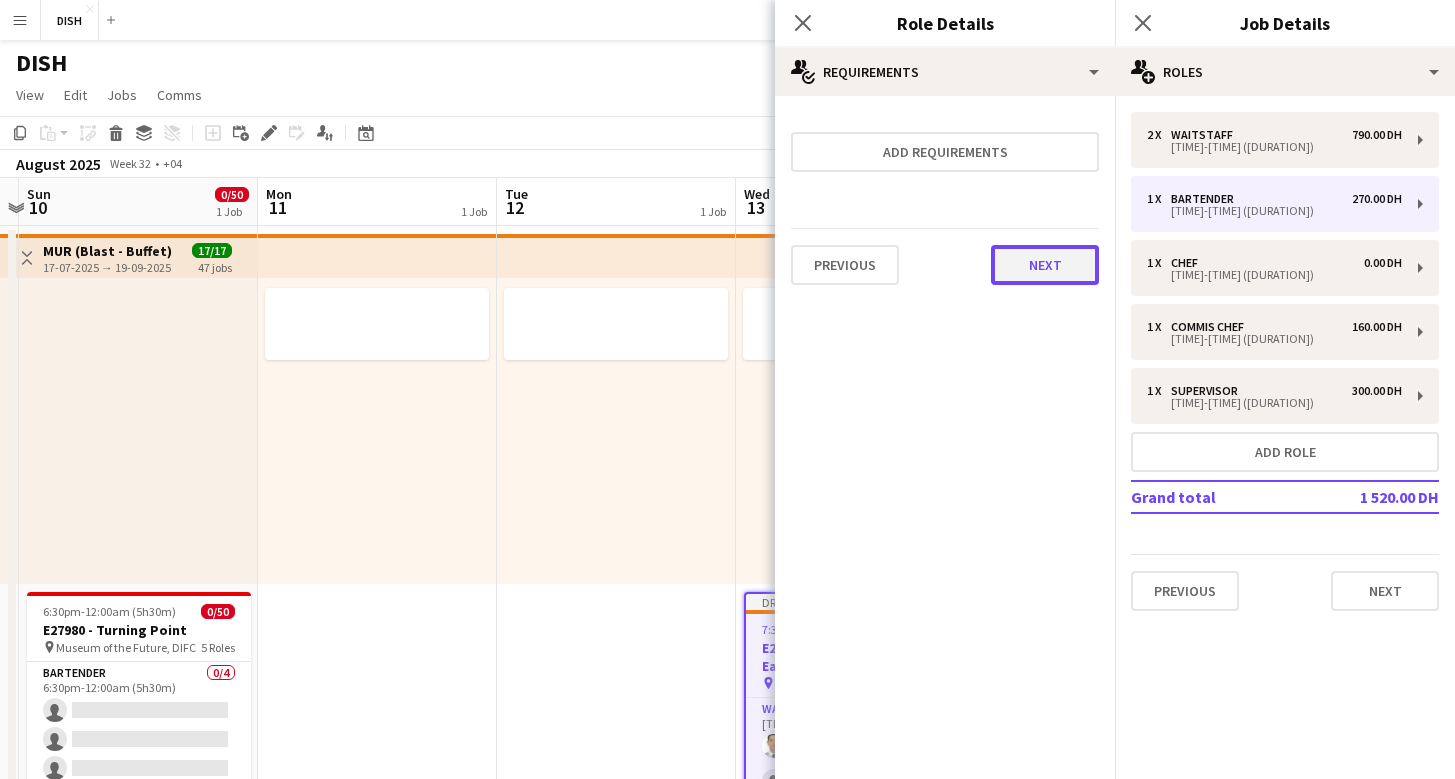 click on "Next" at bounding box center (1045, 265) 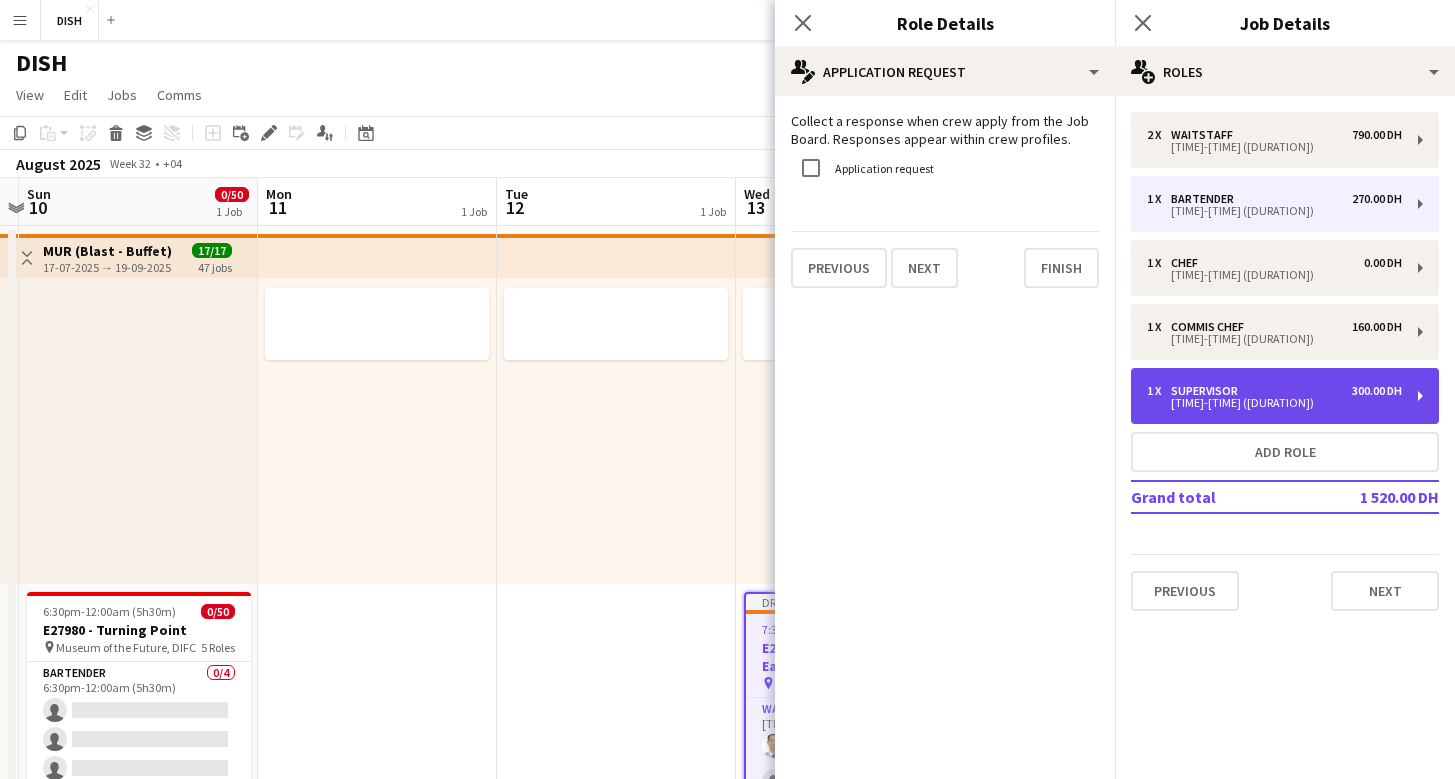 click on "1 x   Supervisor   300.00 DH" at bounding box center (1274, 391) 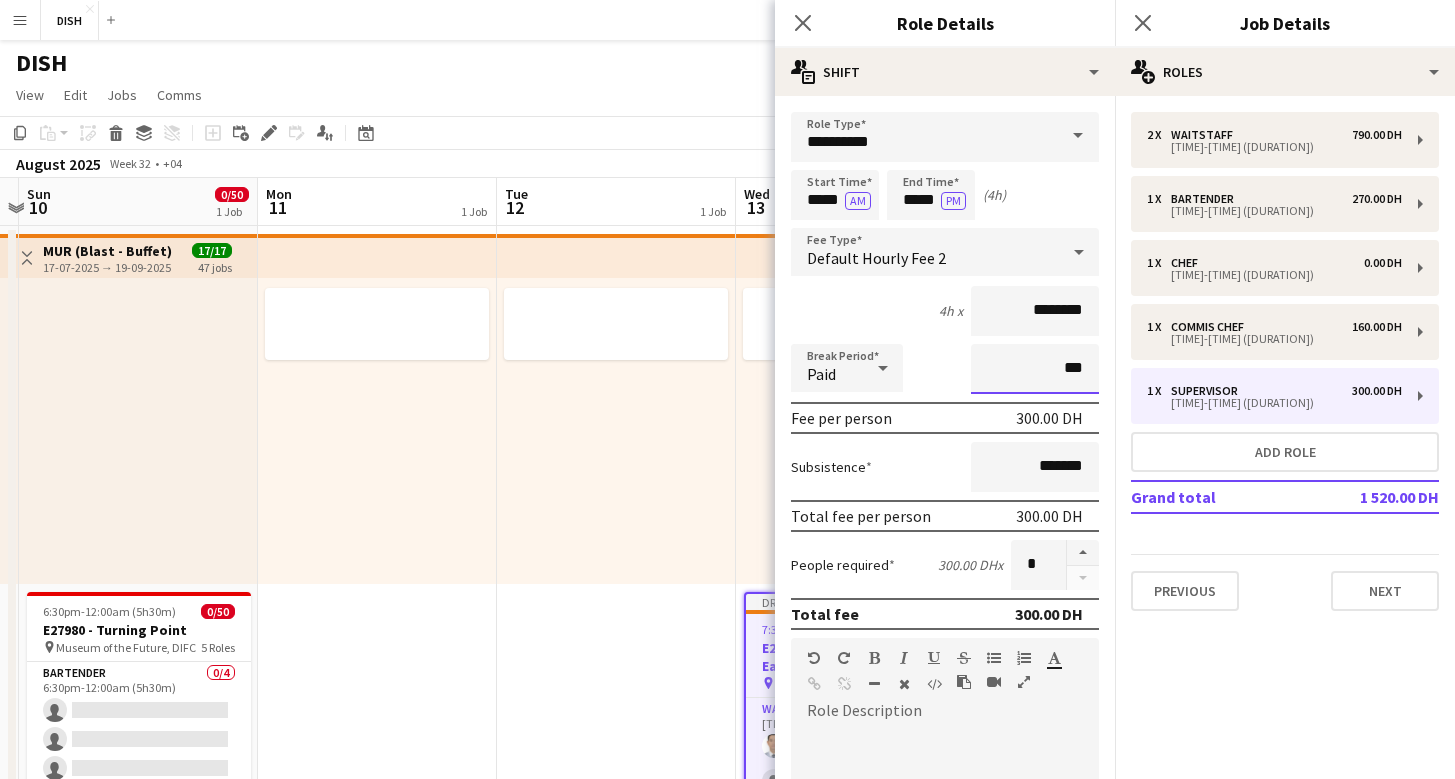 click on "***" at bounding box center (1035, 369) 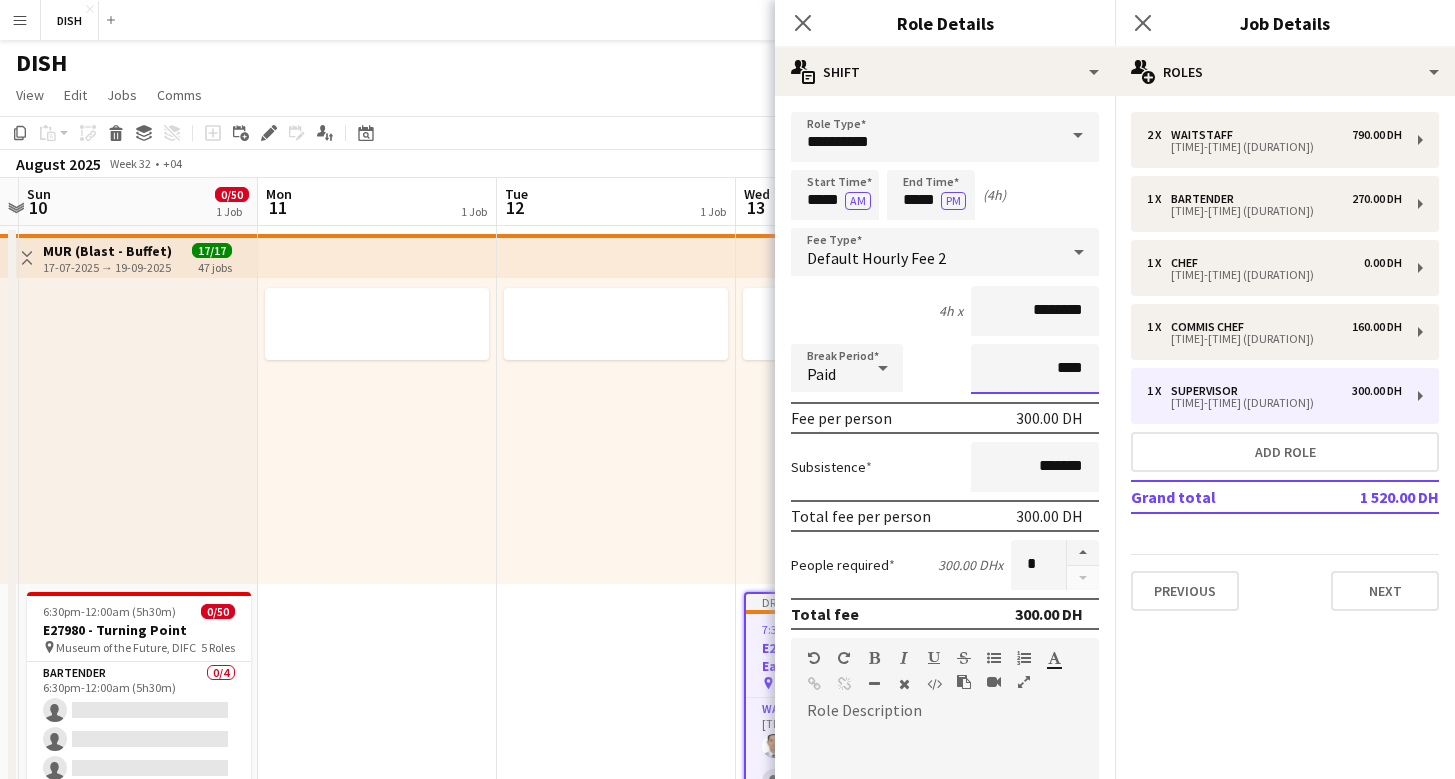 scroll, scrollTop: 163, scrollLeft: 0, axis: vertical 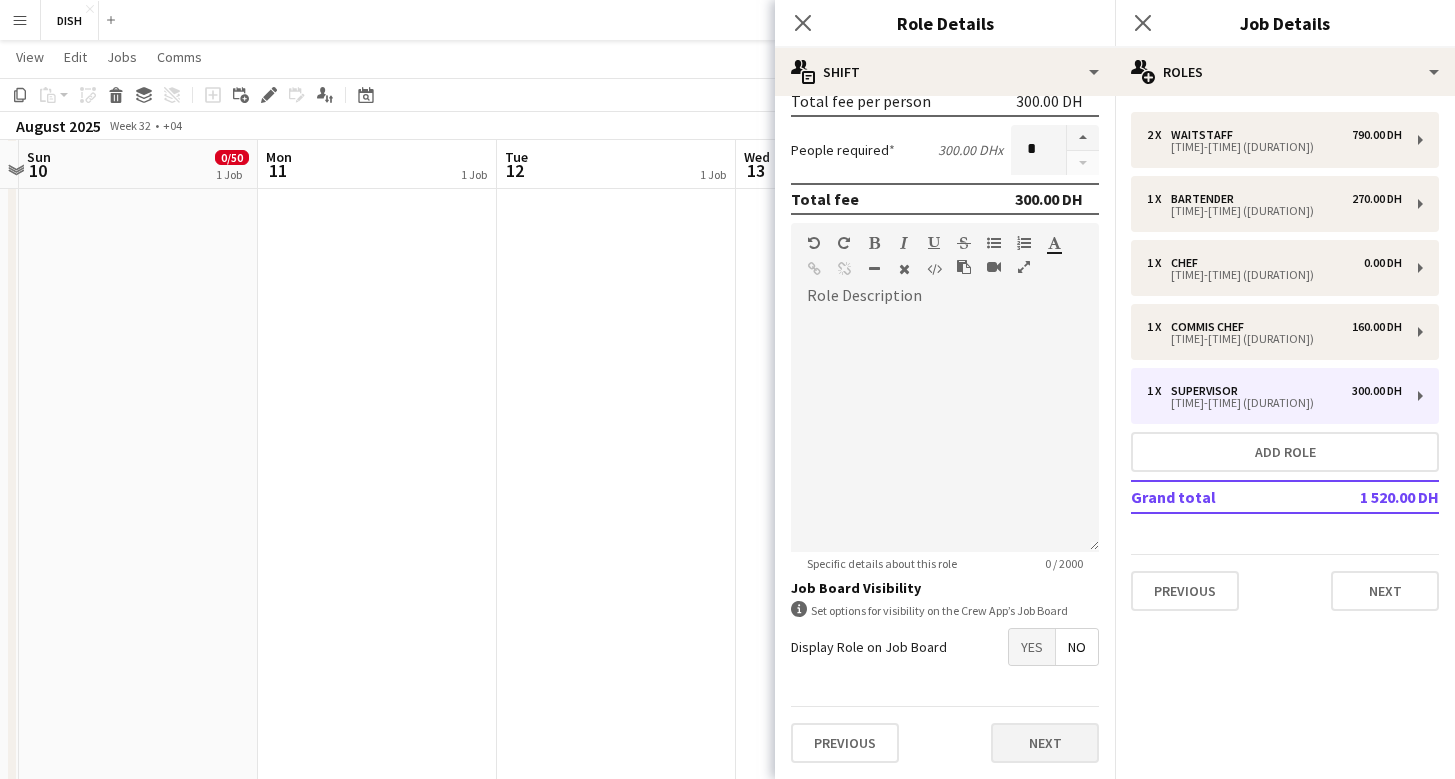 type on "****" 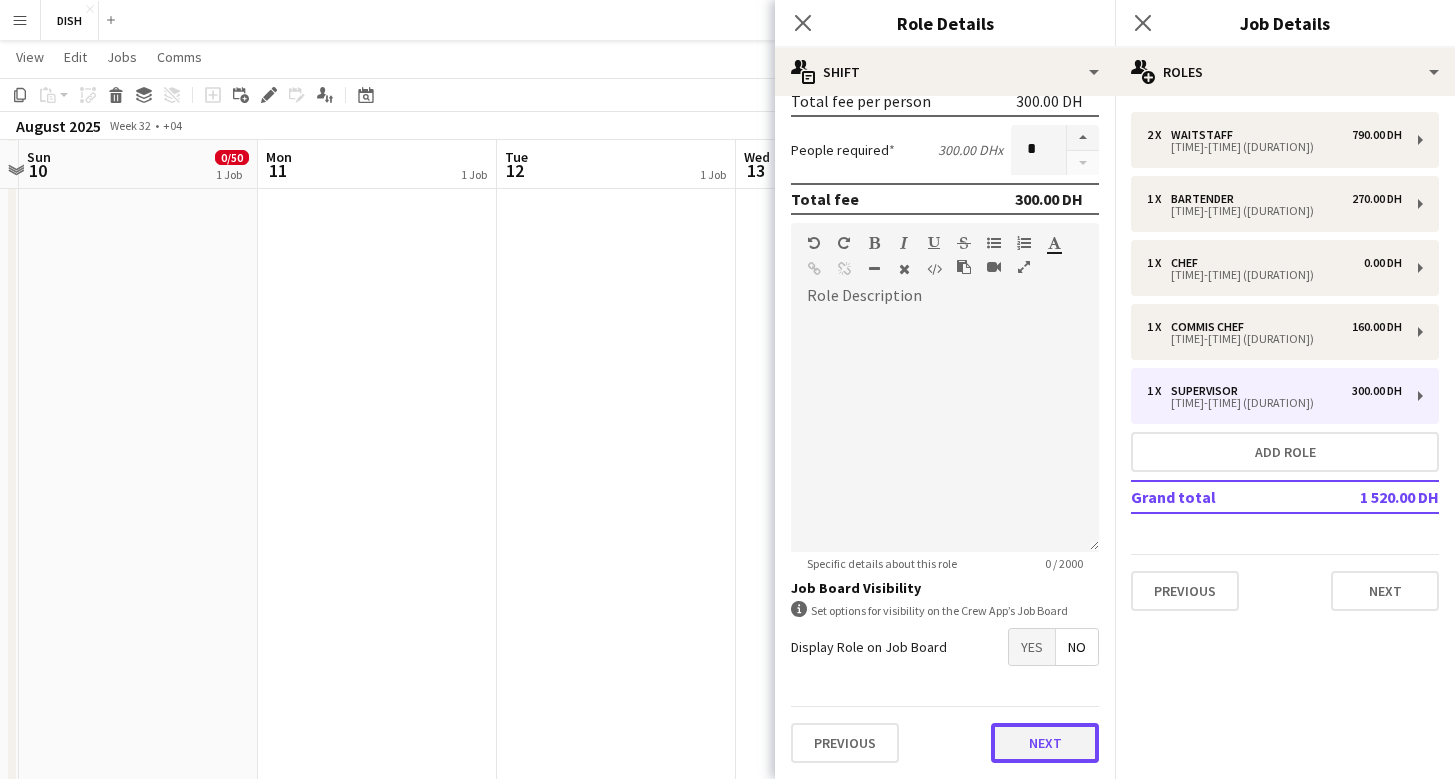 click on "Next" at bounding box center (1045, 743) 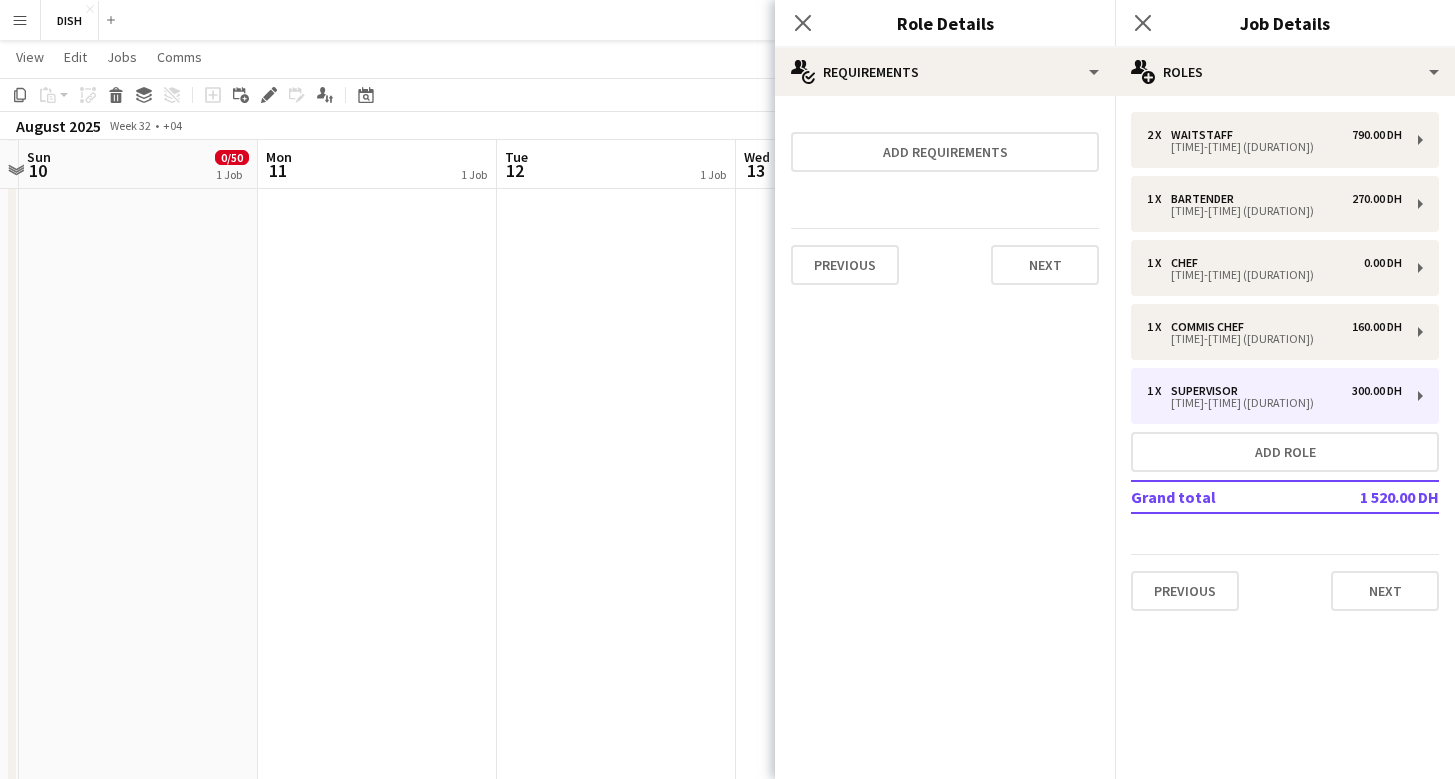 scroll, scrollTop: 0, scrollLeft: 0, axis: both 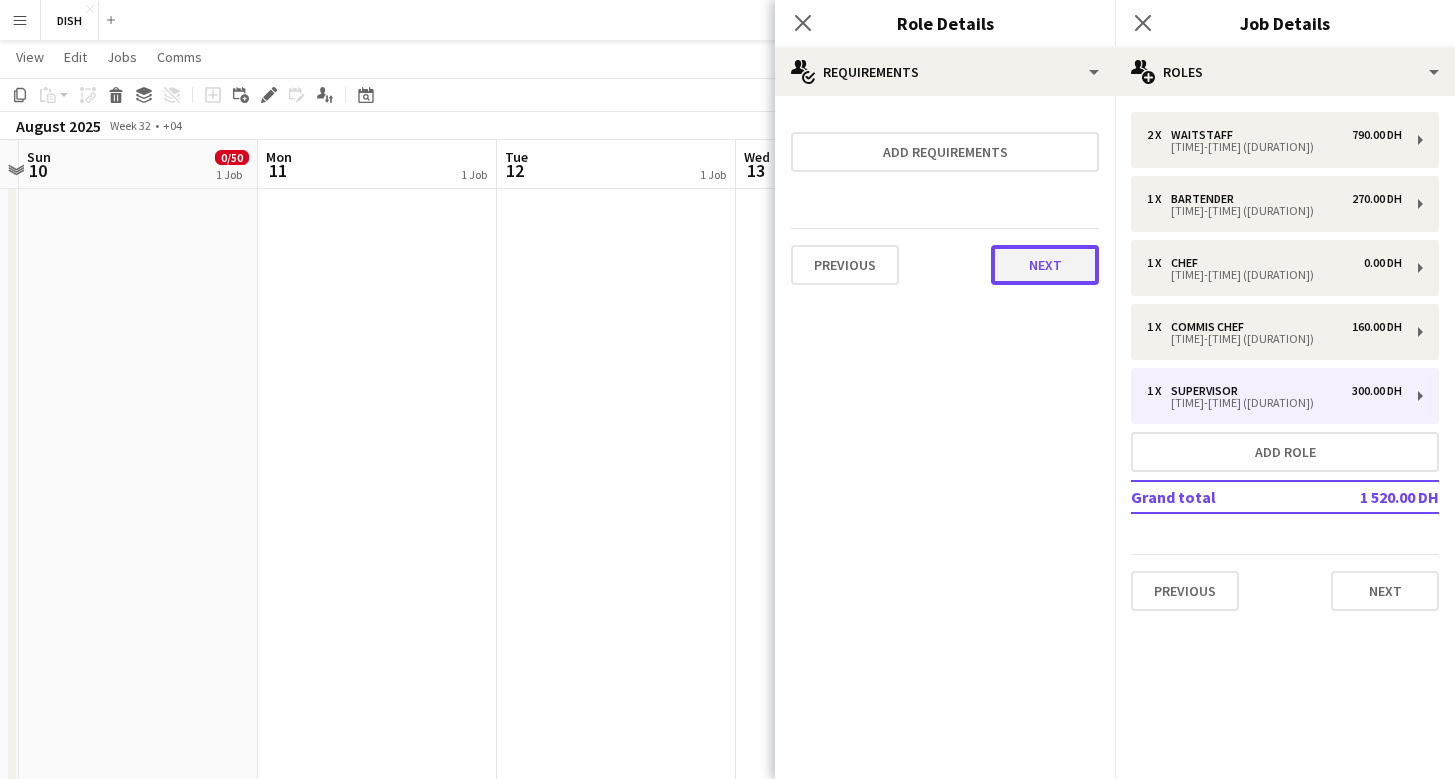 click on "Next" at bounding box center (1045, 265) 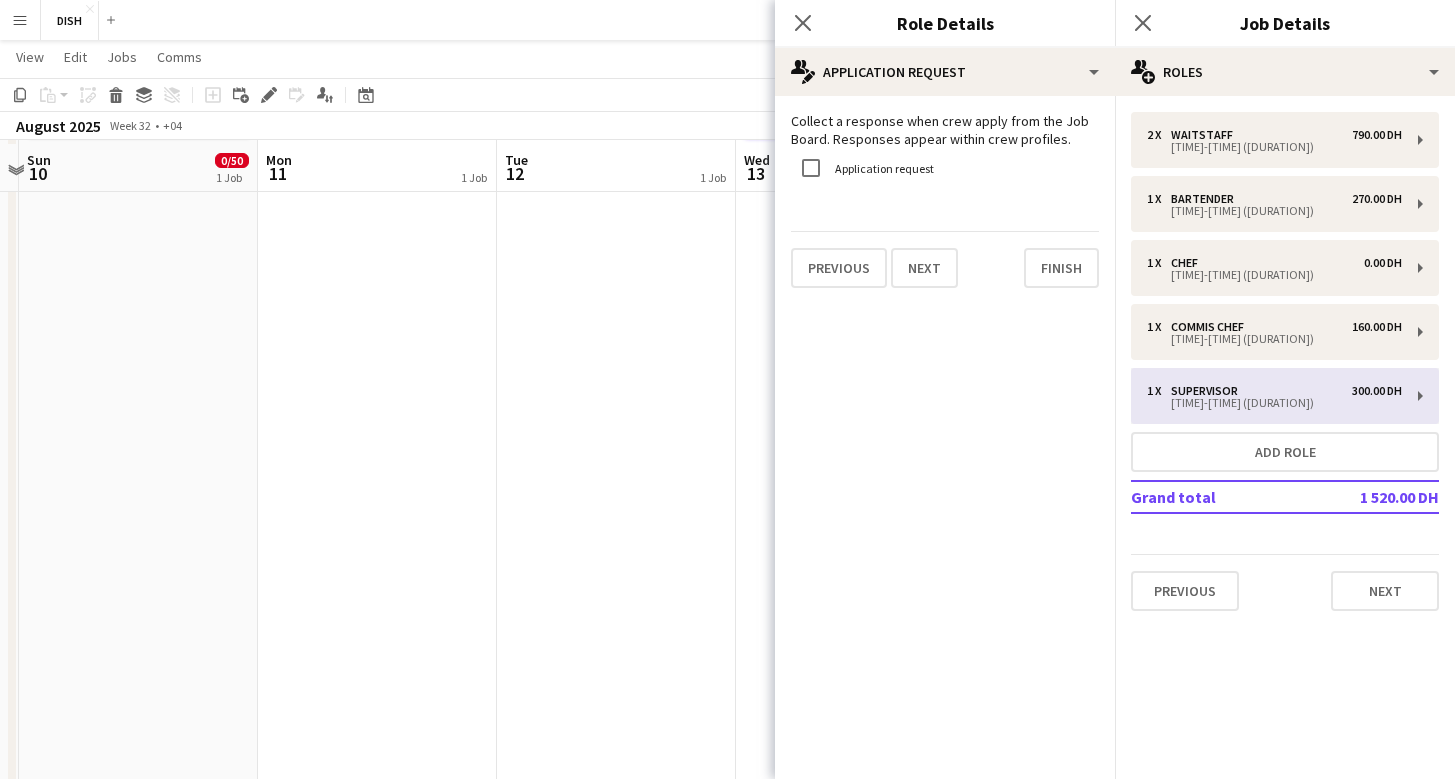 scroll, scrollTop: 747, scrollLeft: 0, axis: vertical 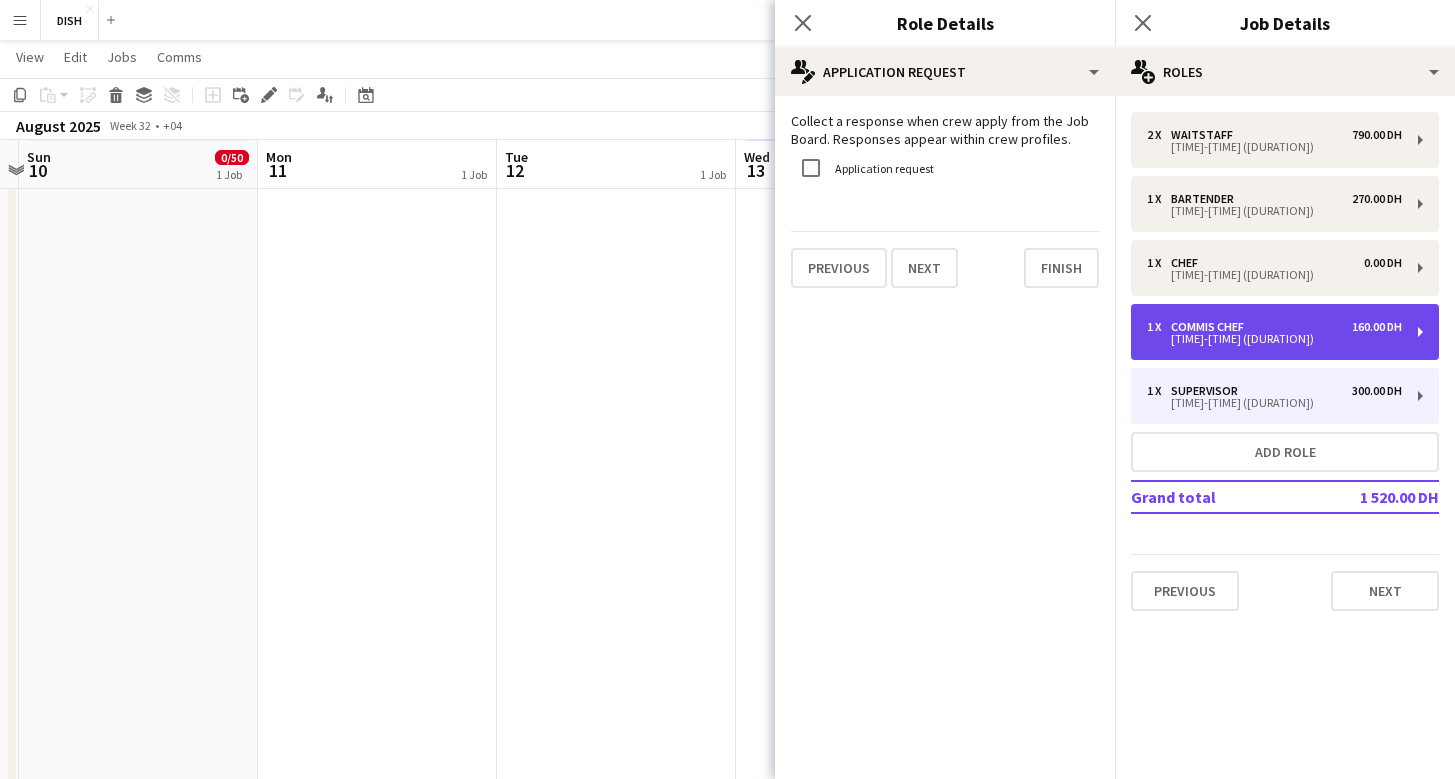 click on "[TIME]-[TIME] ([DURATION])" at bounding box center [1274, 339] 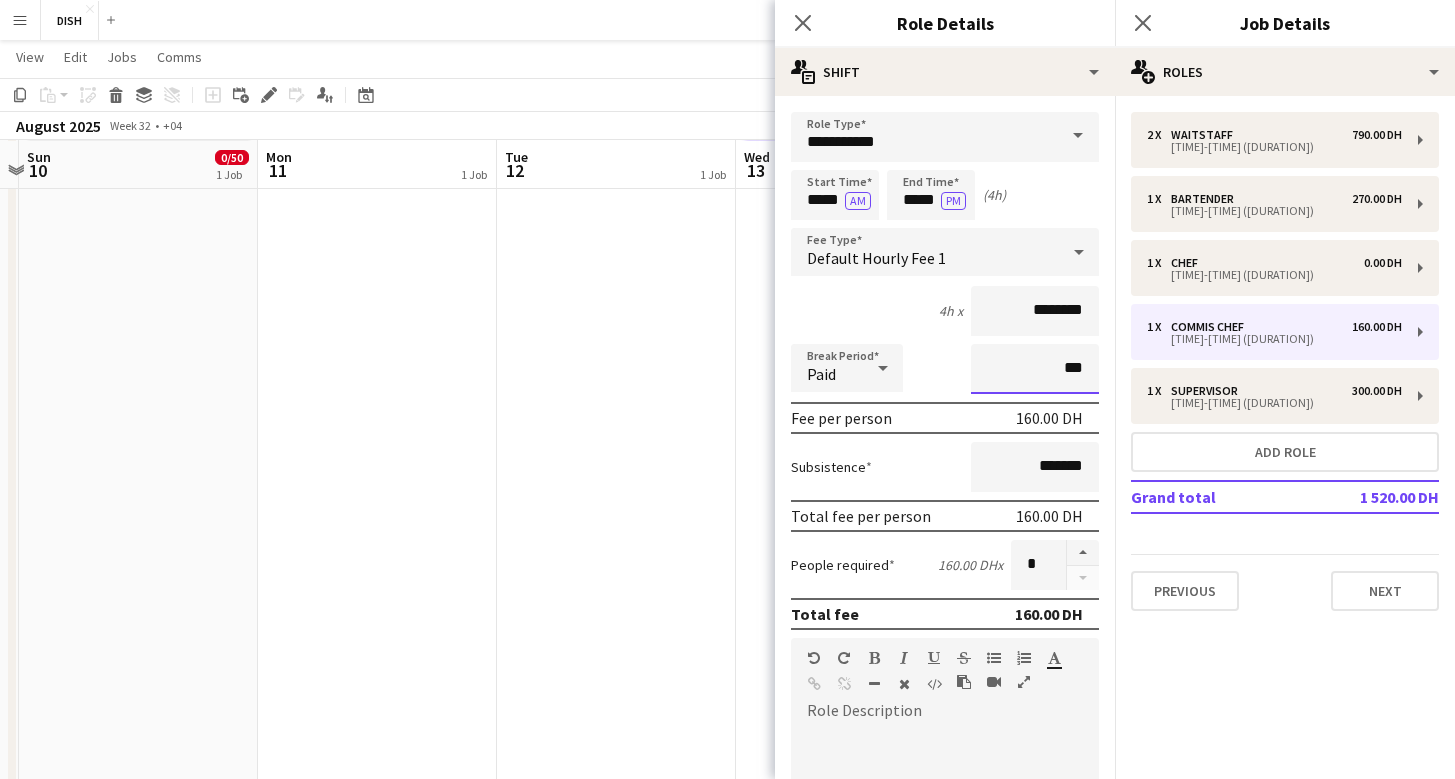 click on "***" at bounding box center [1035, 369] 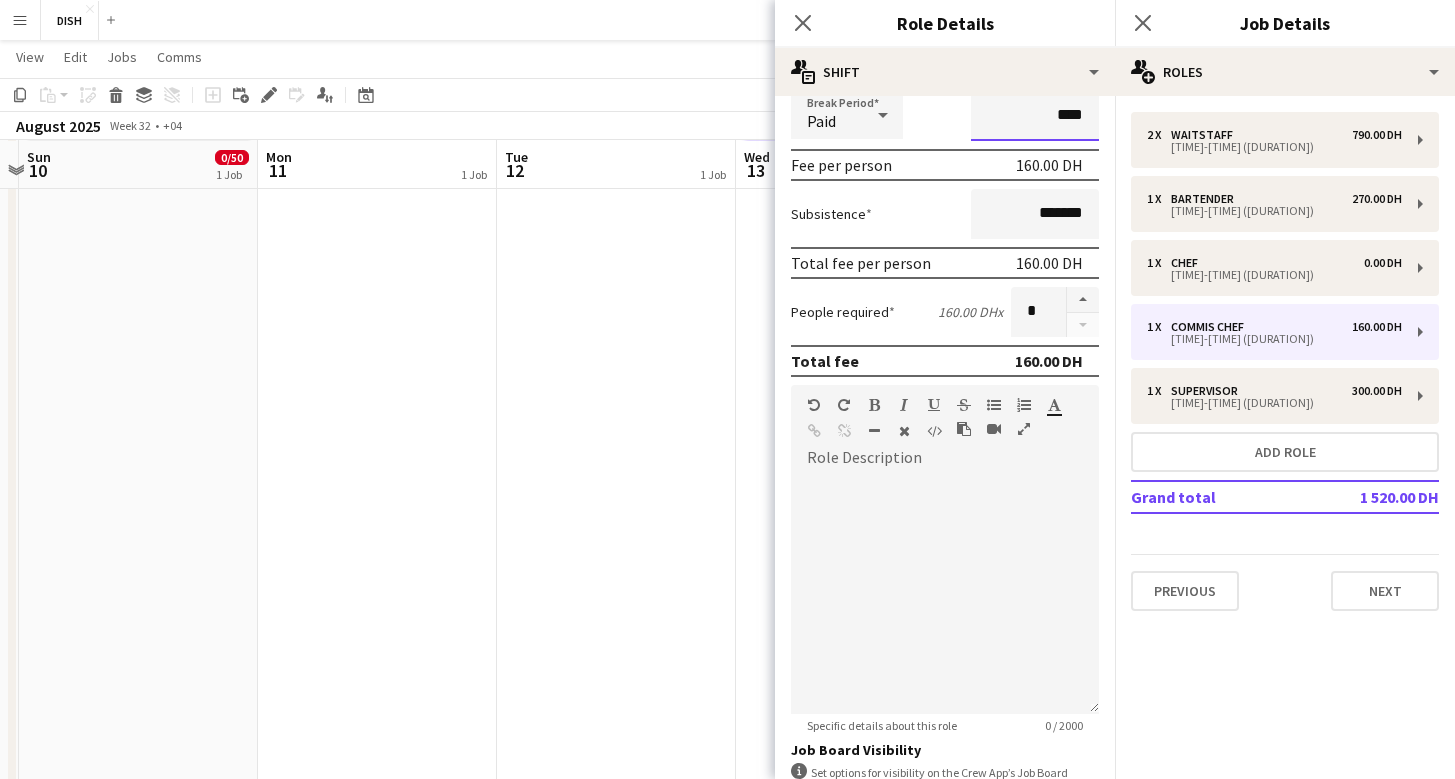 scroll, scrollTop: 415, scrollLeft: 0, axis: vertical 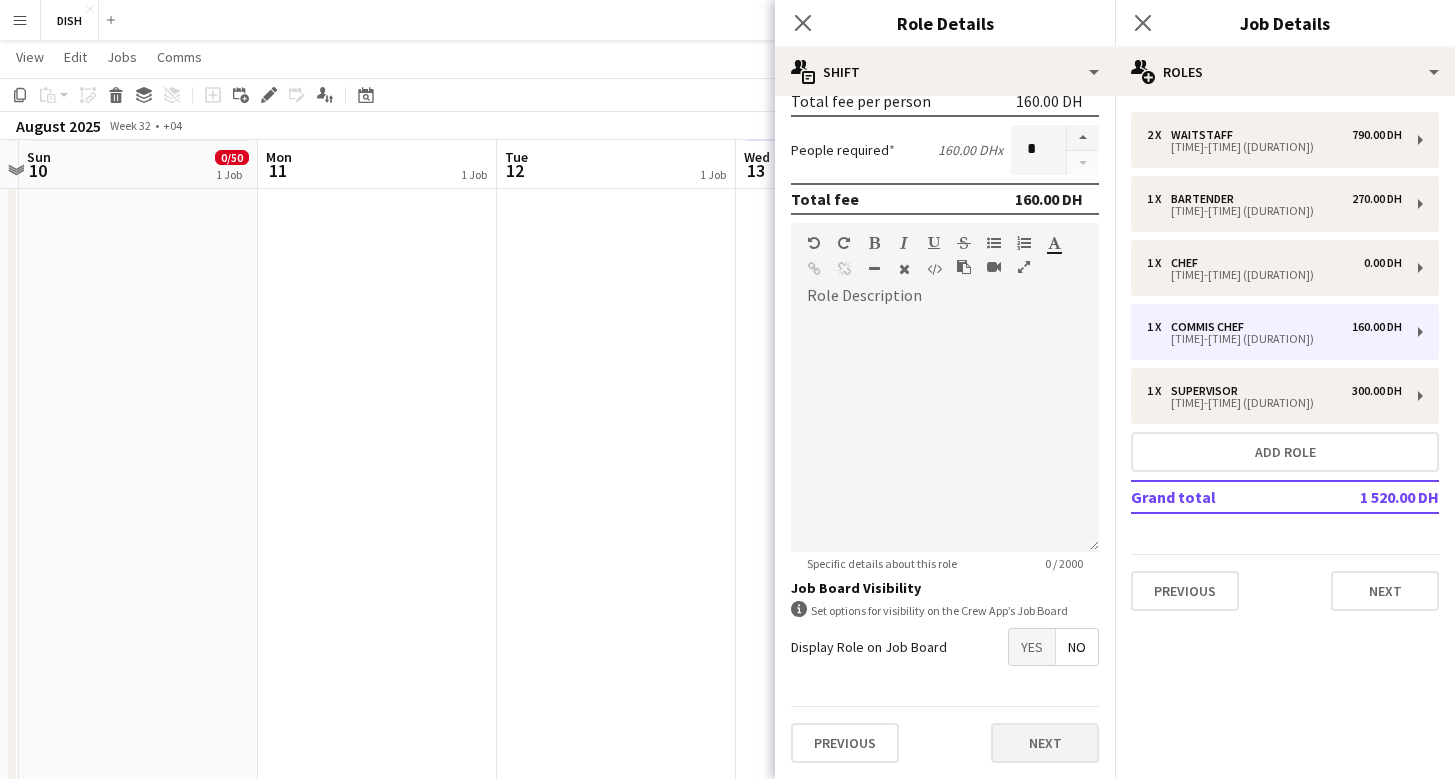 type on "****" 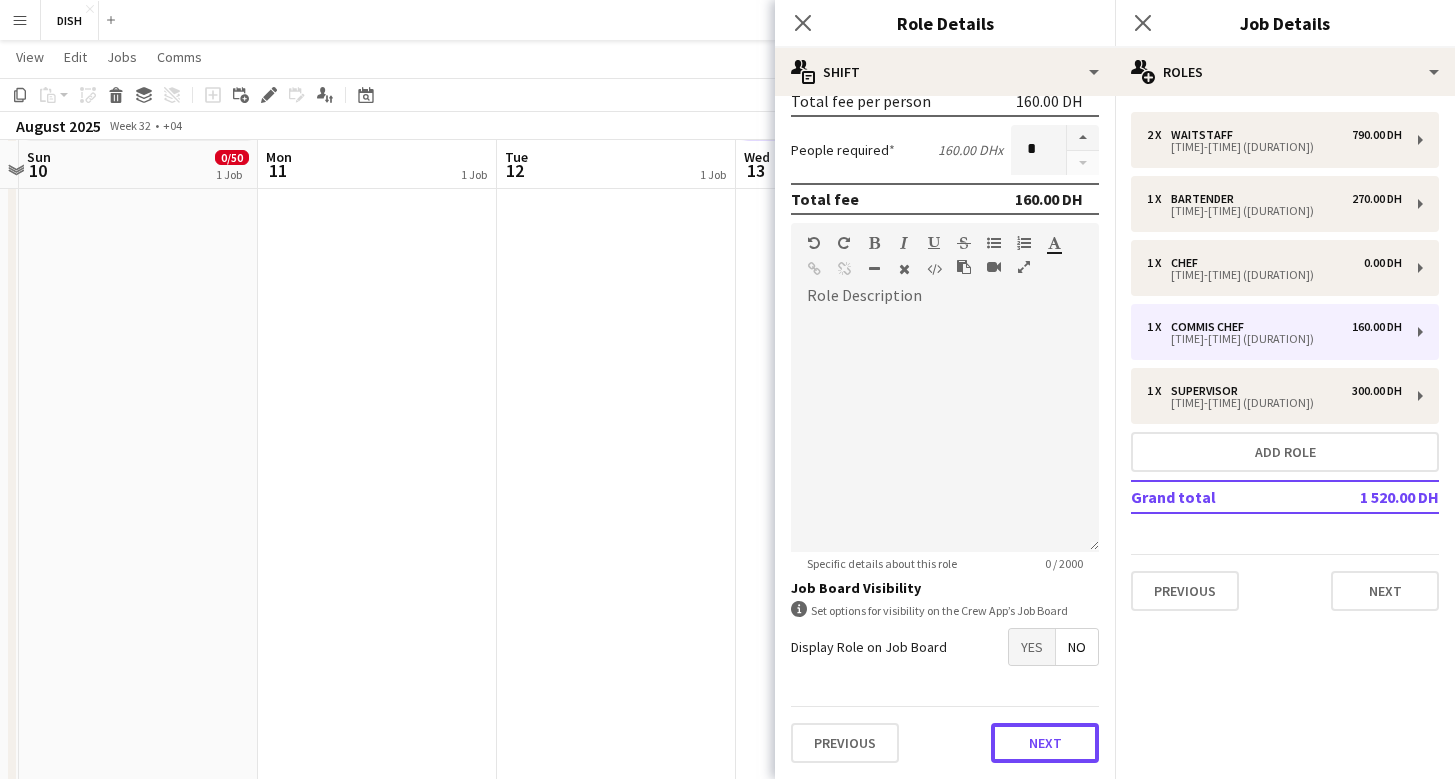 click on "Next" at bounding box center (1045, 743) 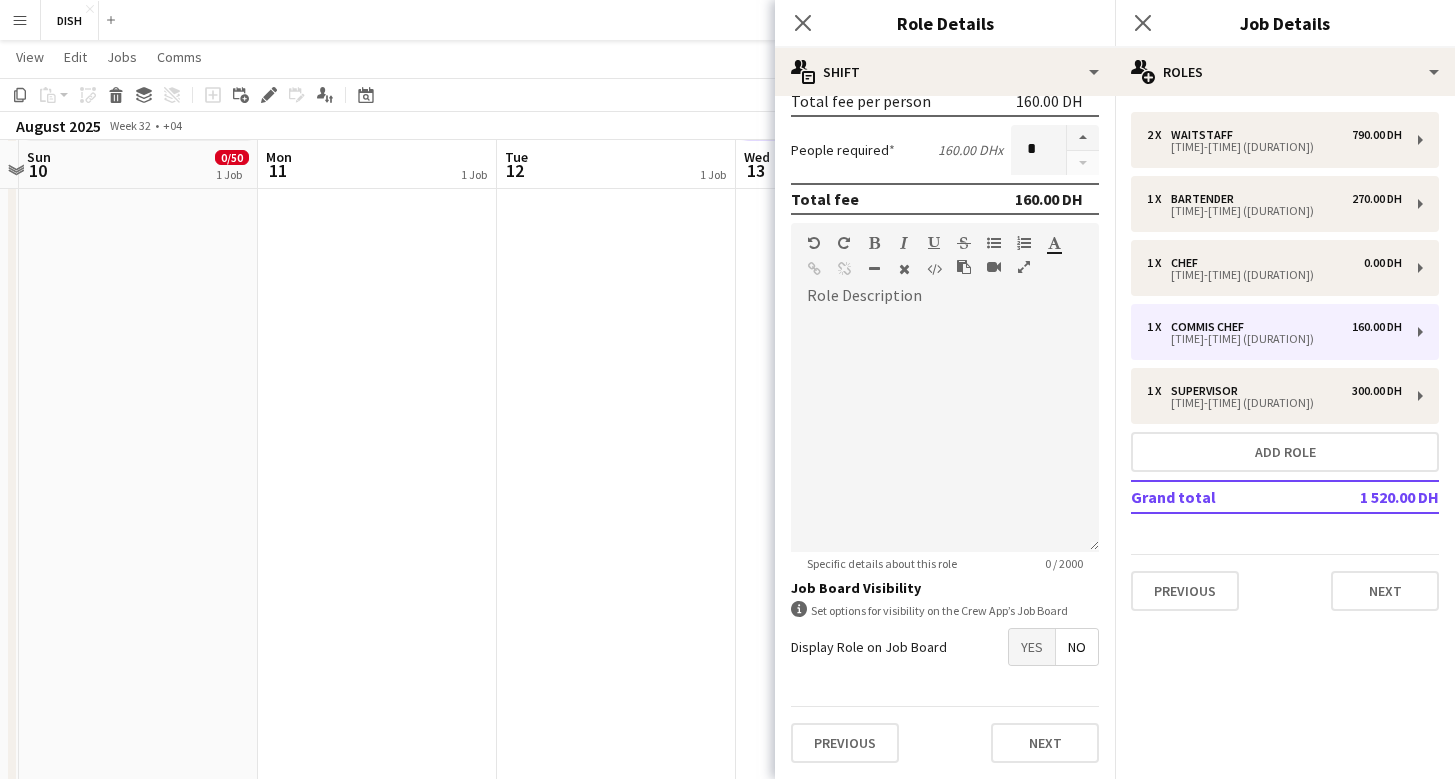 scroll, scrollTop: 0, scrollLeft: 0, axis: both 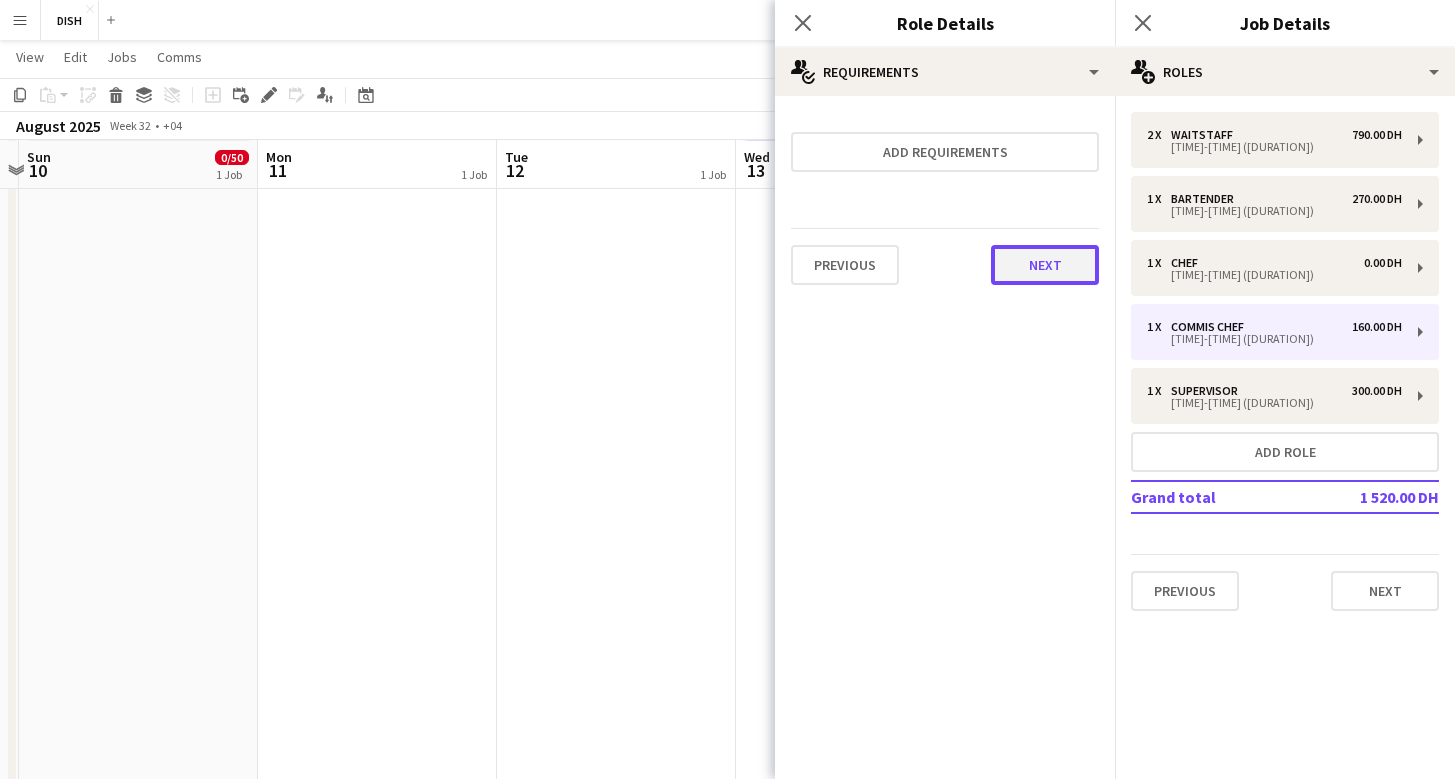 click on "Next" at bounding box center [1045, 265] 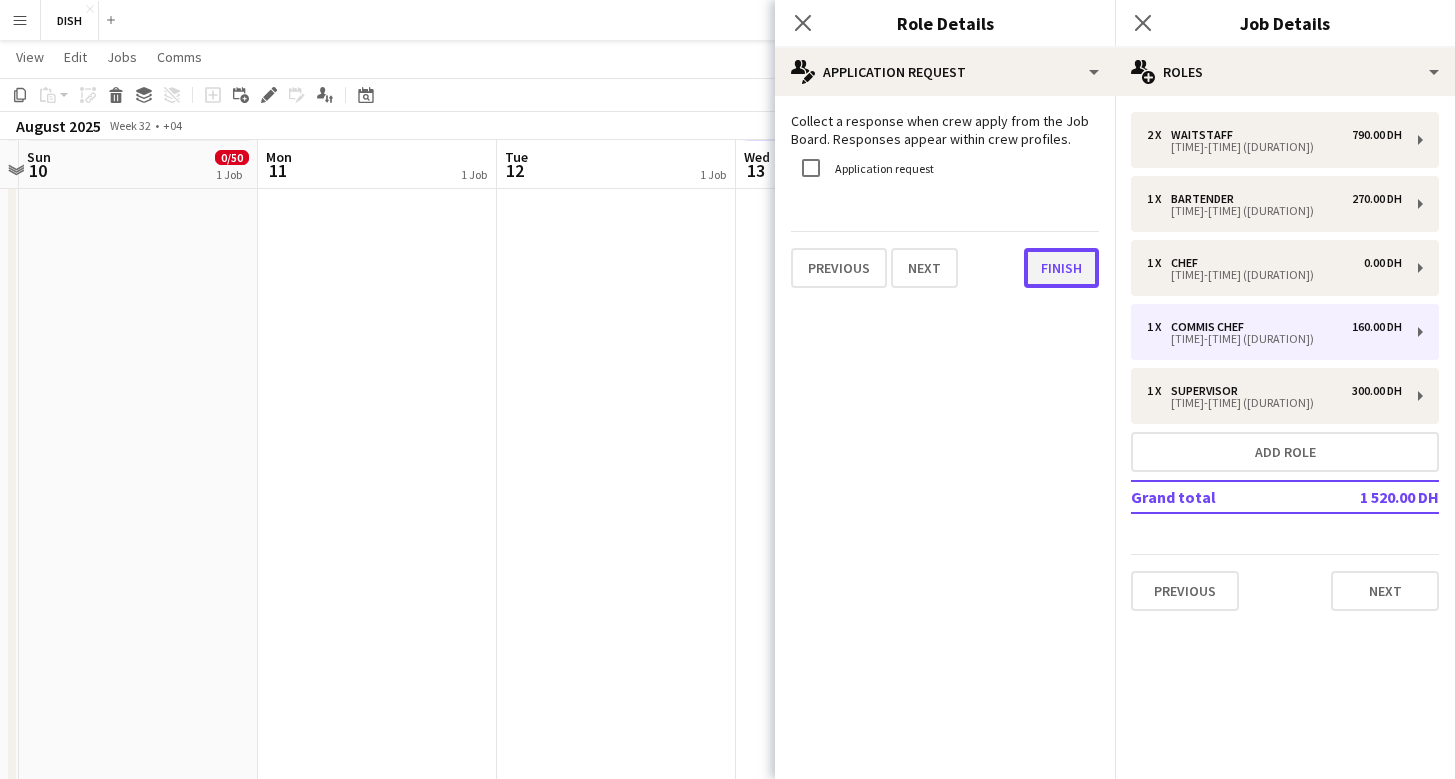 click on "Finish" at bounding box center [1061, 268] 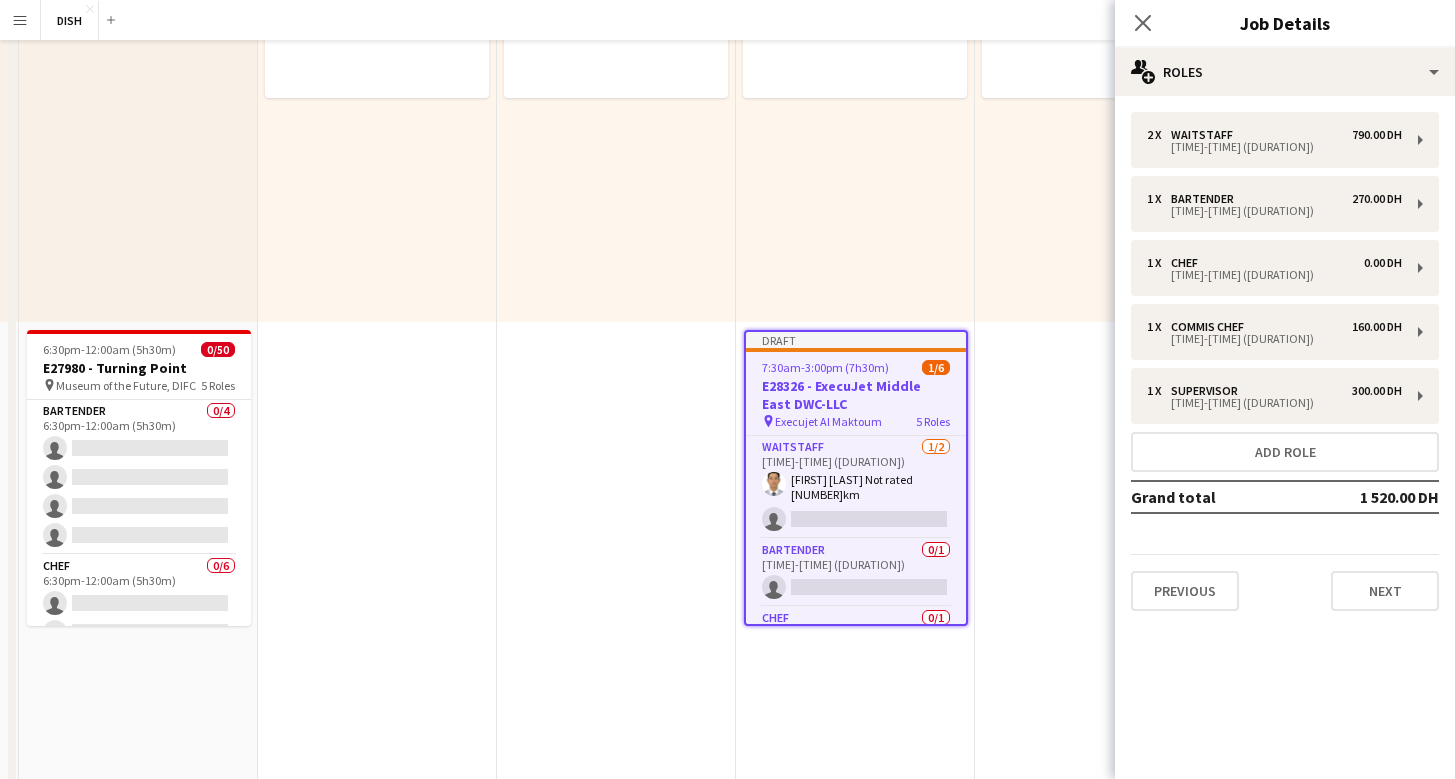 scroll, scrollTop: 0, scrollLeft: 0, axis: both 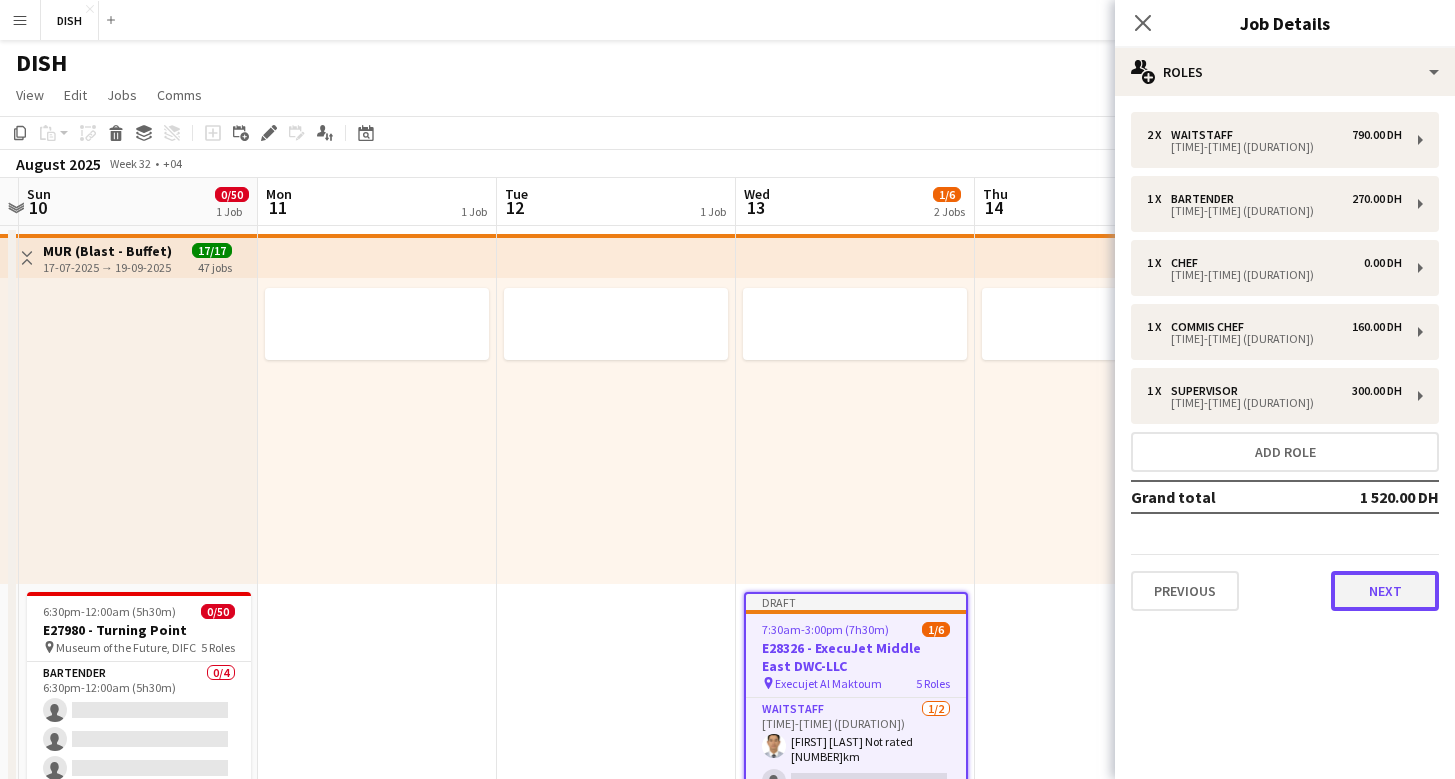 click on "Next" at bounding box center (1385, 591) 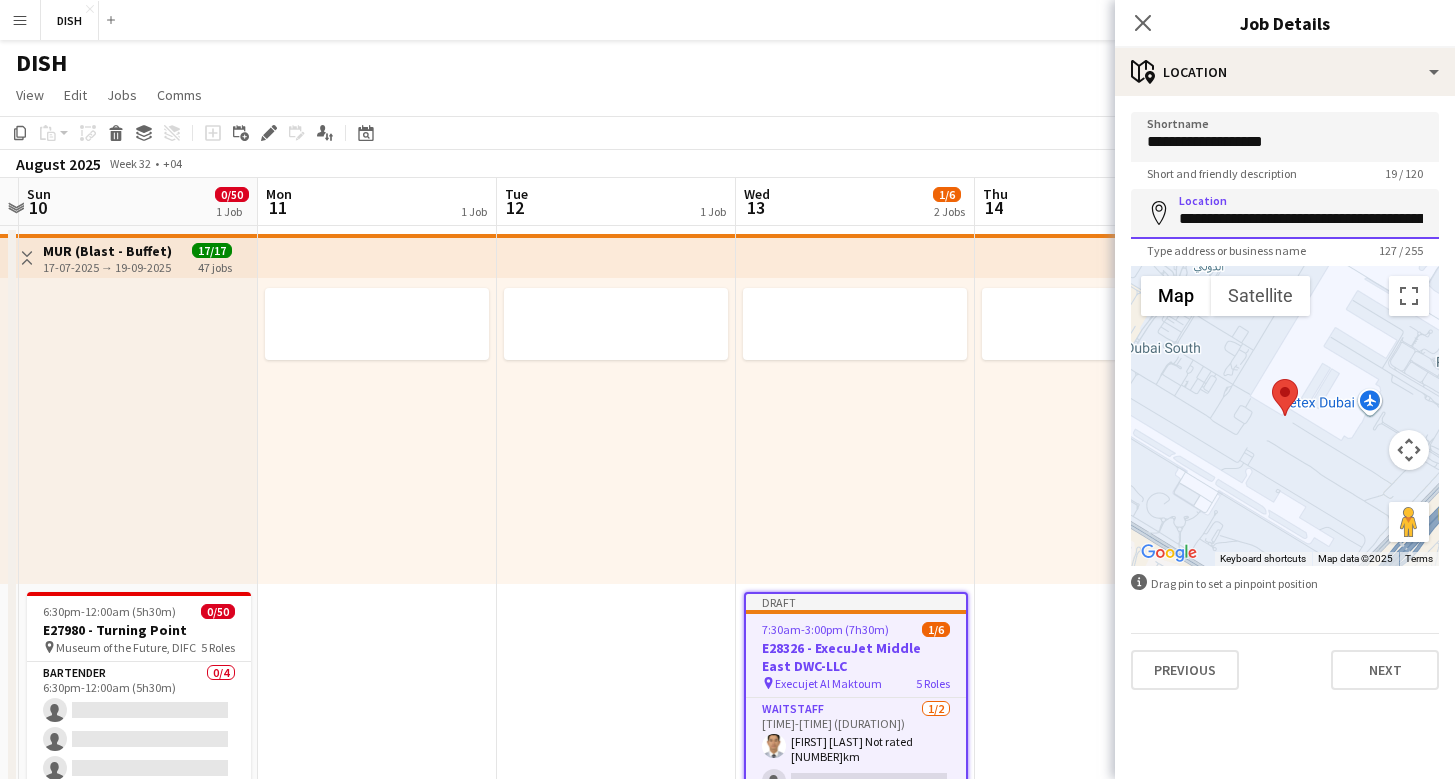 drag, startPoint x: 1287, startPoint y: 233, endPoint x: 1273, endPoint y: 227, distance: 15.231546 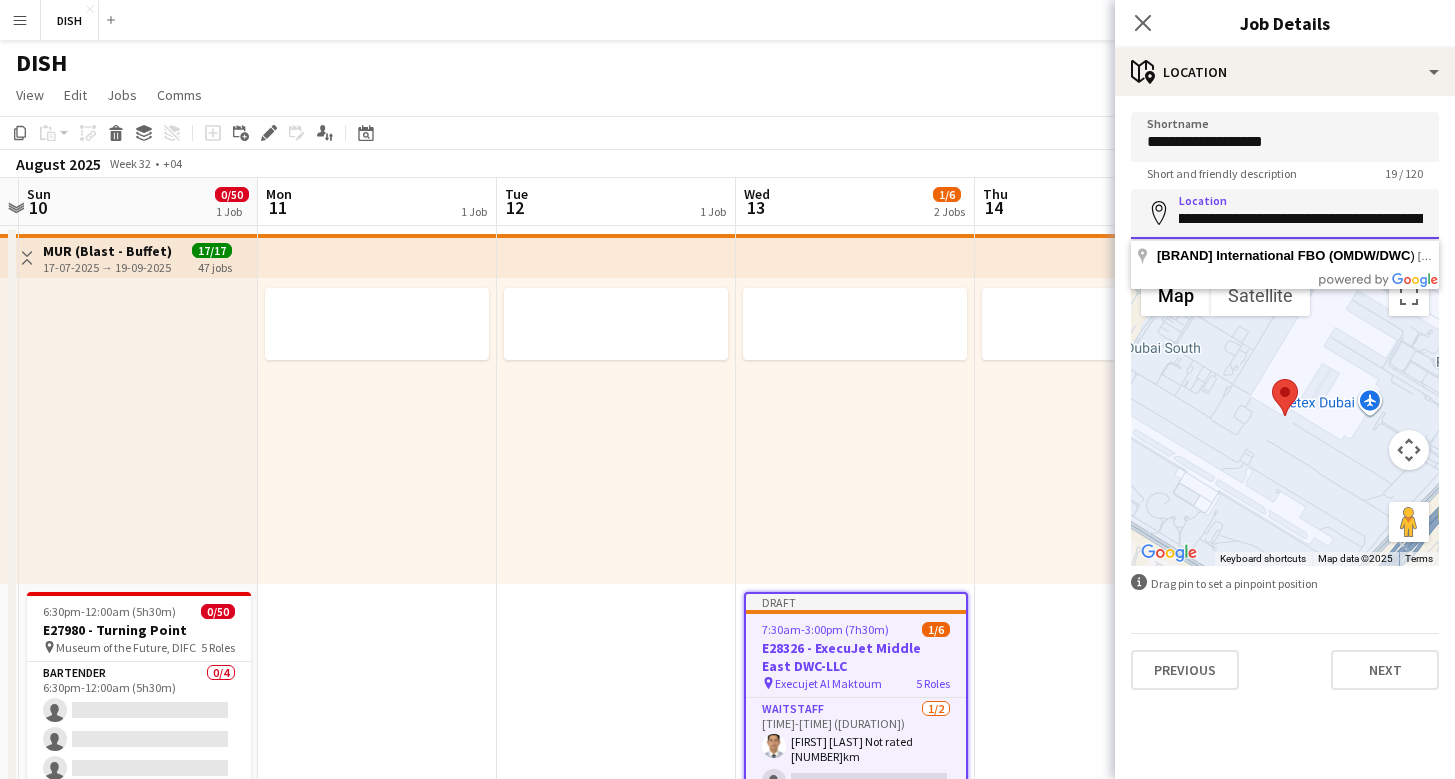 scroll, scrollTop: 0, scrollLeft: 636, axis: horizontal 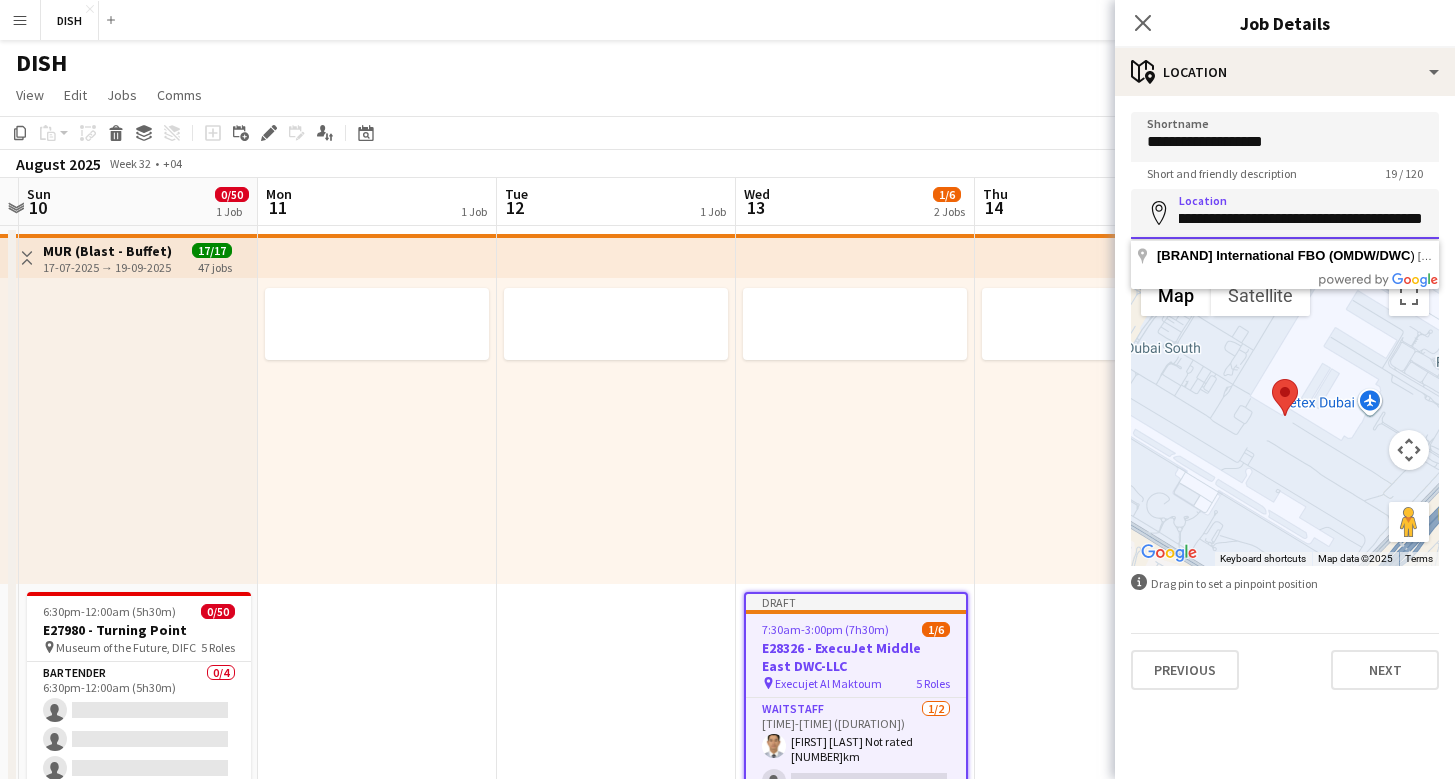 drag, startPoint x: 1180, startPoint y: 215, endPoint x: 1469, endPoint y: 210, distance: 289.04324 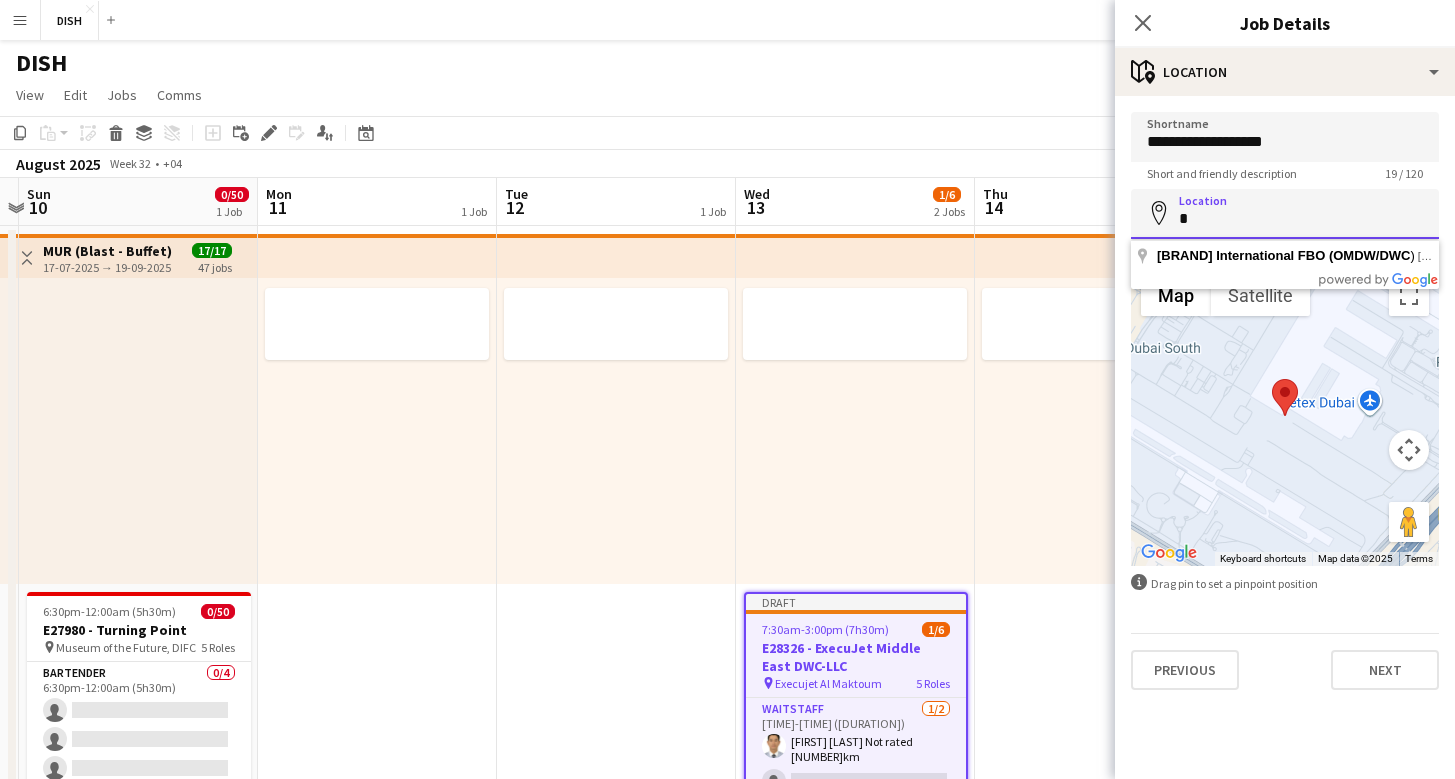 scroll, scrollTop: 0, scrollLeft: 0, axis: both 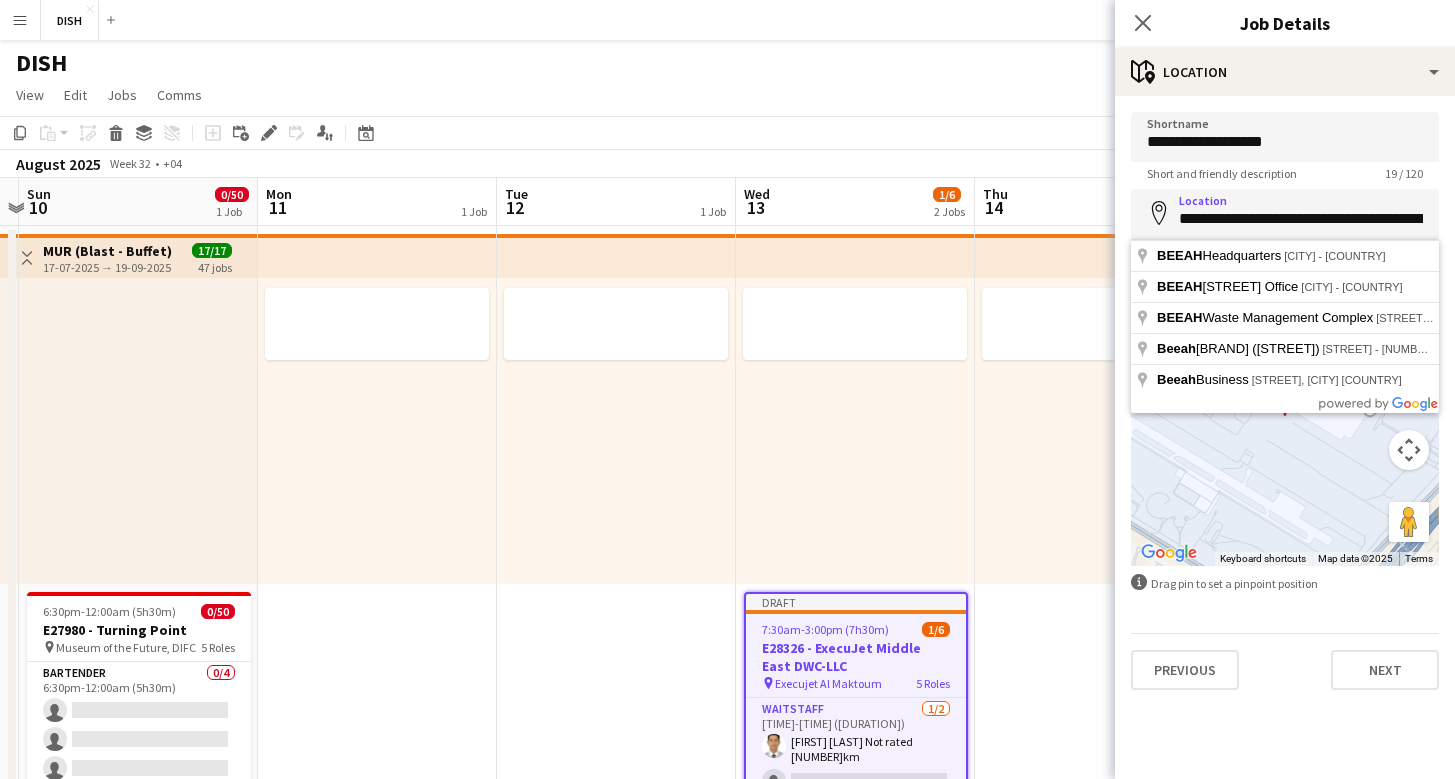 type on "**********" 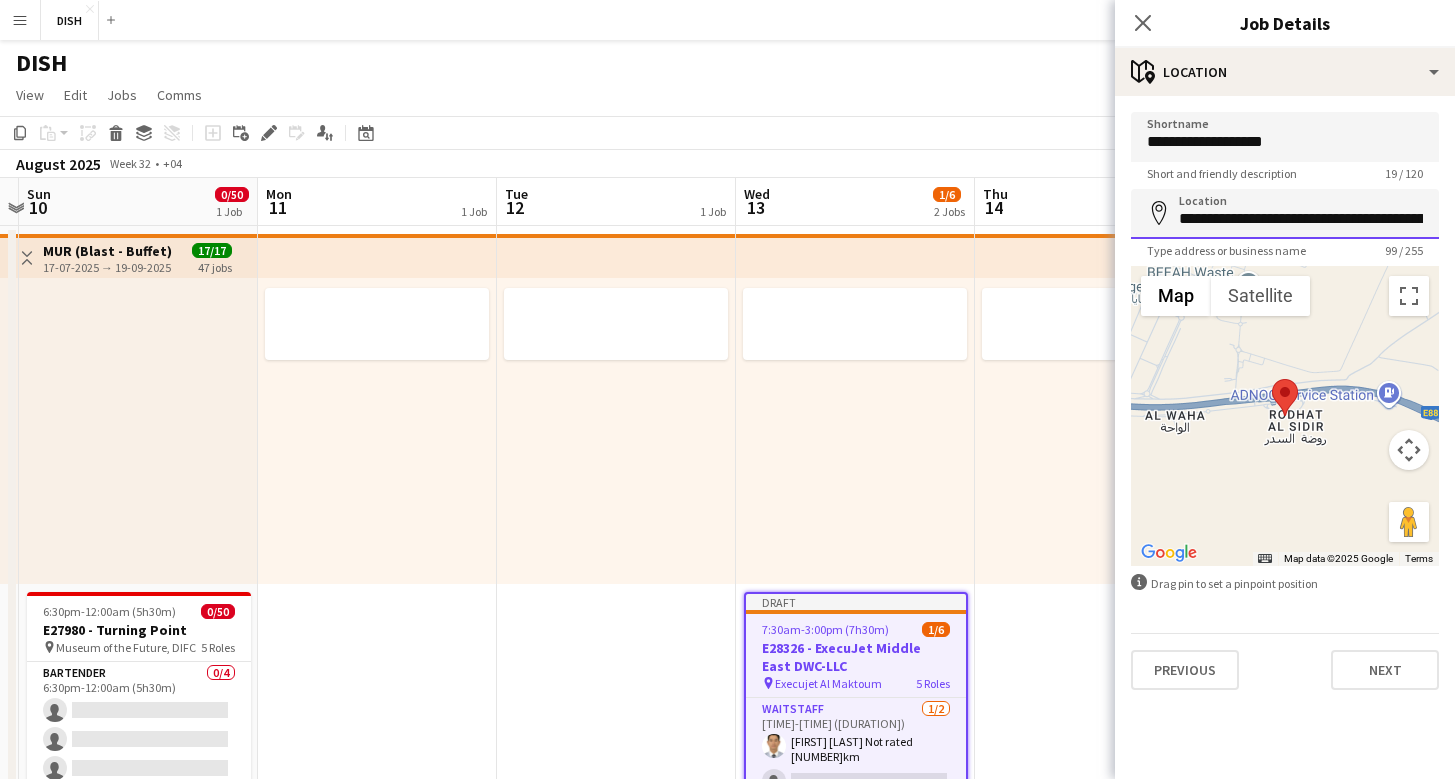 click on "**********" at bounding box center (1285, 214) 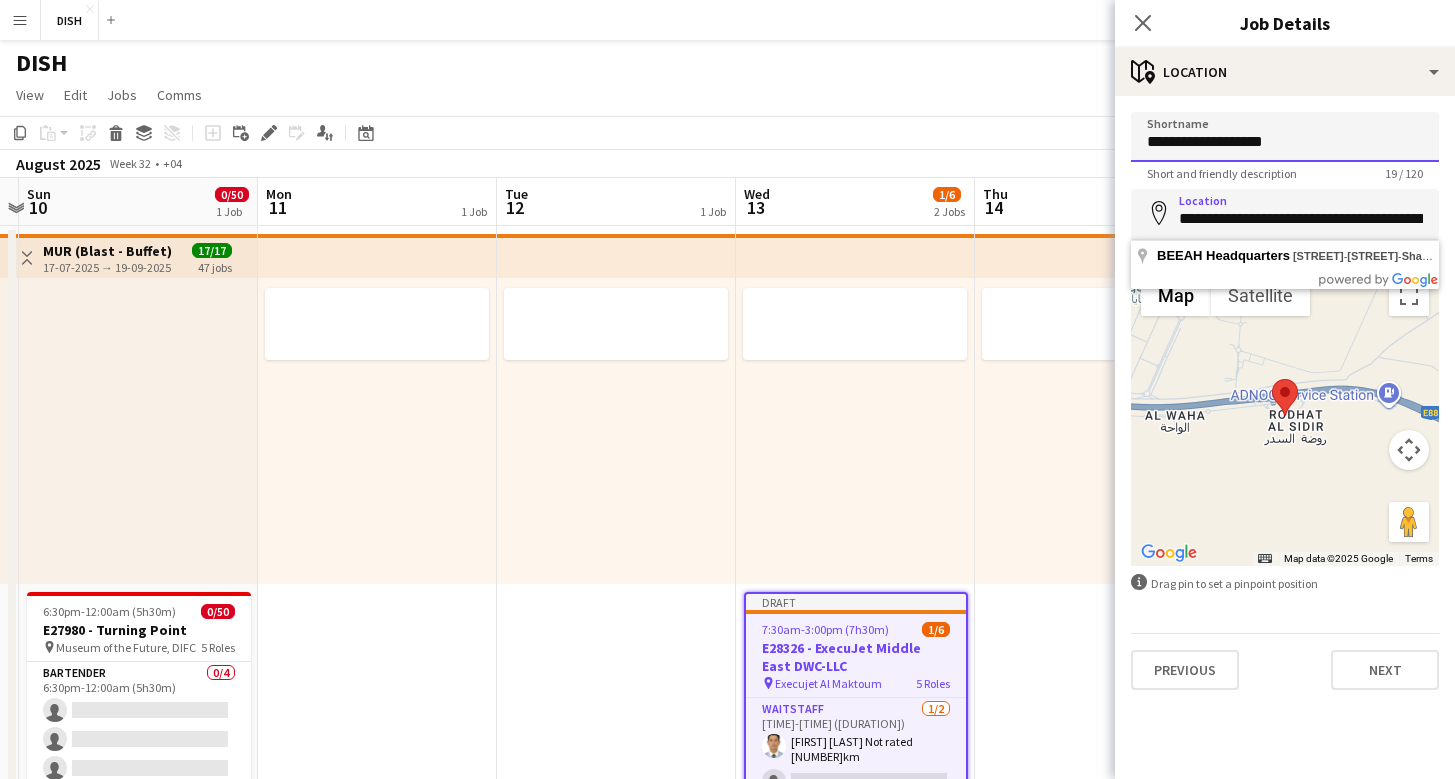 click on "**********" at bounding box center (1285, 137) 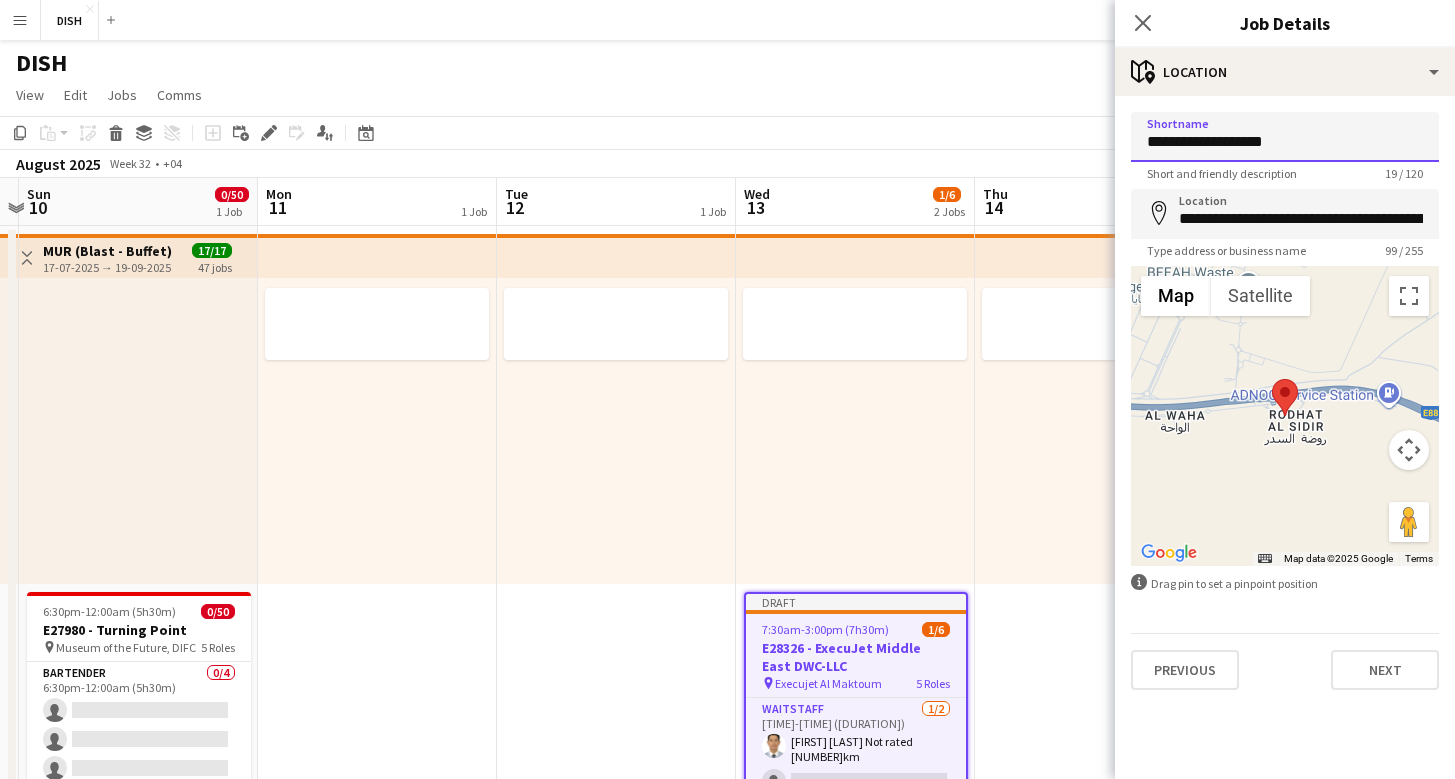 drag, startPoint x: 1300, startPoint y: 140, endPoint x: 1142, endPoint y: 145, distance: 158.0791 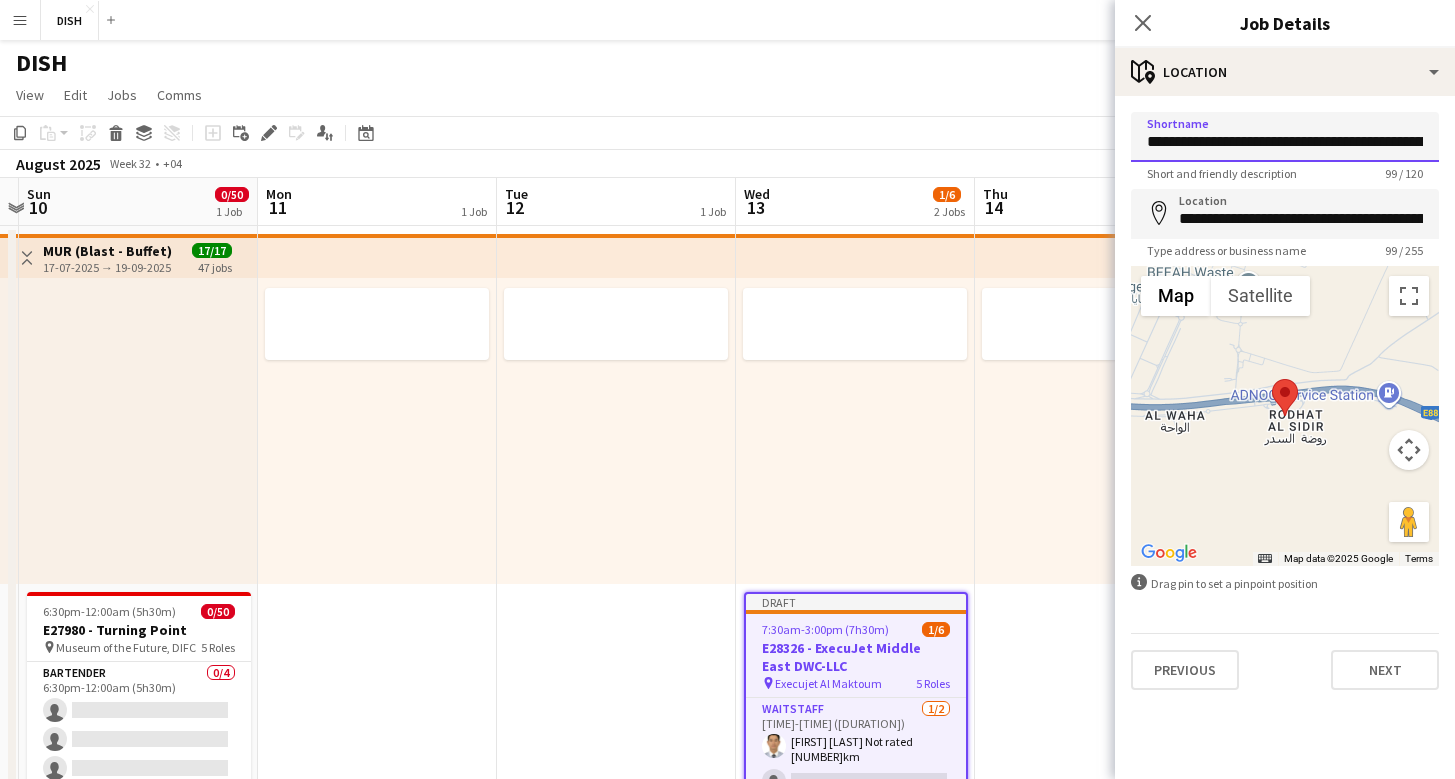 scroll, scrollTop: 0, scrollLeft: 390, axis: horizontal 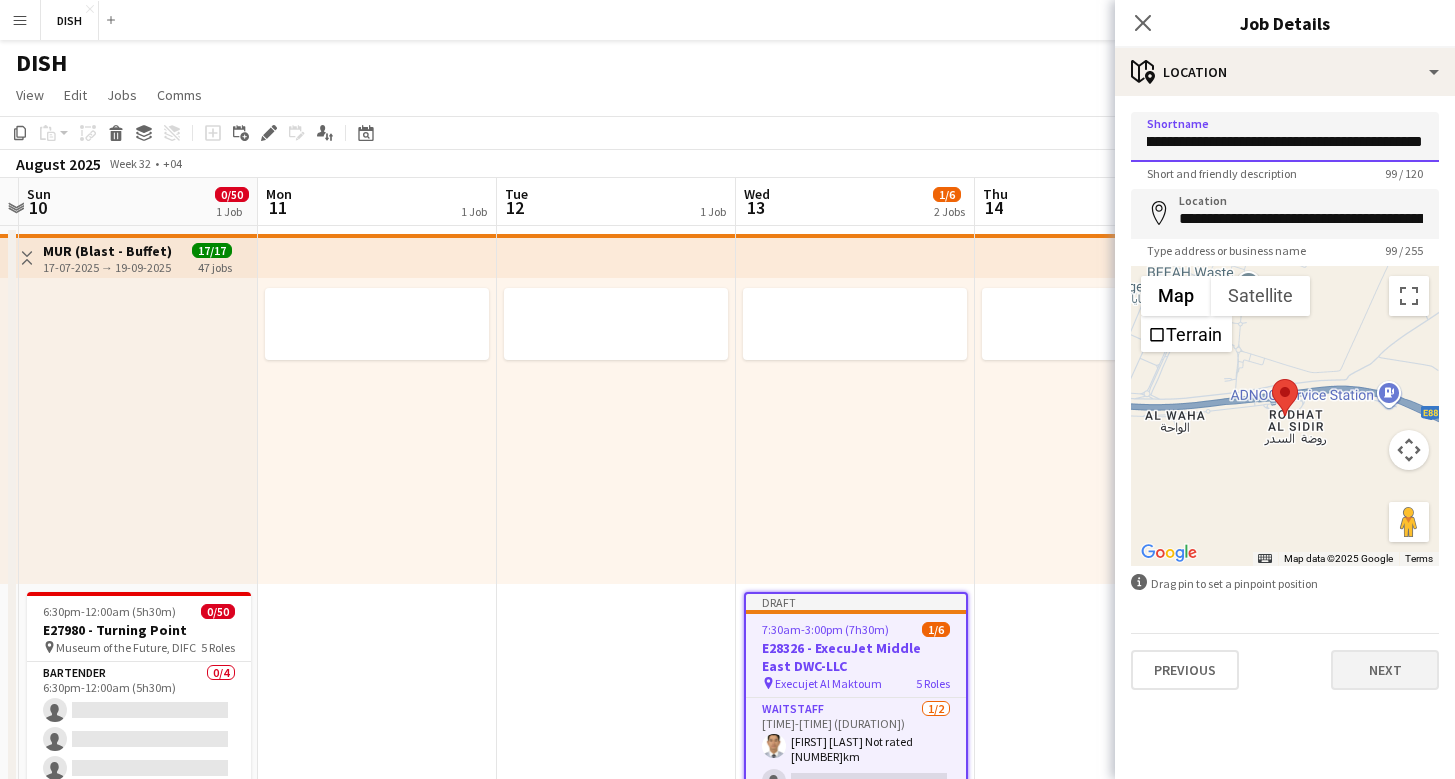 type on "**********" 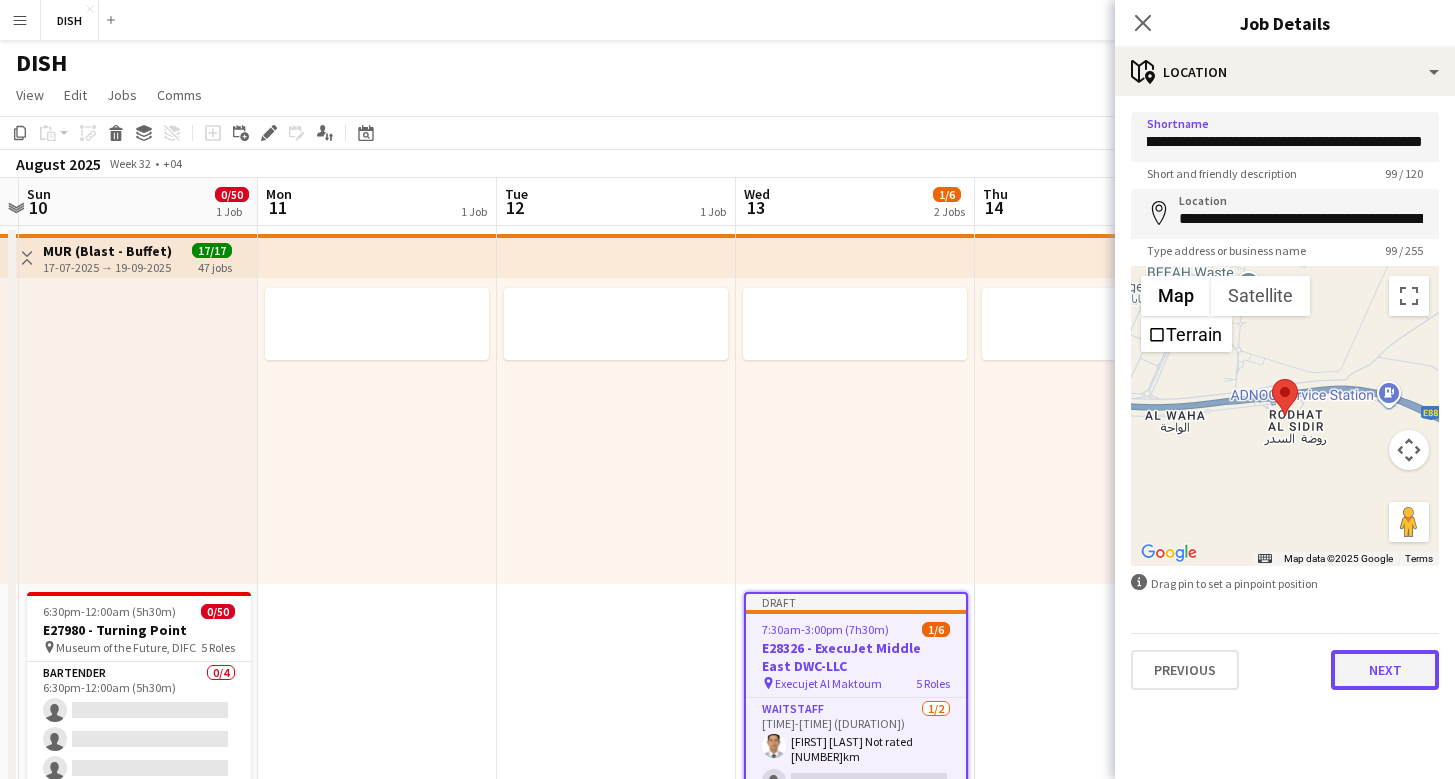 scroll, scrollTop: 0, scrollLeft: 0, axis: both 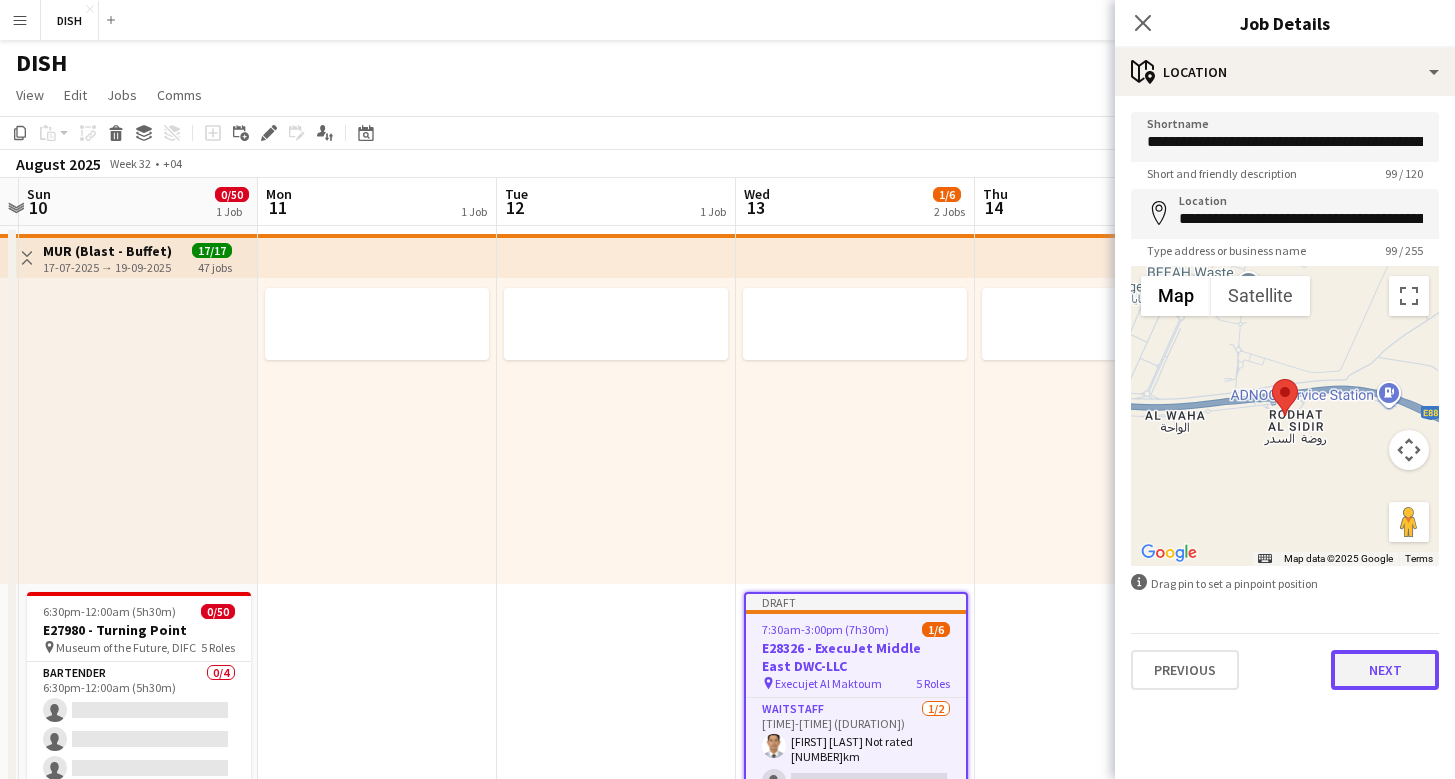 click on "Next" at bounding box center (1385, 670) 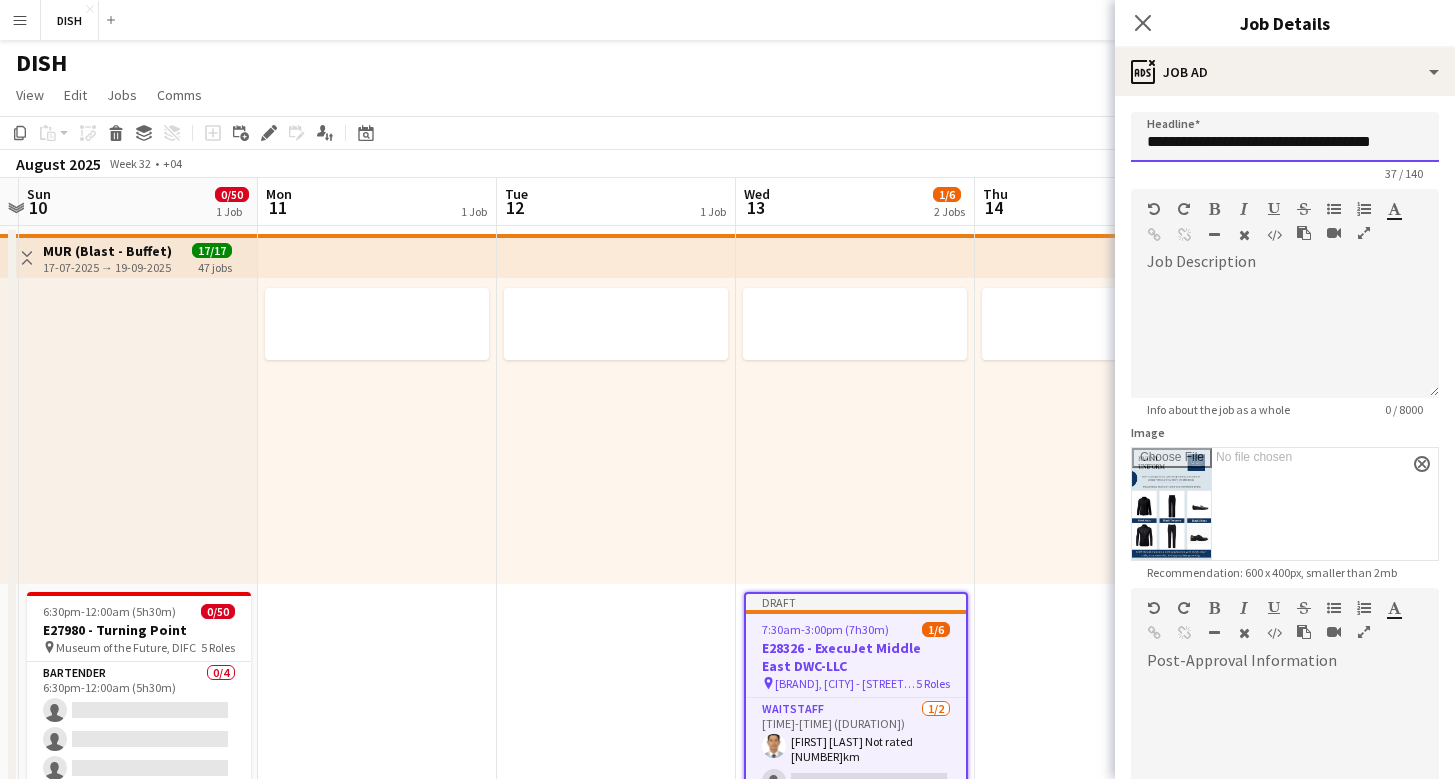 click on "**********" at bounding box center [1285, 137] 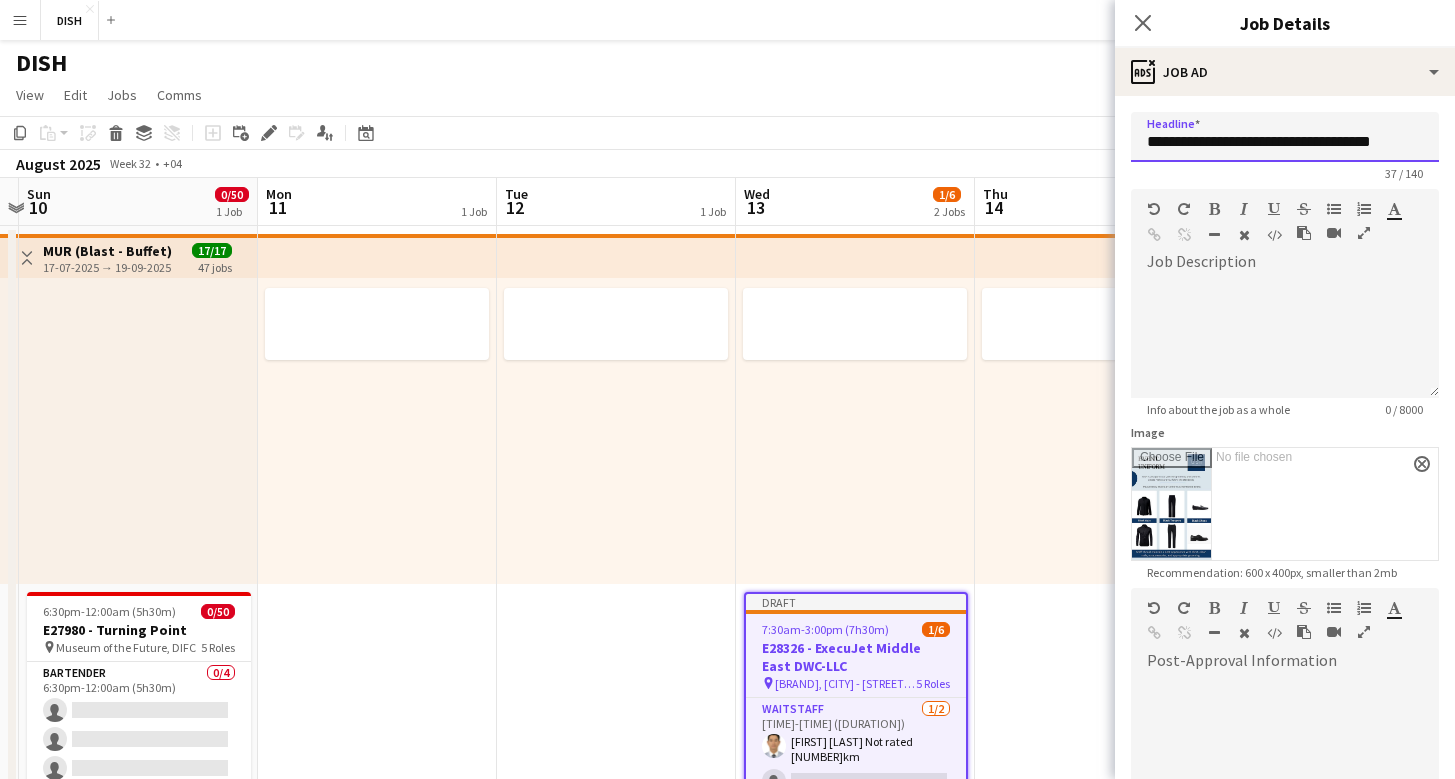 click on "**********" at bounding box center (1285, 137) 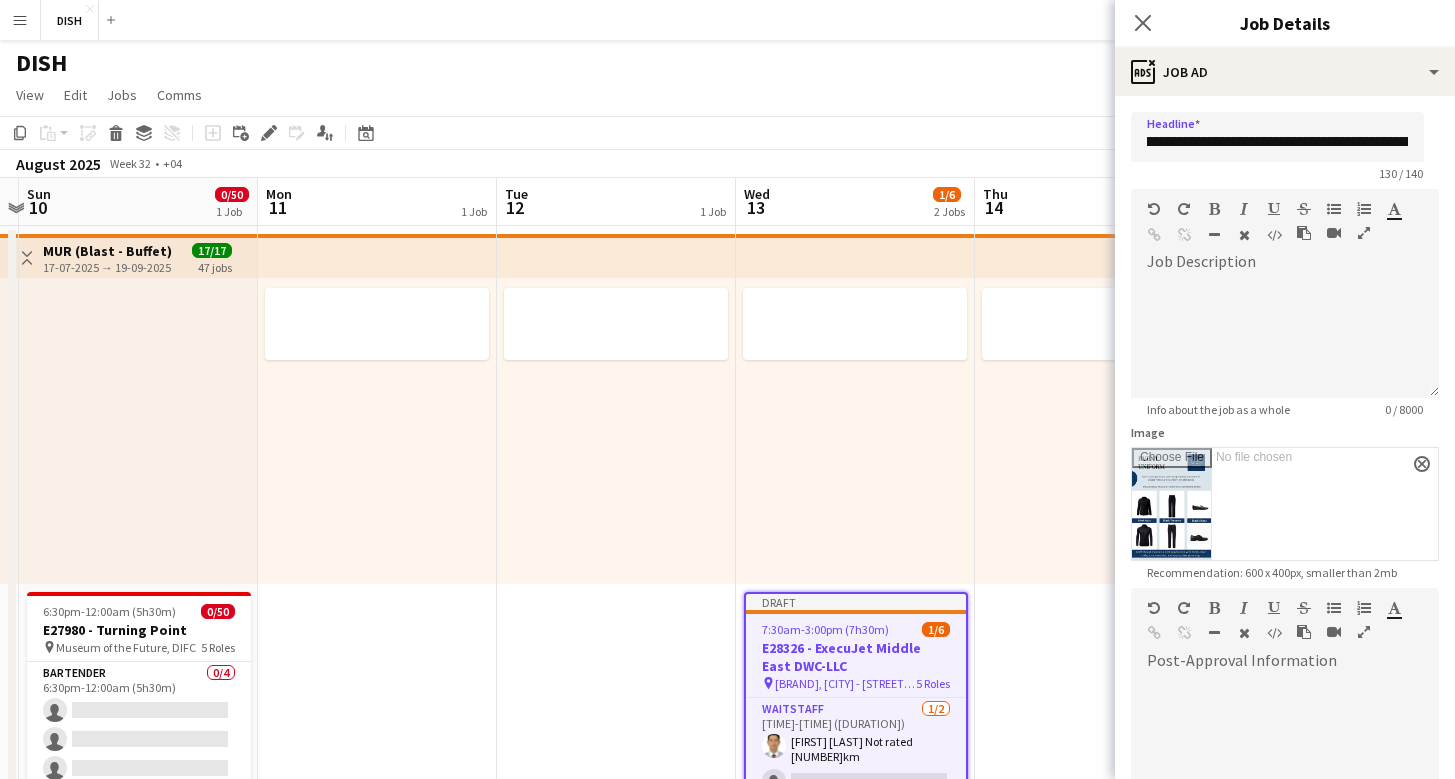 scroll, scrollTop: 0, scrollLeft: 0, axis: both 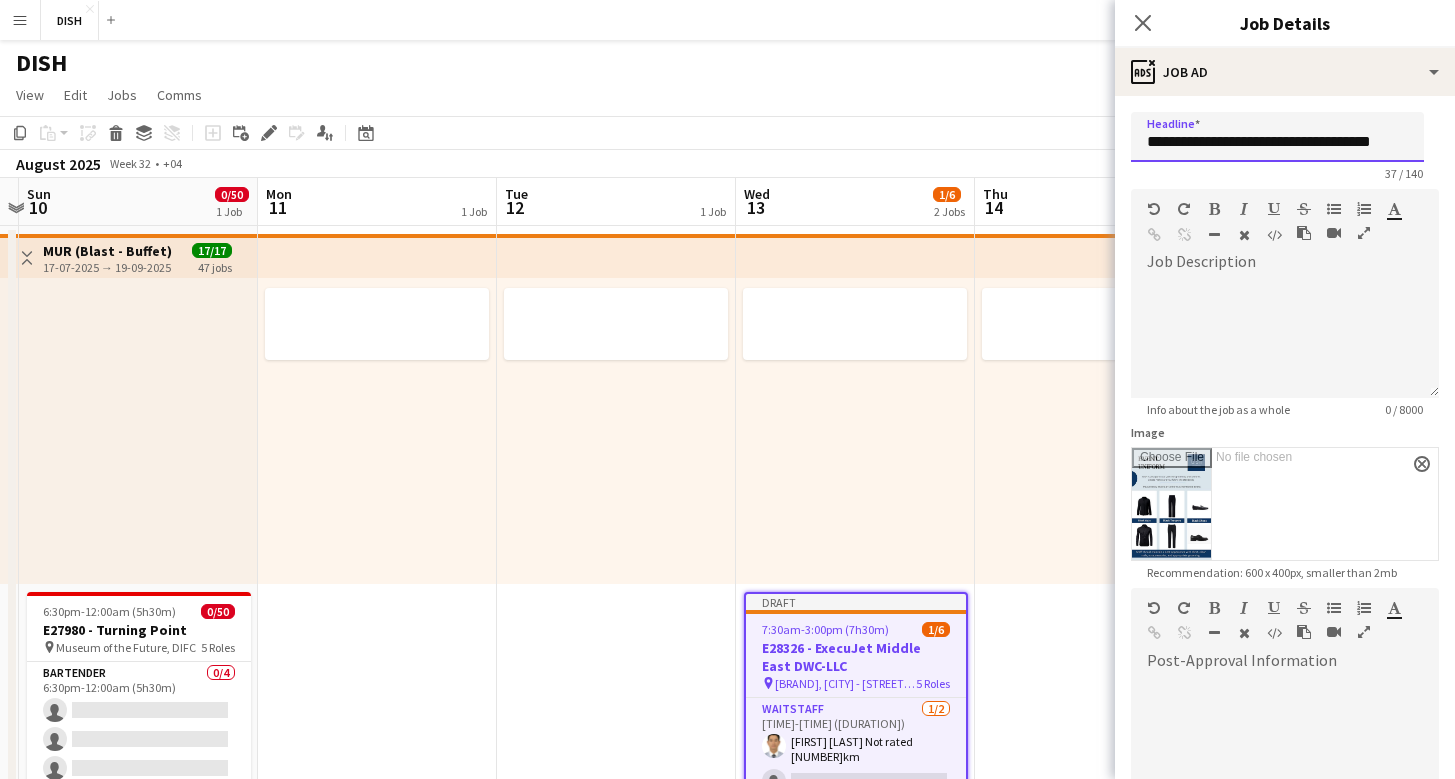 paste on "**********" 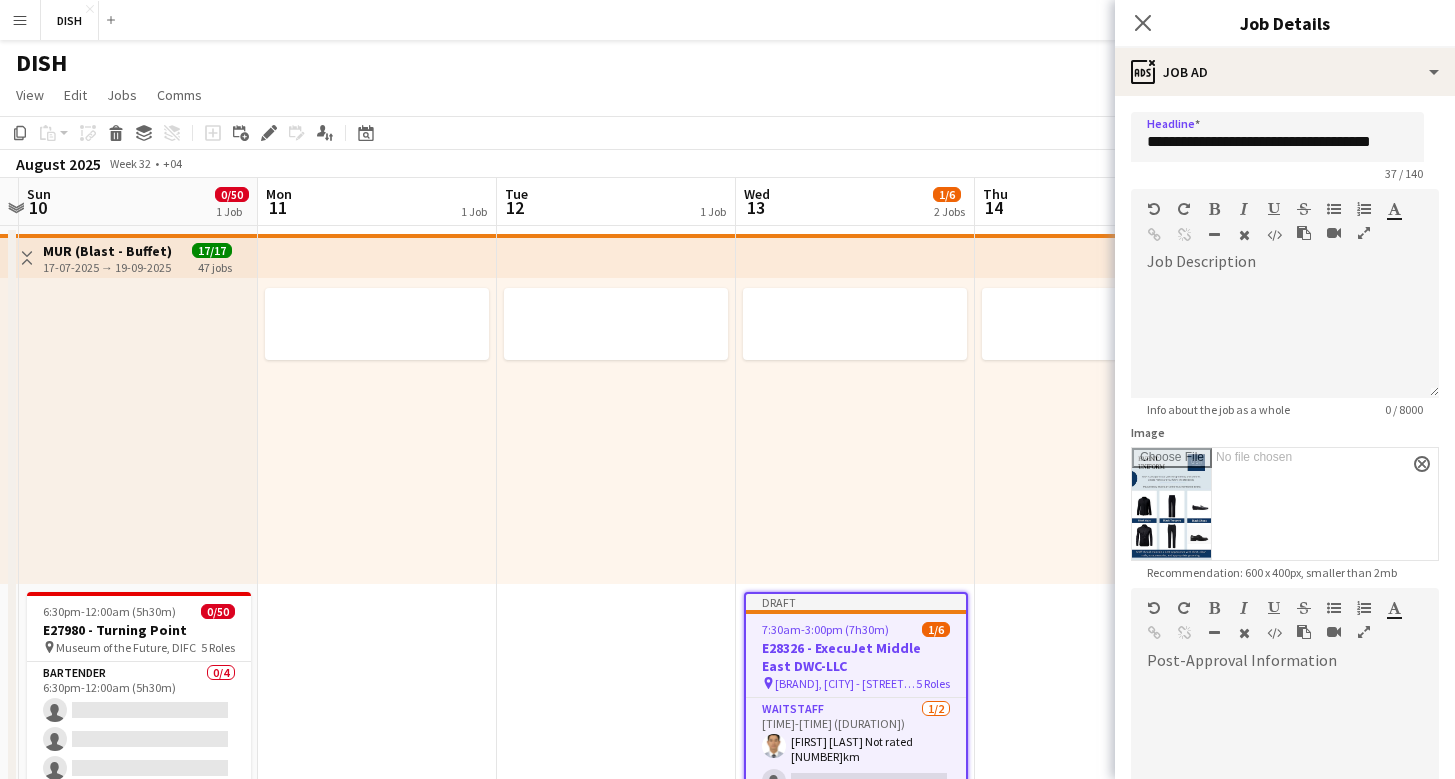 scroll, scrollTop: 0, scrollLeft: 0, axis: both 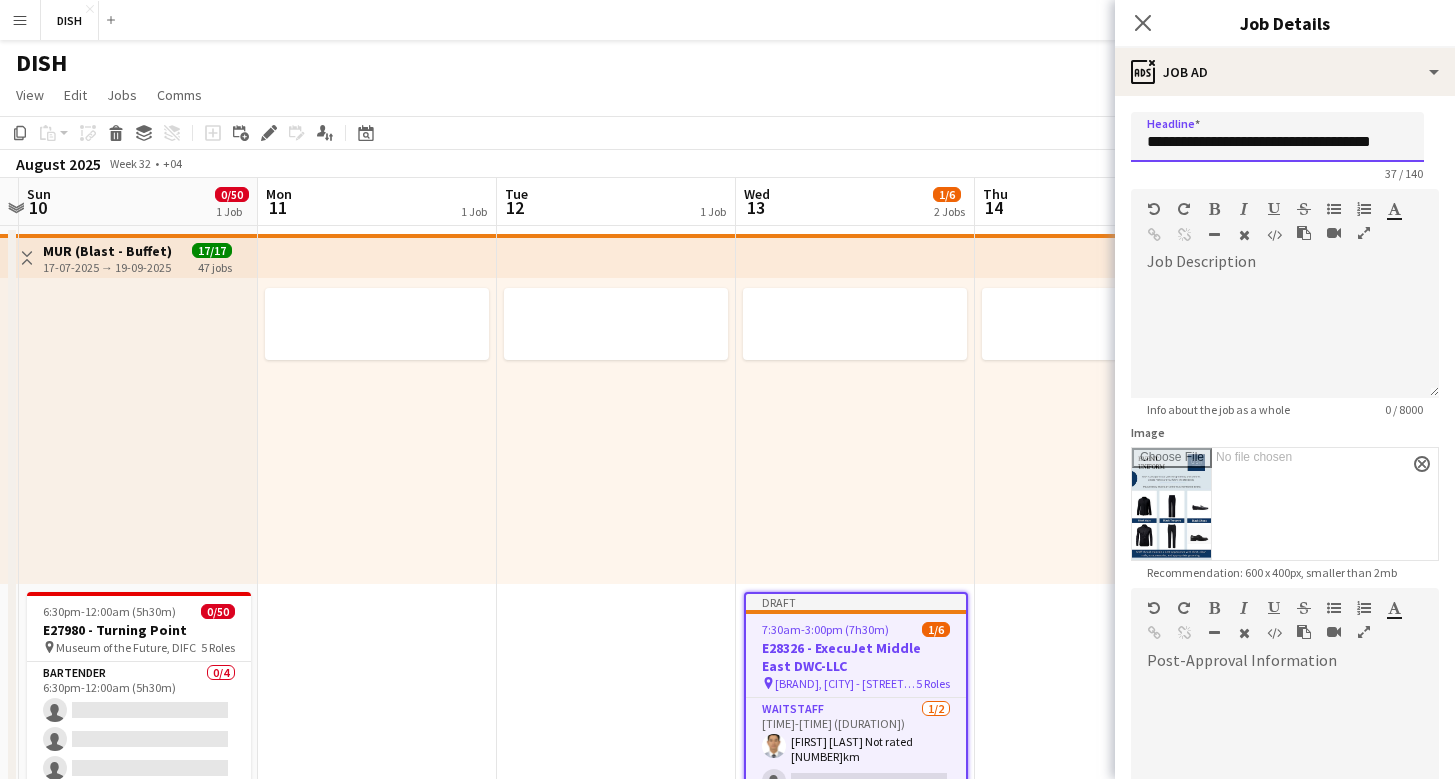click on "**********" at bounding box center (1277, 137) 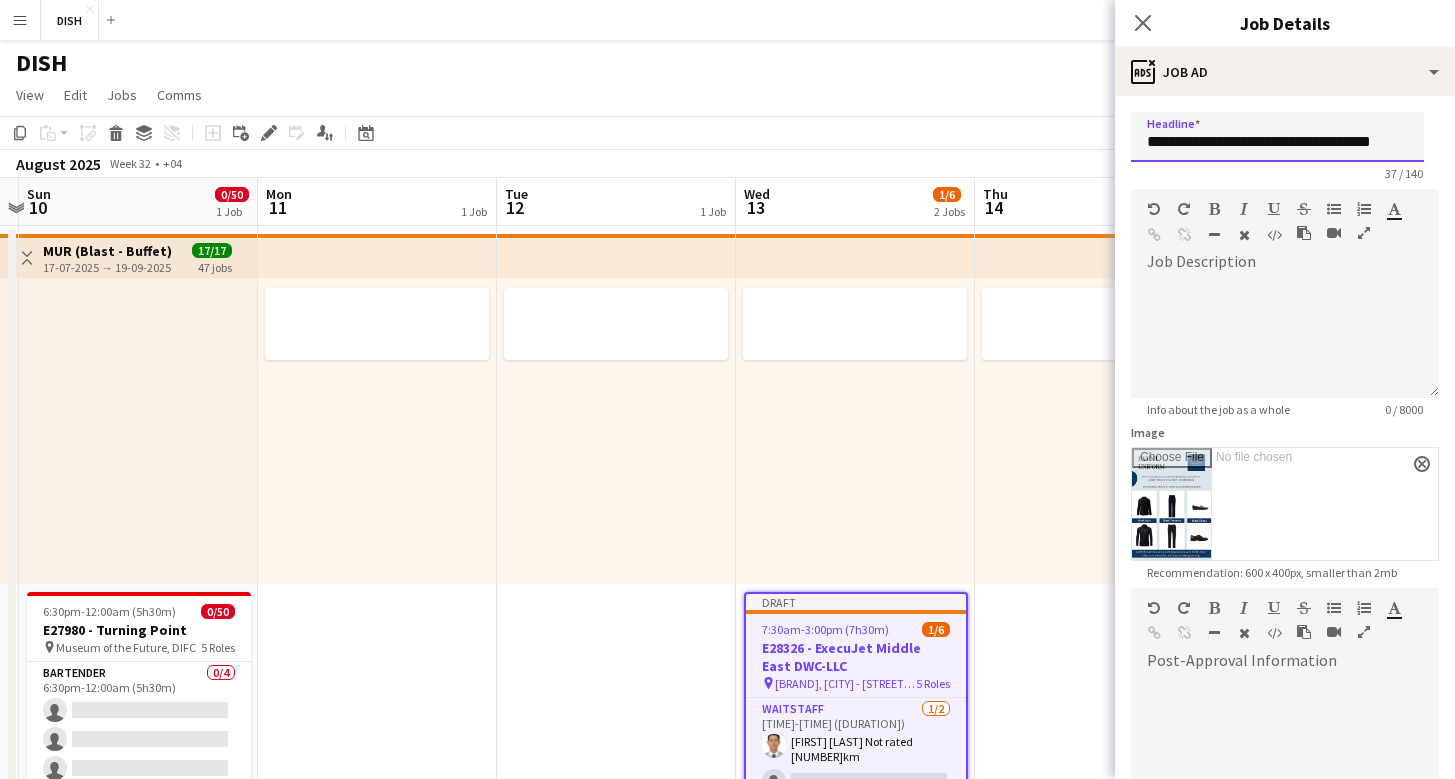 click on "**********" at bounding box center [1277, 137] 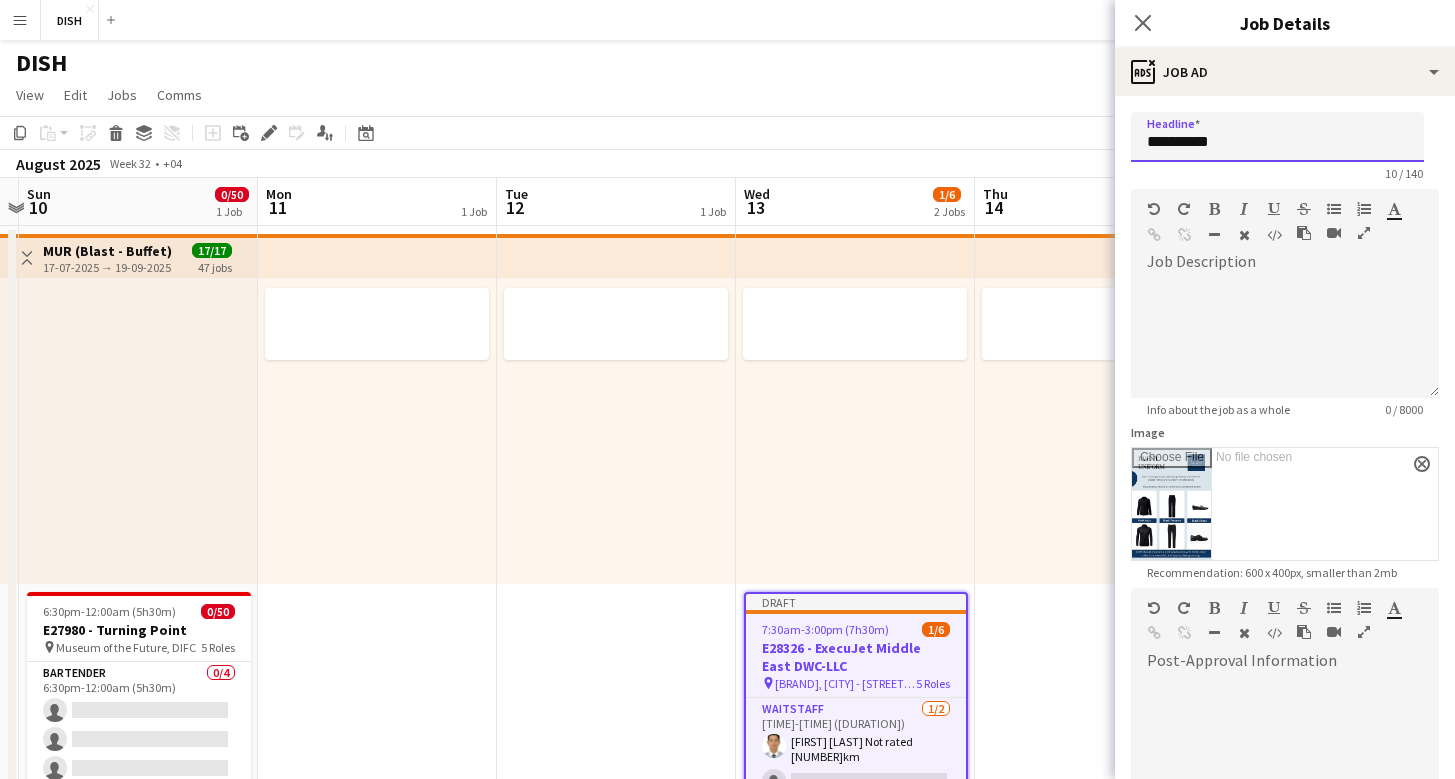 scroll, scrollTop: 0, scrollLeft: 0, axis: both 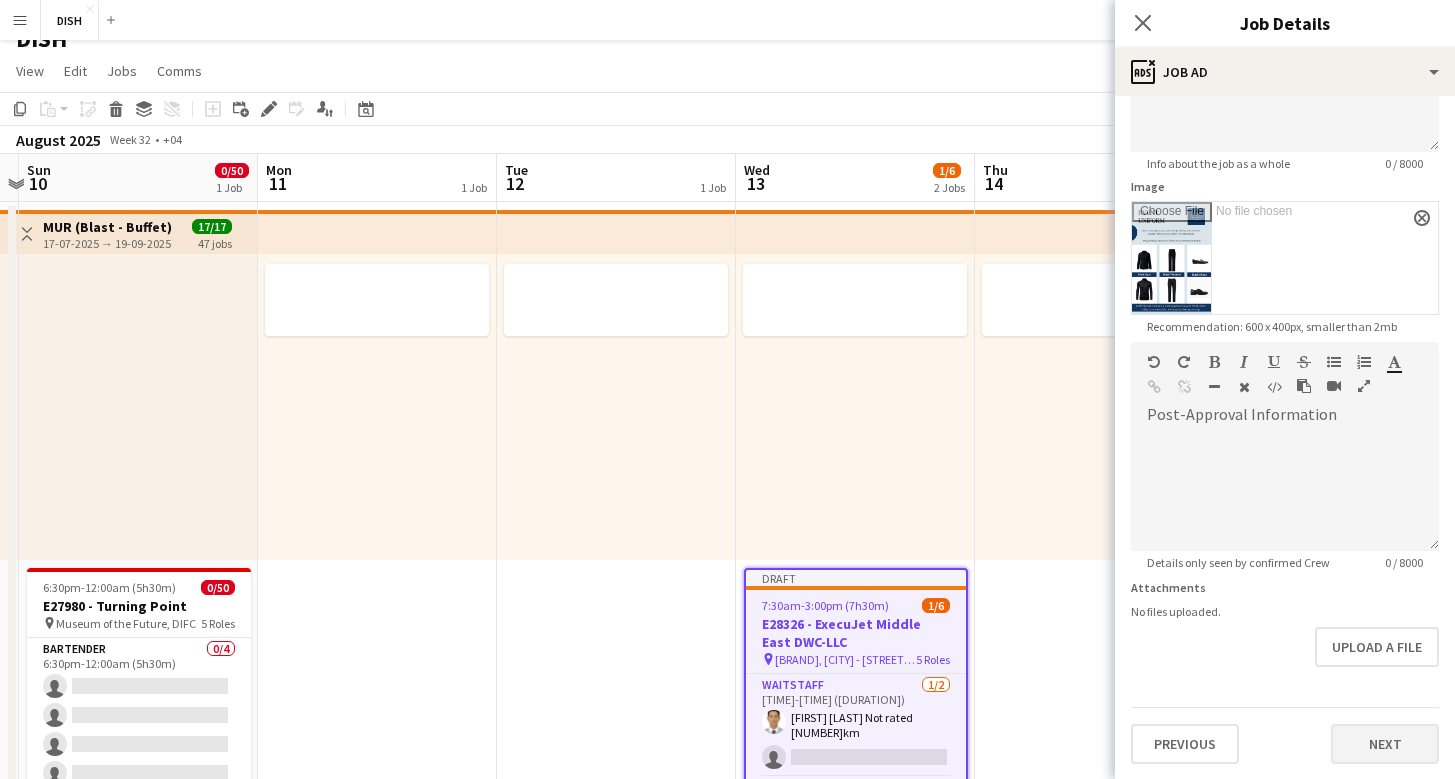 type on "**********" 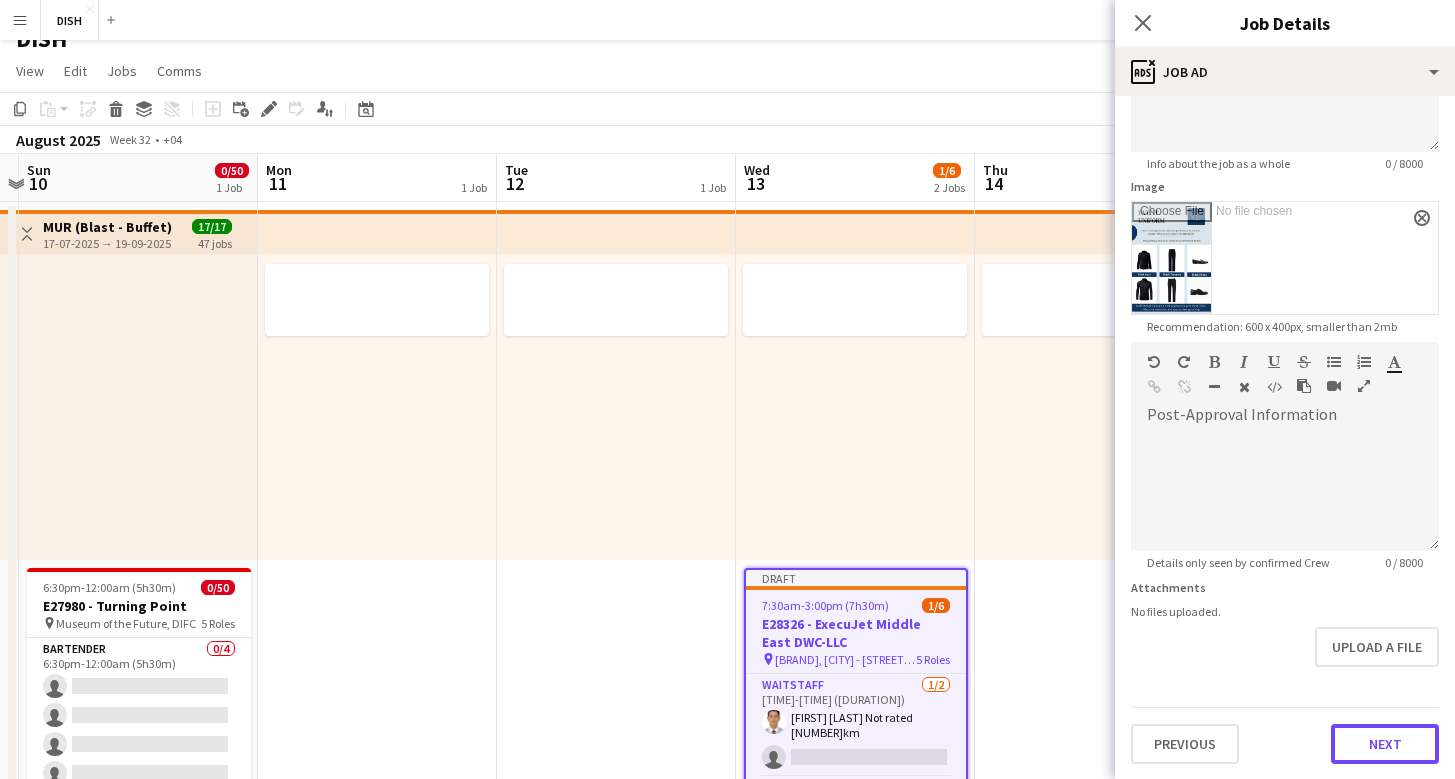 click on "Next" at bounding box center [1385, 744] 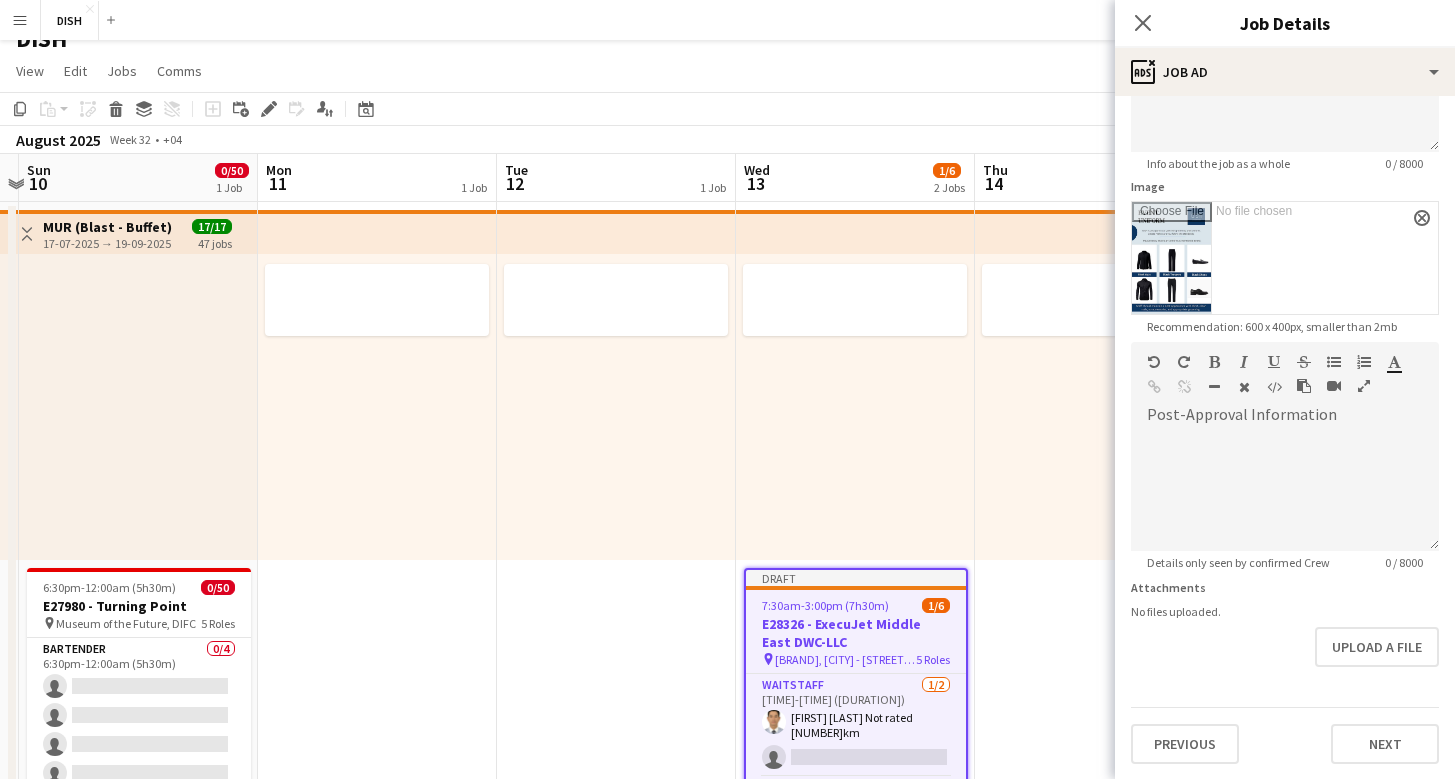scroll, scrollTop: 0, scrollLeft: 0, axis: both 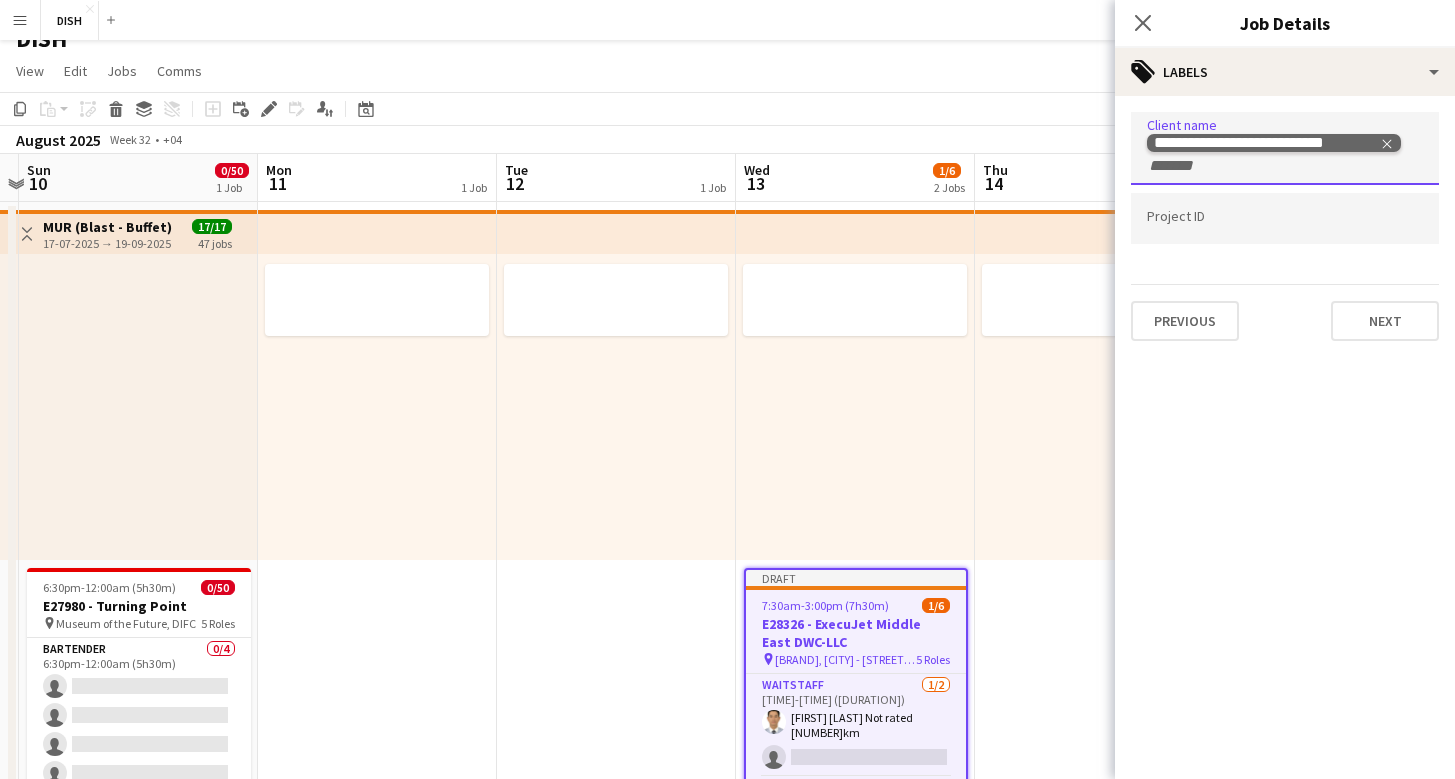 click 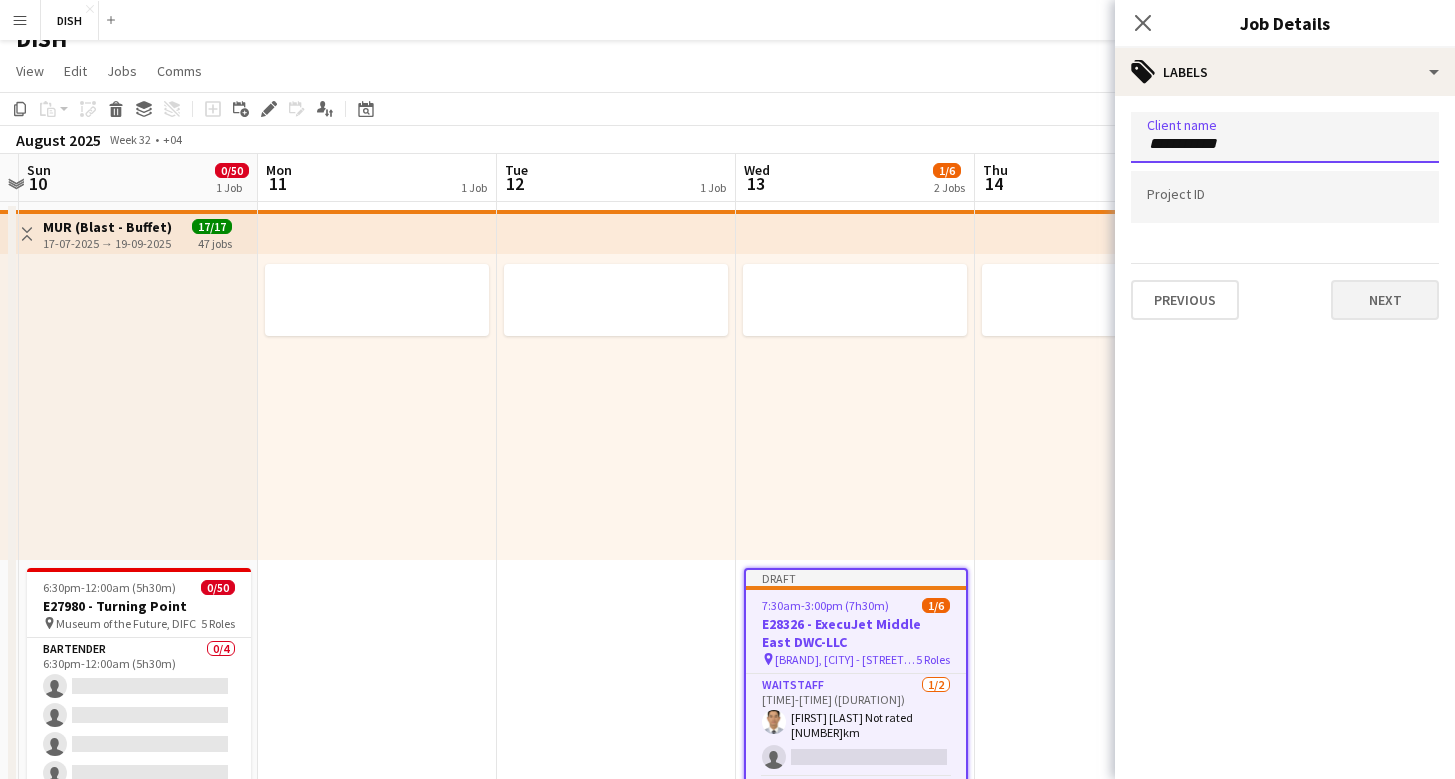 type on "**********" 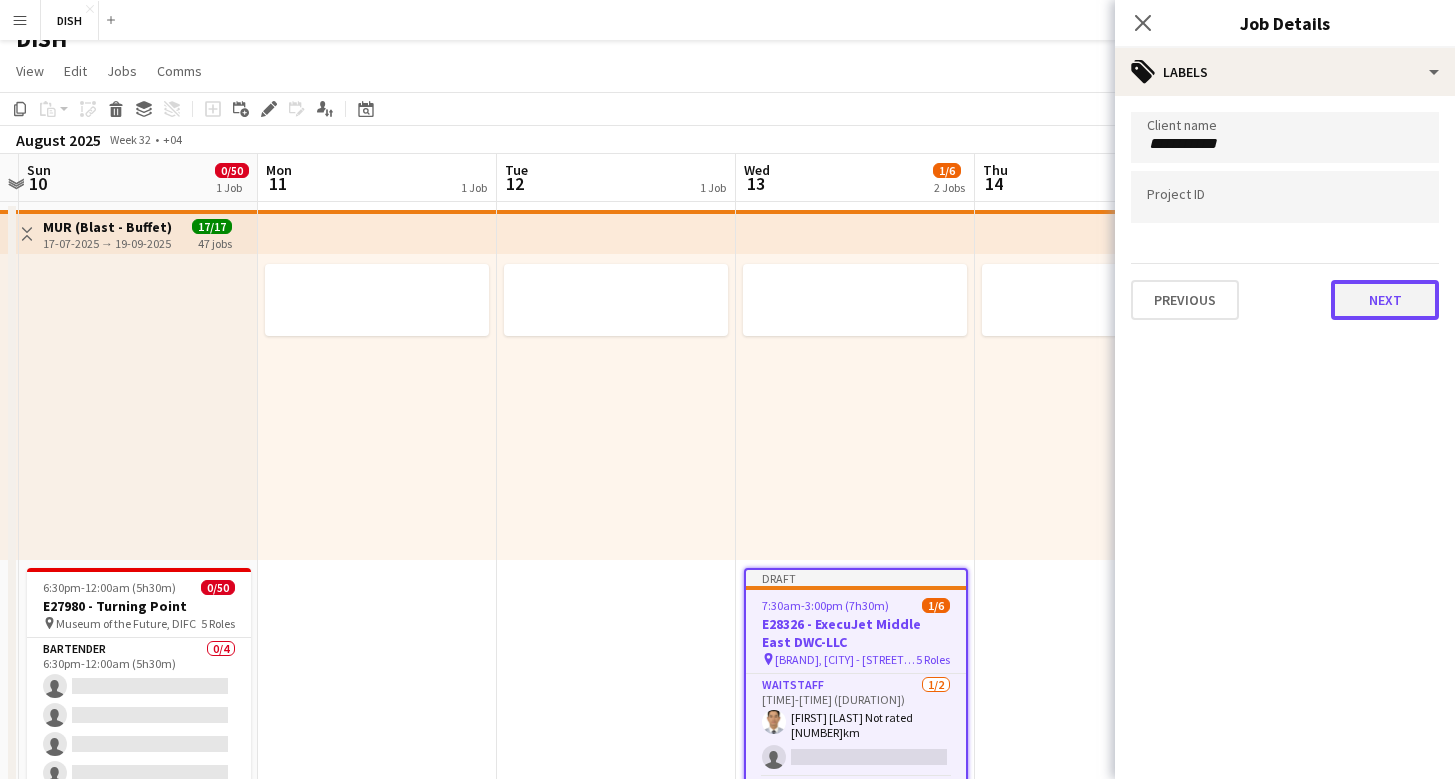 click on "Next" at bounding box center [1385, 300] 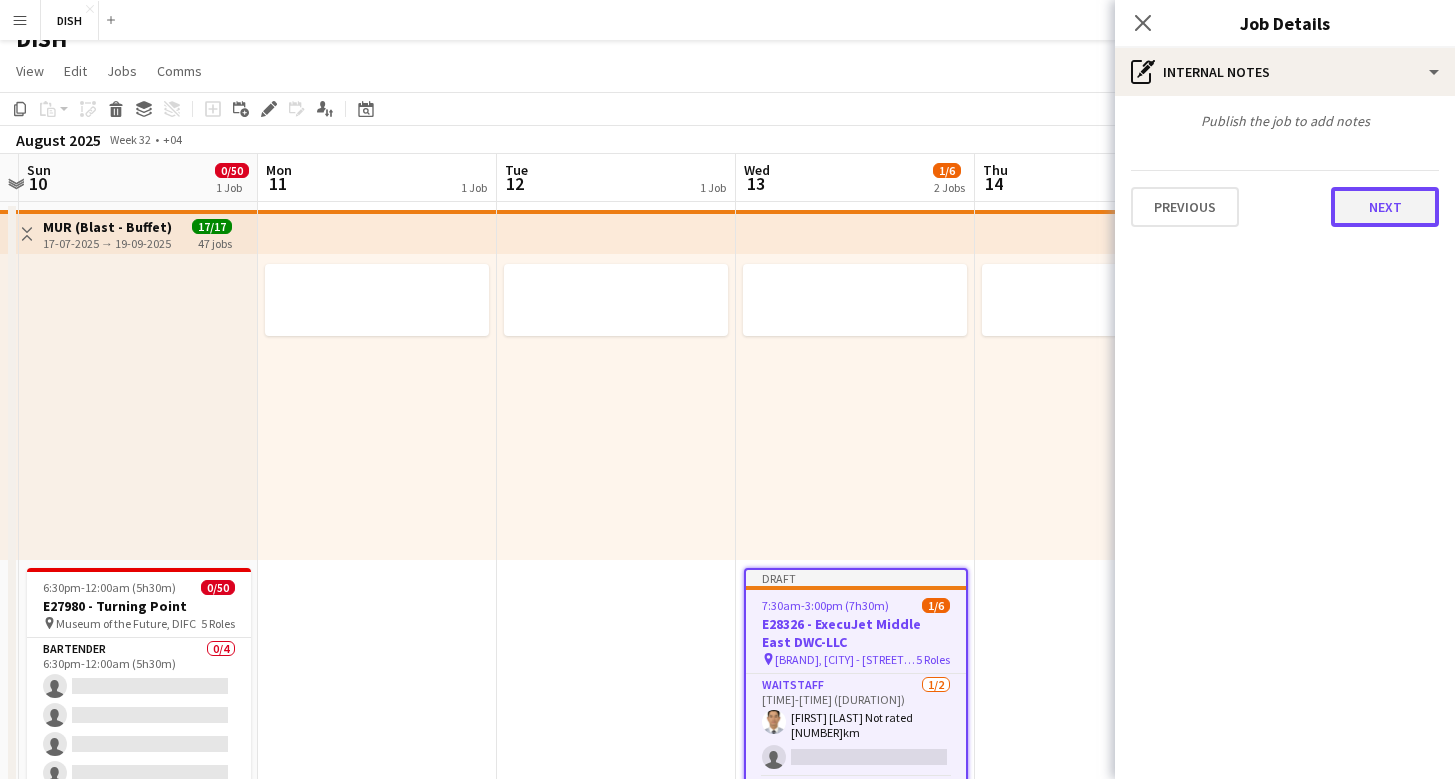 click on "Next" at bounding box center [1385, 207] 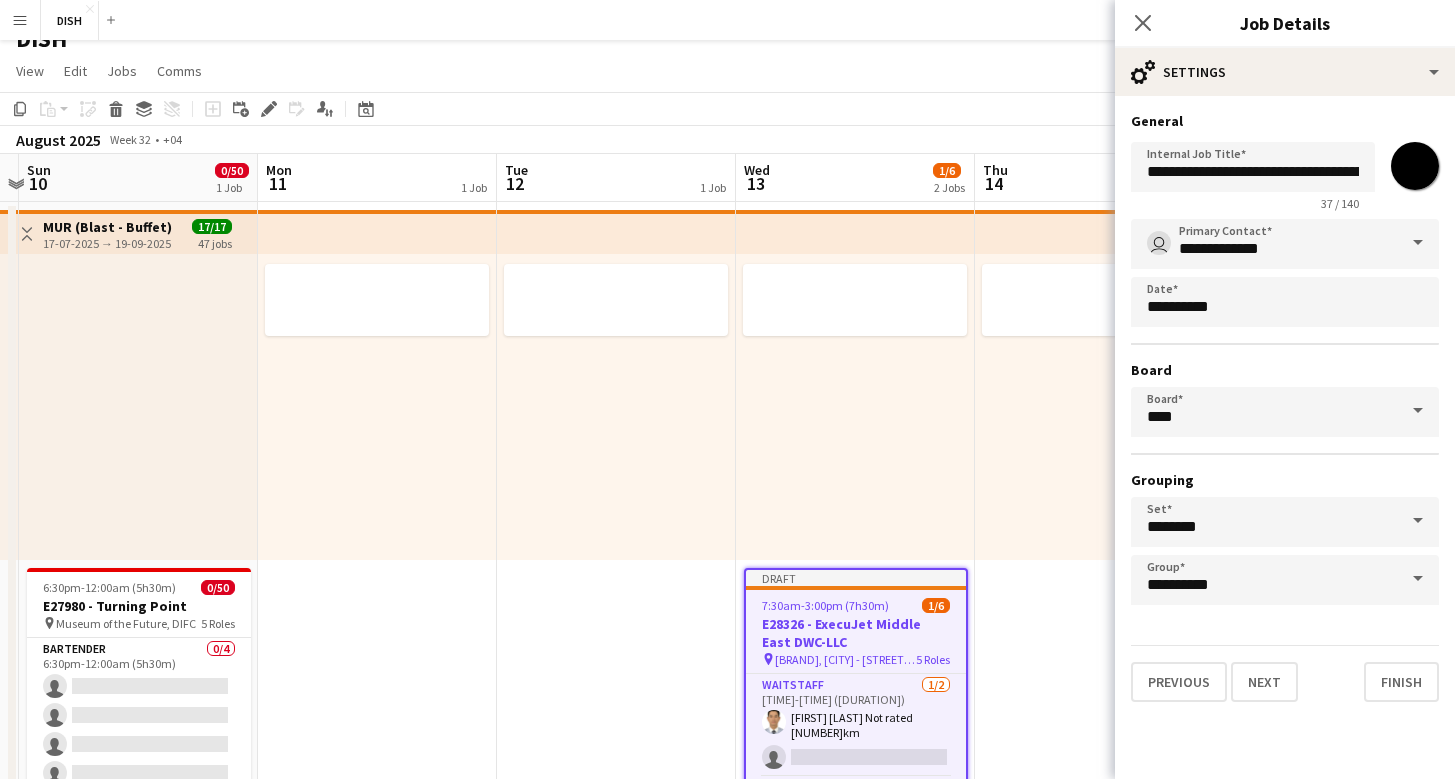 click on "*******" at bounding box center (1415, 166) 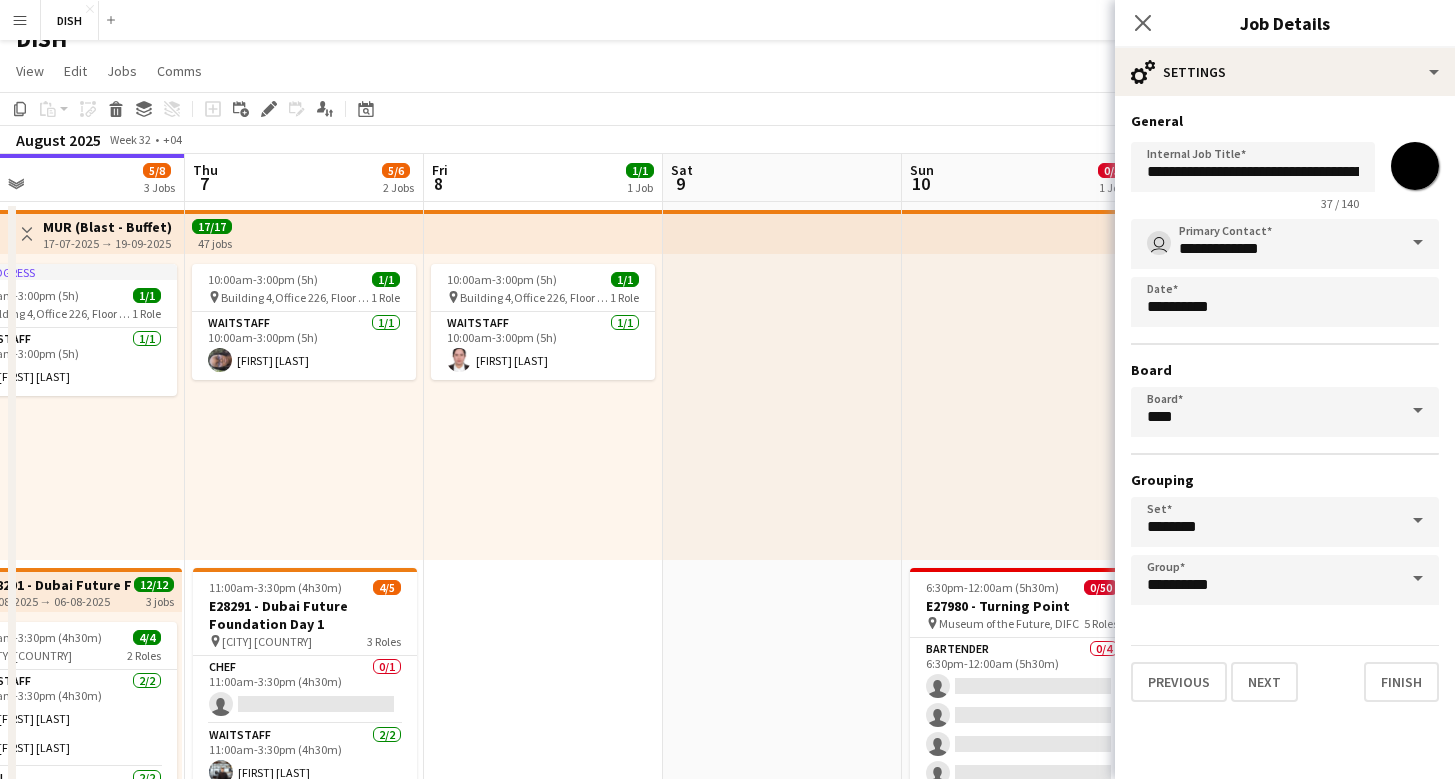 scroll, scrollTop: 0, scrollLeft: 496, axis: horizontal 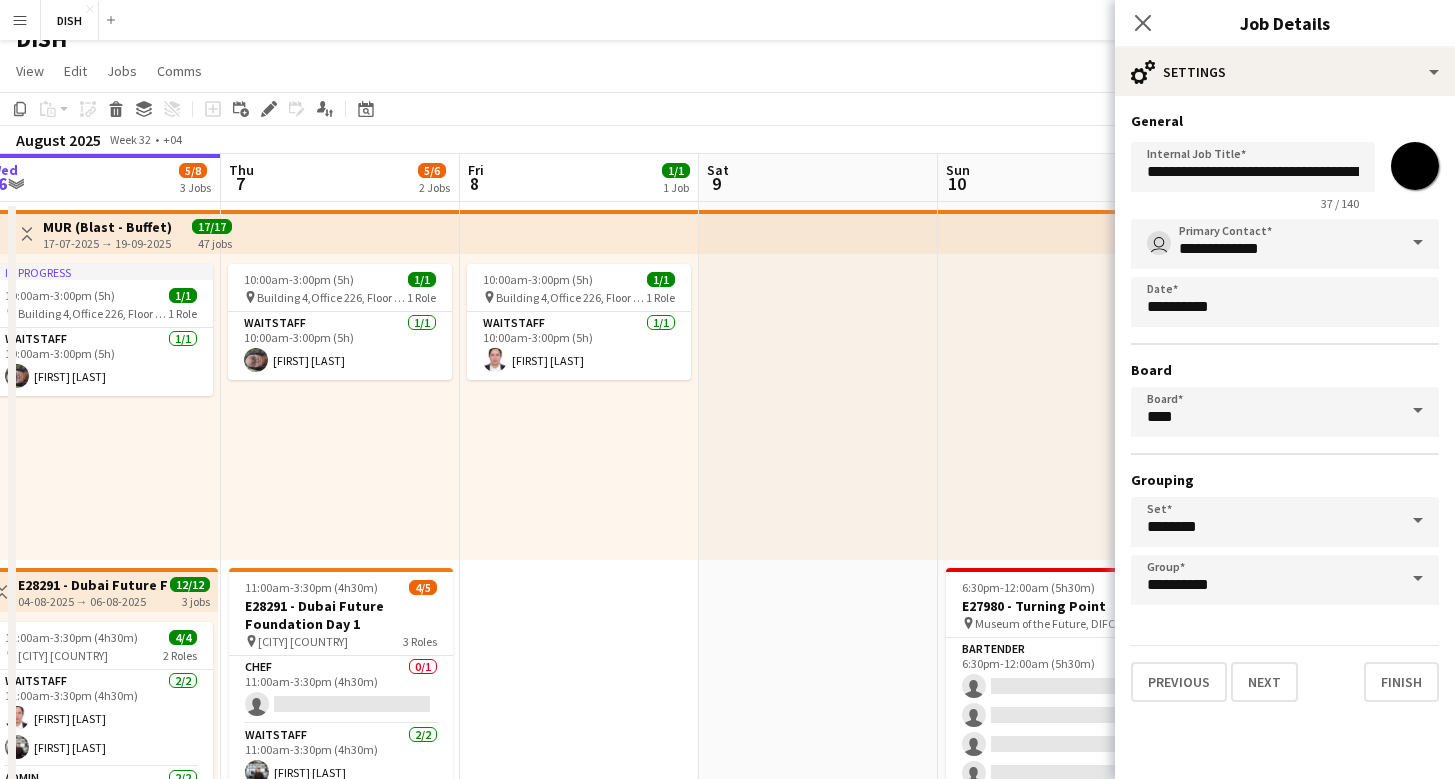 click on "*******" at bounding box center [1415, 166] 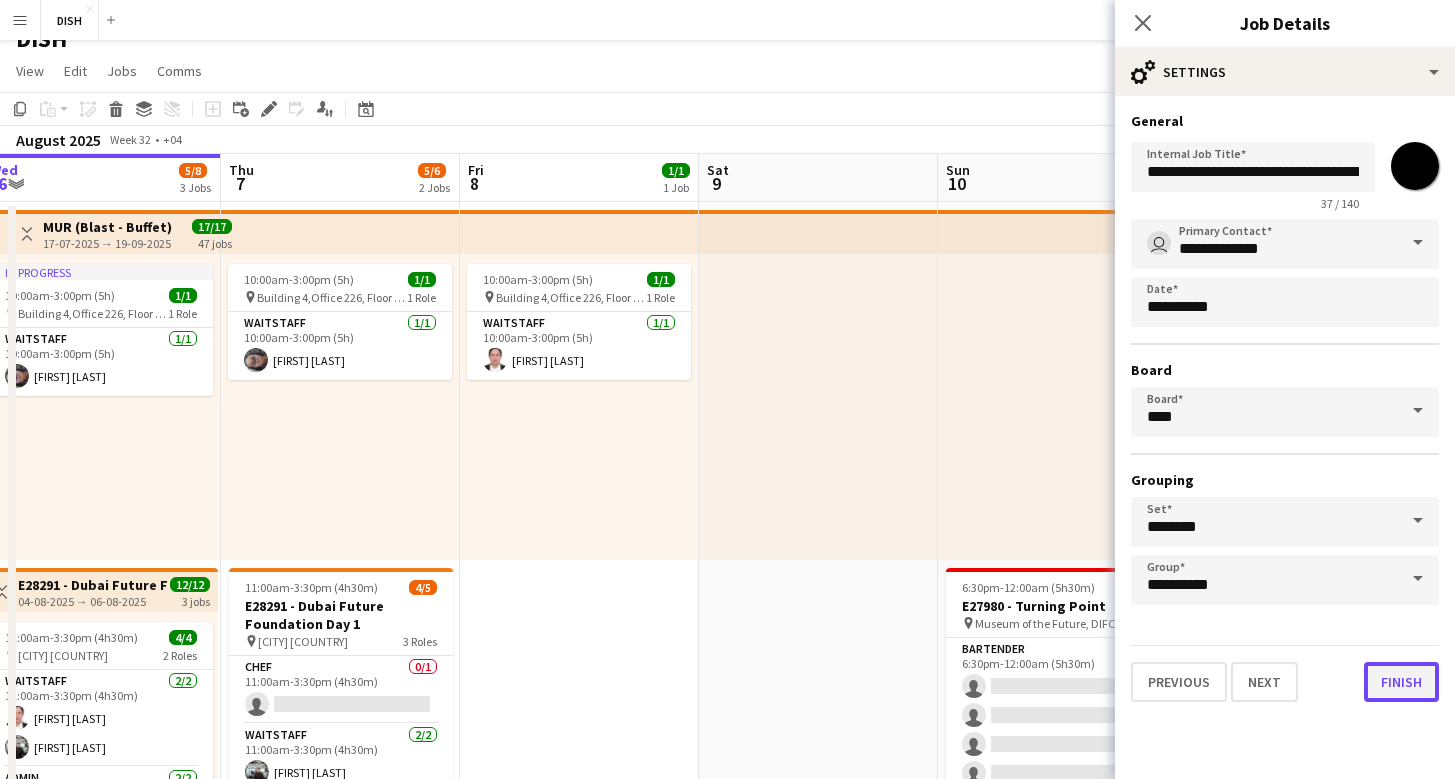 type on "*******" 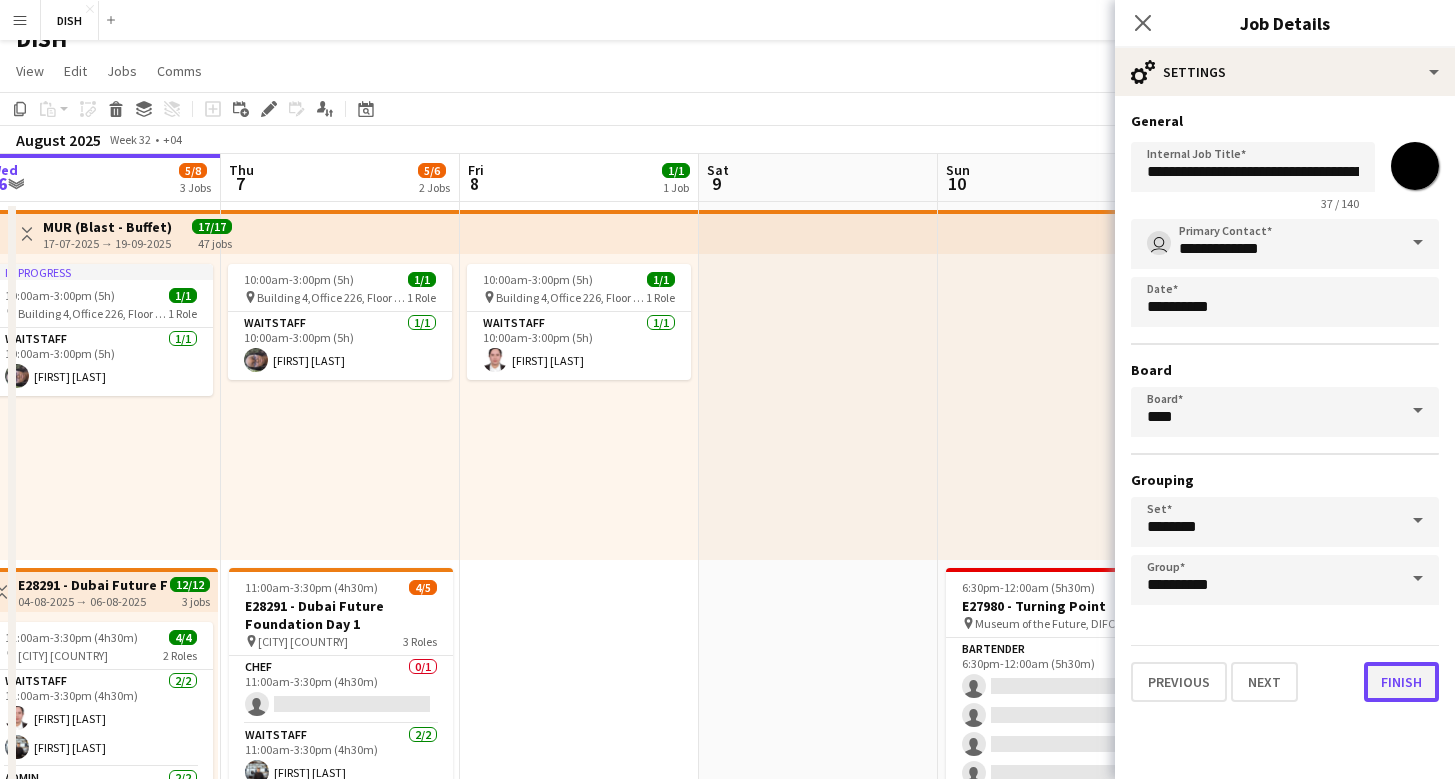 click on "Finish" at bounding box center (1401, 682) 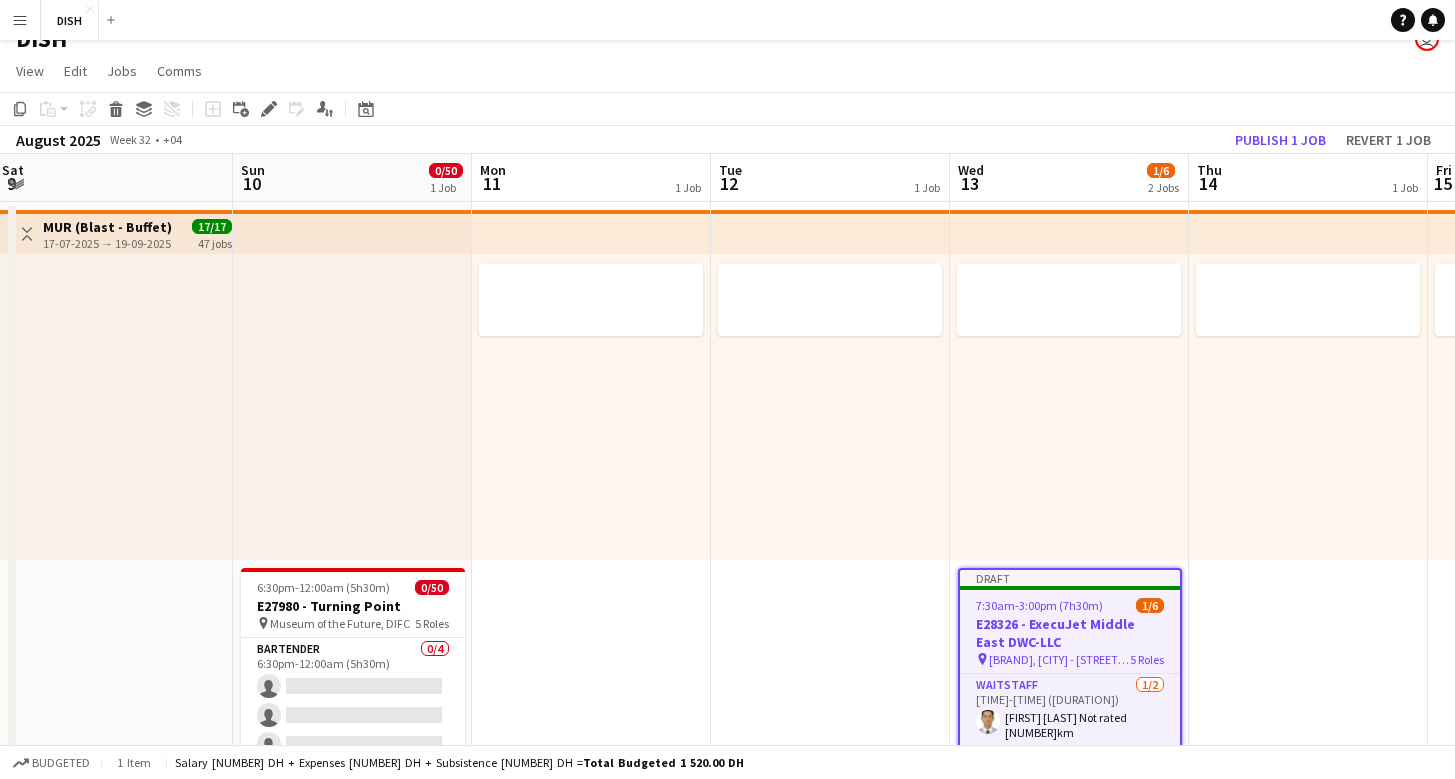 scroll, scrollTop: 0, scrollLeft: 696, axis: horizontal 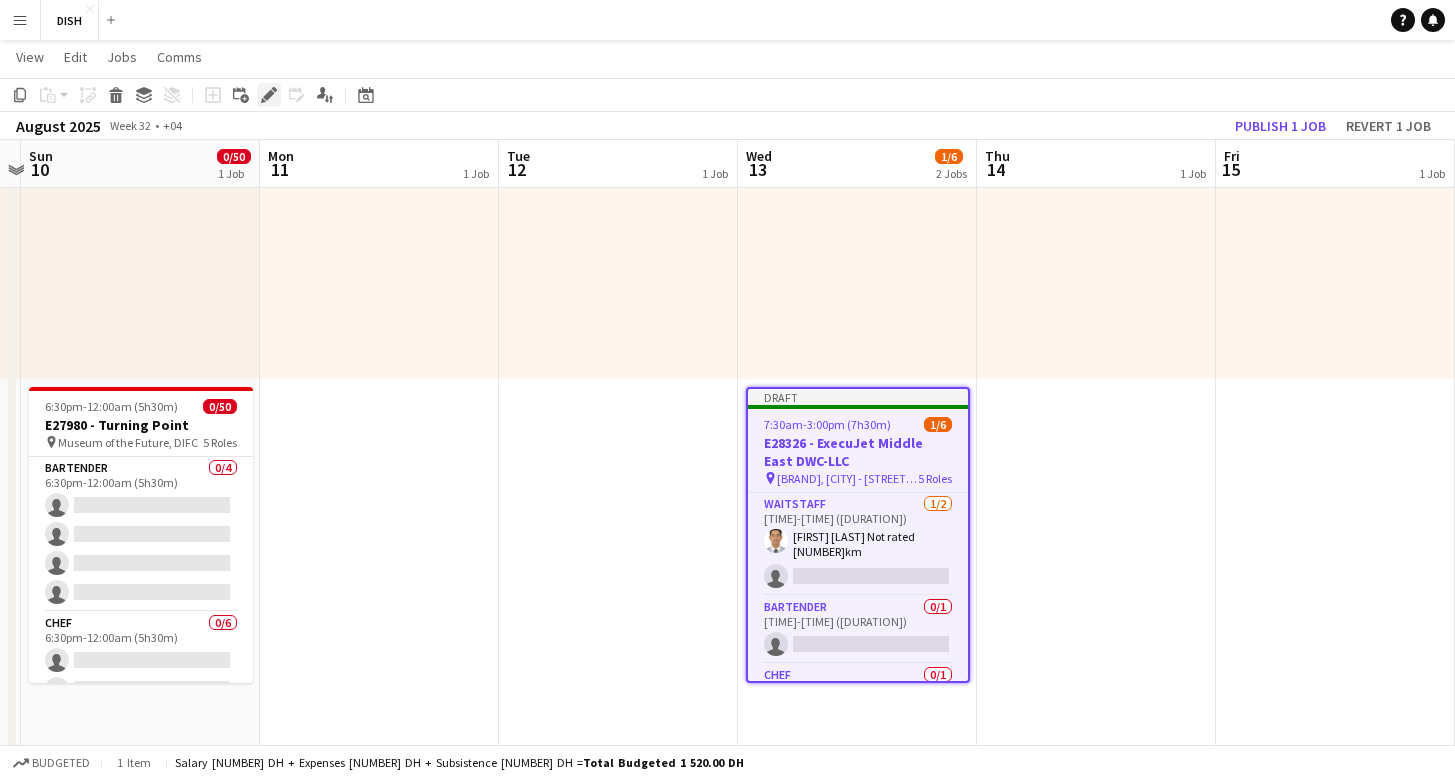 click on "Edit" 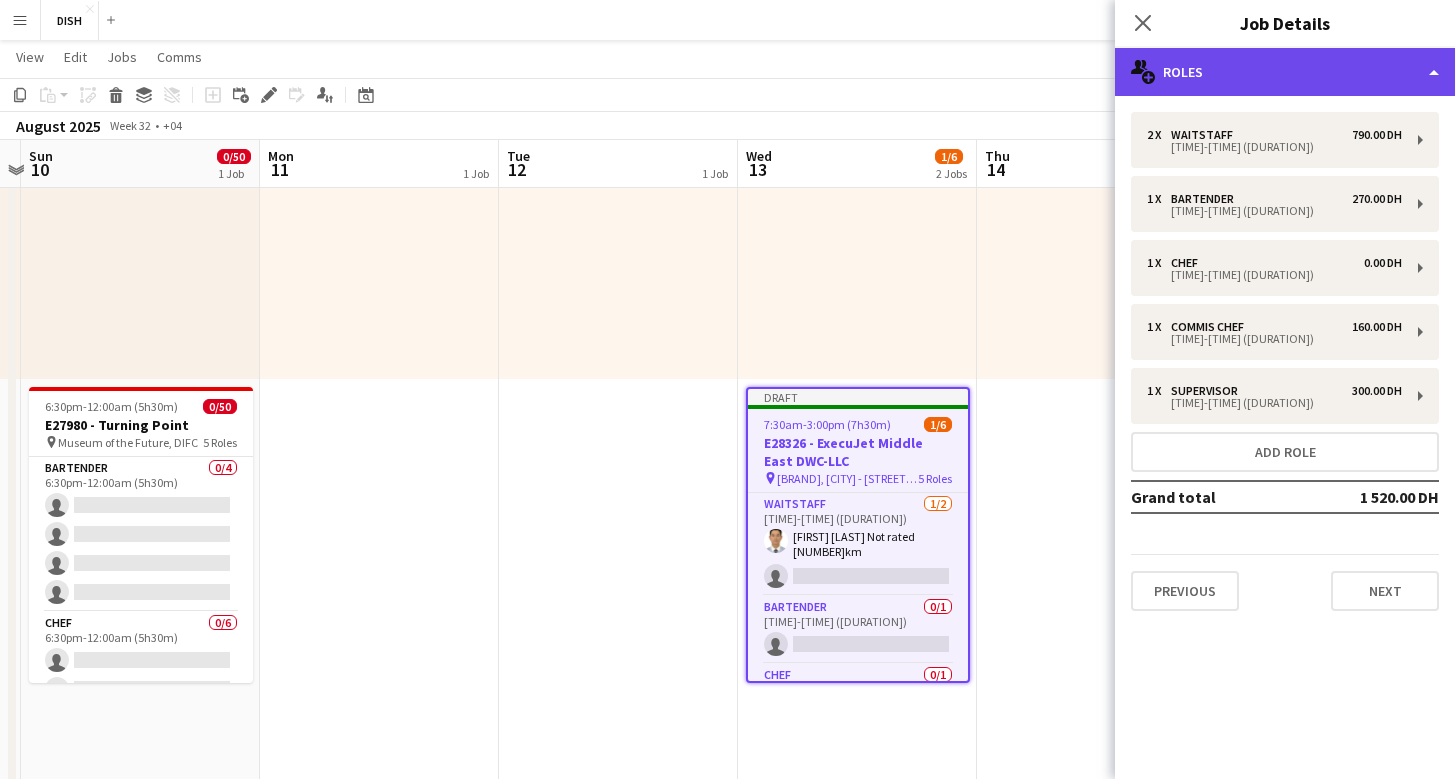 click on "multiple-users-add
Roles" 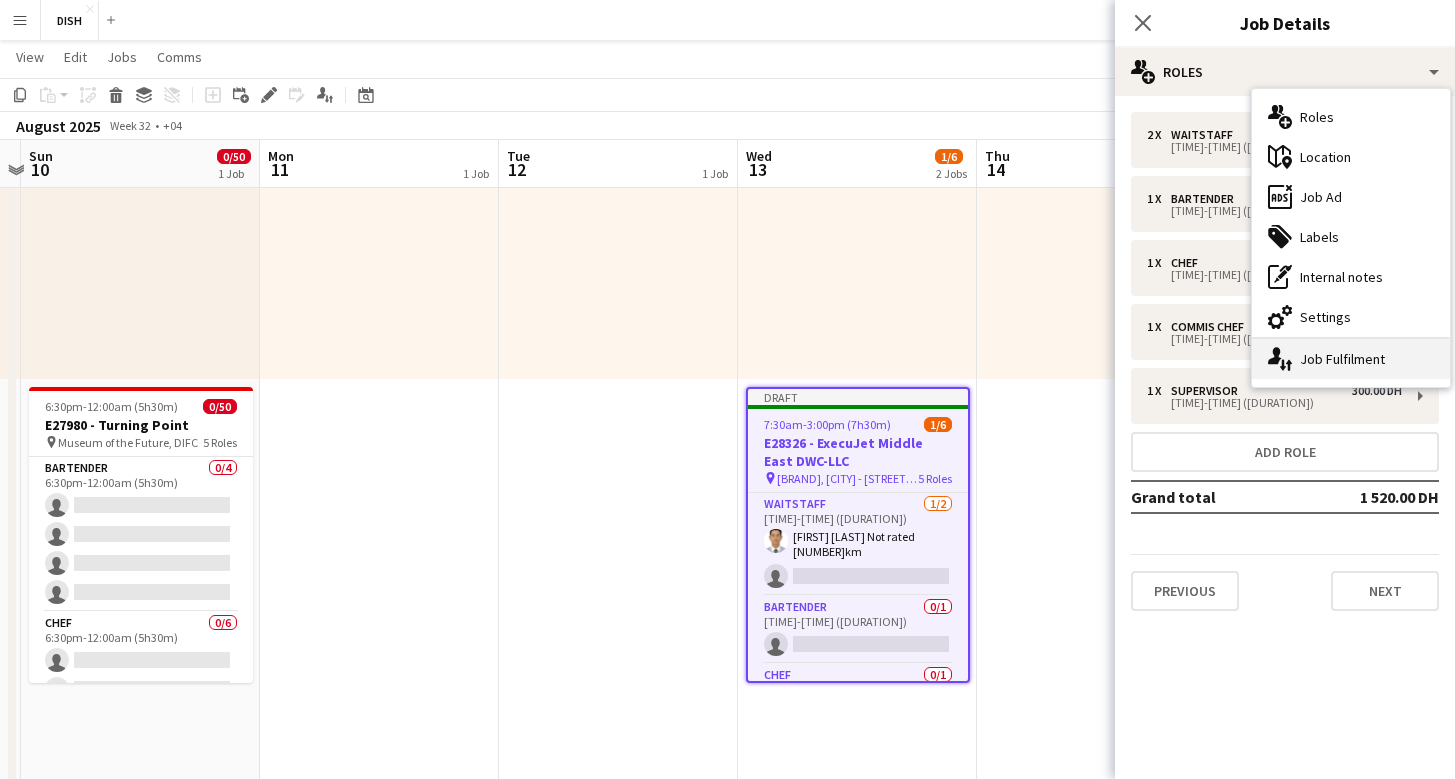 click on "single-neutral-actions-up-down
Job Fulfilment" at bounding box center [1351, 359] 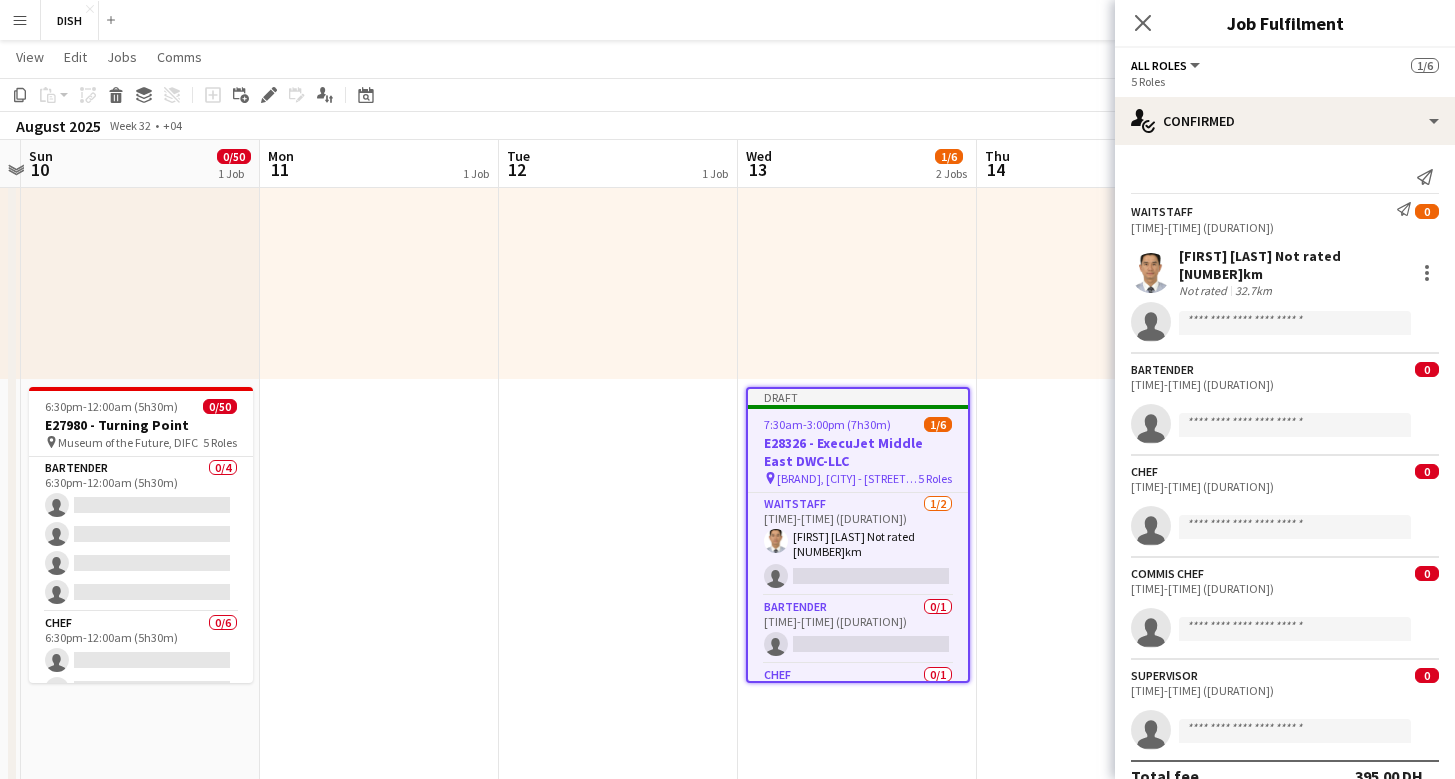click on "[FIRST] [LAST]   Not rated   [NUMBER]km" at bounding box center [1285, 272] 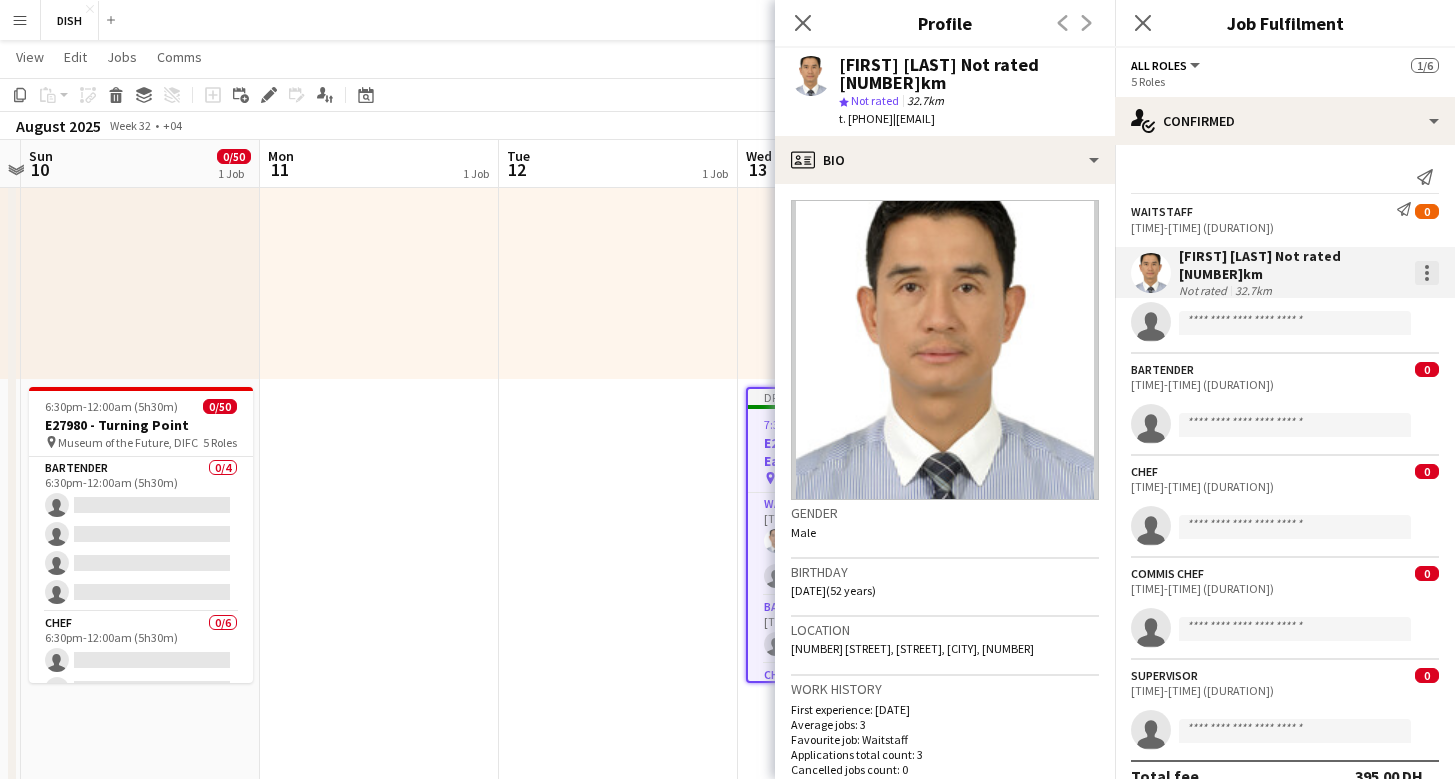 click at bounding box center [1427, 279] 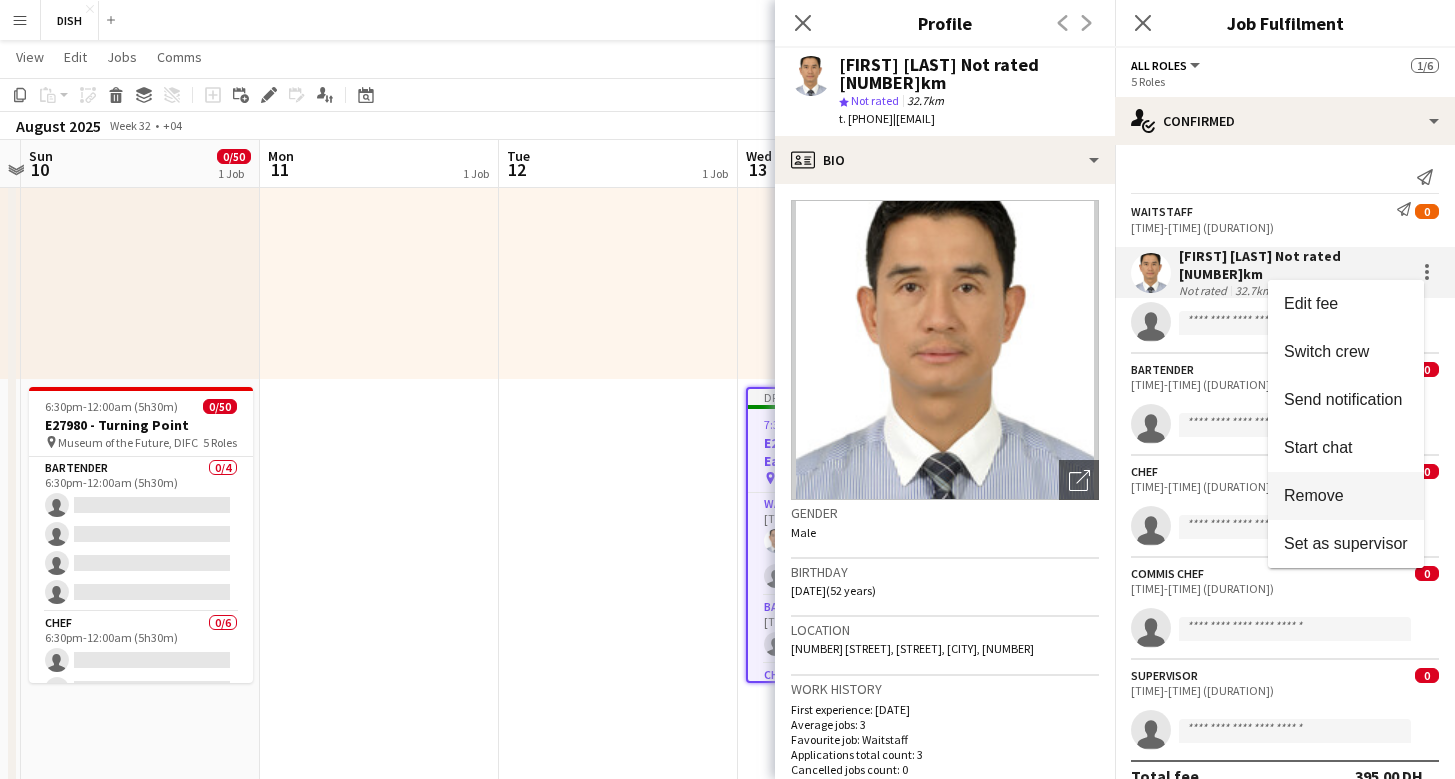 click on "Remove" at bounding box center (1346, 496) 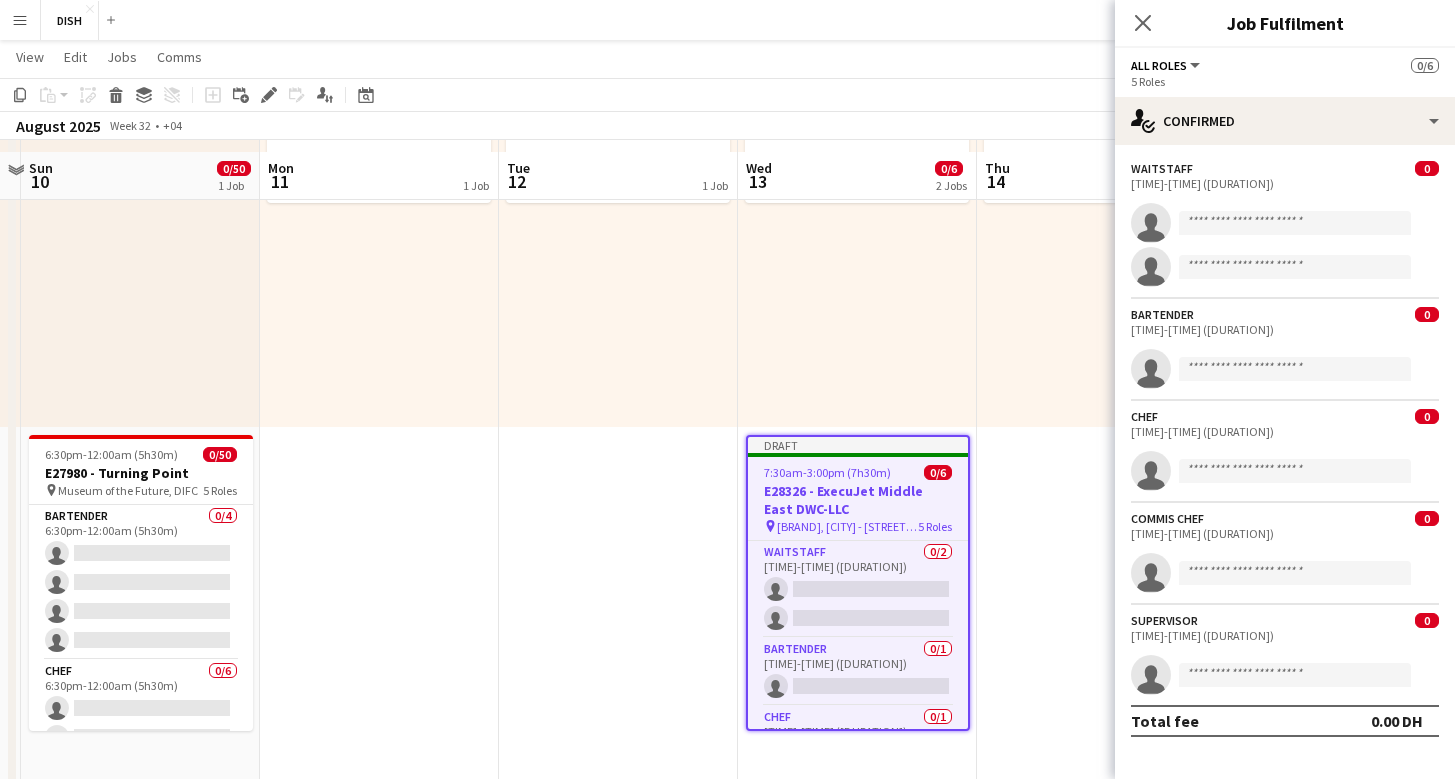 scroll, scrollTop: 190, scrollLeft: 0, axis: vertical 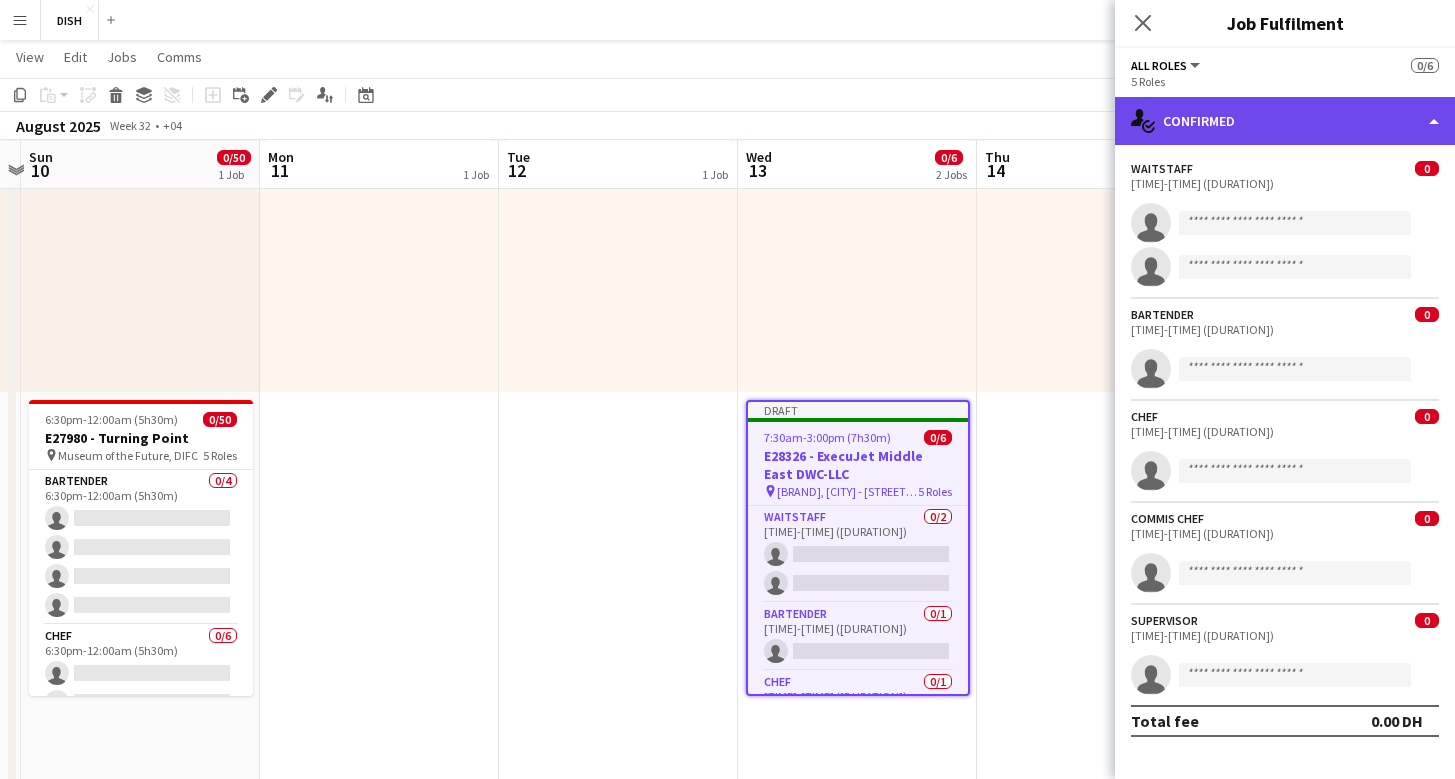 click on "single-neutral-actions-check-2
Confirmed" 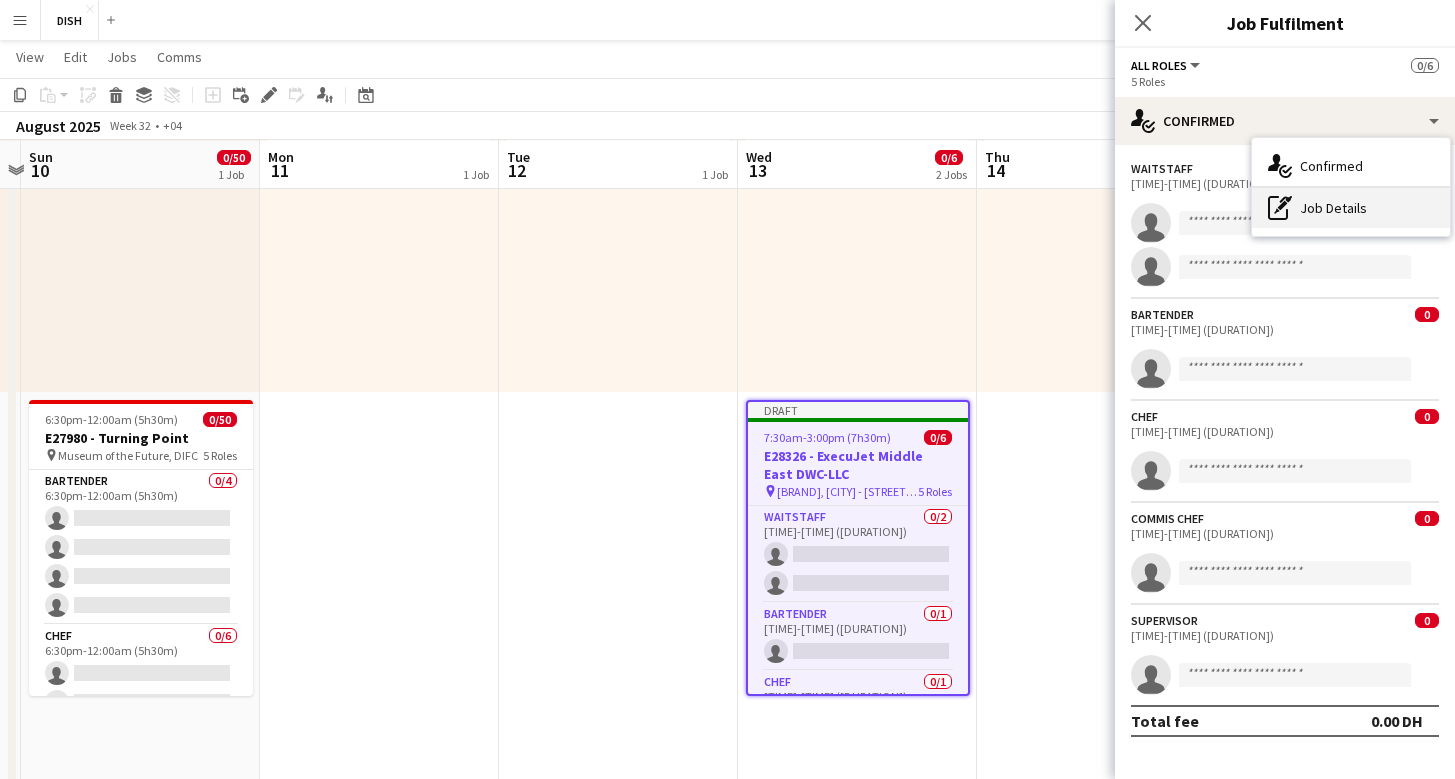 click on "pen-write
Job Details" at bounding box center [1351, 208] 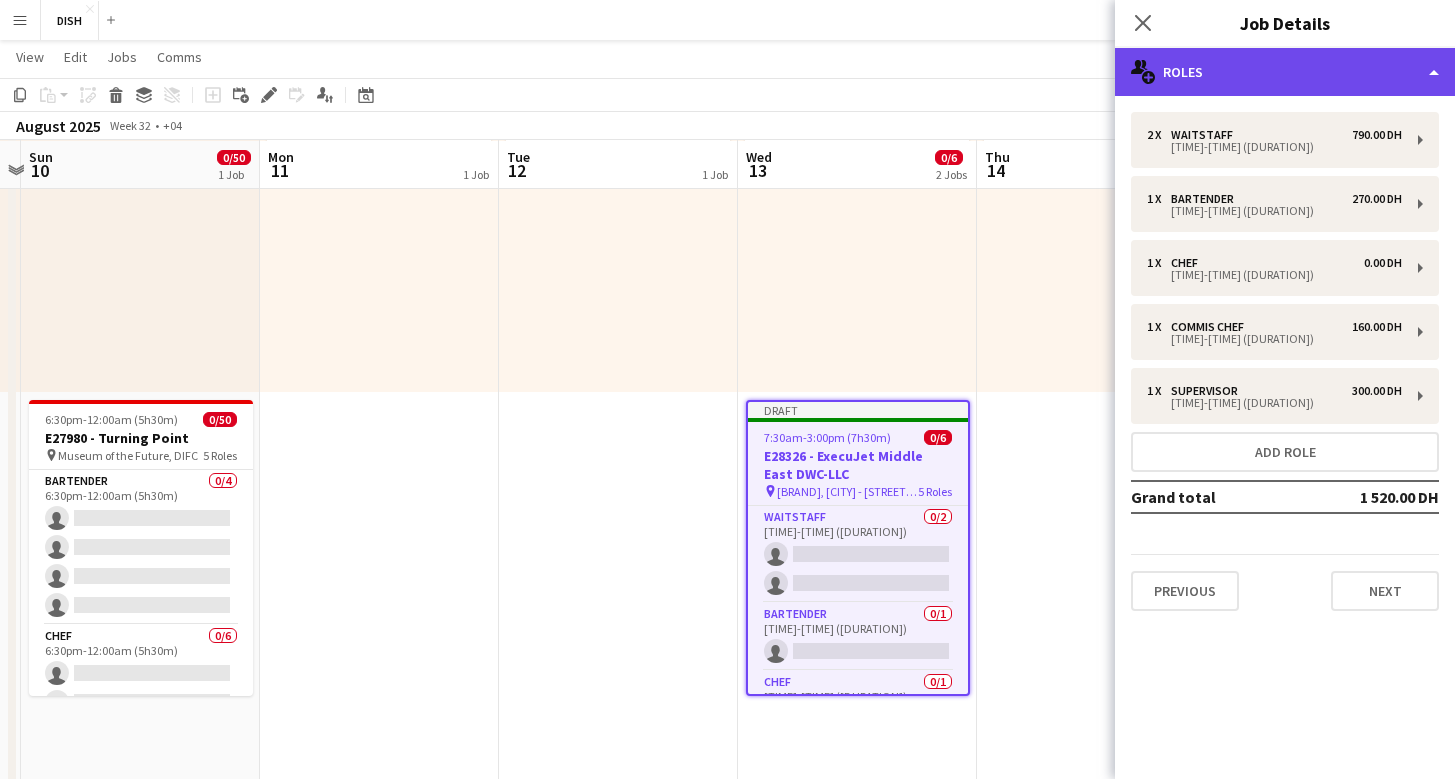 click on "multiple-users-add
Roles" 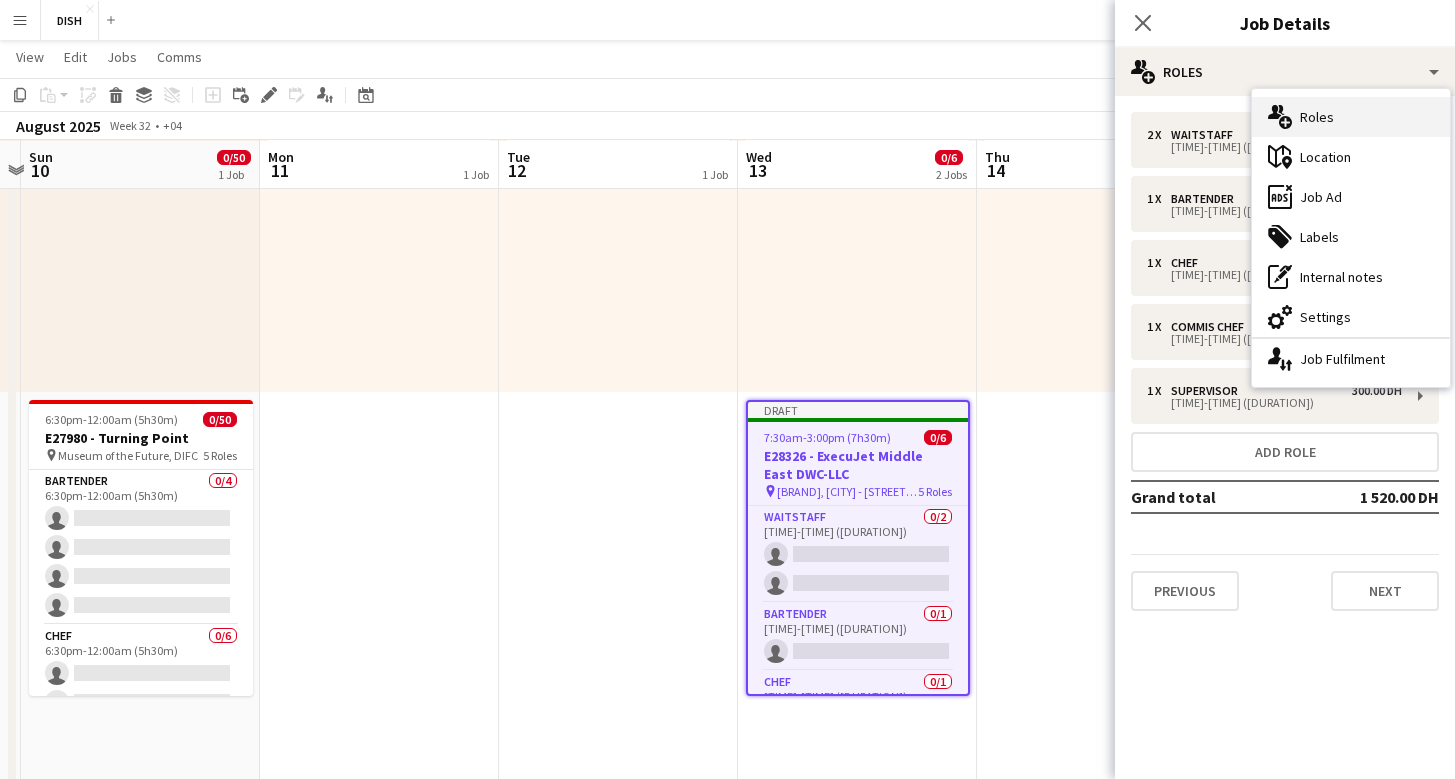 click on "multiple-users-add
Roles" at bounding box center [1351, 117] 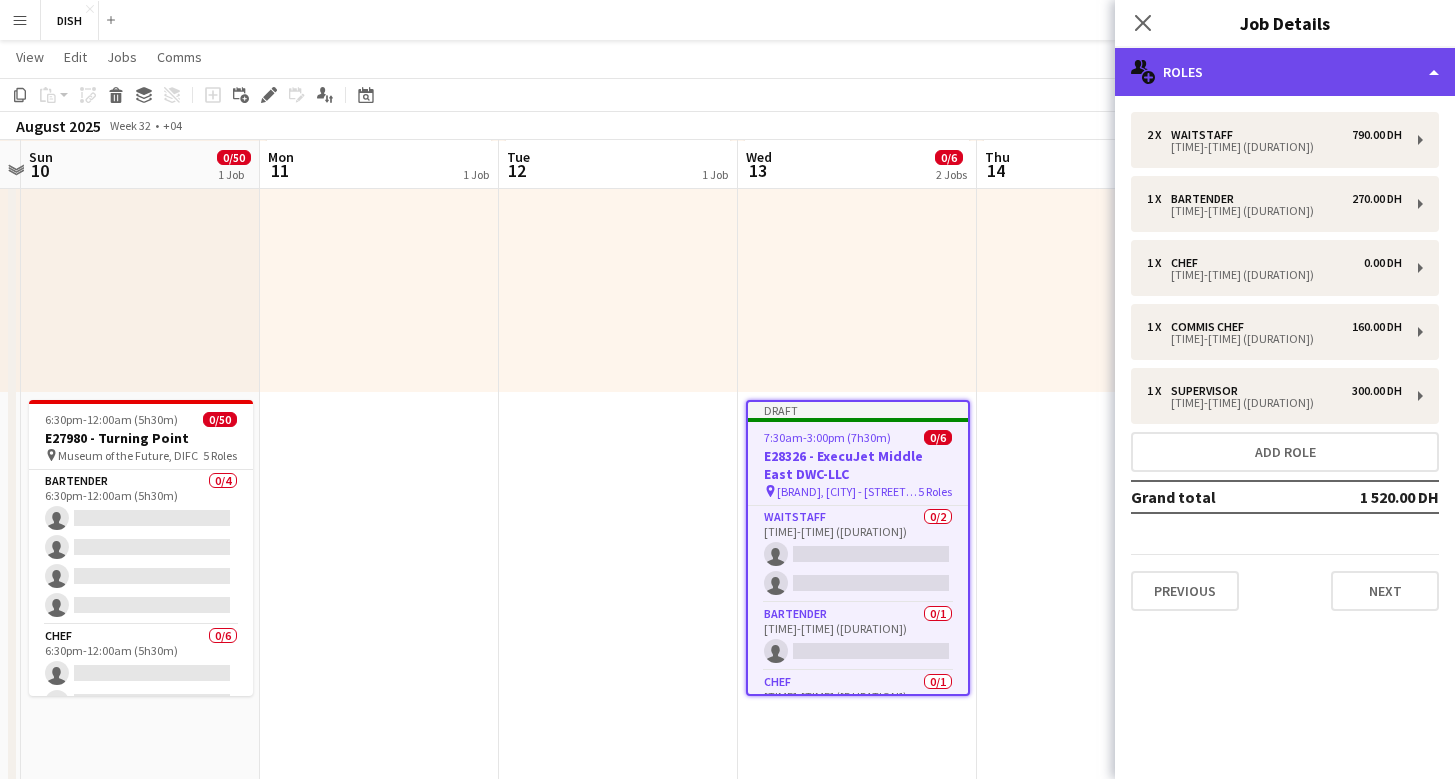 click on "multiple-users-add
Roles" 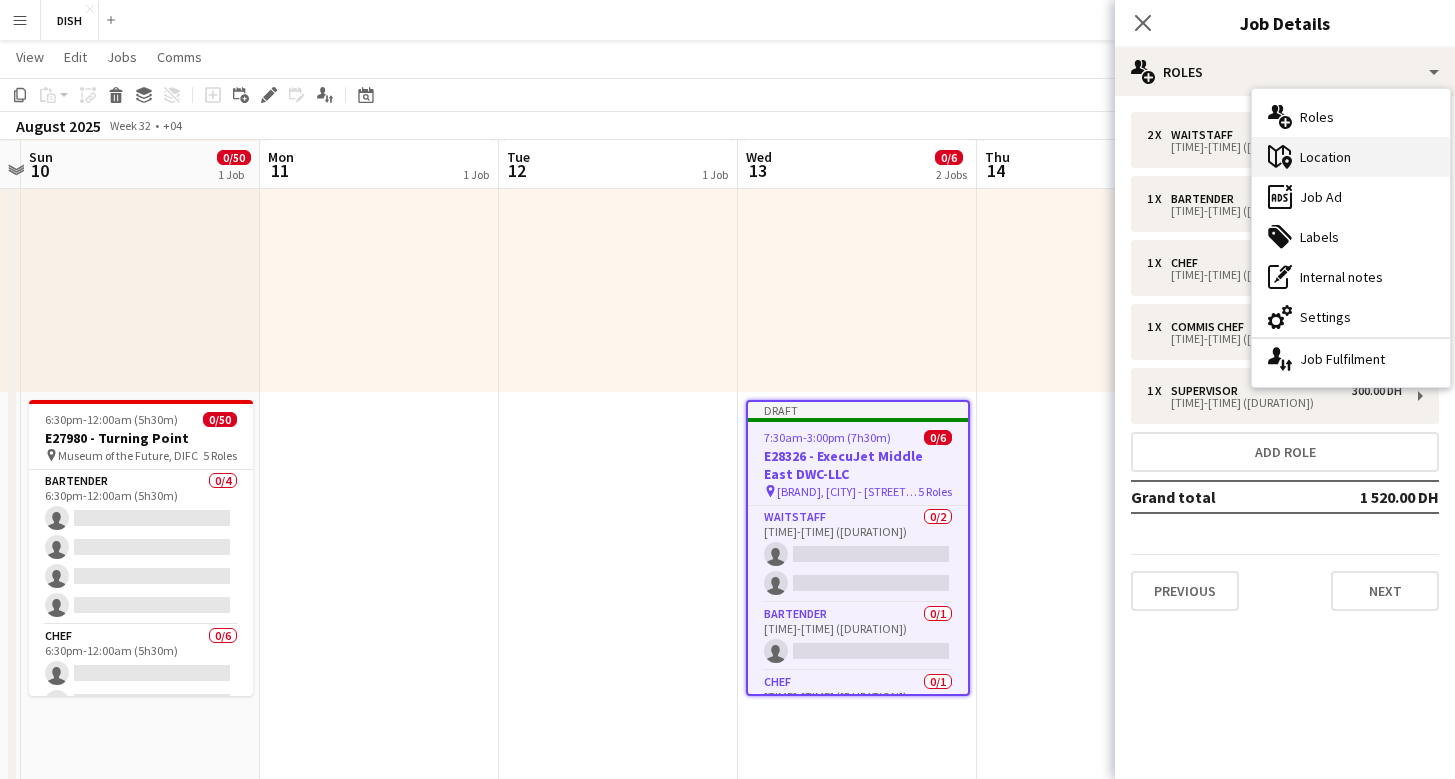 click on "maps-pin-1
Location" at bounding box center [1351, 157] 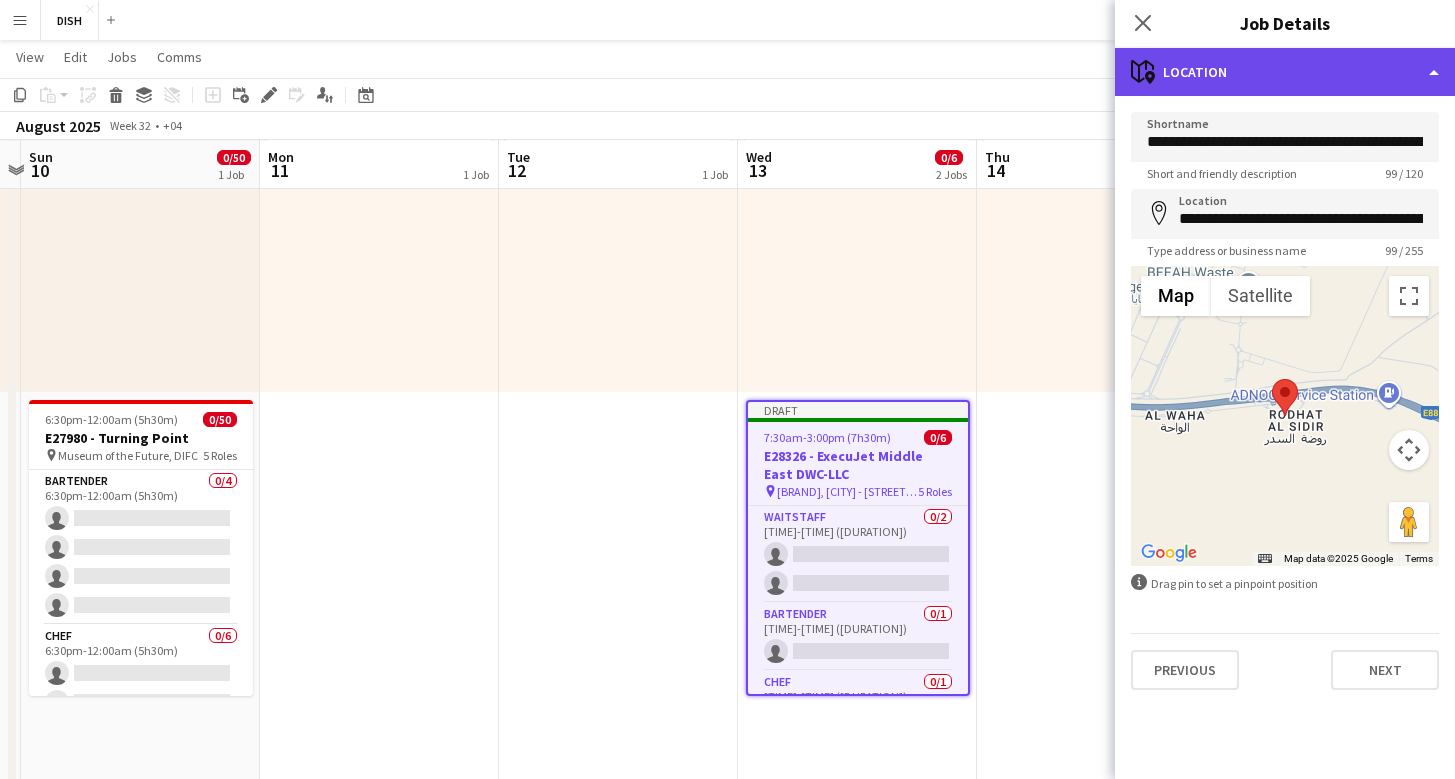 click on "maps-pin-1
Location" 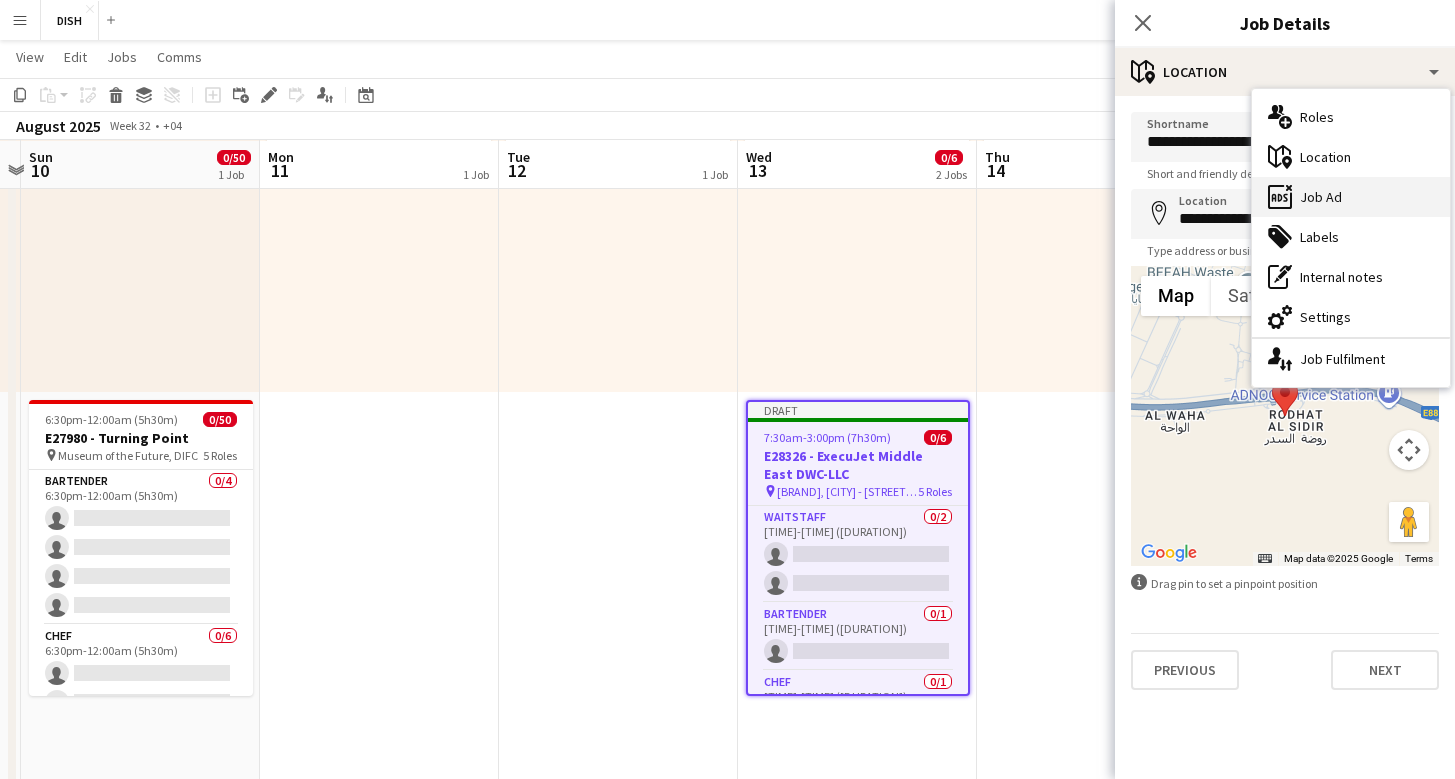 click on "ads-window
Job Ad" at bounding box center [1351, 197] 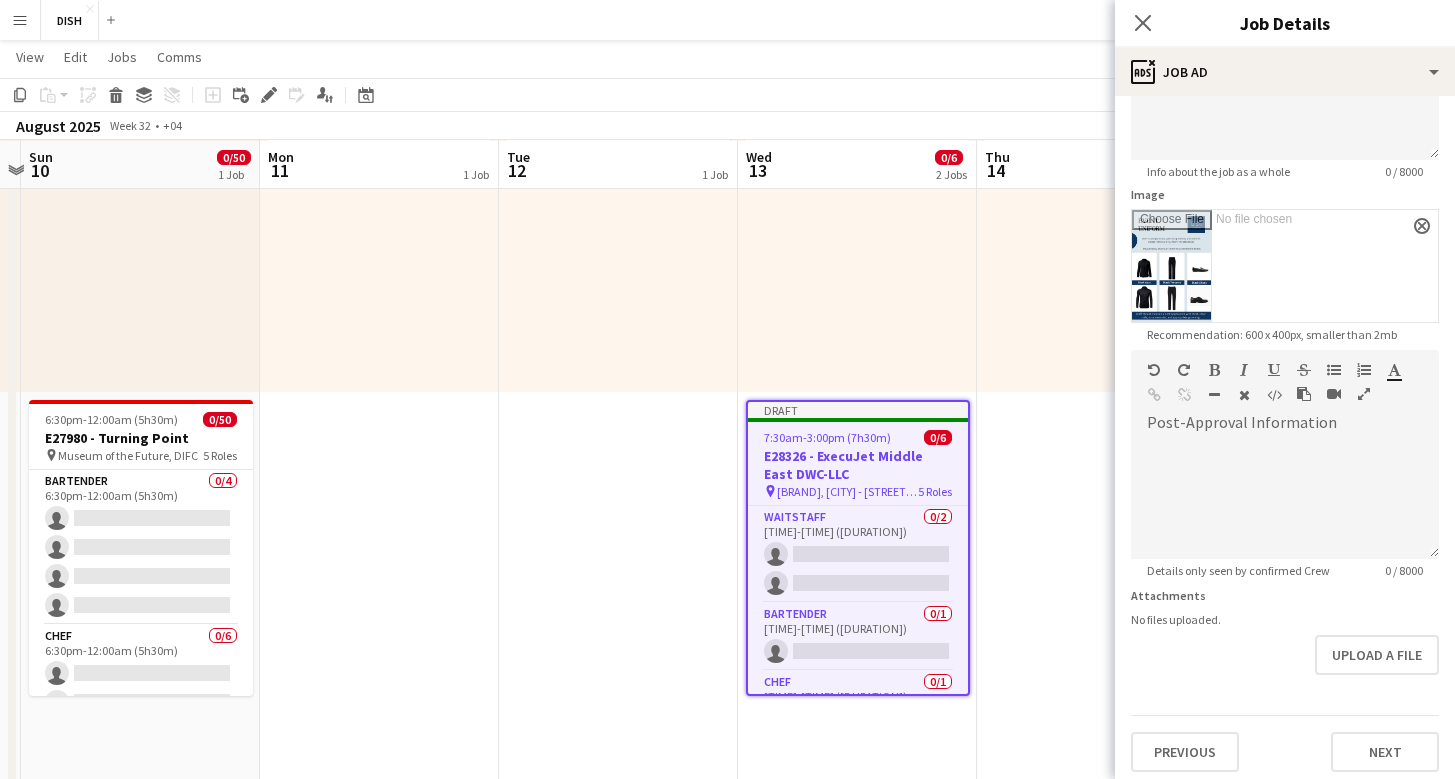 scroll, scrollTop: 309, scrollLeft: 0, axis: vertical 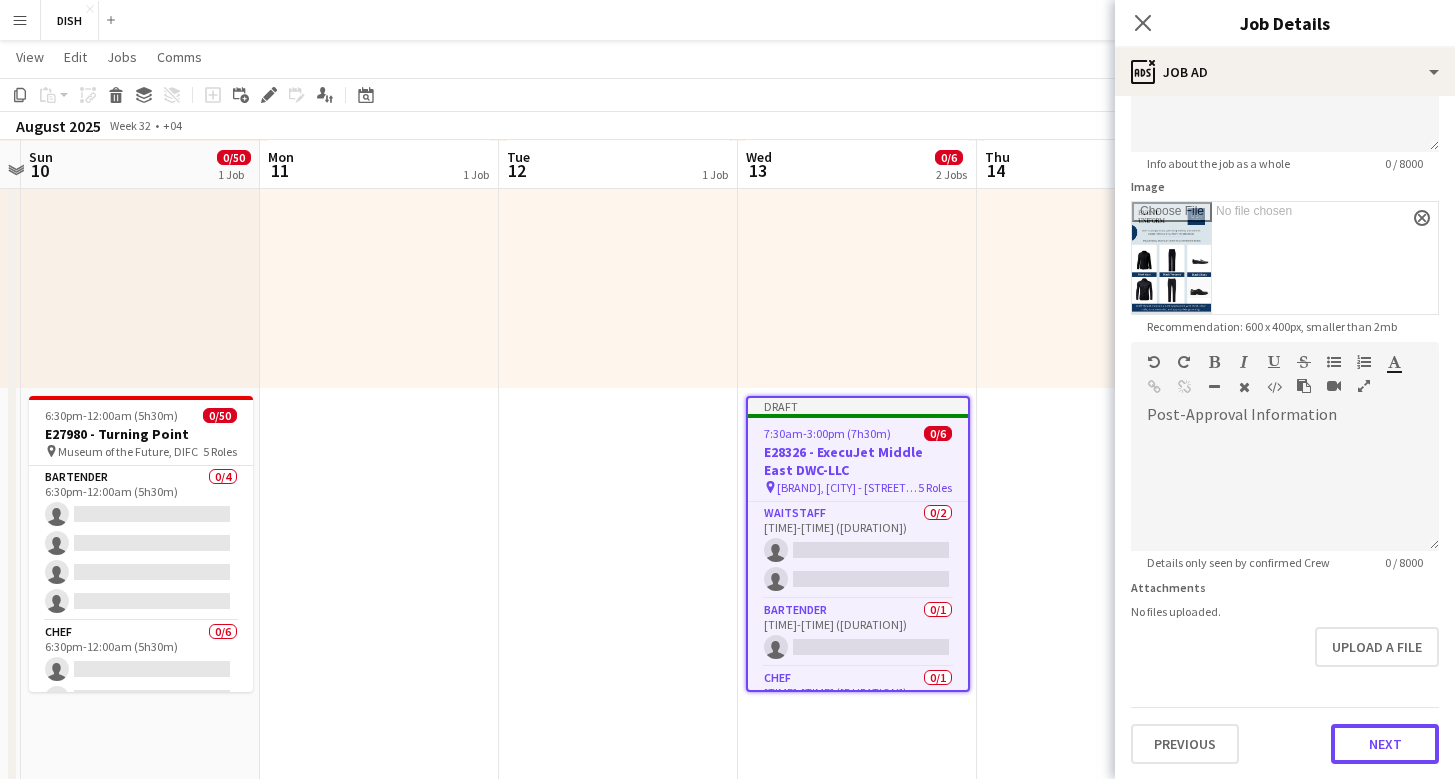 click on "**********" at bounding box center [1285, 315] 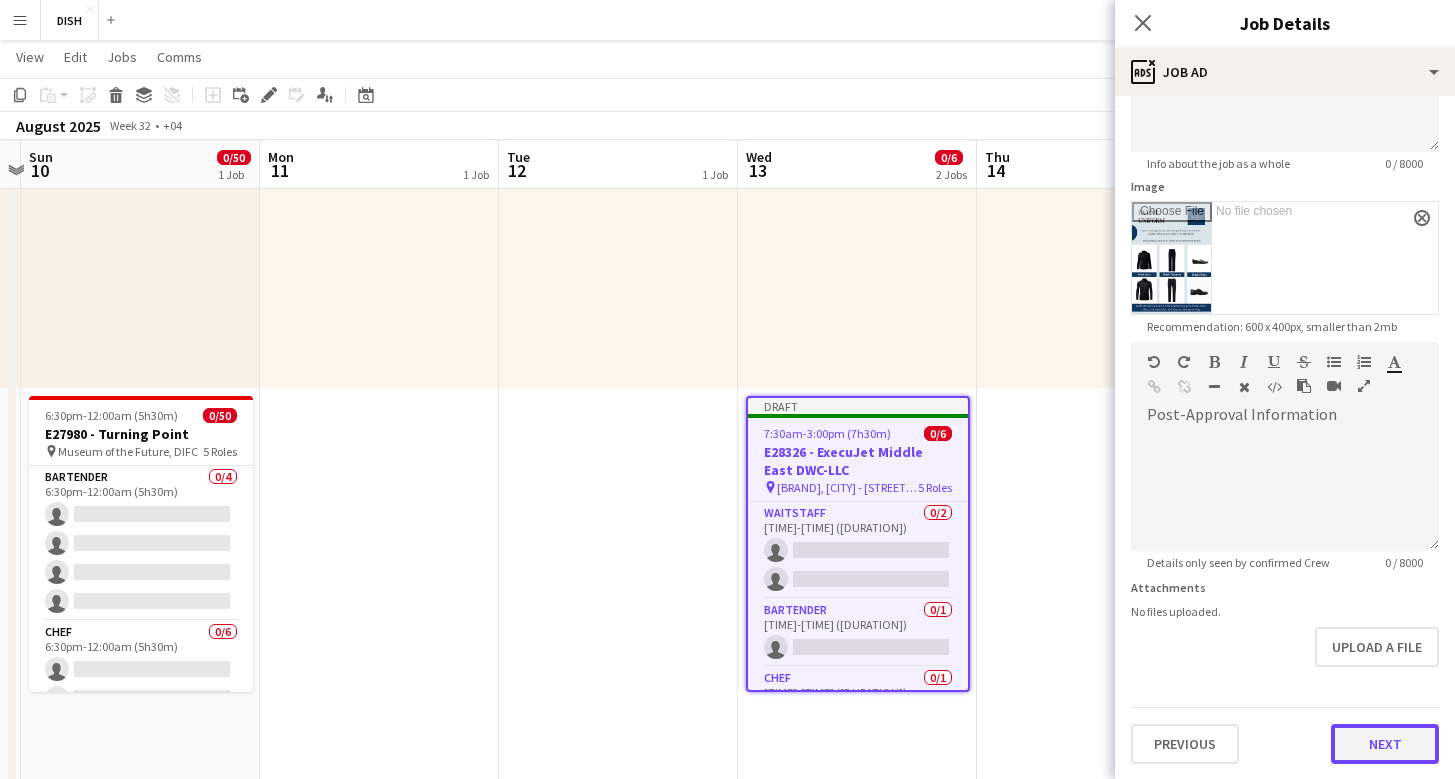 click on "Next" at bounding box center (1385, 744) 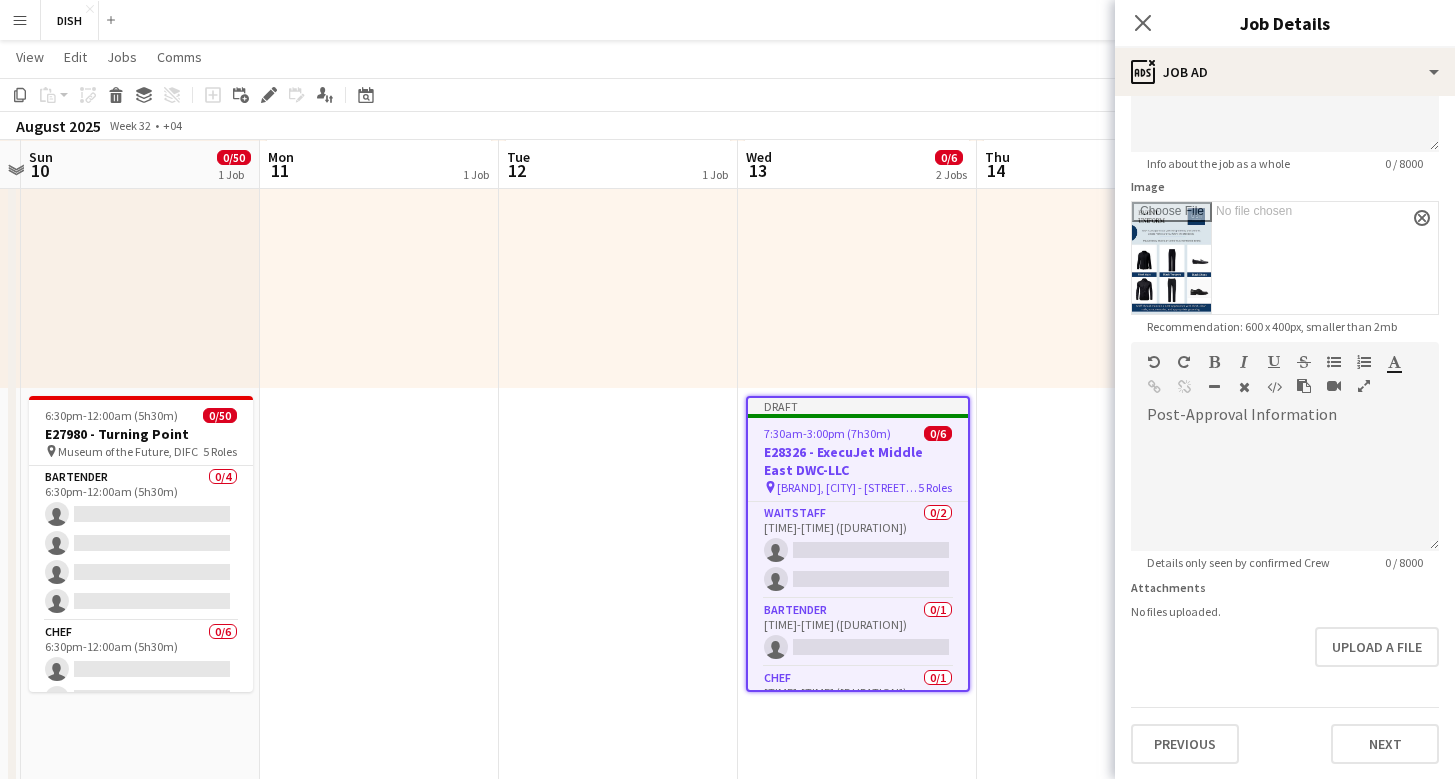 scroll, scrollTop: 0, scrollLeft: 0, axis: both 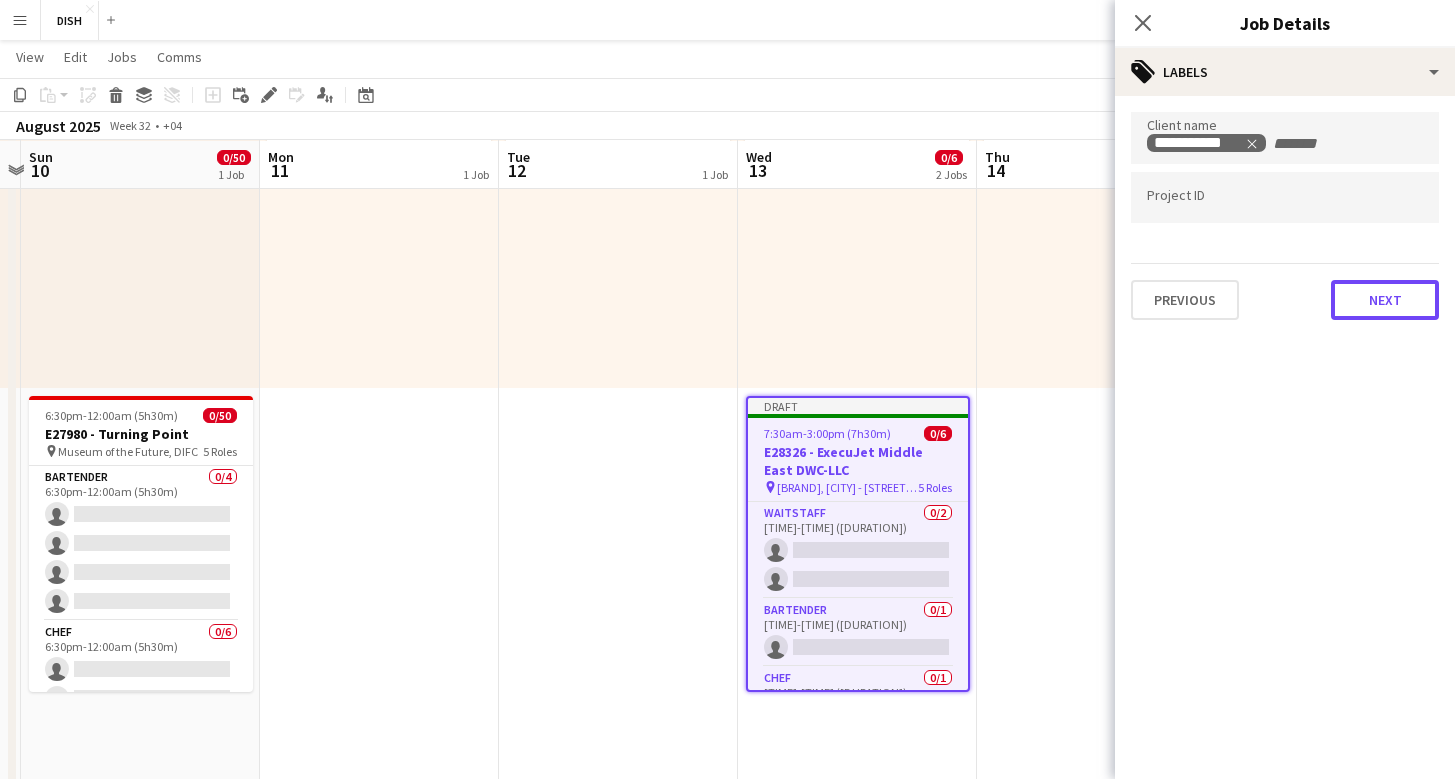 click on "Next" at bounding box center [1385, 300] 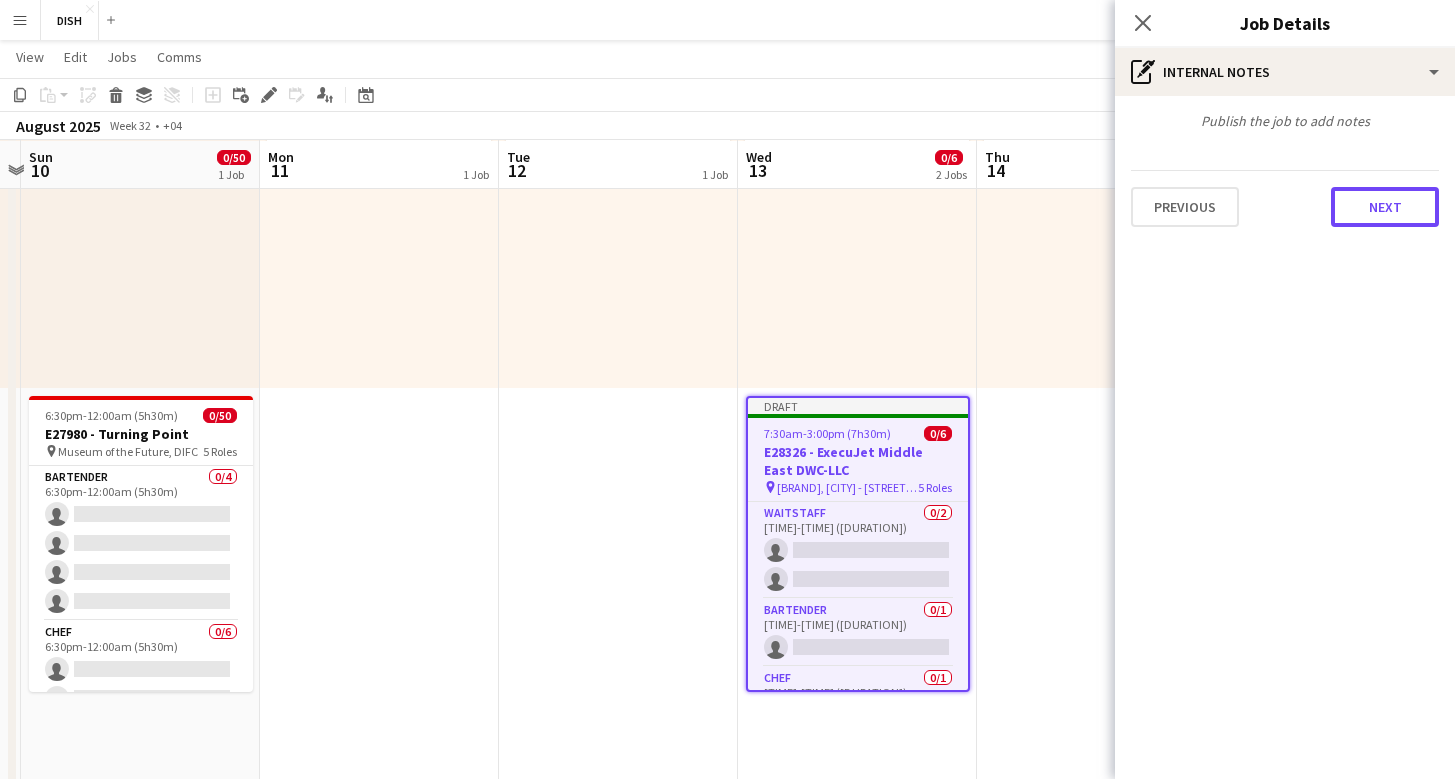 click on "Next" at bounding box center (1385, 207) 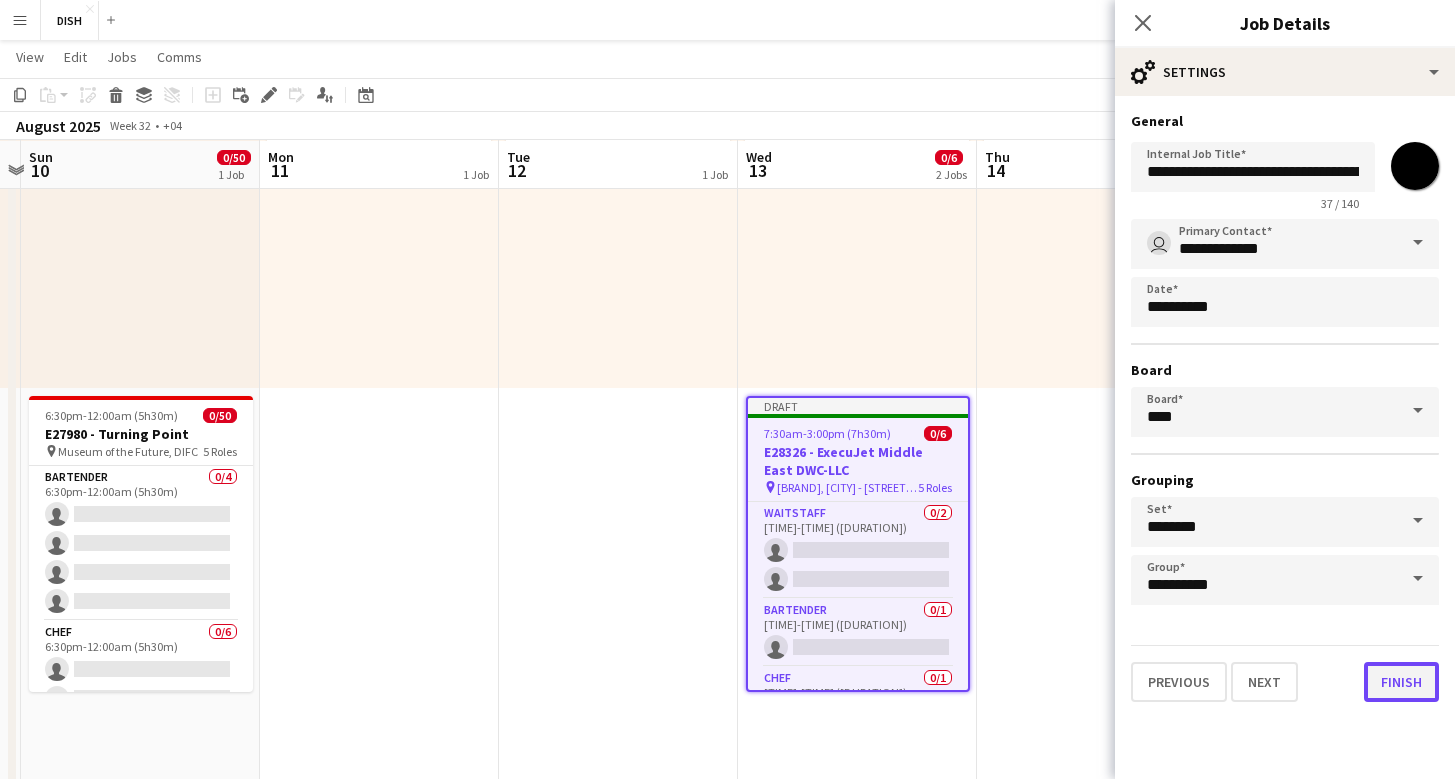 click on "Finish" at bounding box center [1401, 682] 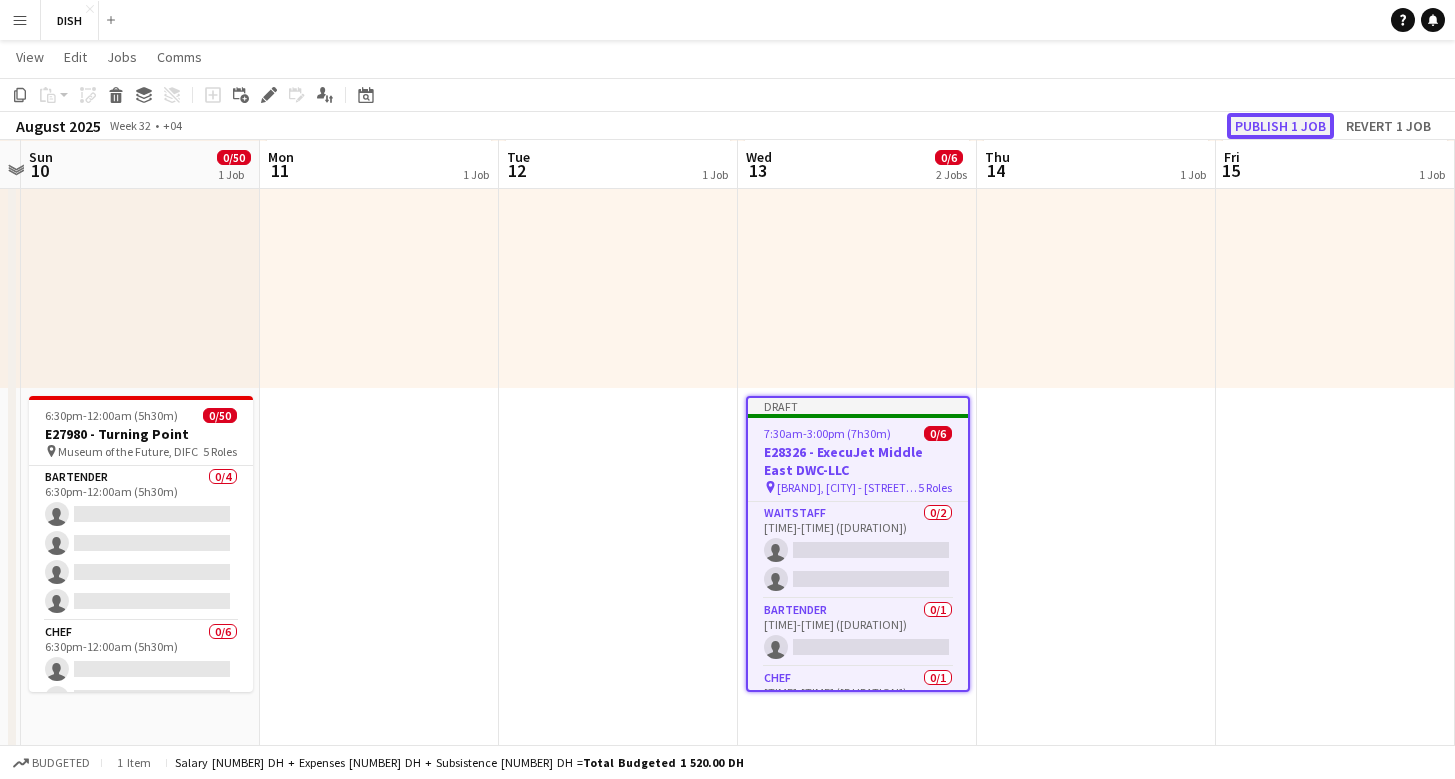 click on "Publish 1 job" 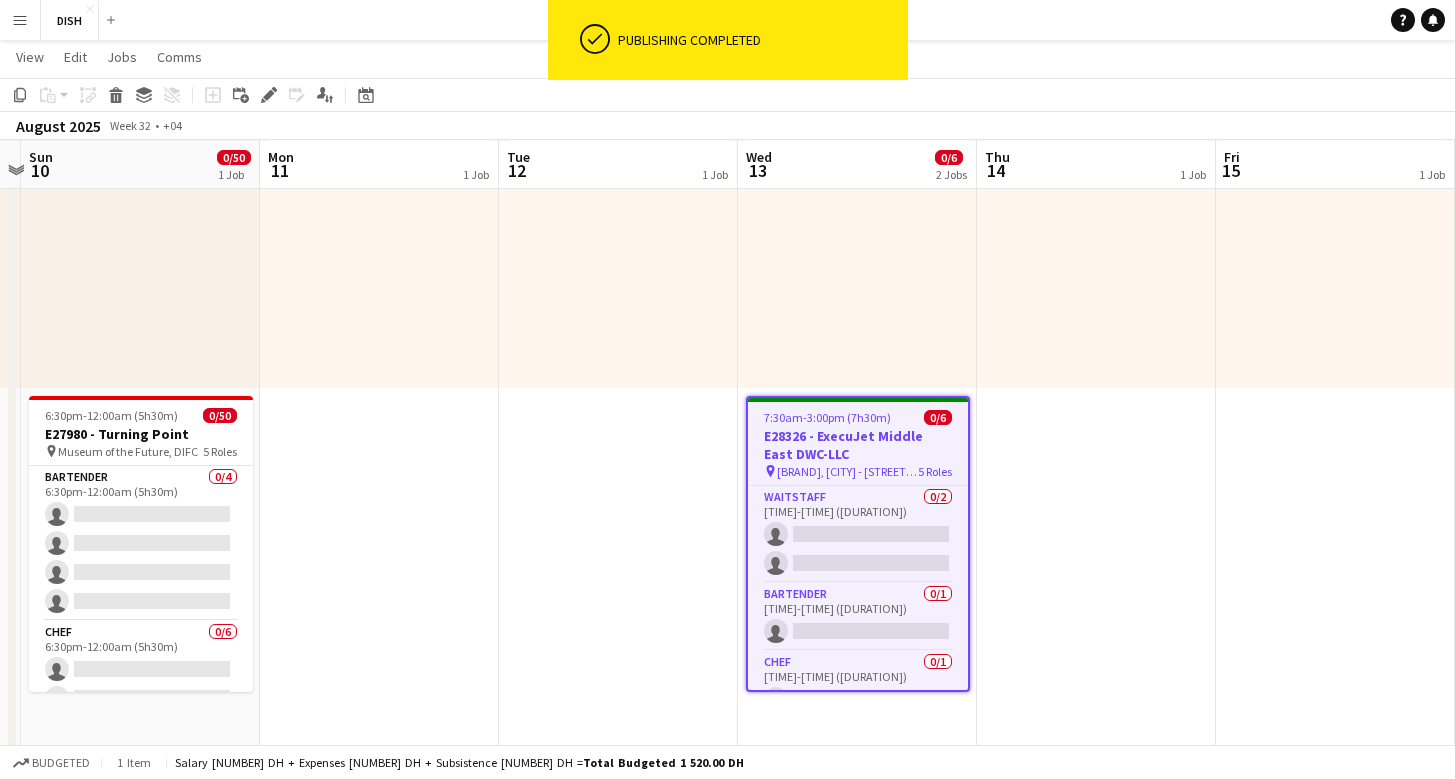 click on "E28326 - ExecuJet Middle East DWC-LLC" at bounding box center [858, 445] 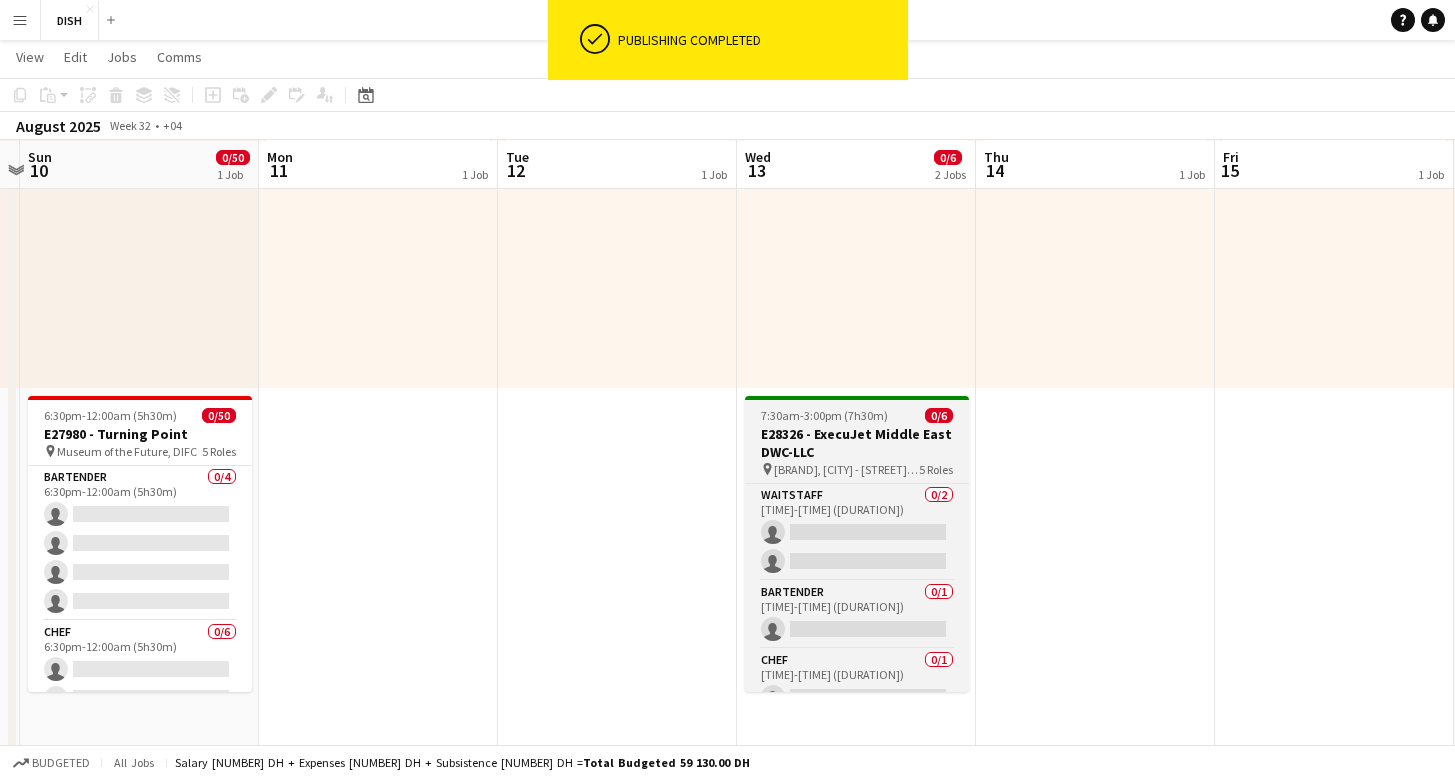 click on "E28326 - ExecuJet Middle East DWC-LLC" at bounding box center (857, 443) 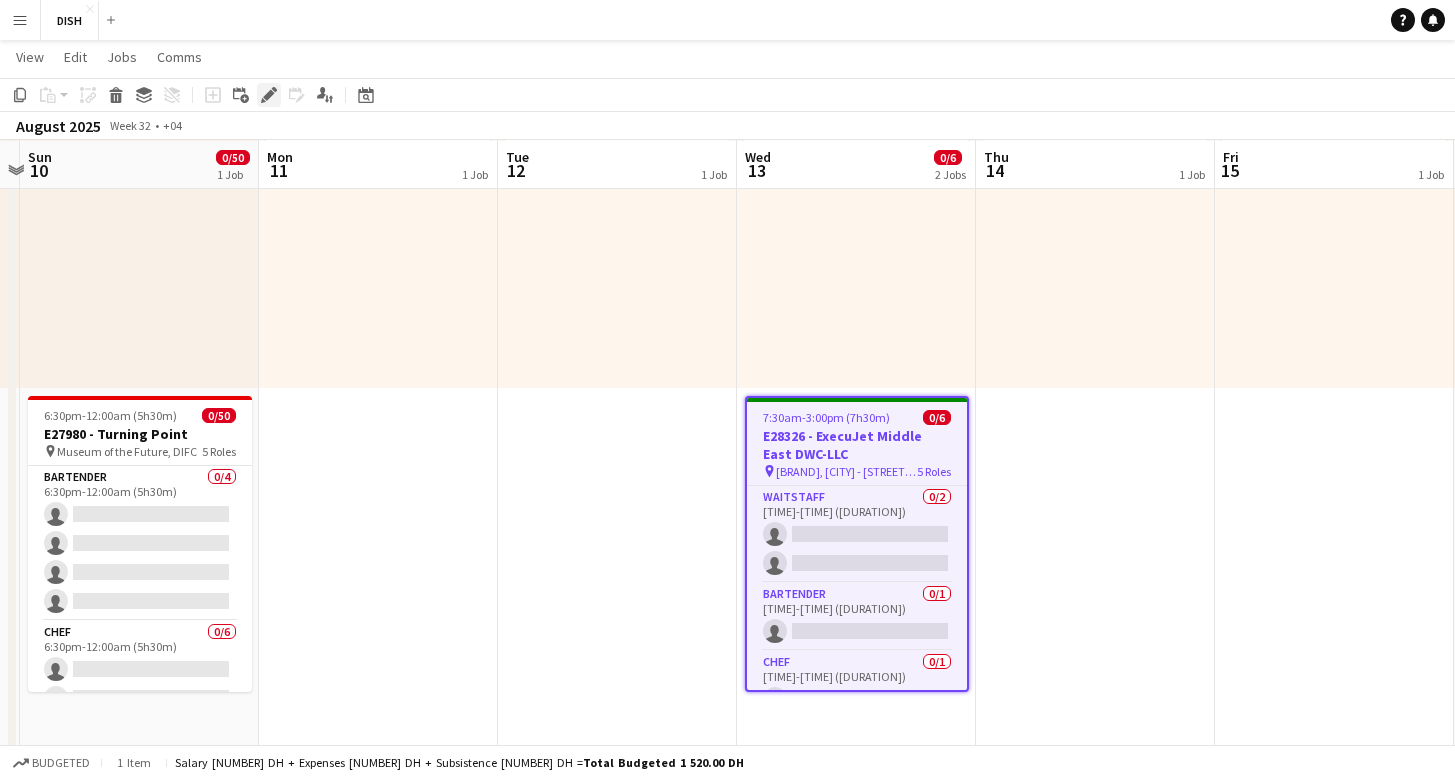 click 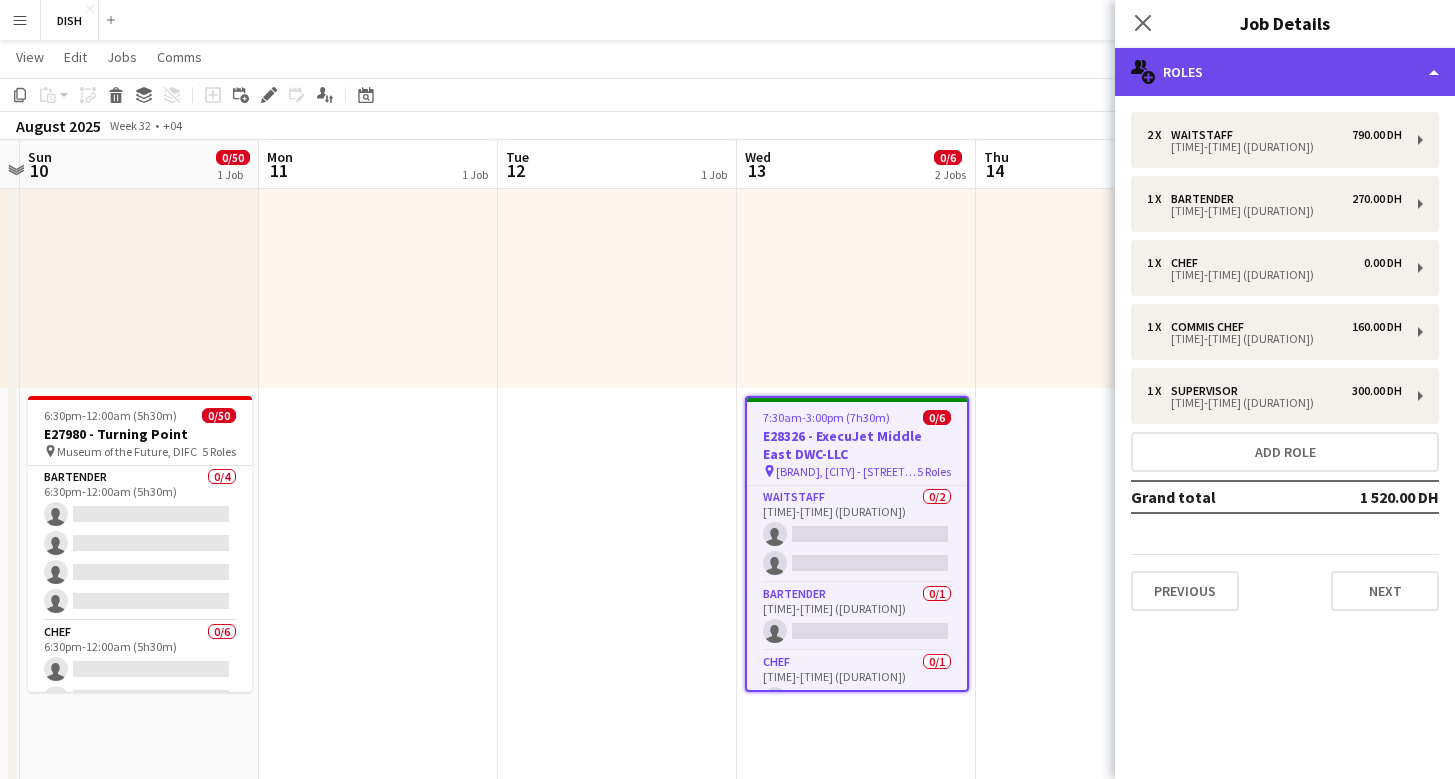 click on "multiple-users-add
Roles" 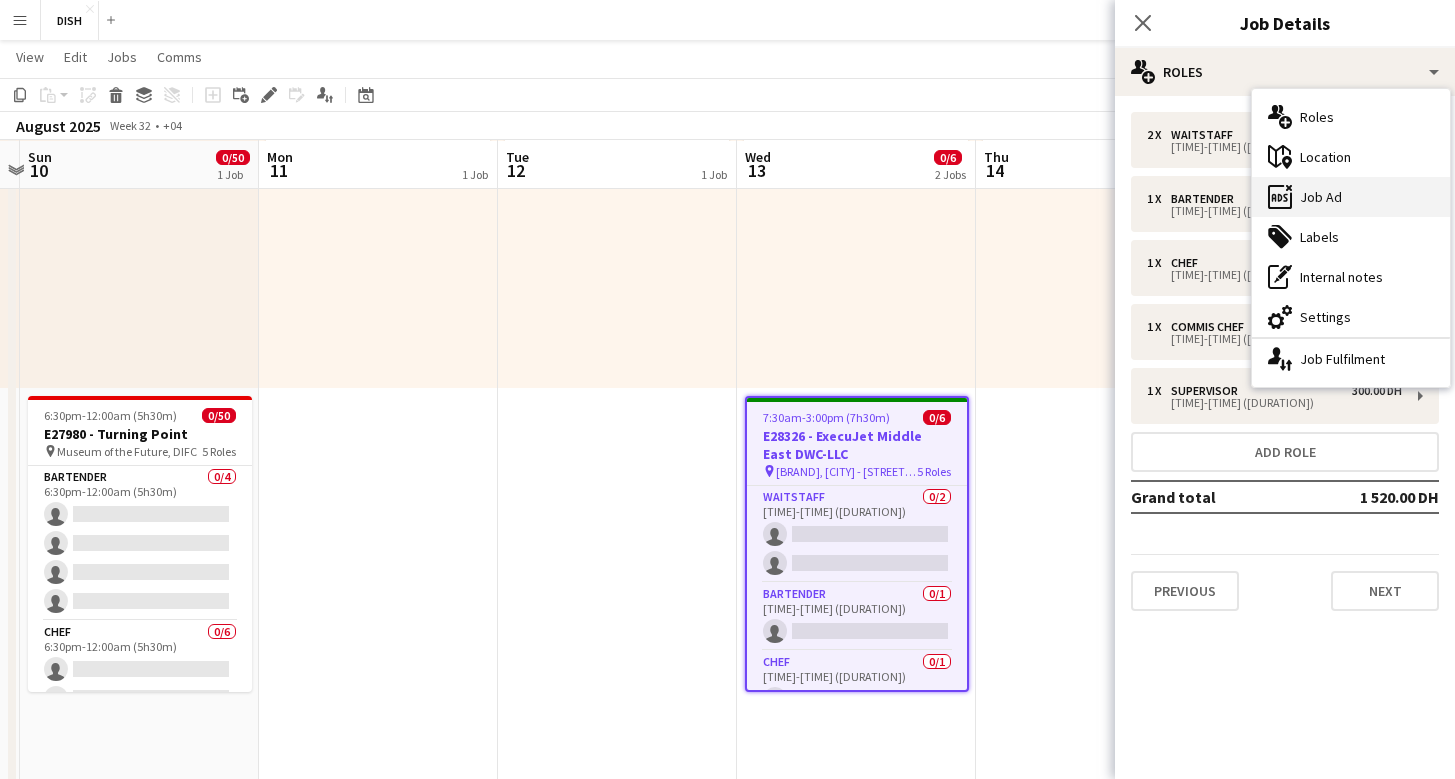 click on "ads-window
Job Ad" at bounding box center (1351, 197) 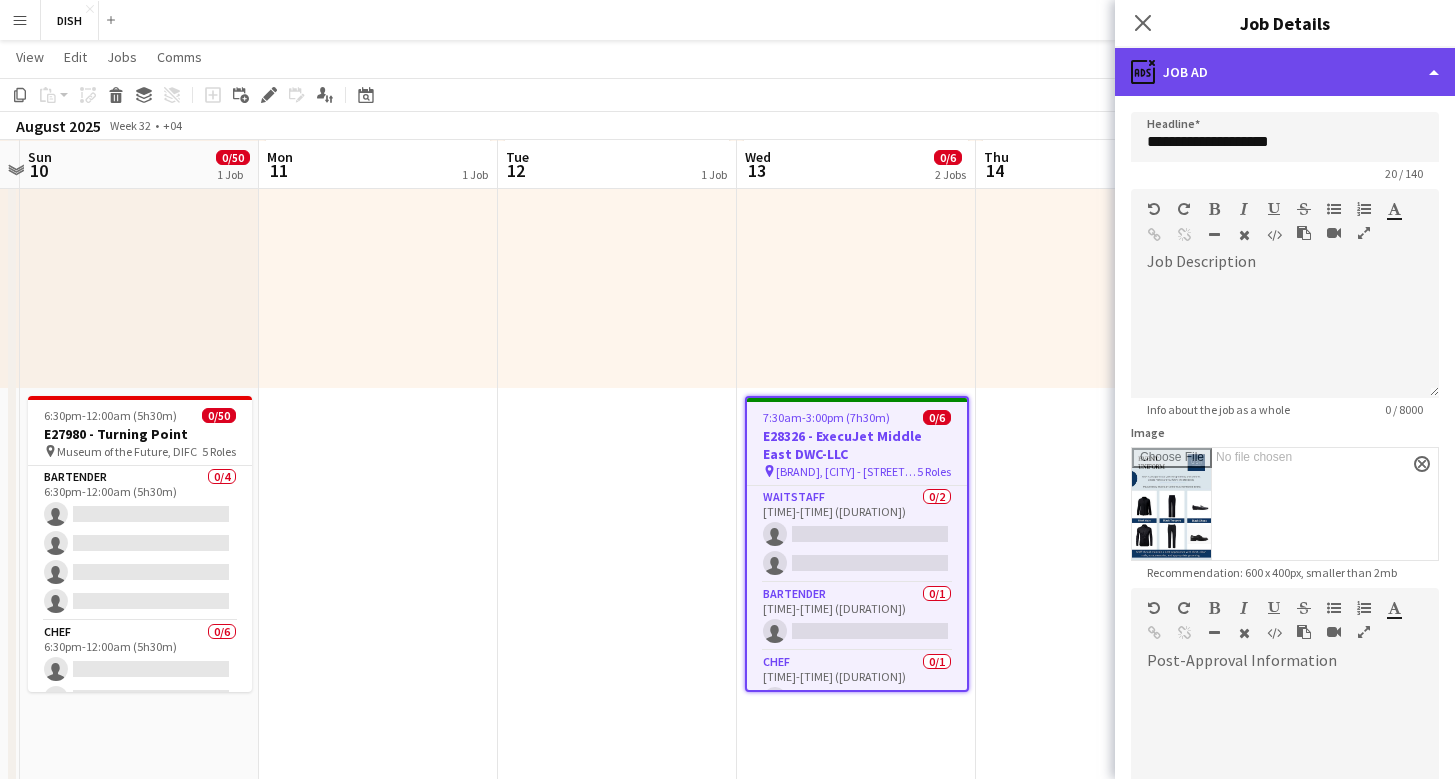 click on "ads-window
Job Ad" 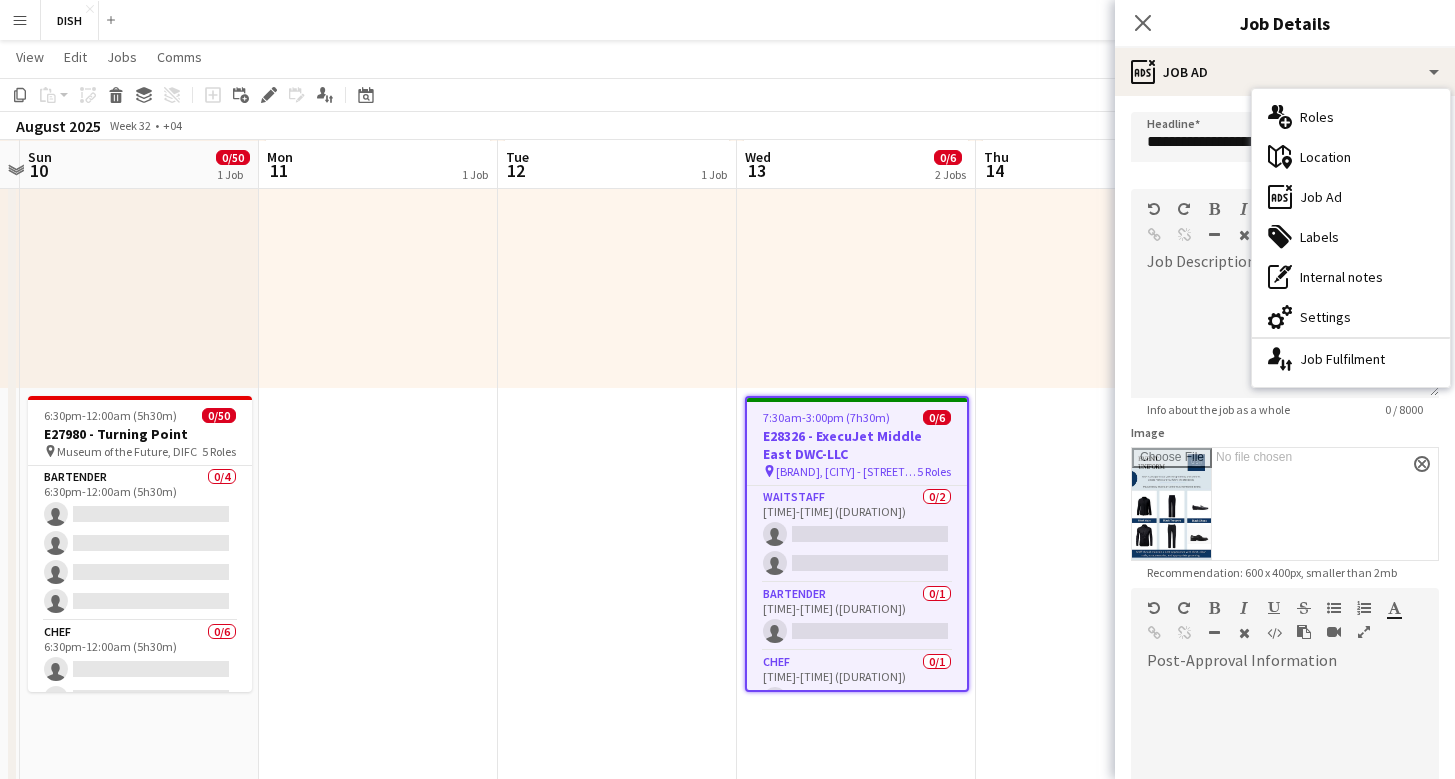 click on "cog-double-3
Settings" at bounding box center (1351, 317) 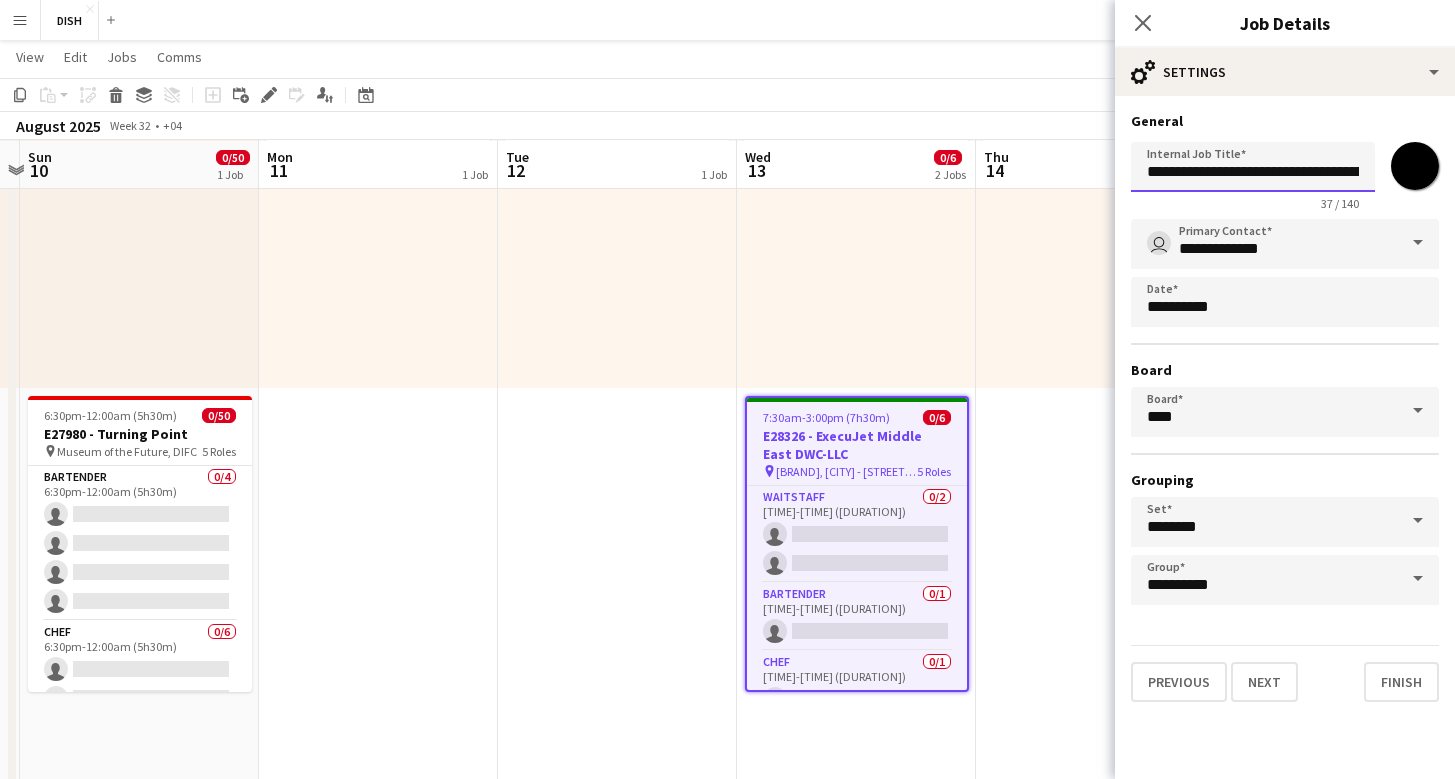 click on "**********" at bounding box center (1253, 167) 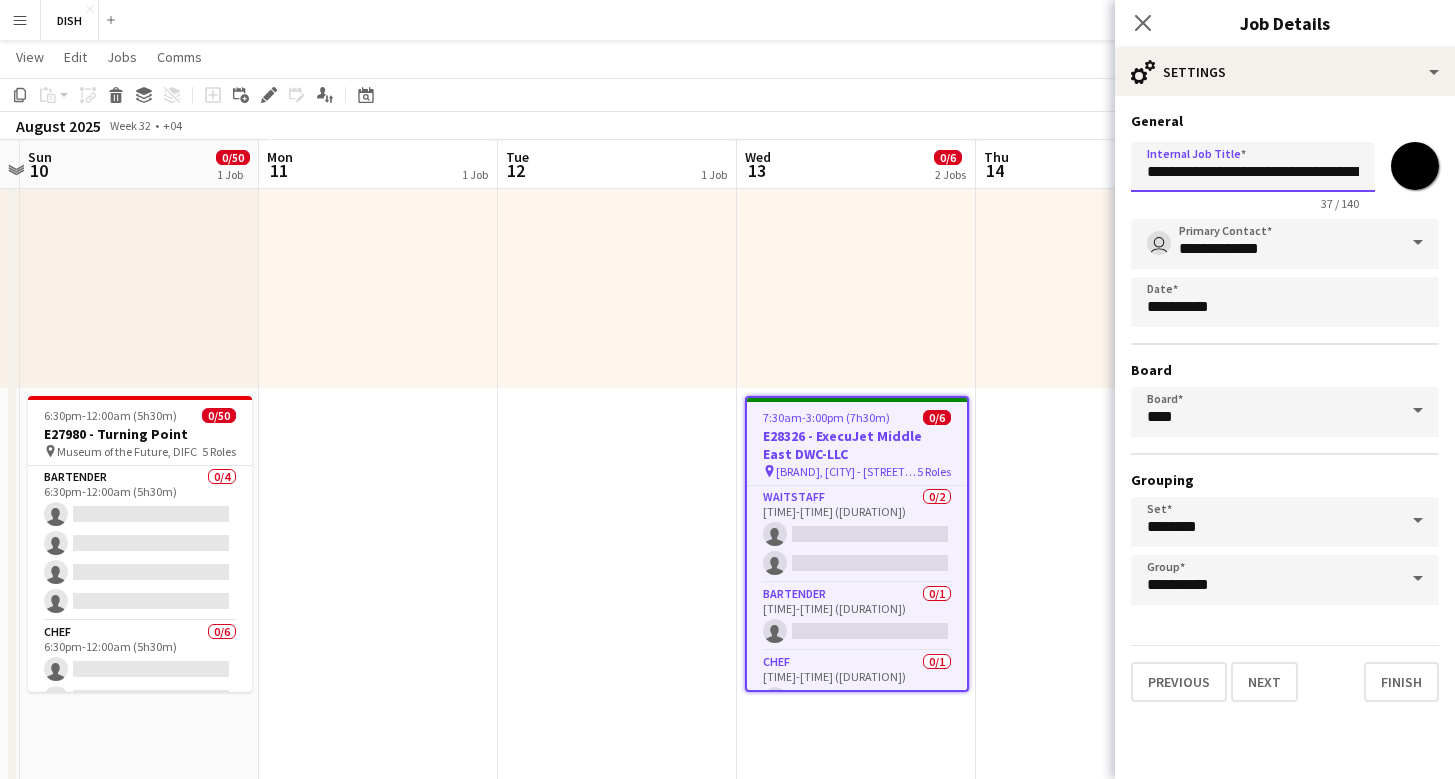 click on "**********" at bounding box center (1253, 167) 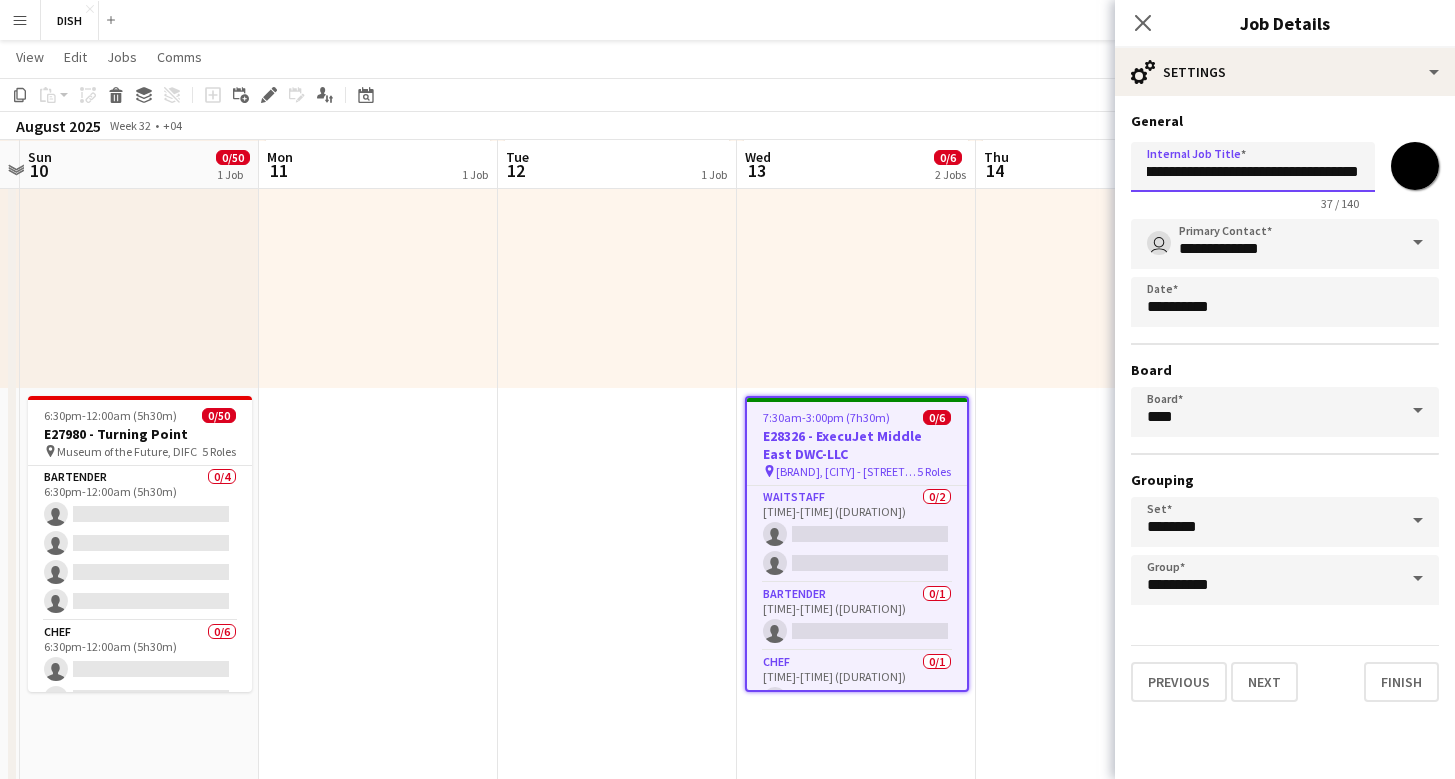 drag, startPoint x: 1208, startPoint y: 171, endPoint x: 1388, endPoint y: 178, distance: 180.13606 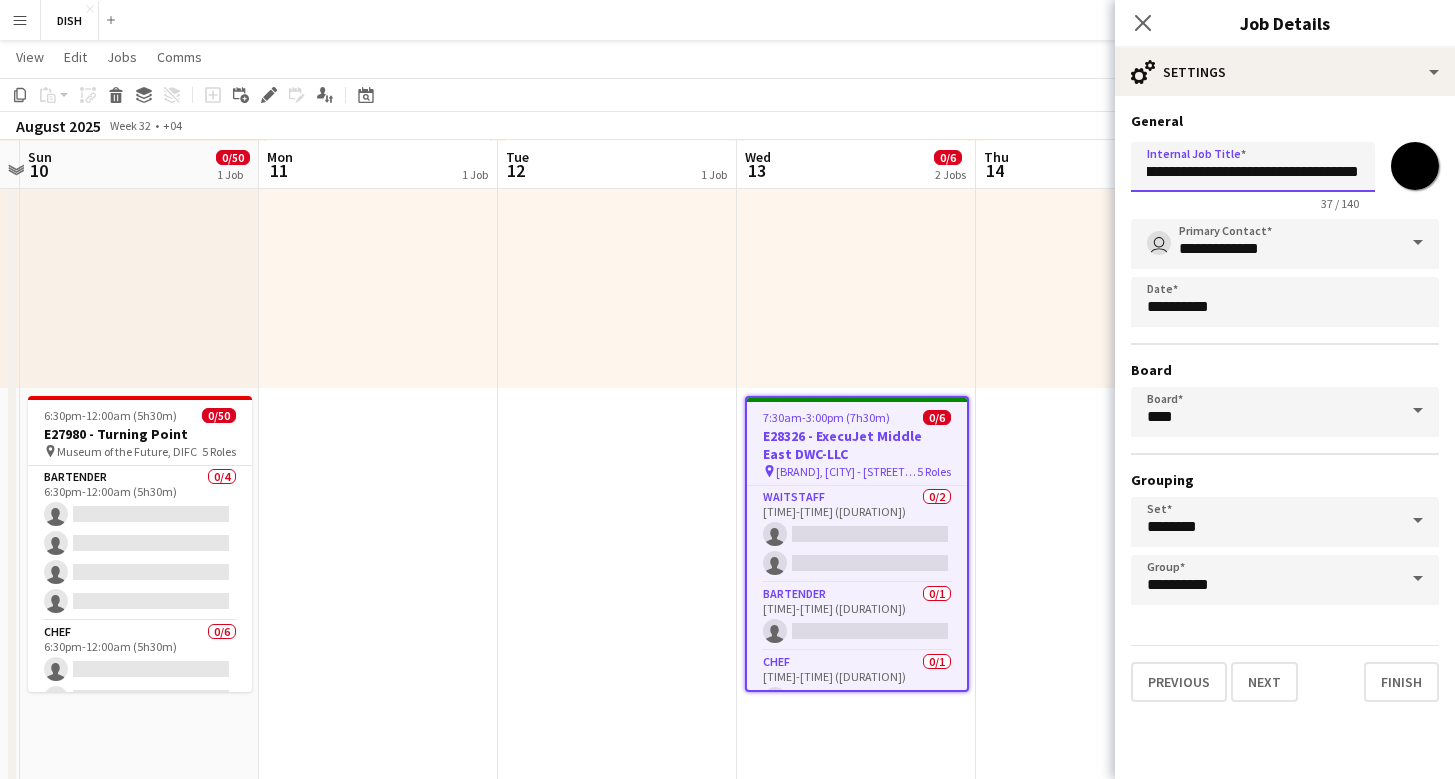 click on "**********" at bounding box center (1285, 172) 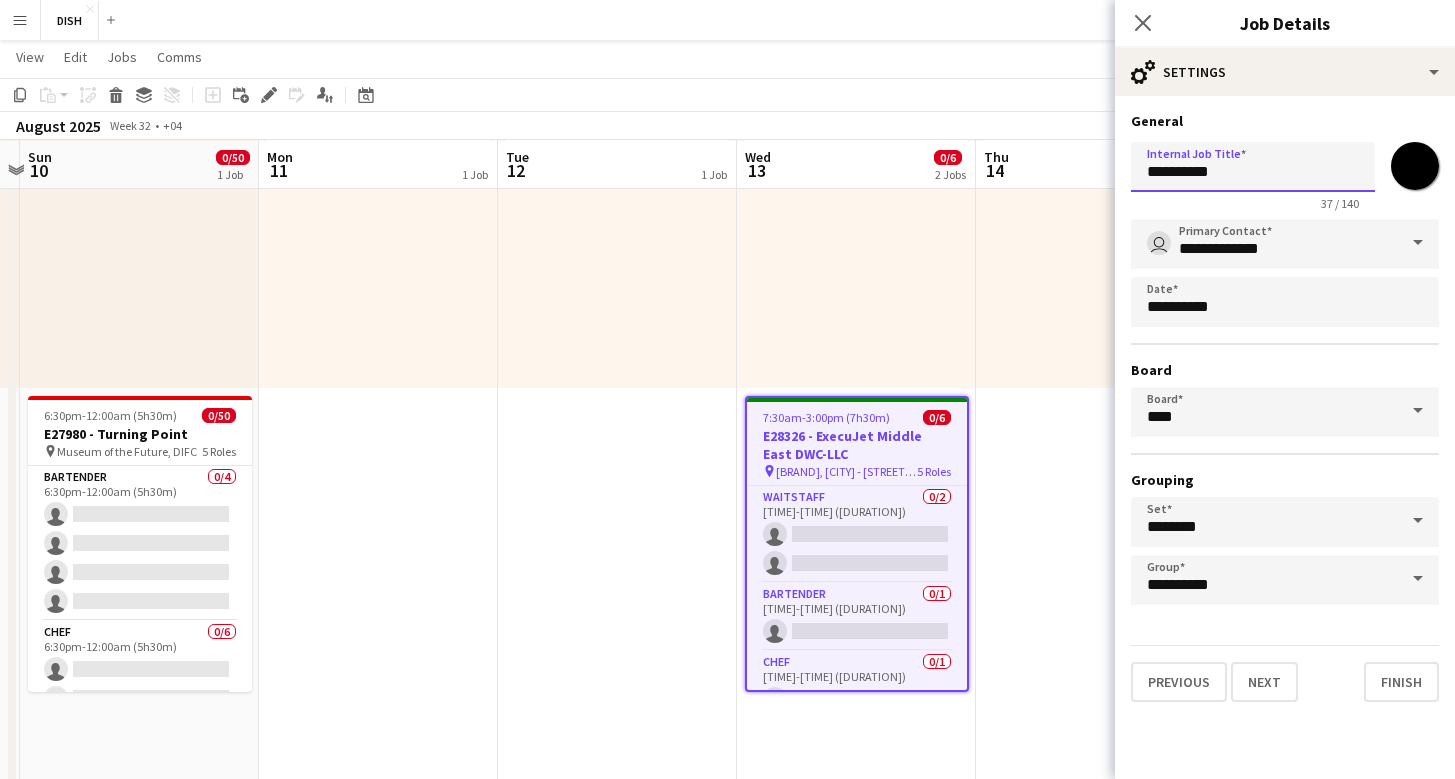 scroll, scrollTop: 0, scrollLeft: 0, axis: both 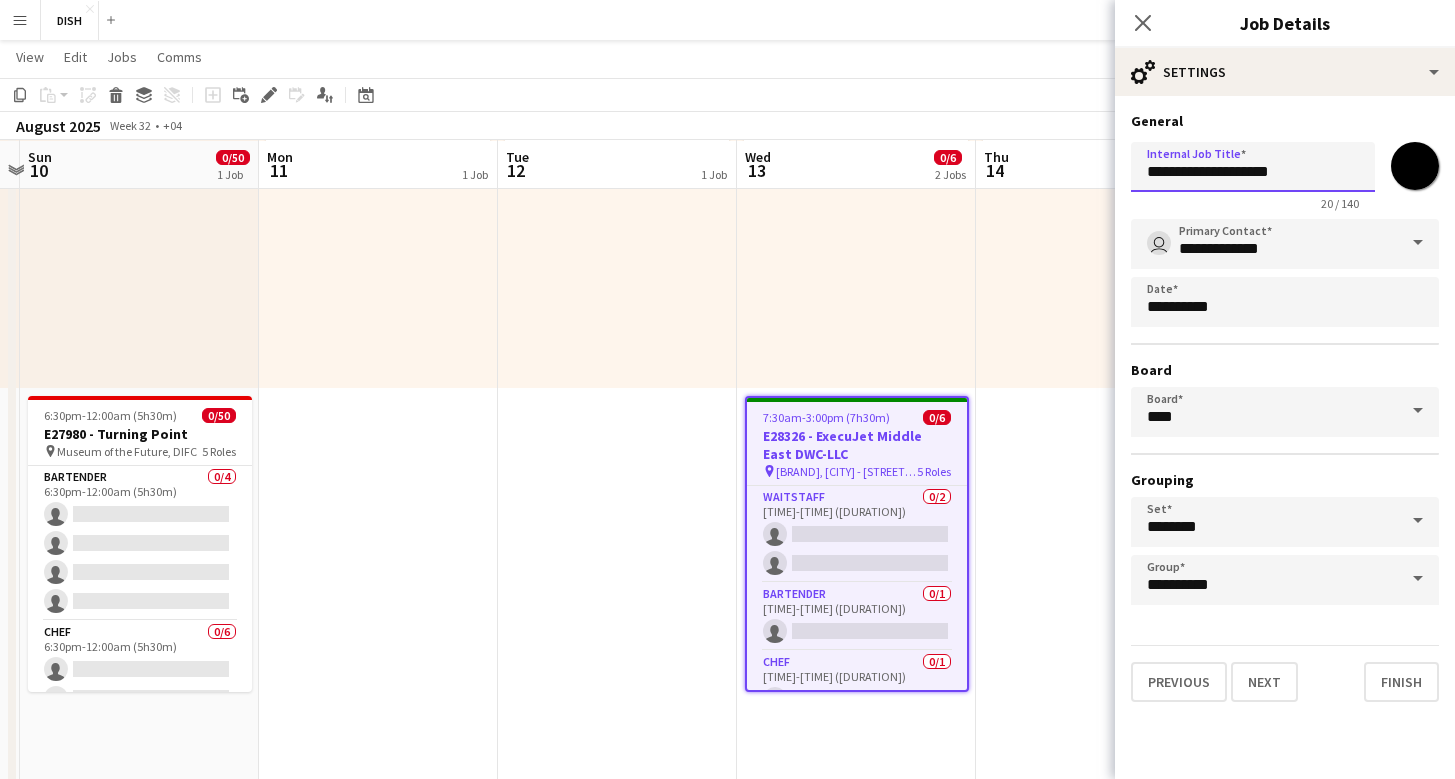 type on "**********" 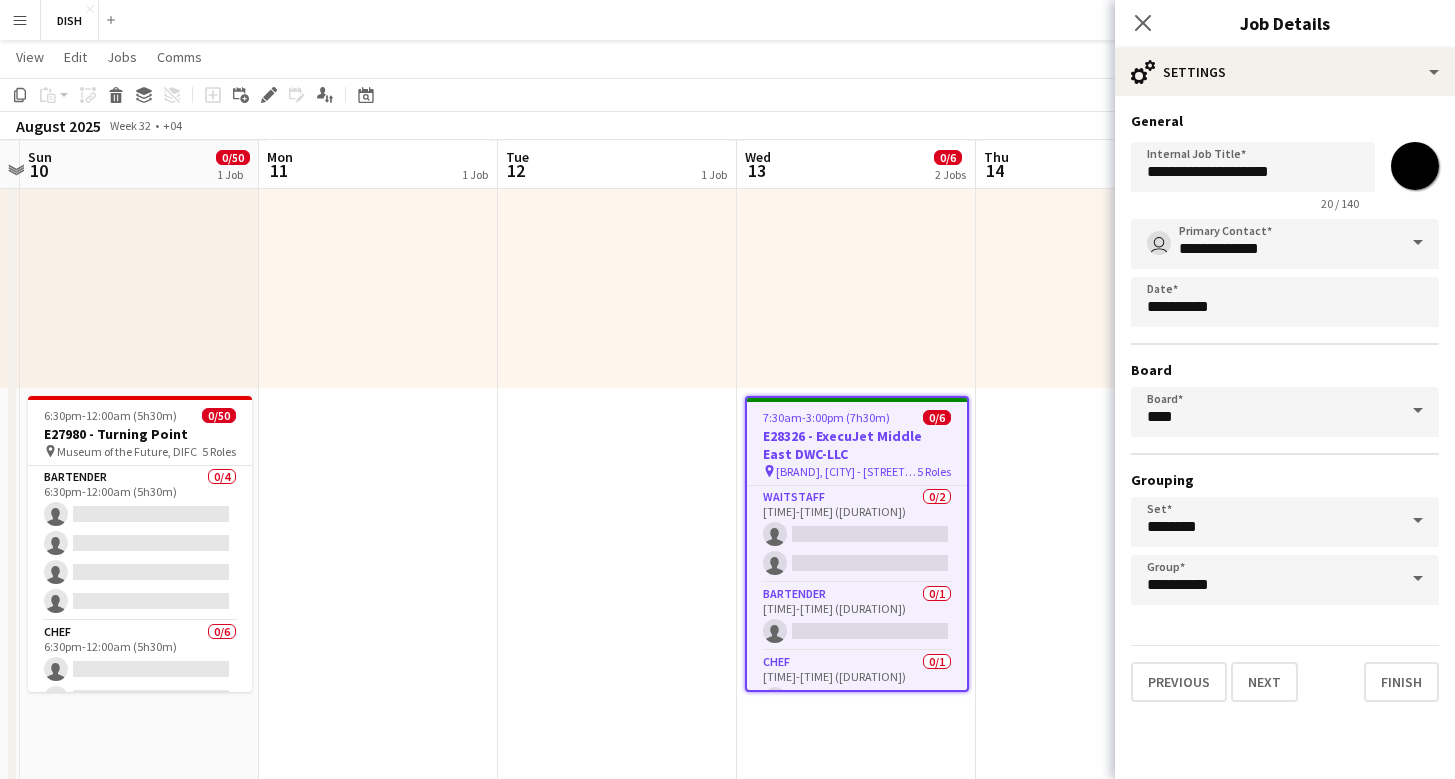 click on "*******" at bounding box center [1415, 166] 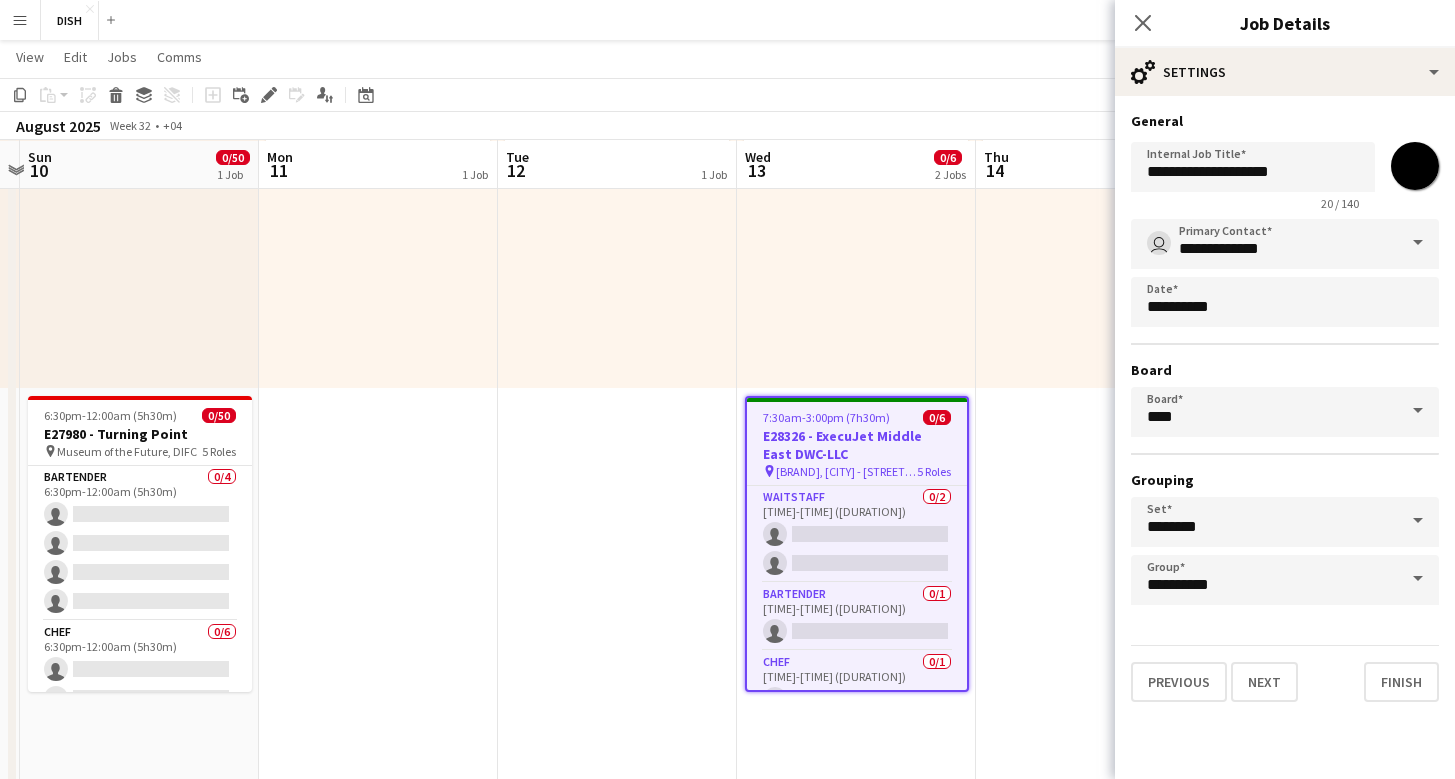 drag, startPoint x: 1451, startPoint y: 264, endPoint x: 1450, endPoint y: 250, distance: 14.035668 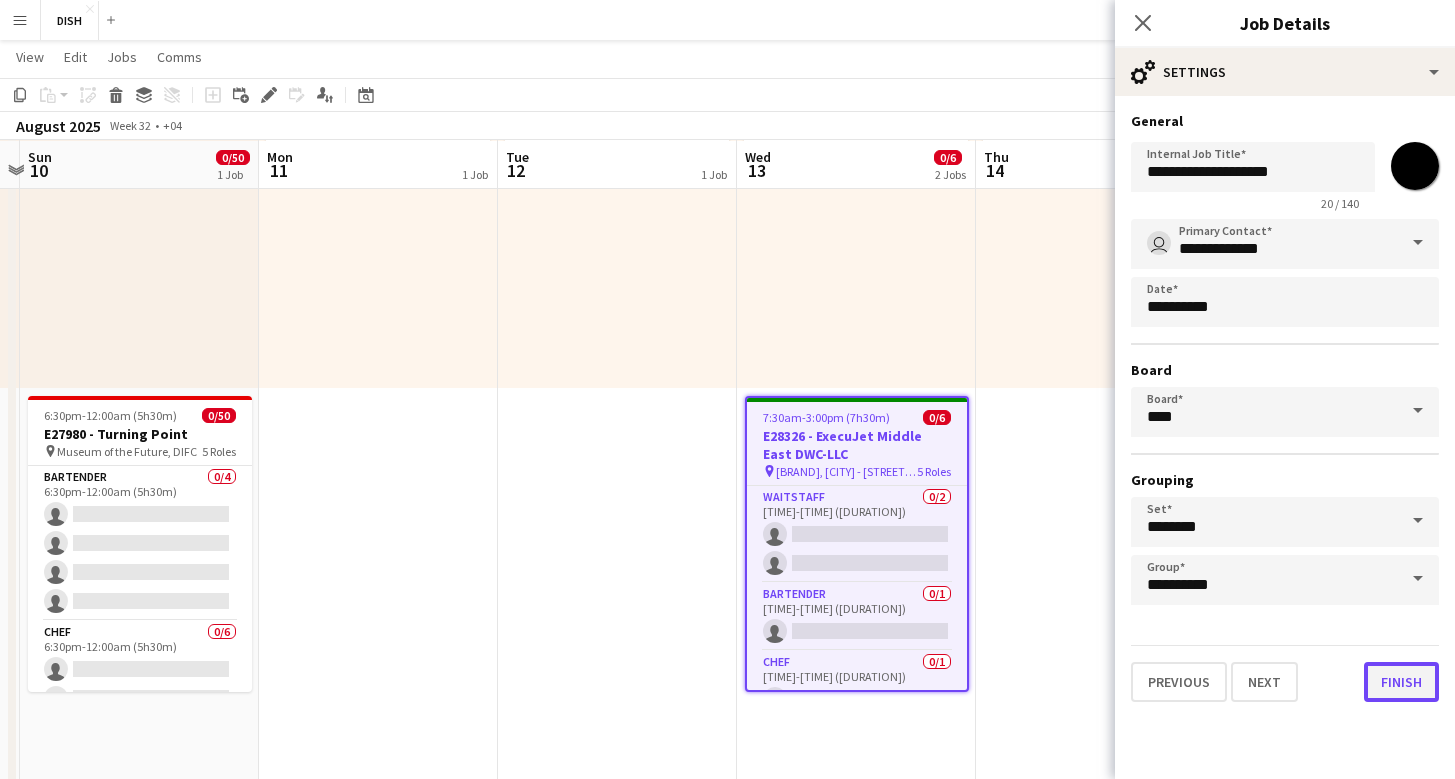 type on "*******" 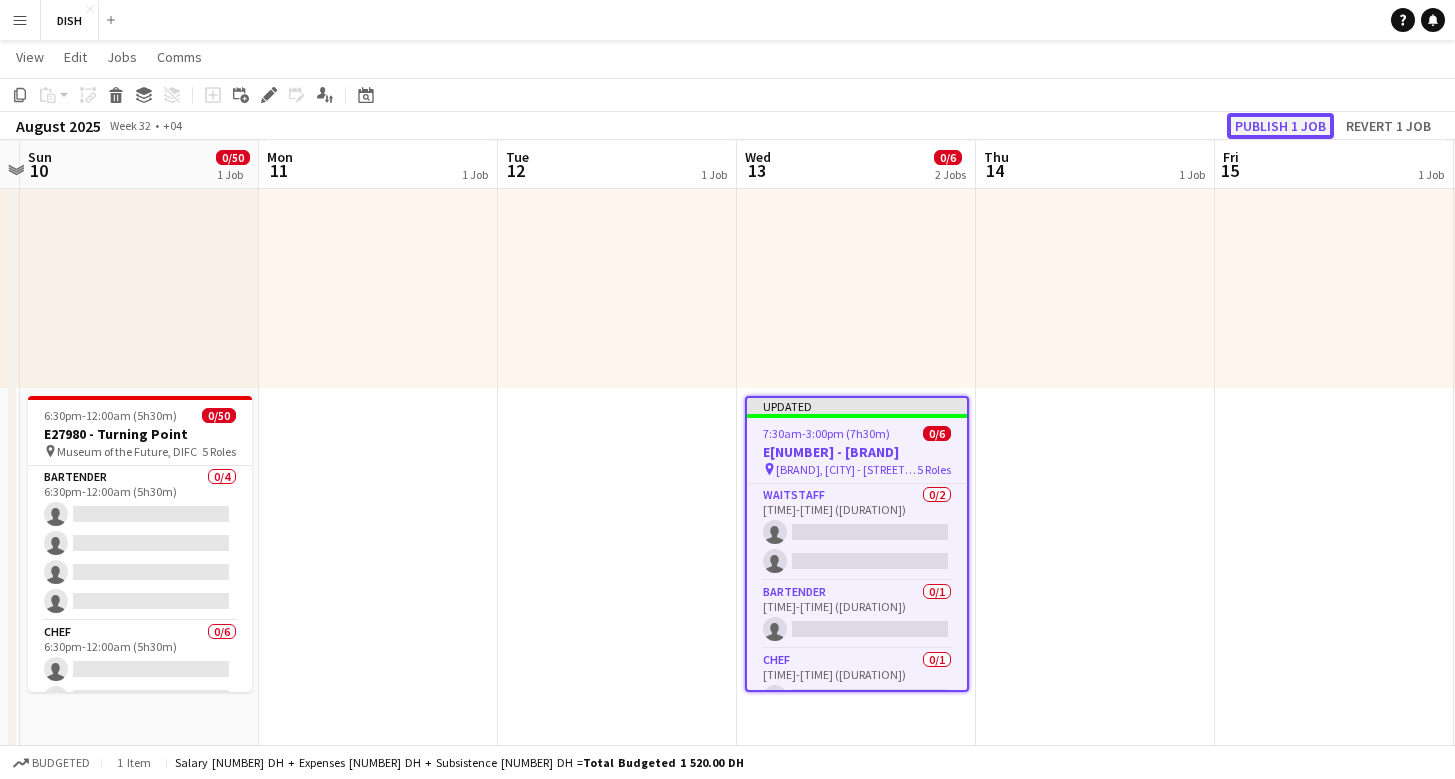 click on "Publish 1 job" 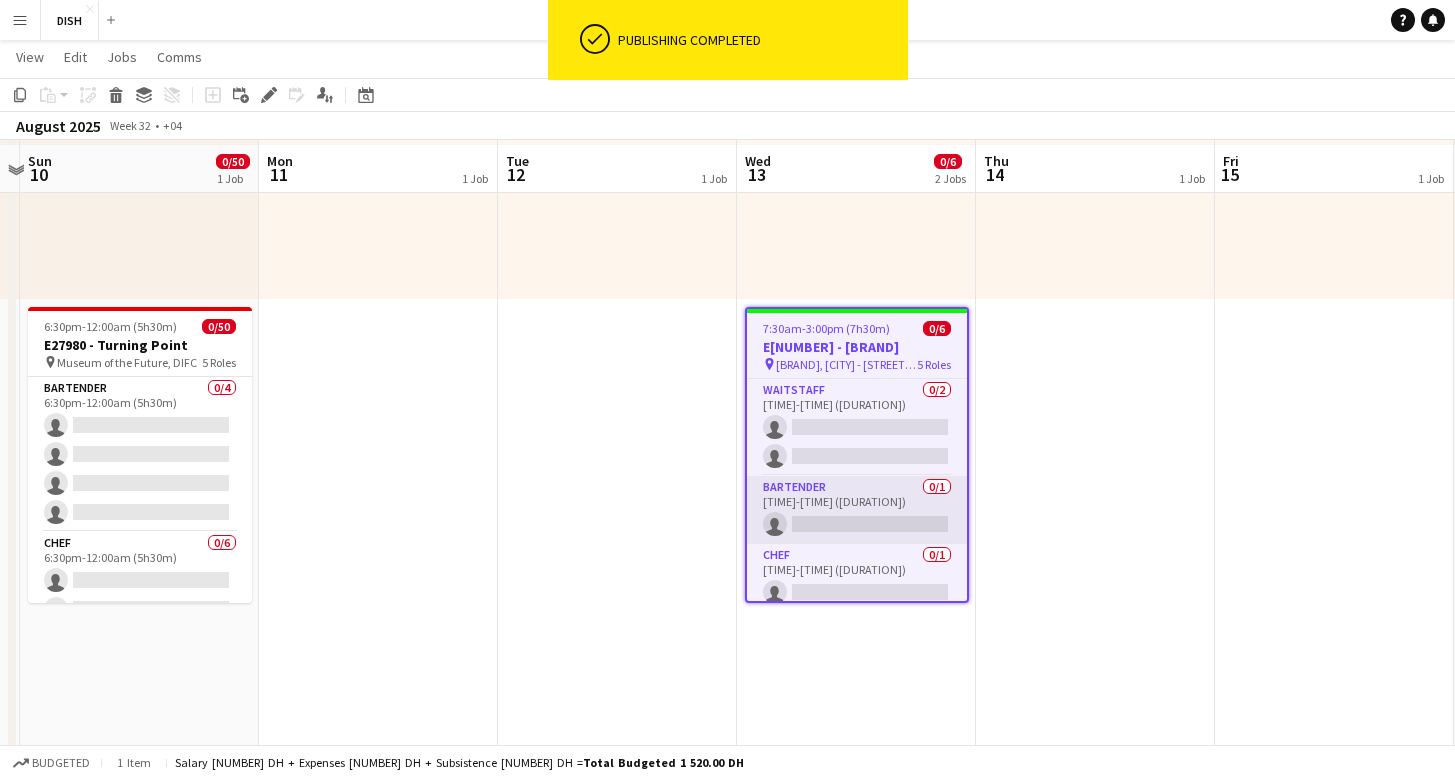 scroll, scrollTop: 288, scrollLeft: 0, axis: vertical 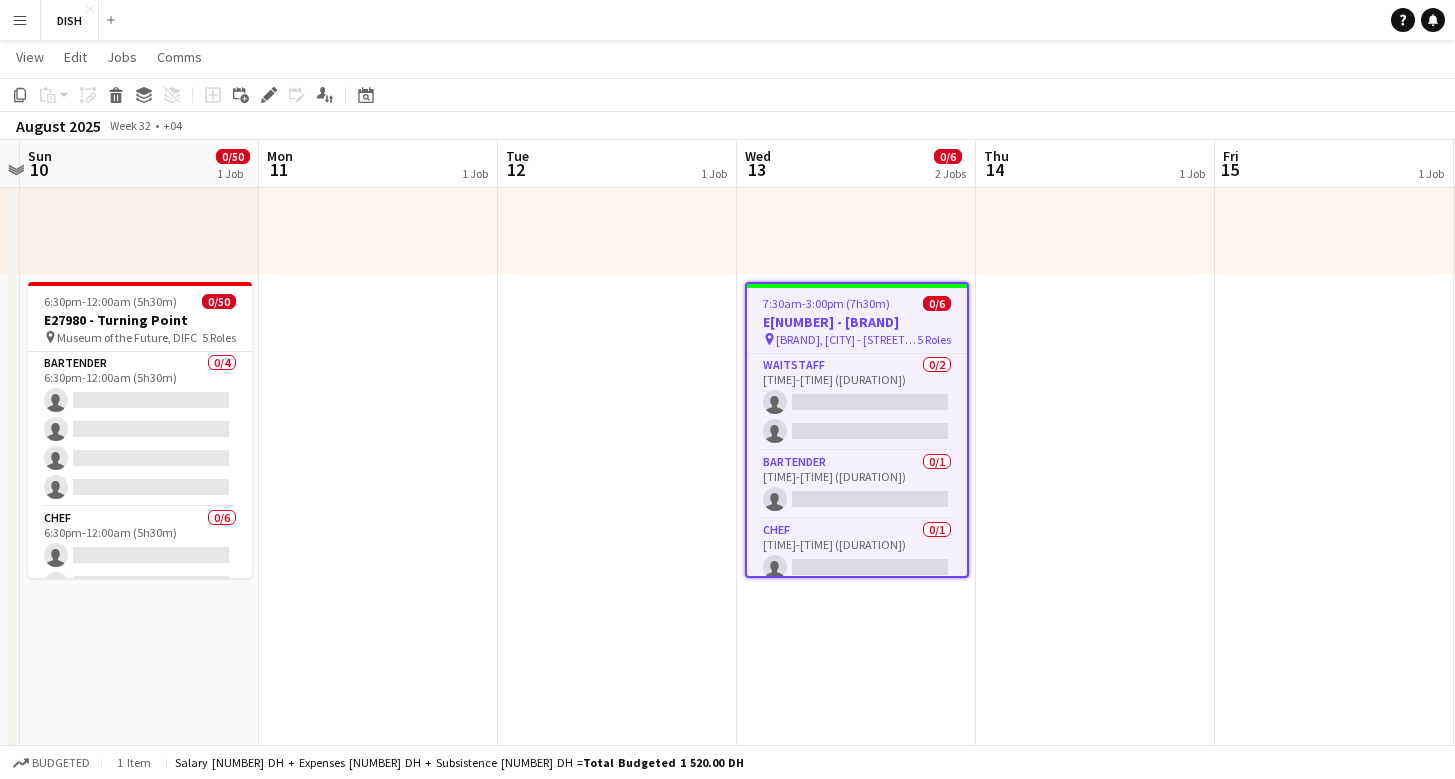 click on "E[NUMBER] - [BRAND]" at bounding box center (857, 322) 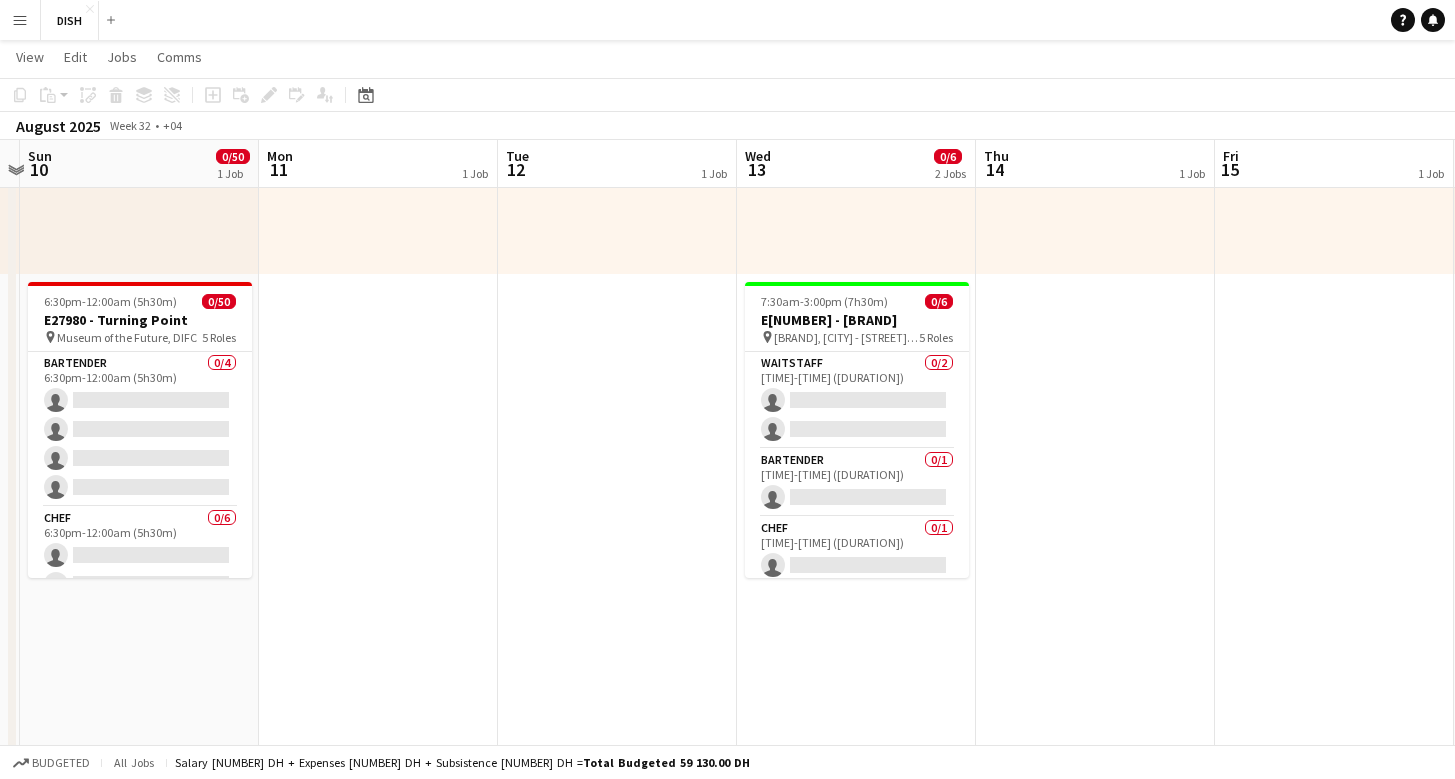 drag, startPoint x: 767, startPoint y: 314, endPoint x: 702, endPoint y: 277, distance: 74.793045 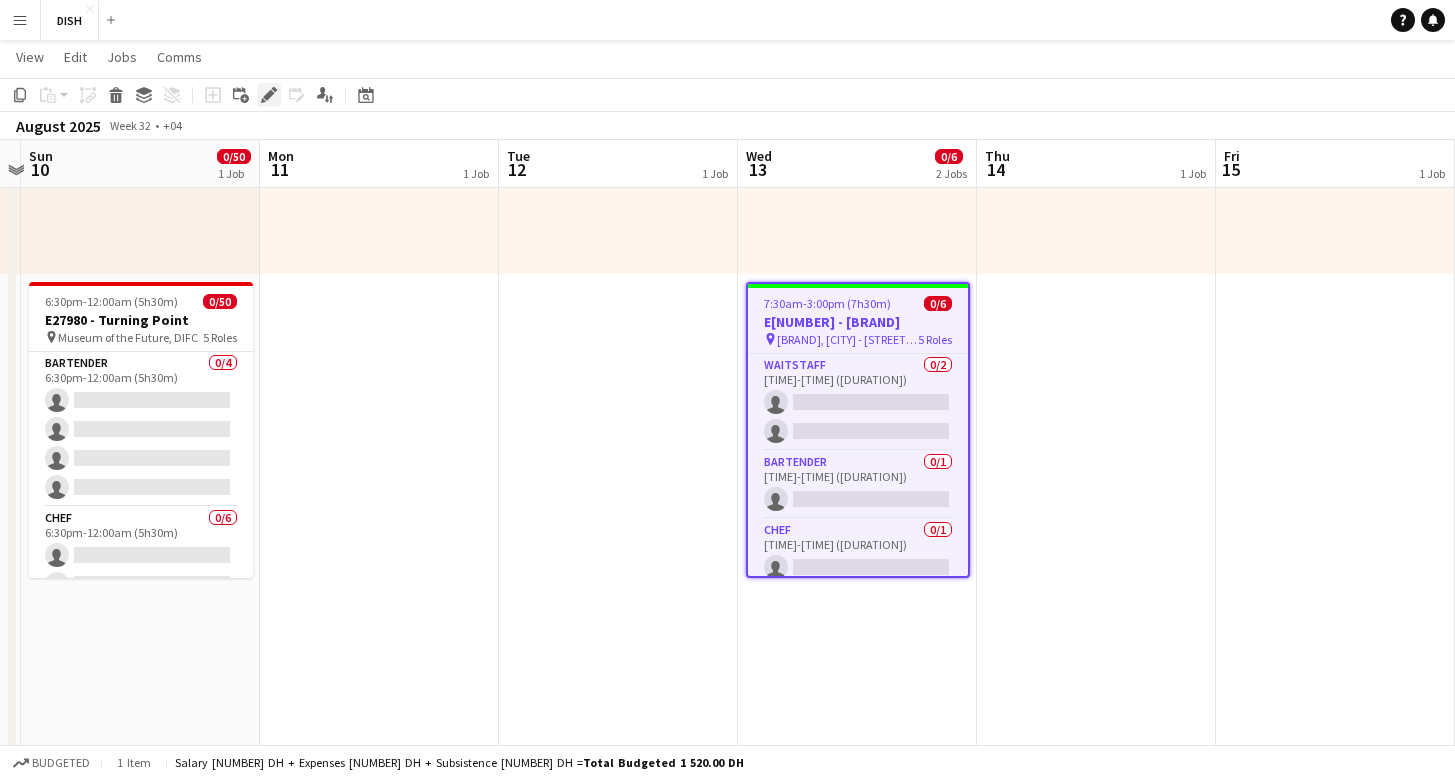 click on "Edit" at bounding box center [269, 95] 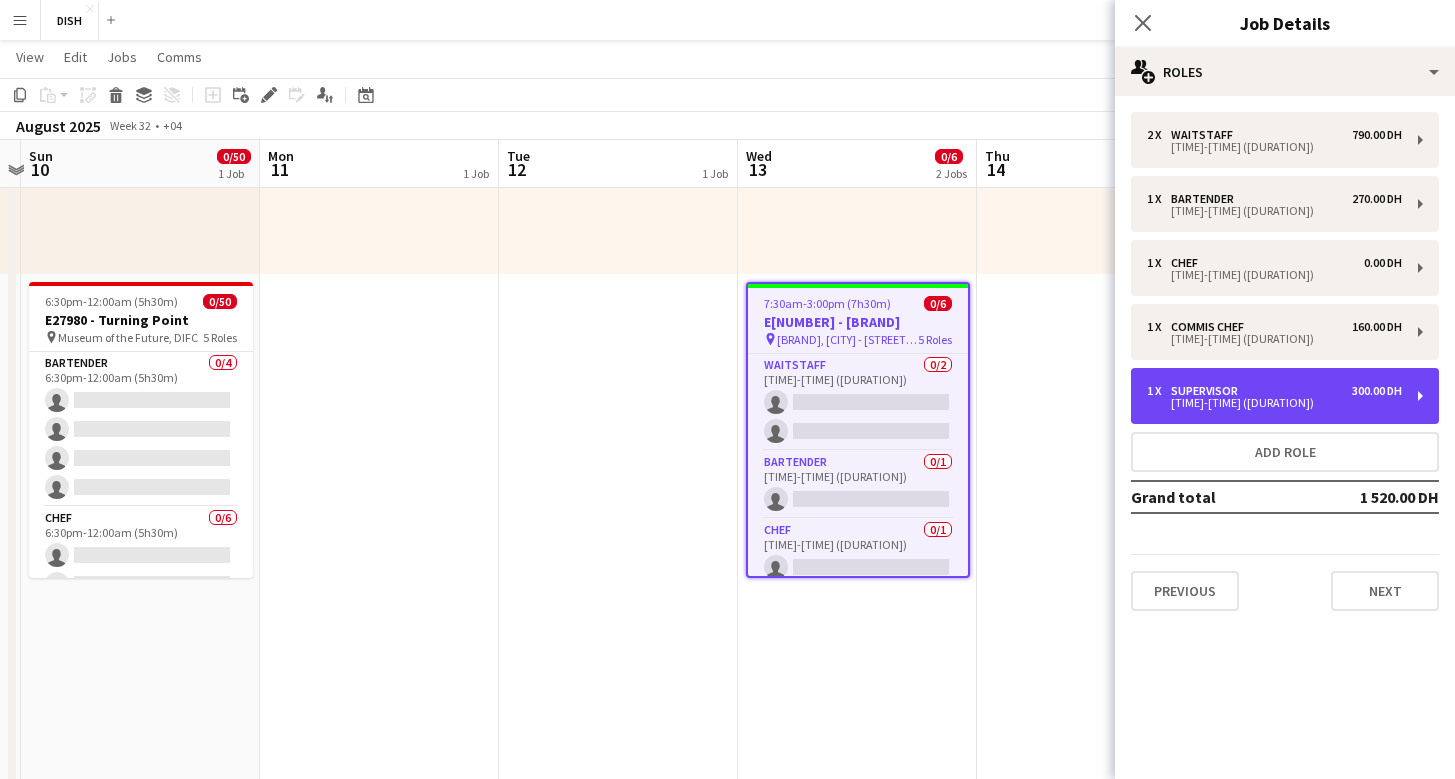 drag, startPoint x: 1252, startPoint y: 392, endPoint x: 1271, endPoint y: 233, distance: 160.1312 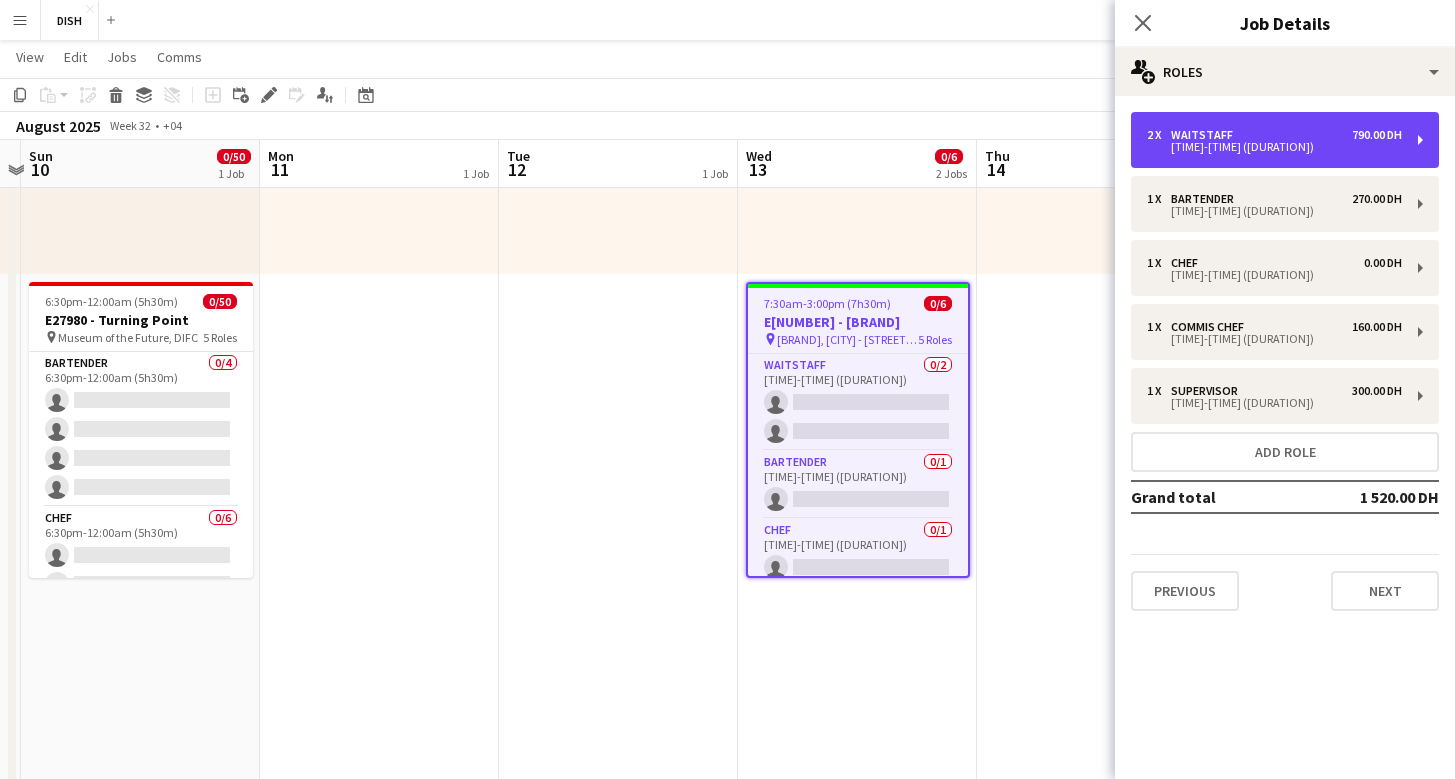drag, startPoint x: 1291, startPoint y: 130, endPoint x: 1287, endPoint y: 170, distance: 40.1995 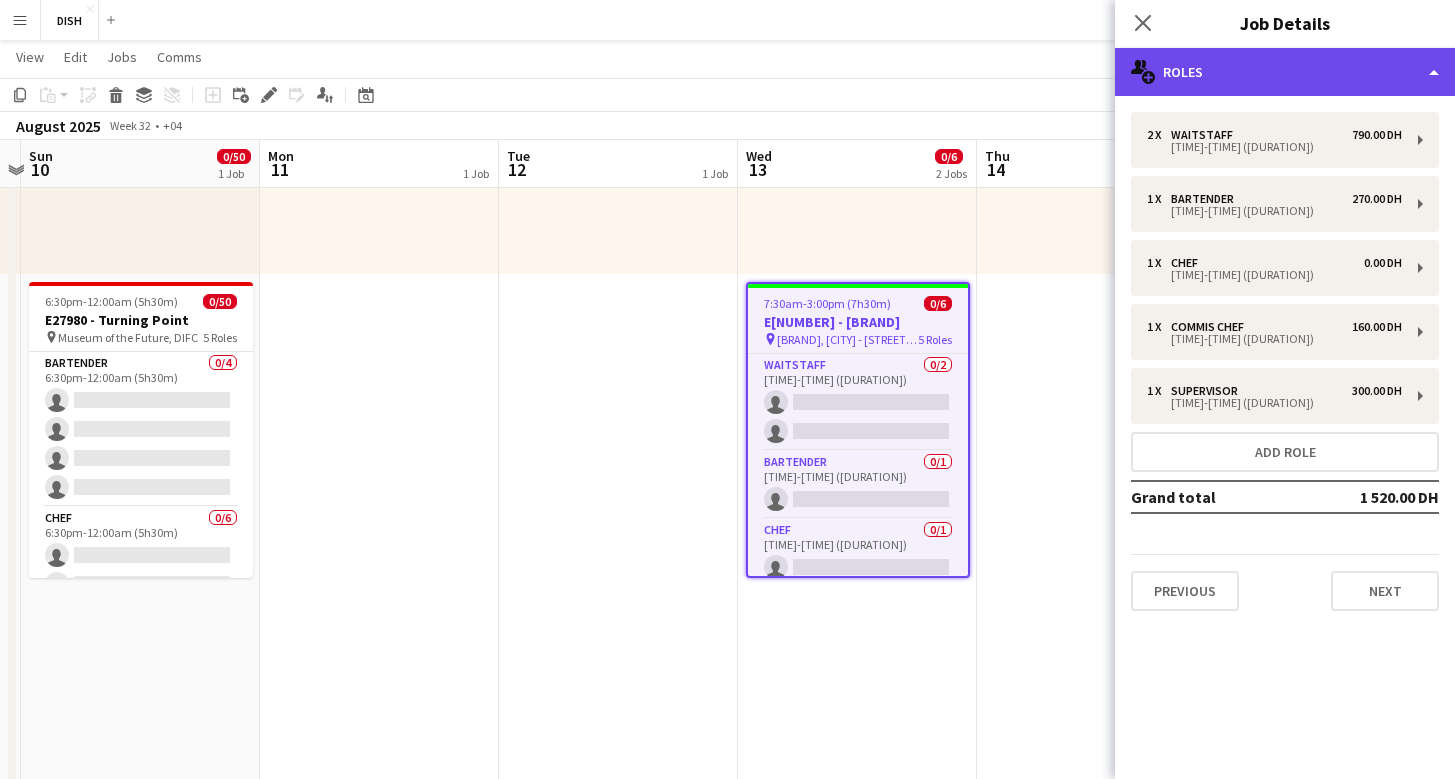 click on "multiple-users-add
Roles" 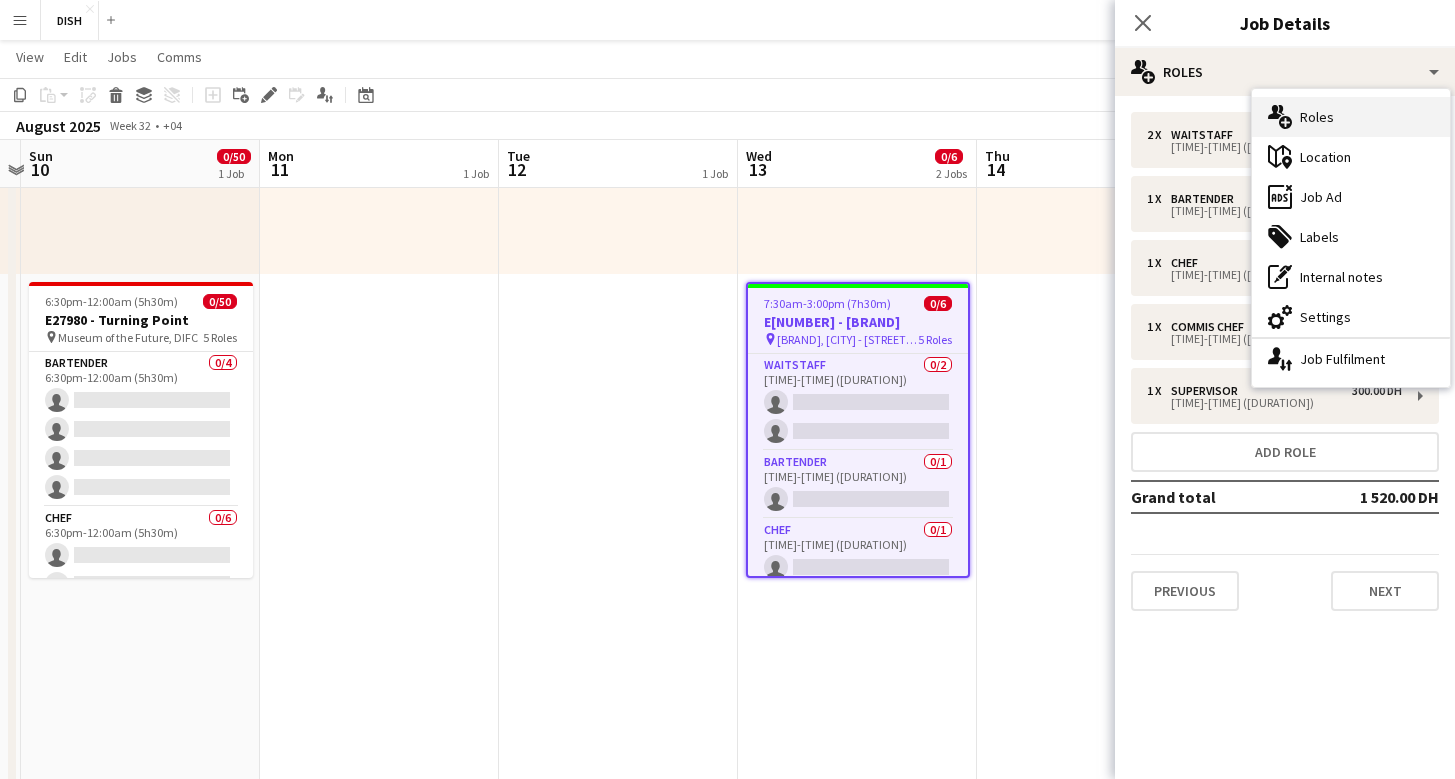 click on "multiple-users-add
Roles" at bounding box center [1351, 117] 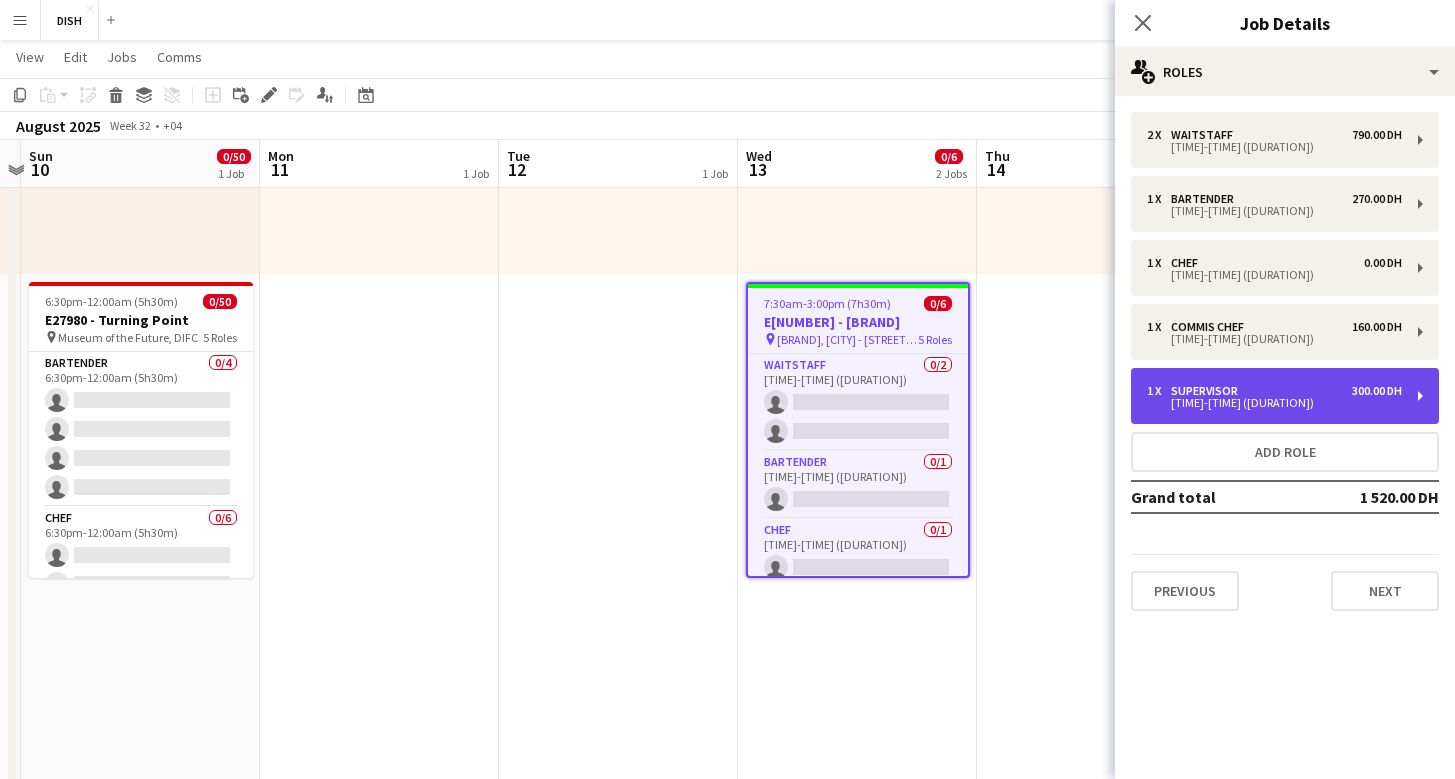 drag, startPoint x: 1332, startPoint y: 402, endPoint x: 1328, endPoint y: 388, distance: 14.56022 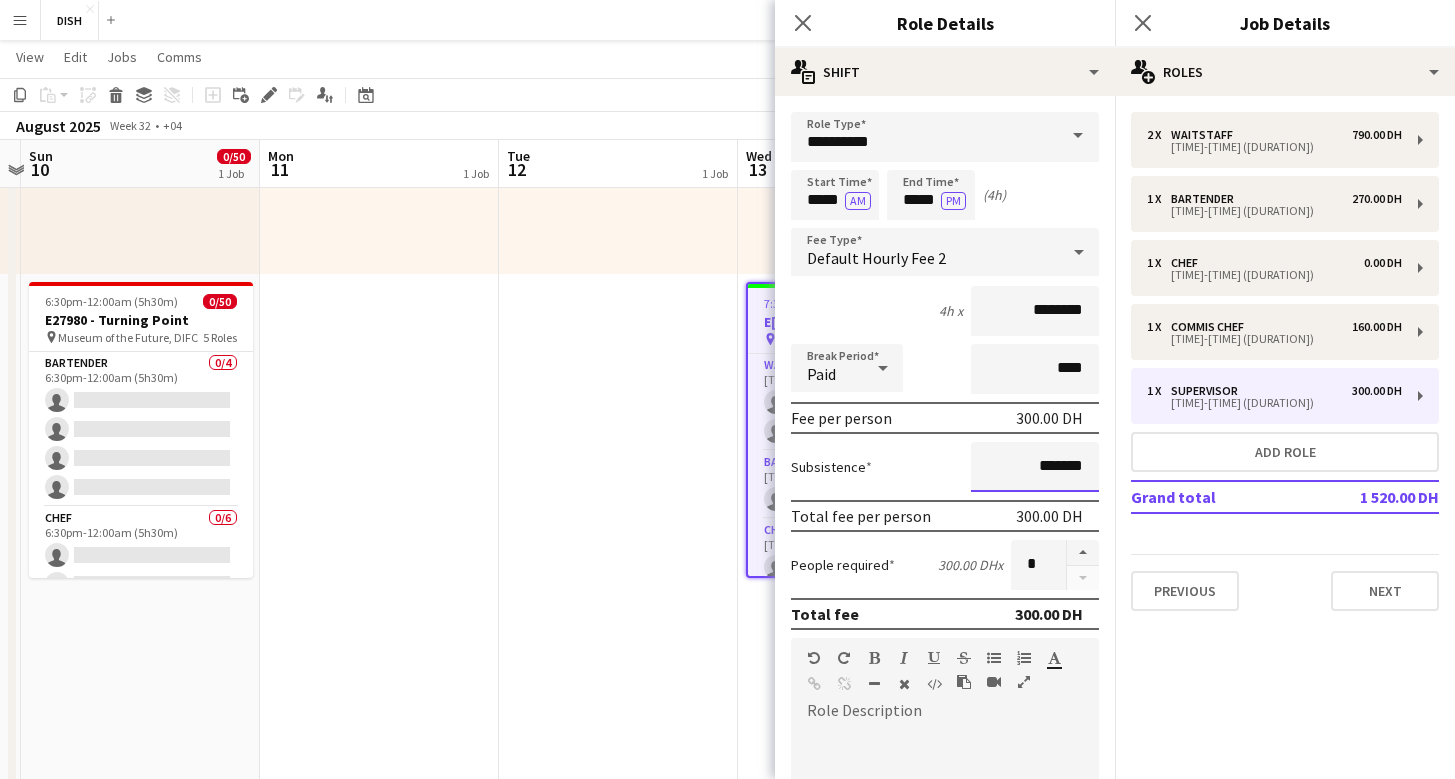 click on "*******" at bounding box center [1035, 467] 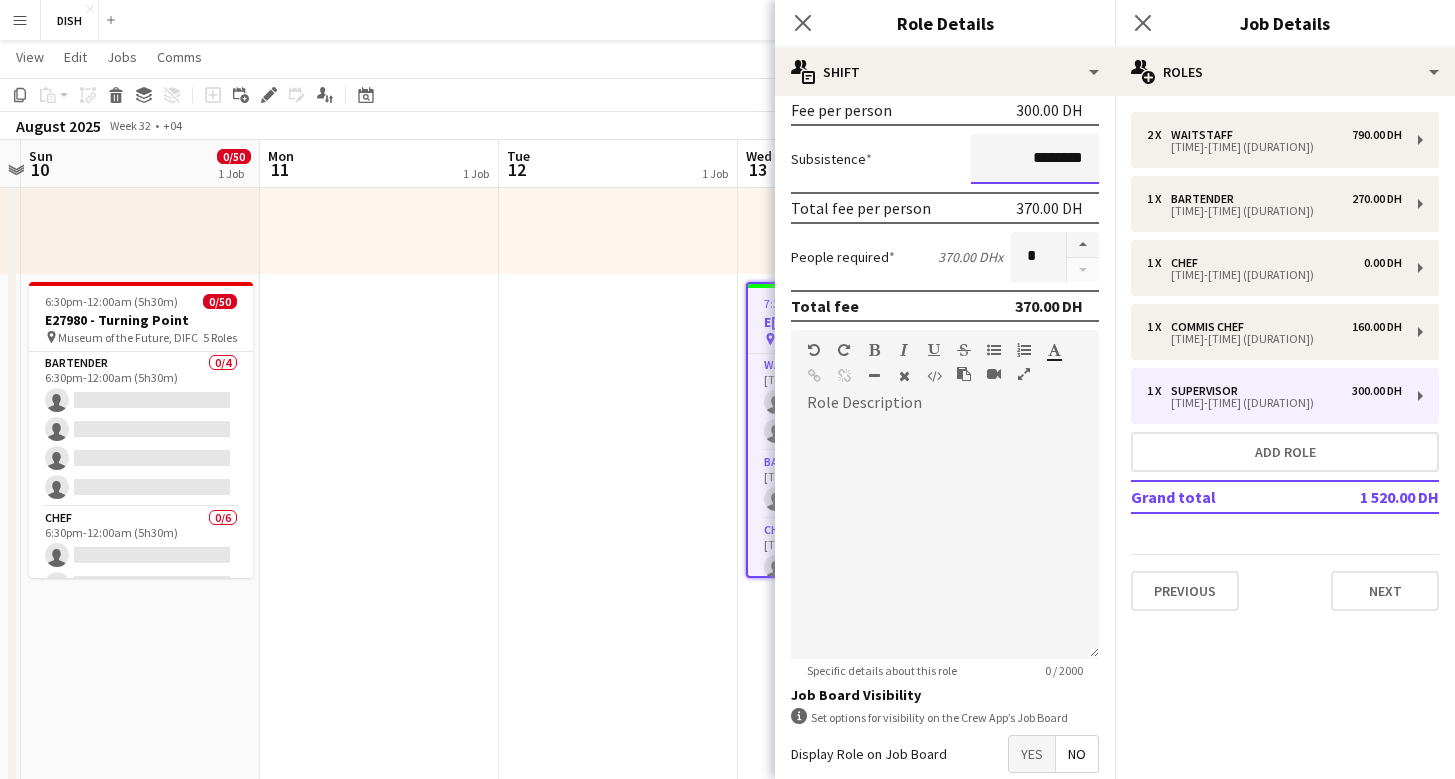 scroll, scrollTop: 415, scrollLeft: 0, axis: vertical 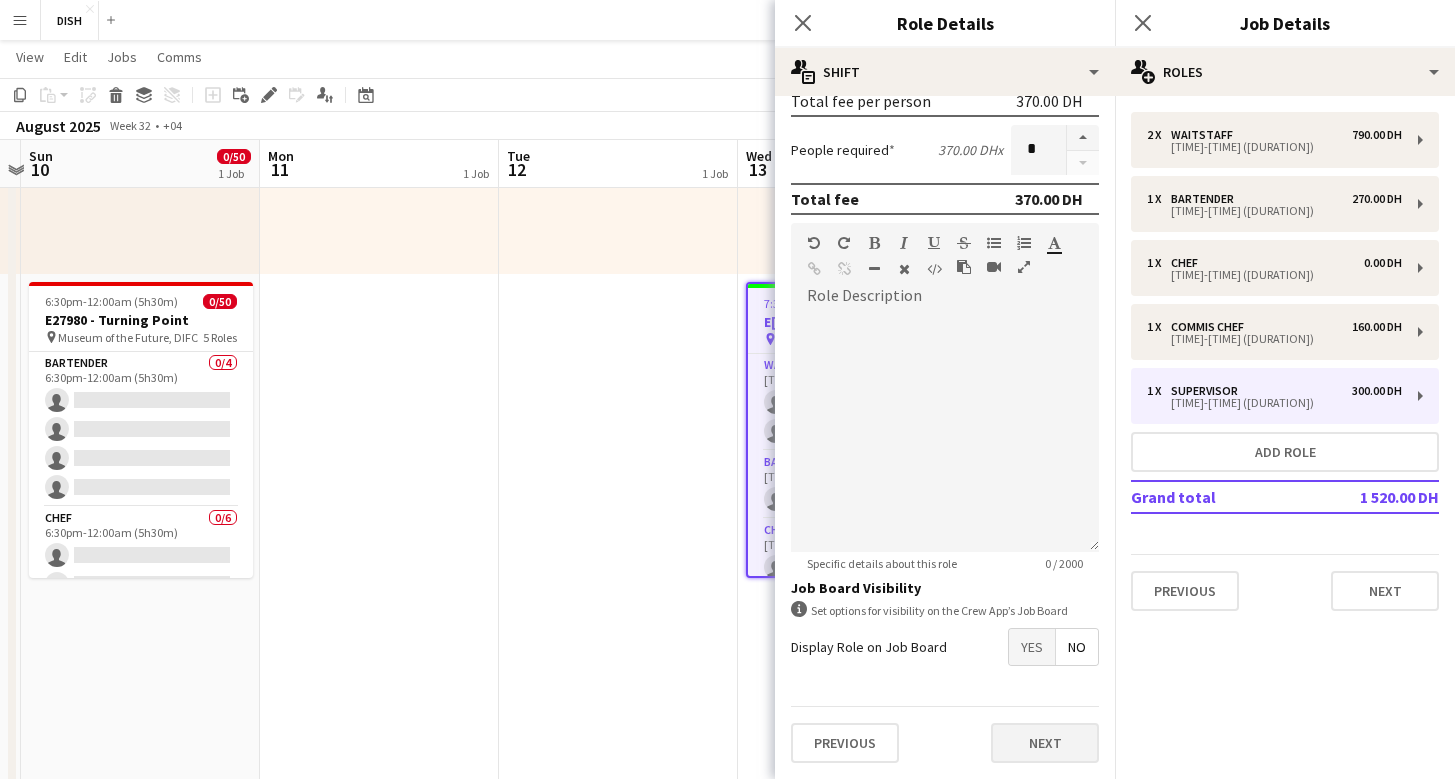 type on "********" 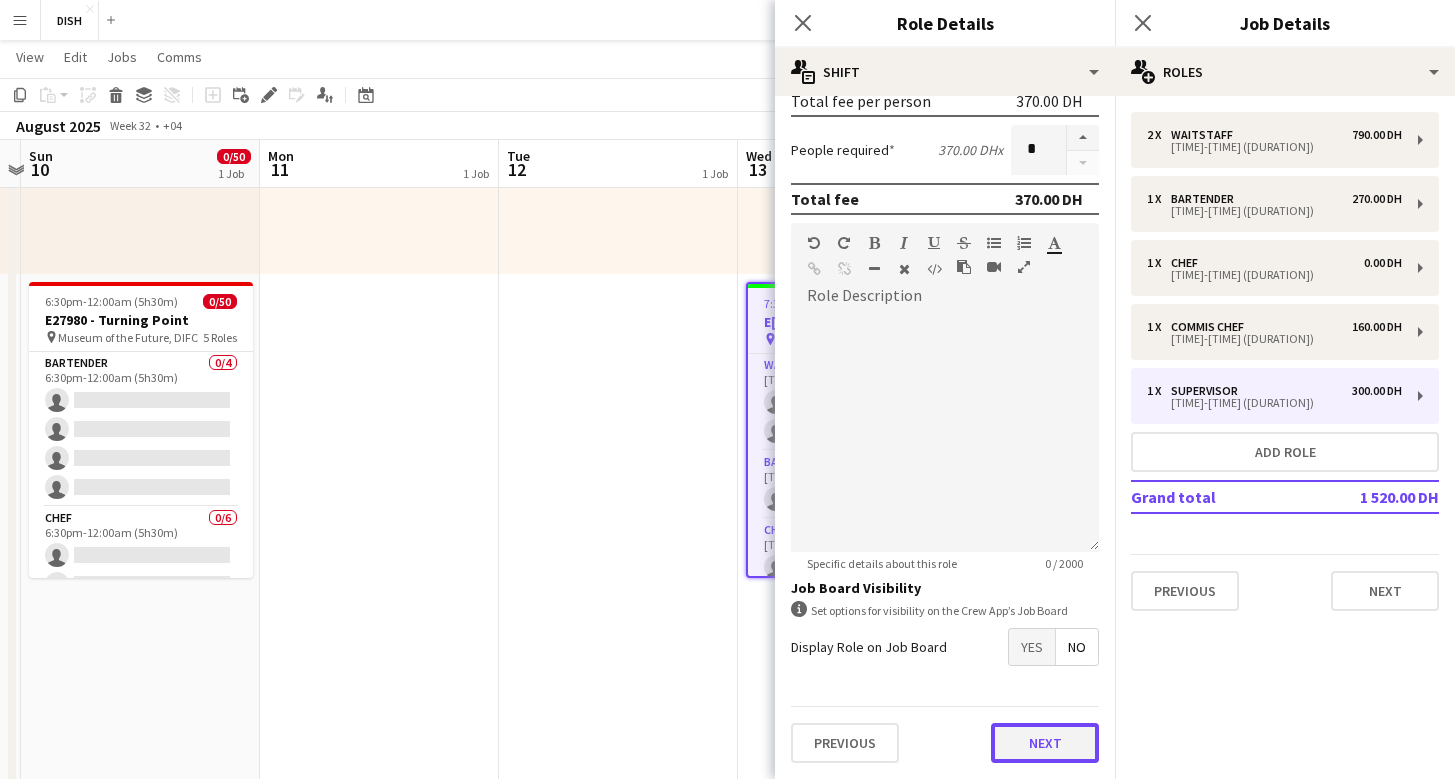 click on "Next" at bounding box center [1045, 743] 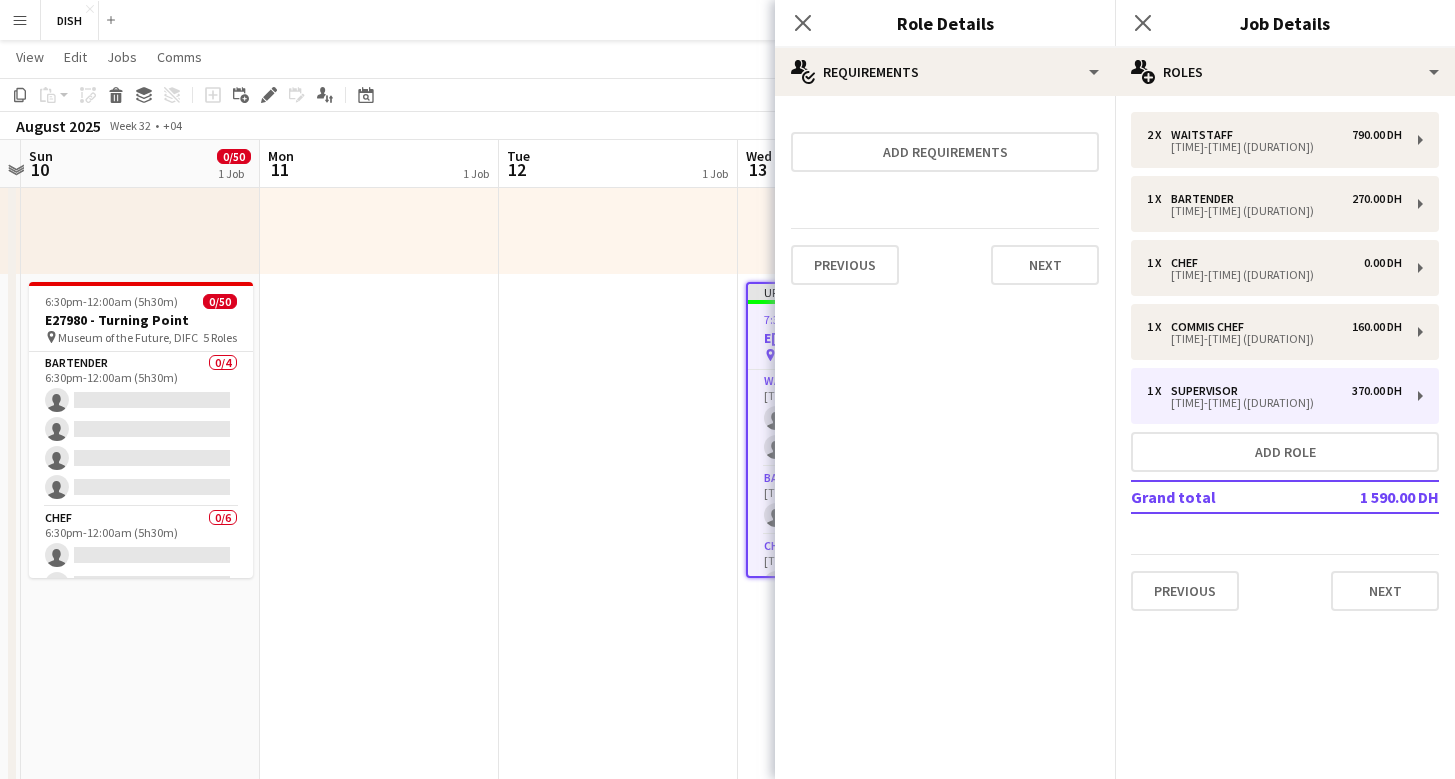 scroll, scrollTop: 0, scrollLeft: 0, axis: both 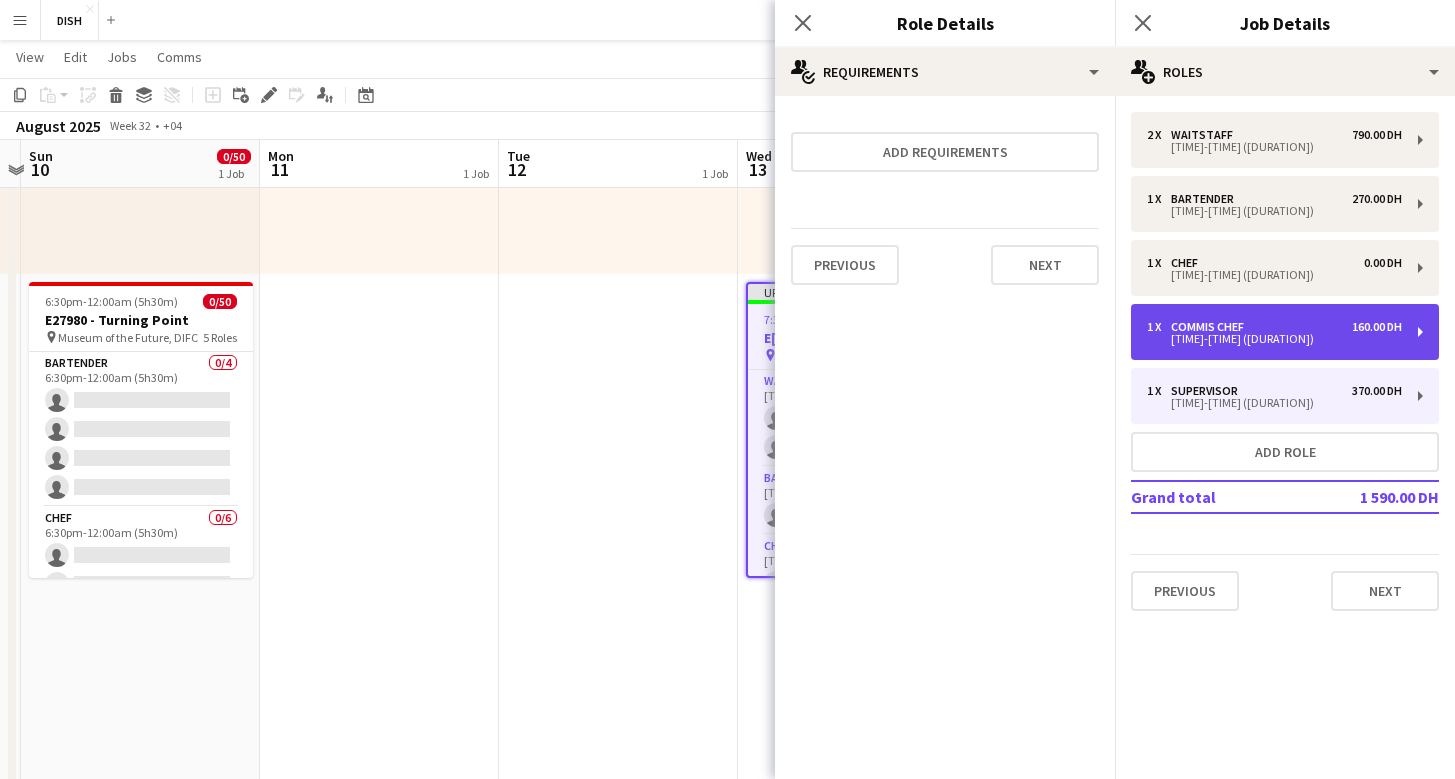 click on "1 x   Commis Chef   160.00 DH" at bounding box center (1274, 327) 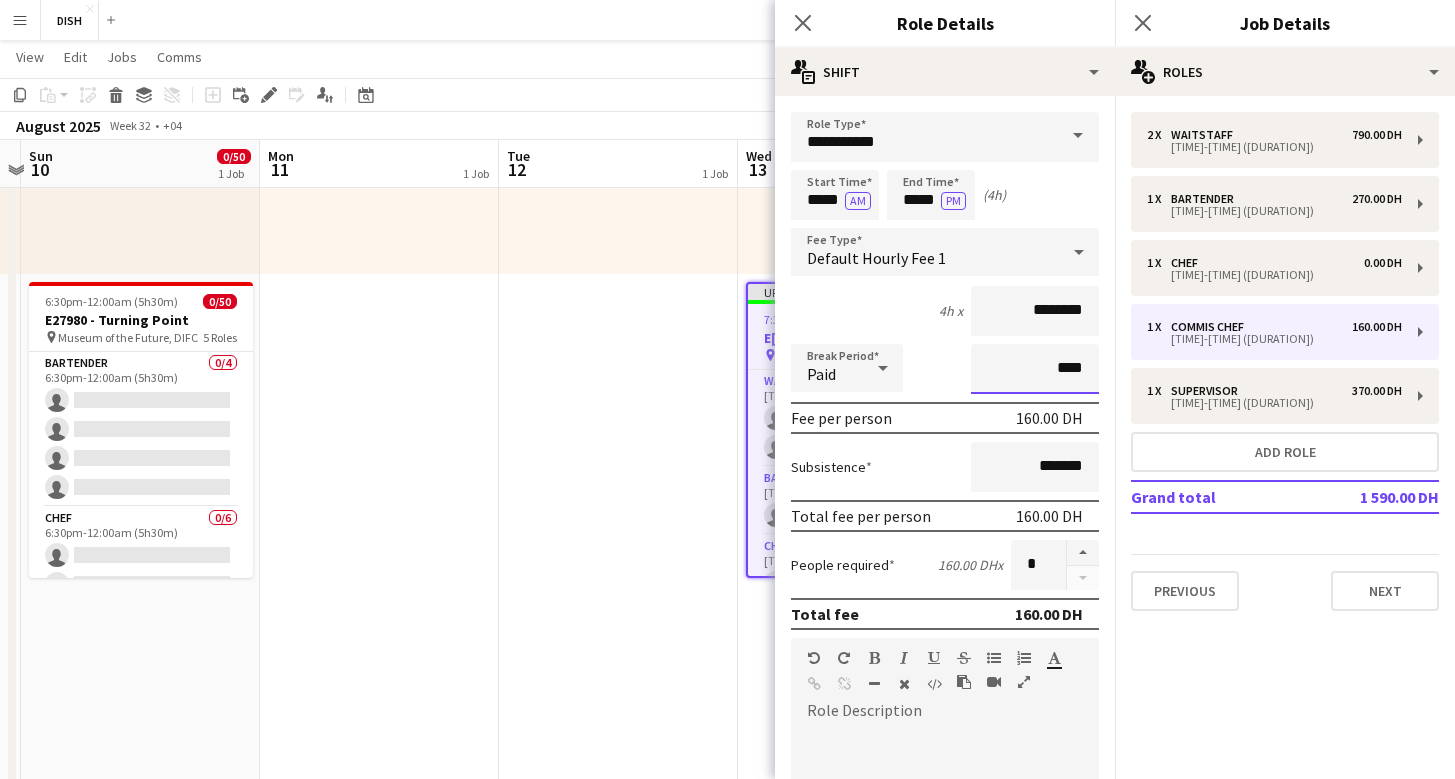 drag, startPoint x: 1051, startPoint y: 372, endPoint x: 1002, endPoint y: 366, distance: 49.365982 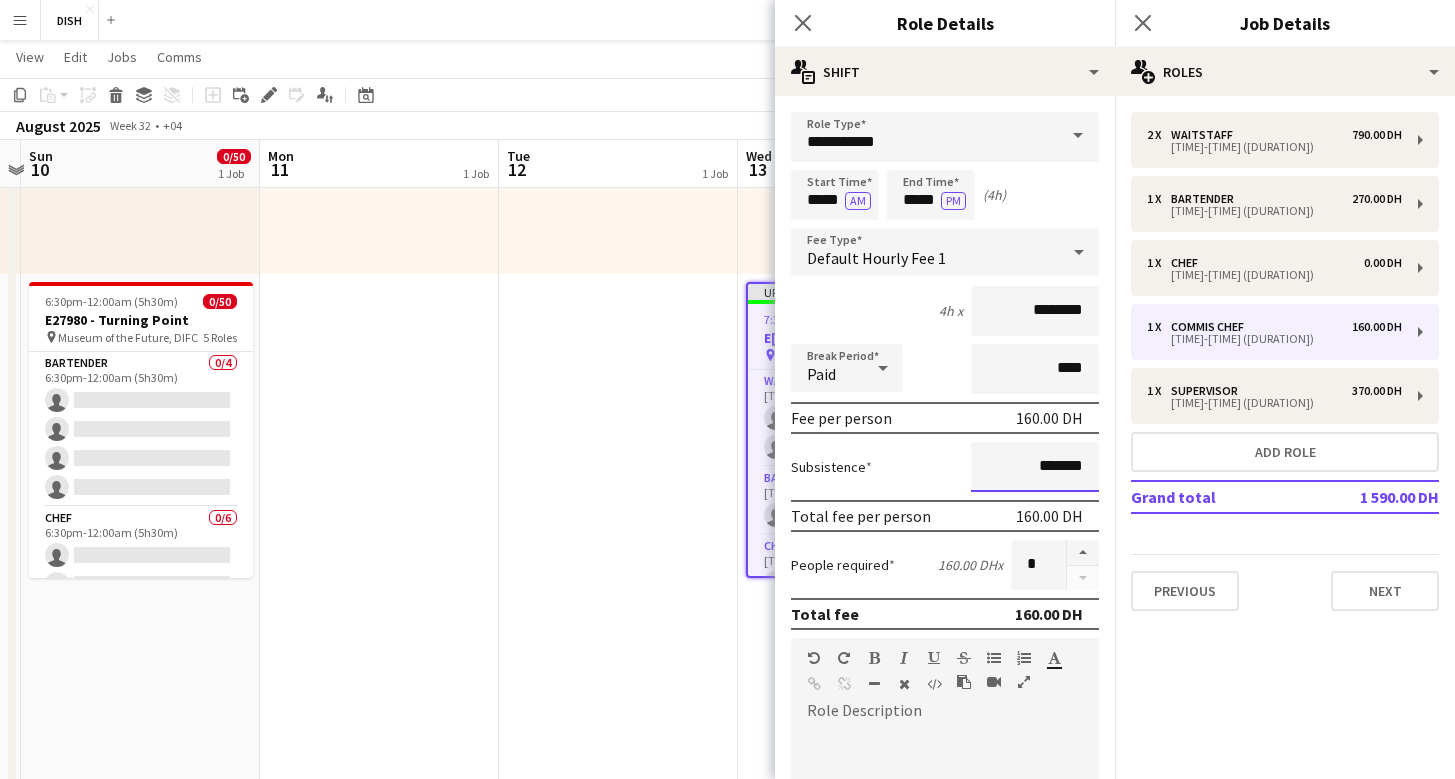 click on "*******" at bounding box center (1035, 467) 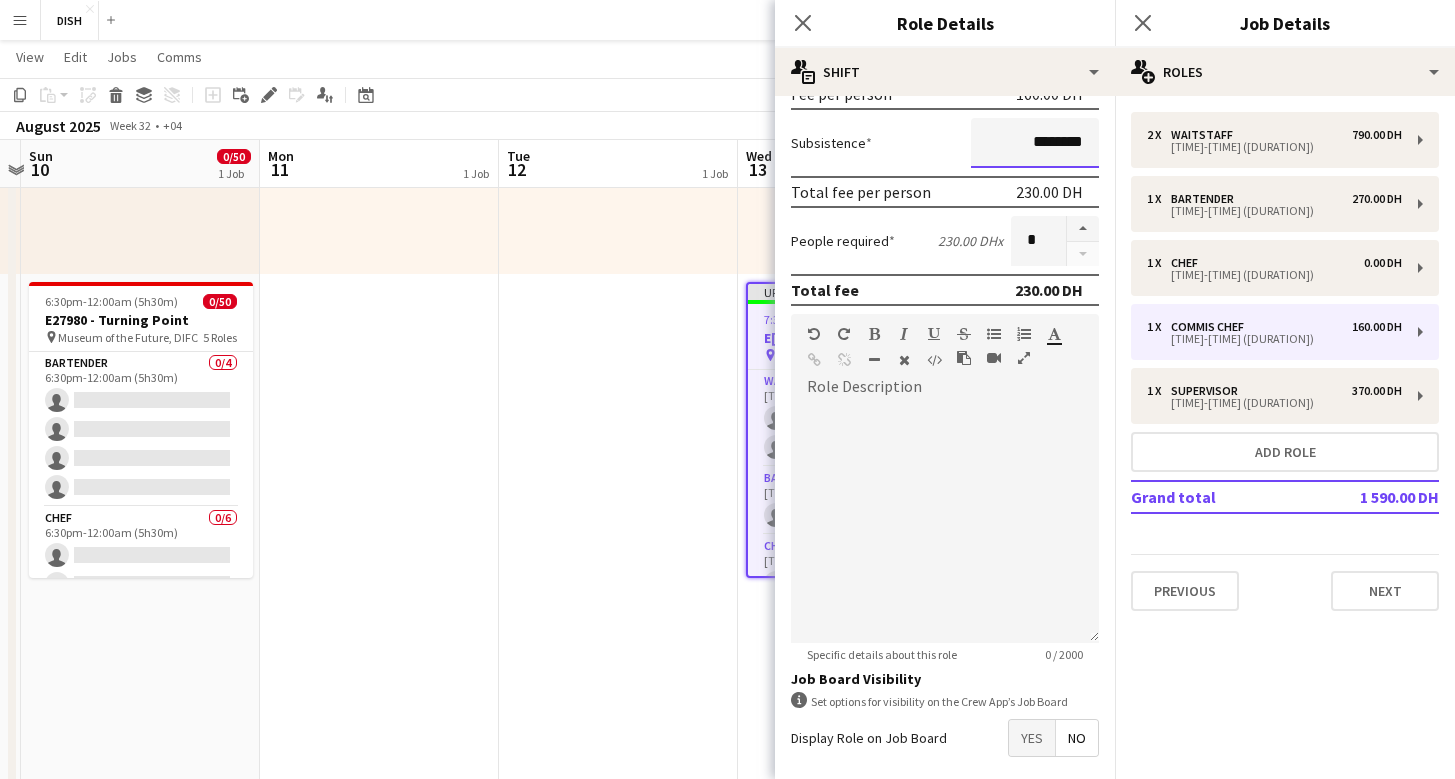 scroll, scrollTop: 415, scrollLeft: 0, axis: vertical 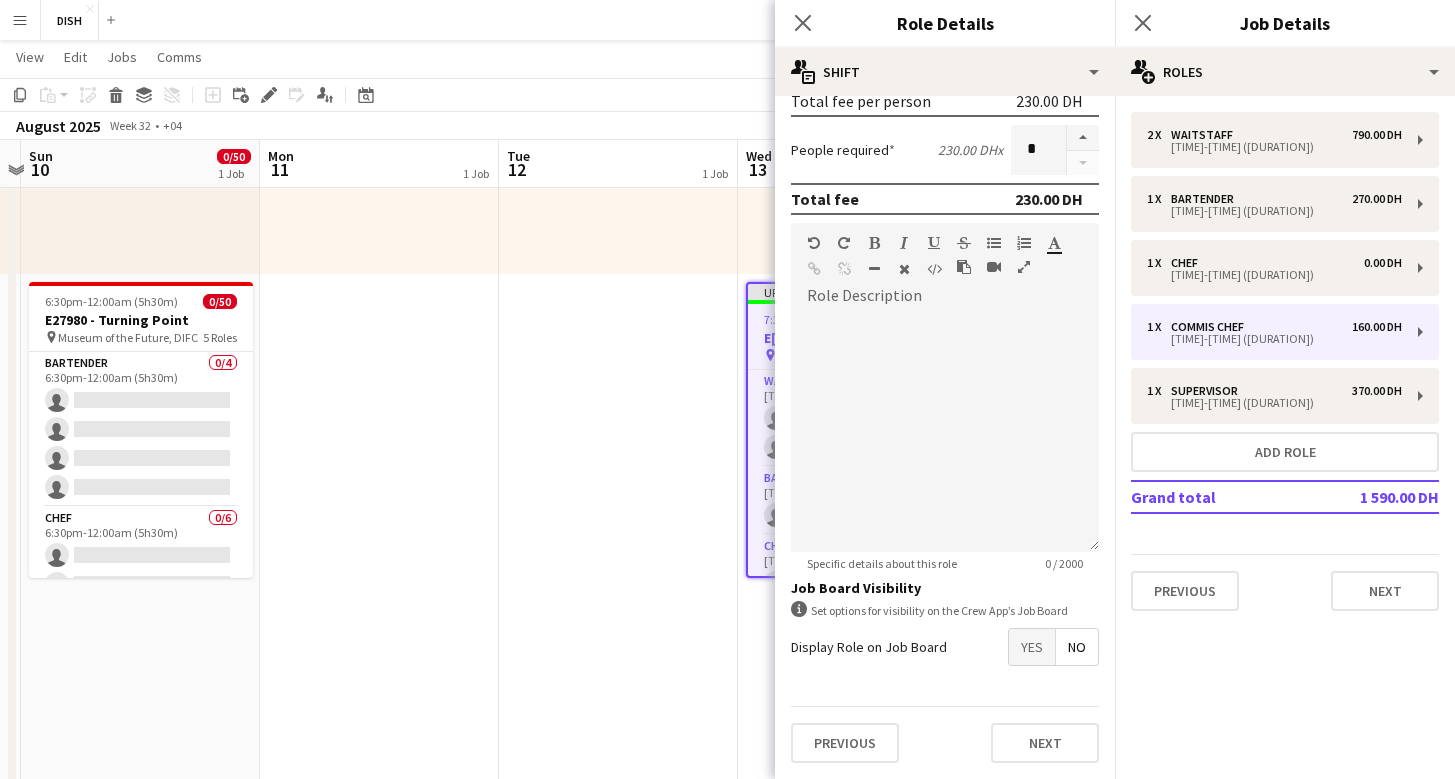 type on "********" 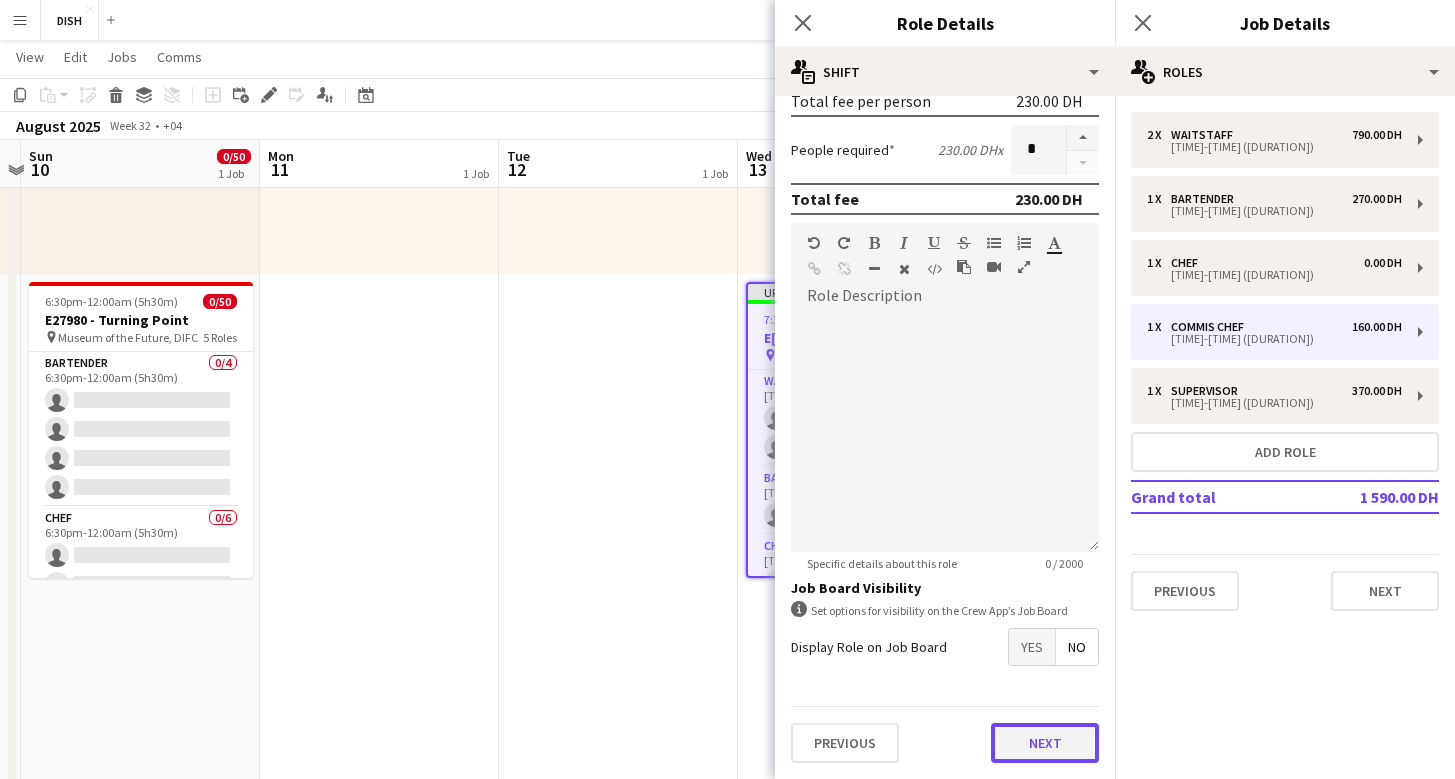 click on "Next" at bounding box center [1045, 743] 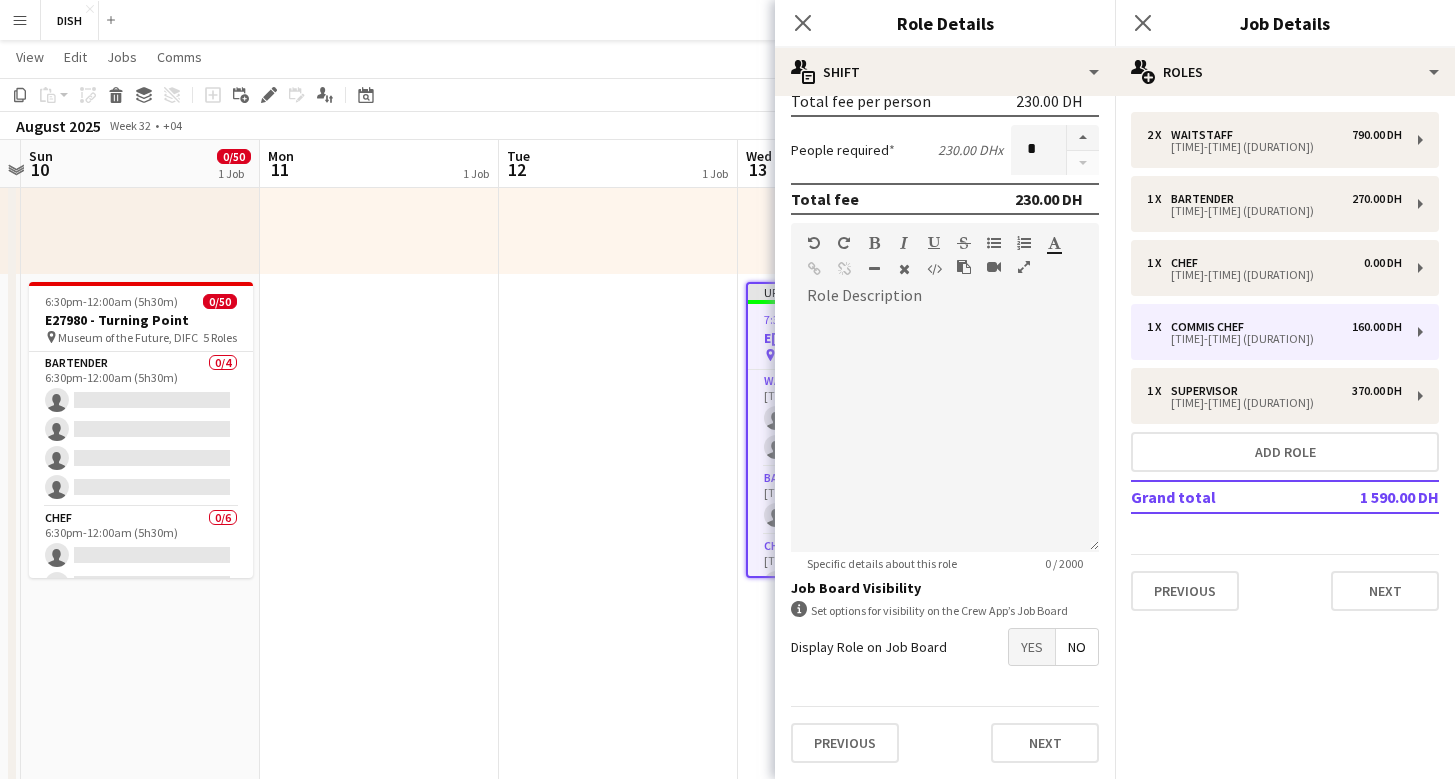 scroll, scrollTop: 0, scrollLeft: 0, axis: both 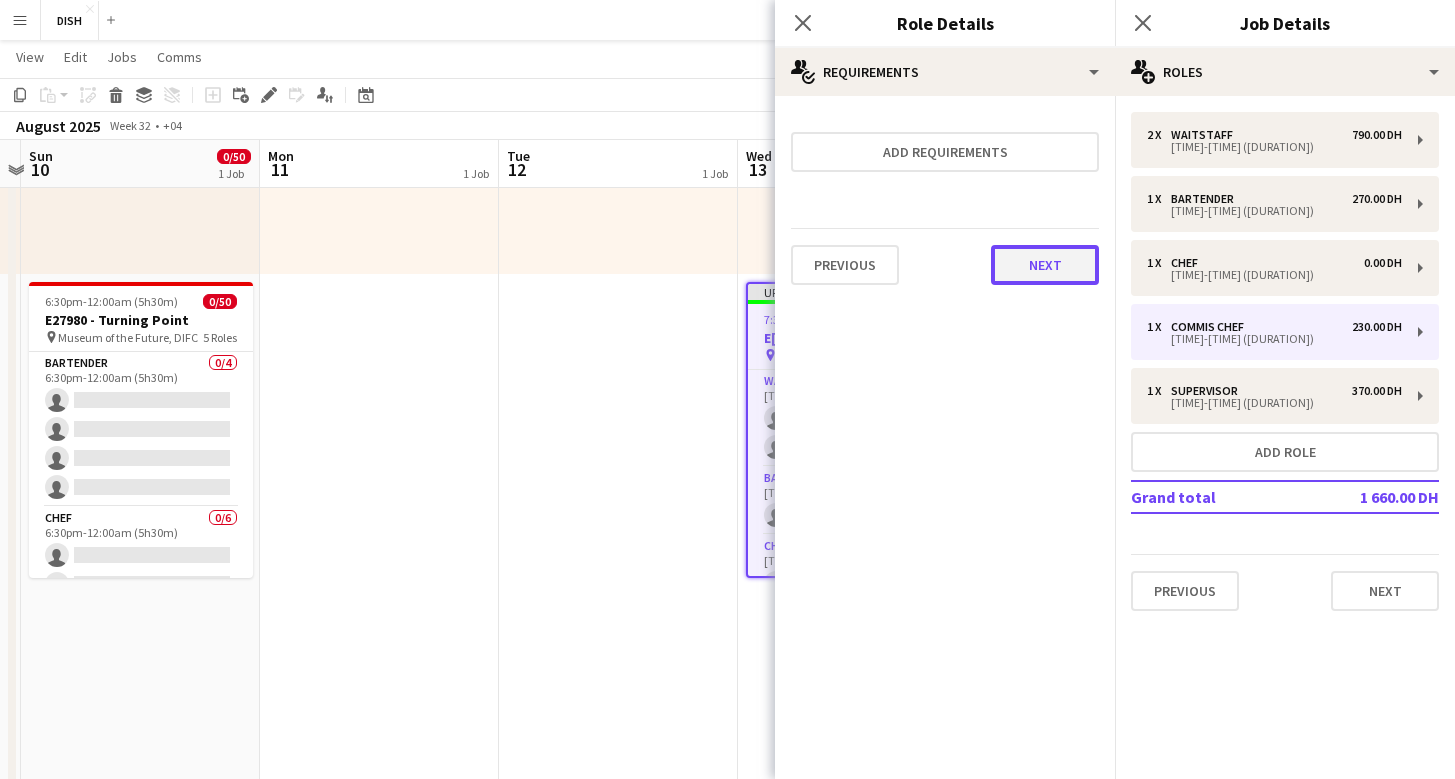 click on "Next" at bounding box center (1045, 265) 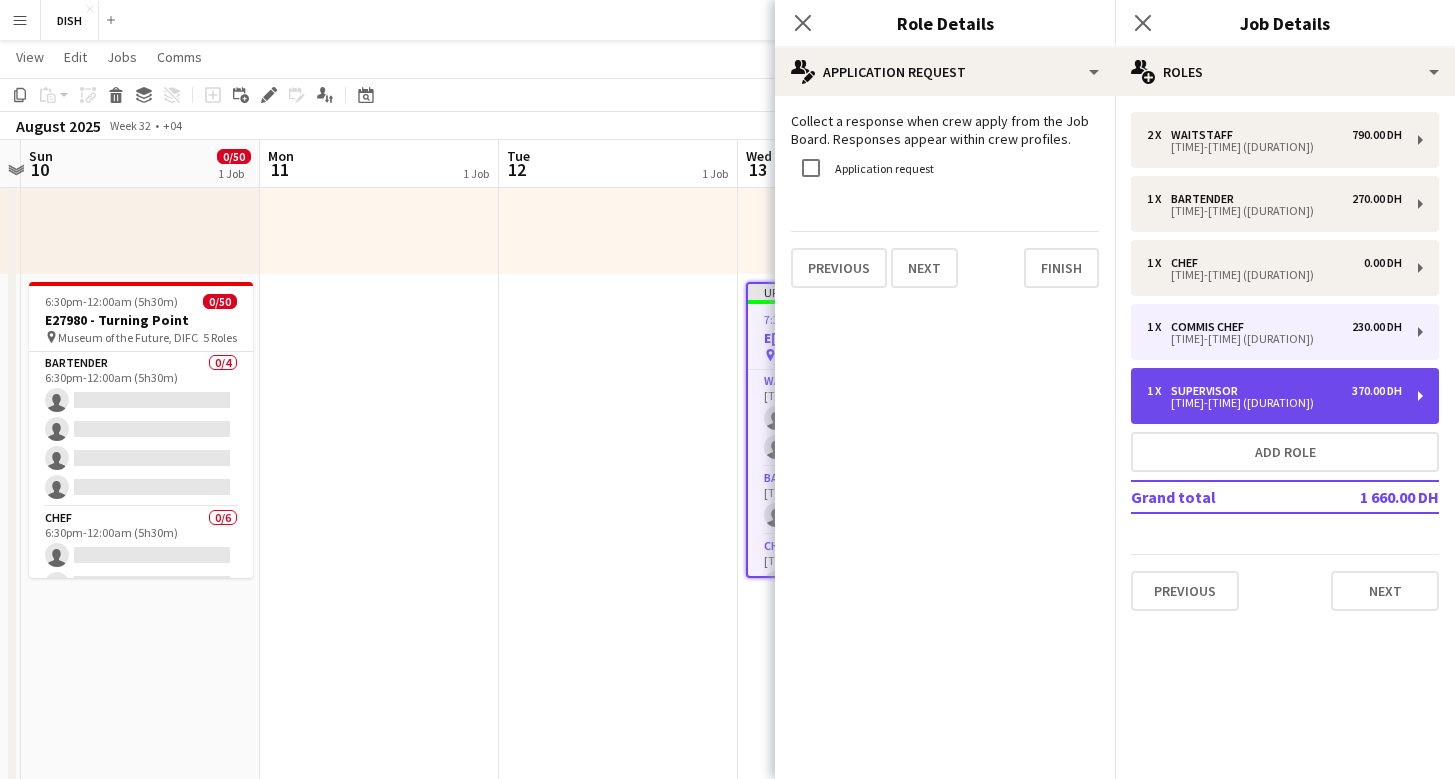 click on "[NUMBER] x   Supervisor   [NUMBER] DH   [TIME]-[TIME] ([DURATION])" at bounding box center (1285, 396) 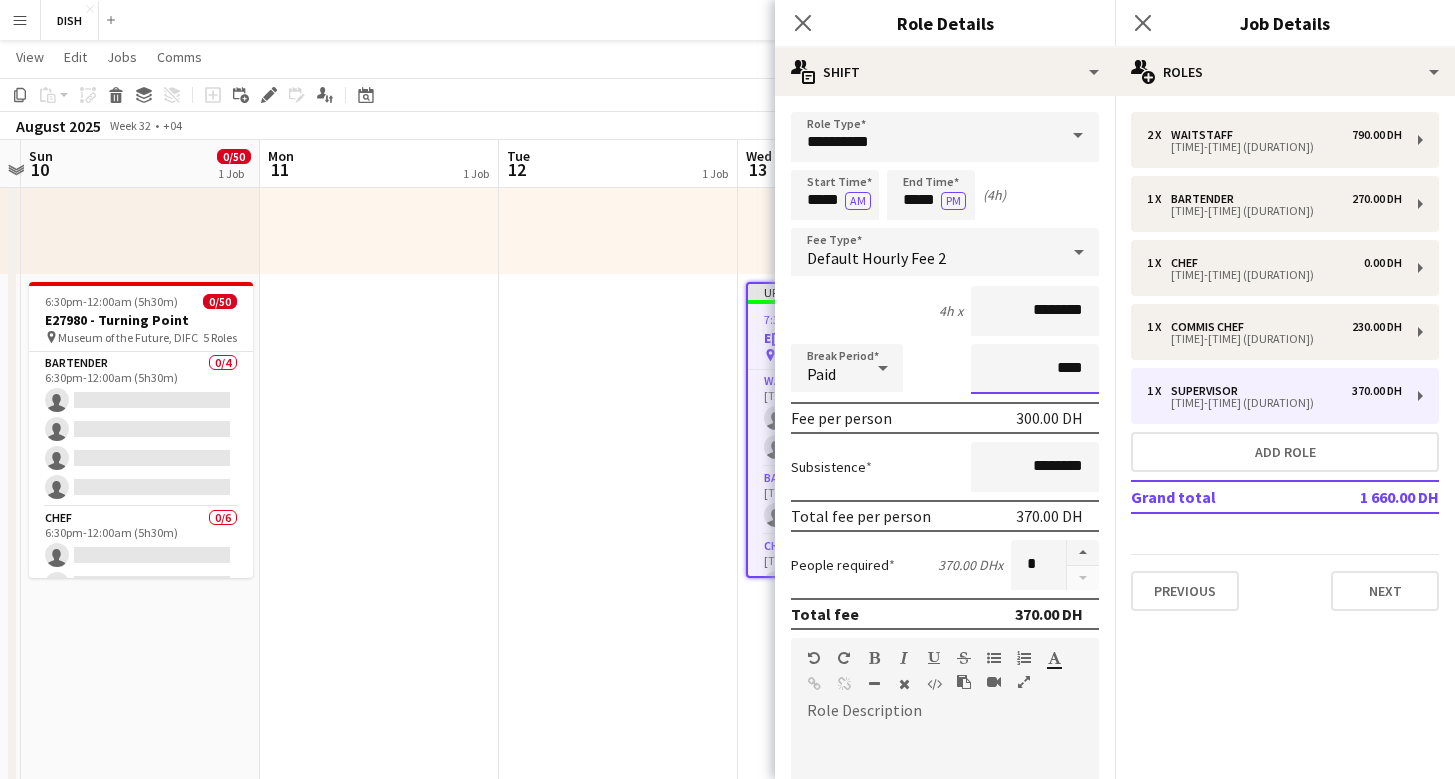 click on "****" at bounding box center [1035, 369] 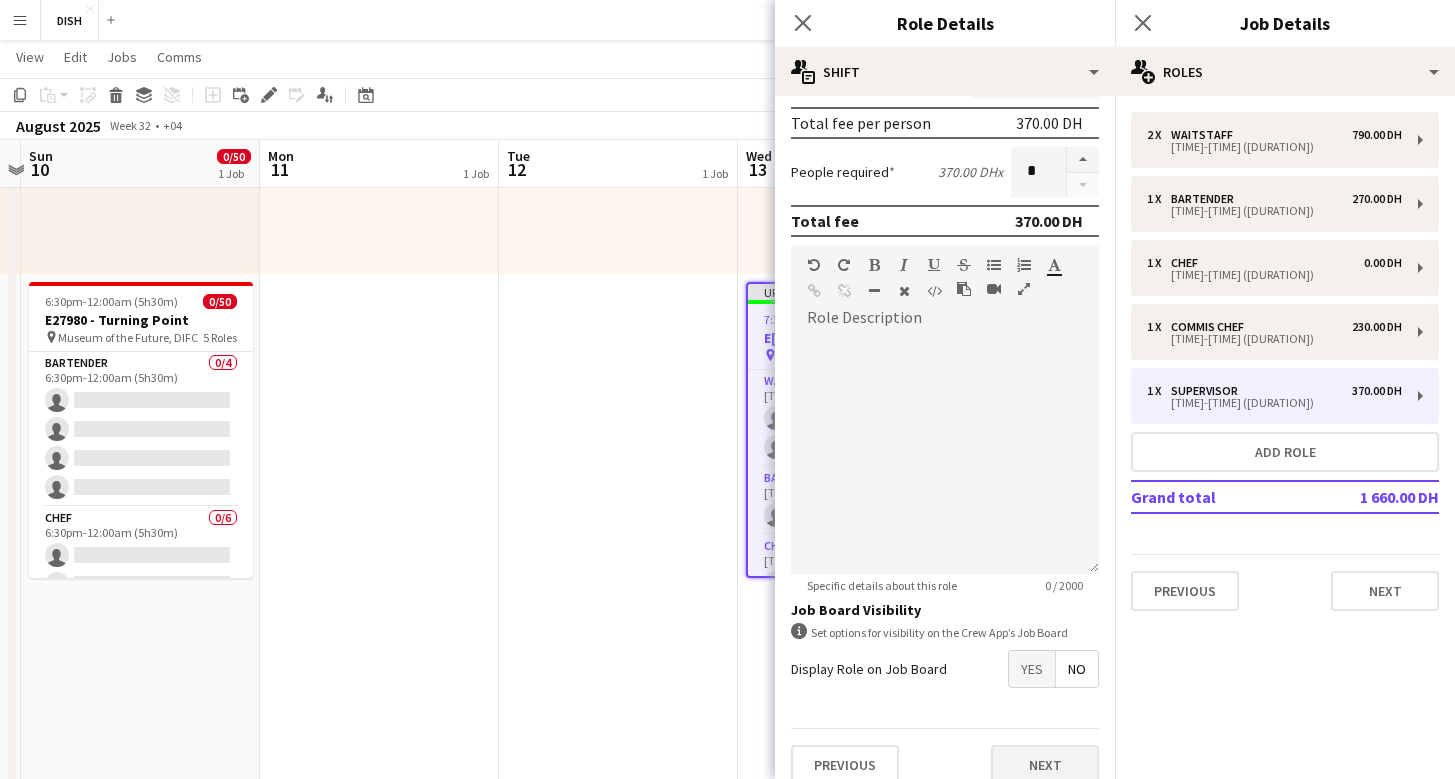 scroll, scrollTop: 415, scrollLeft: 0, axis: vertical 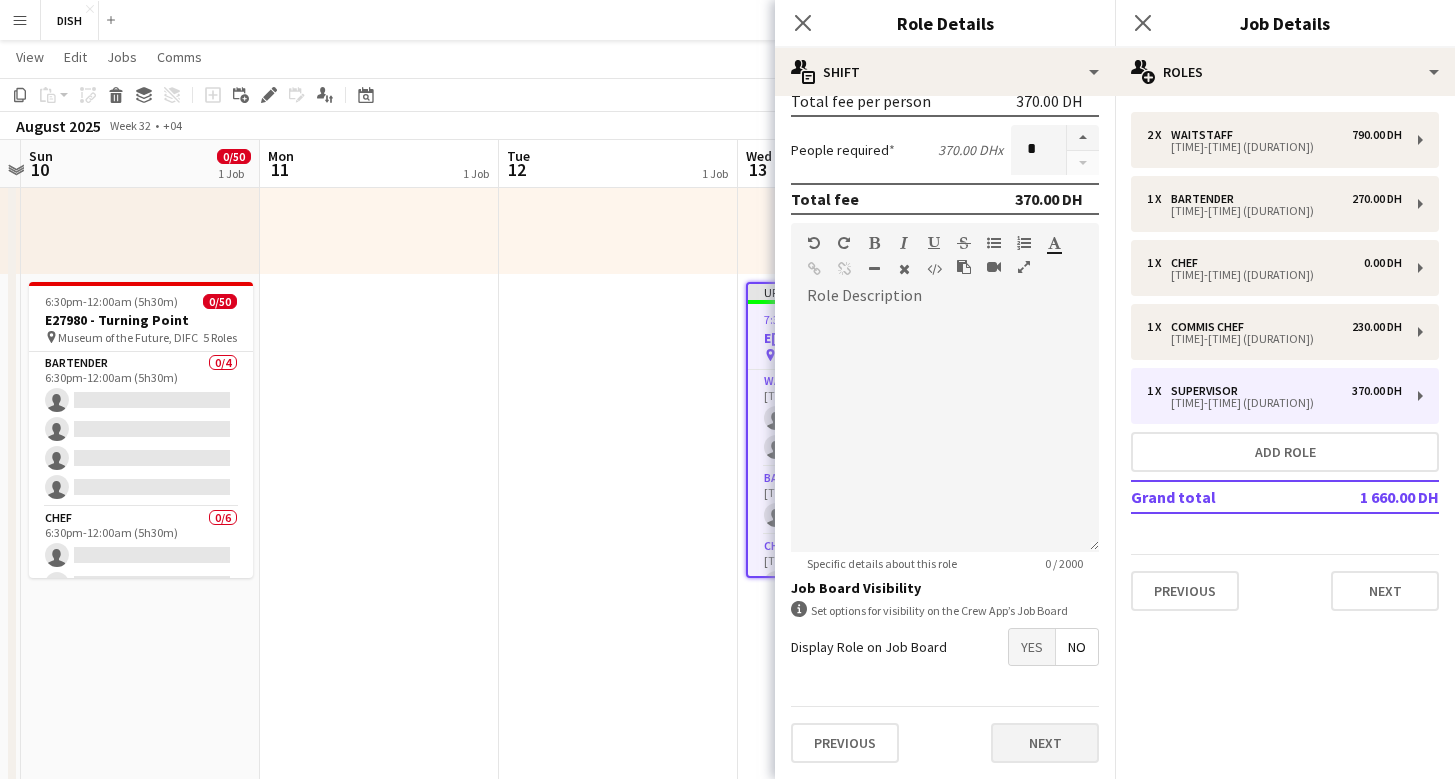 type on "***" 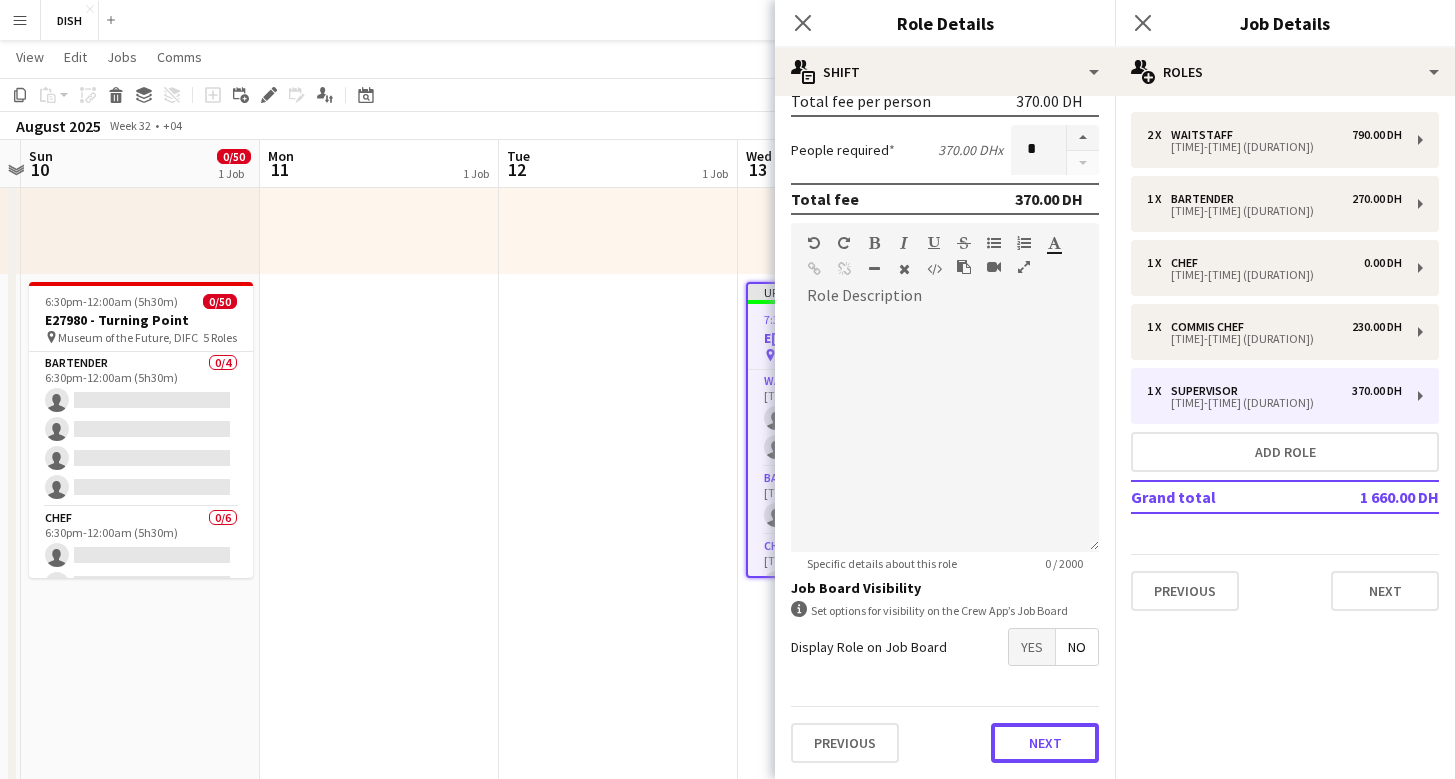click on "Next" at bounding box center [1045, 743] 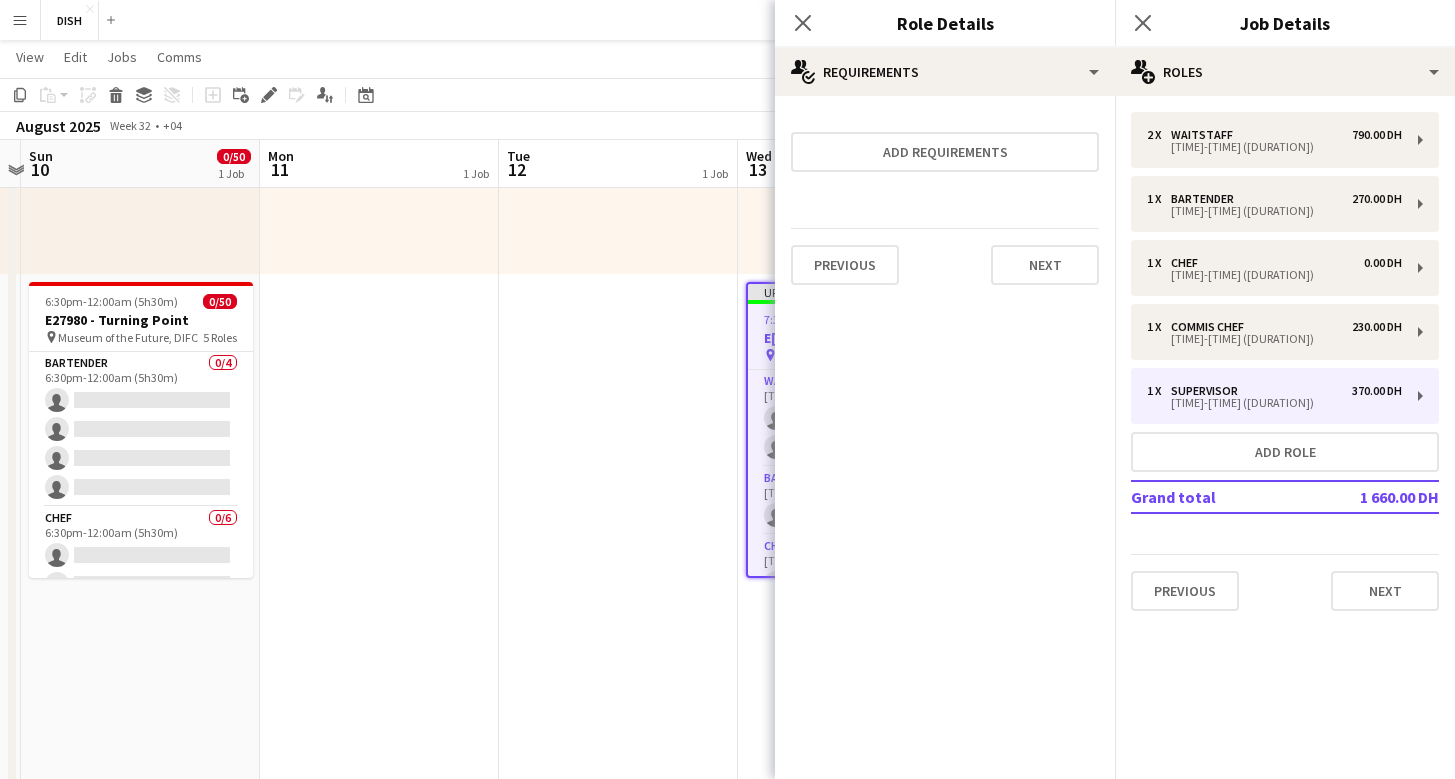 scroll, scrollTop: 0, scrollLeft: 0, axis: both 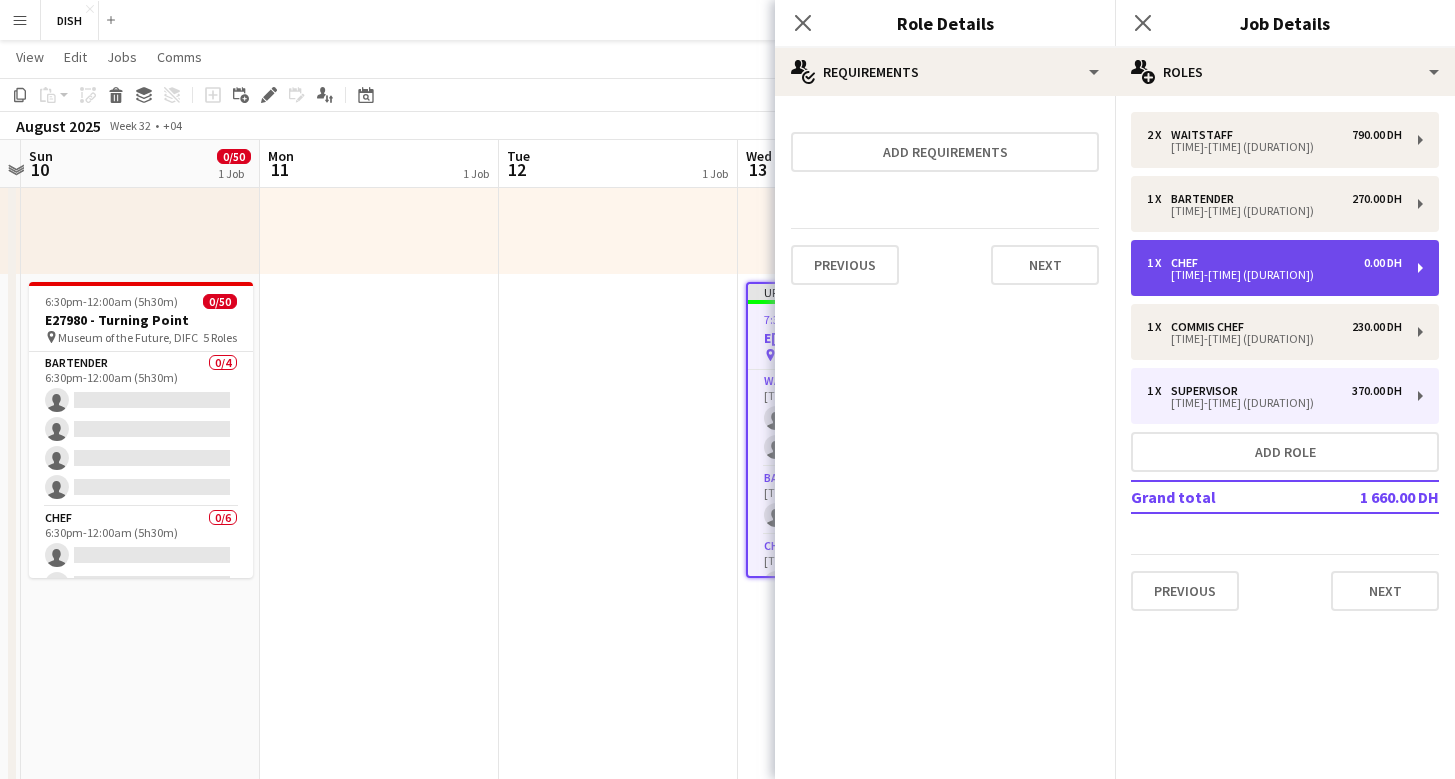 click on "[NUMBER] x   Chef   [NUMBER]" at bounding box center [1274, 263] 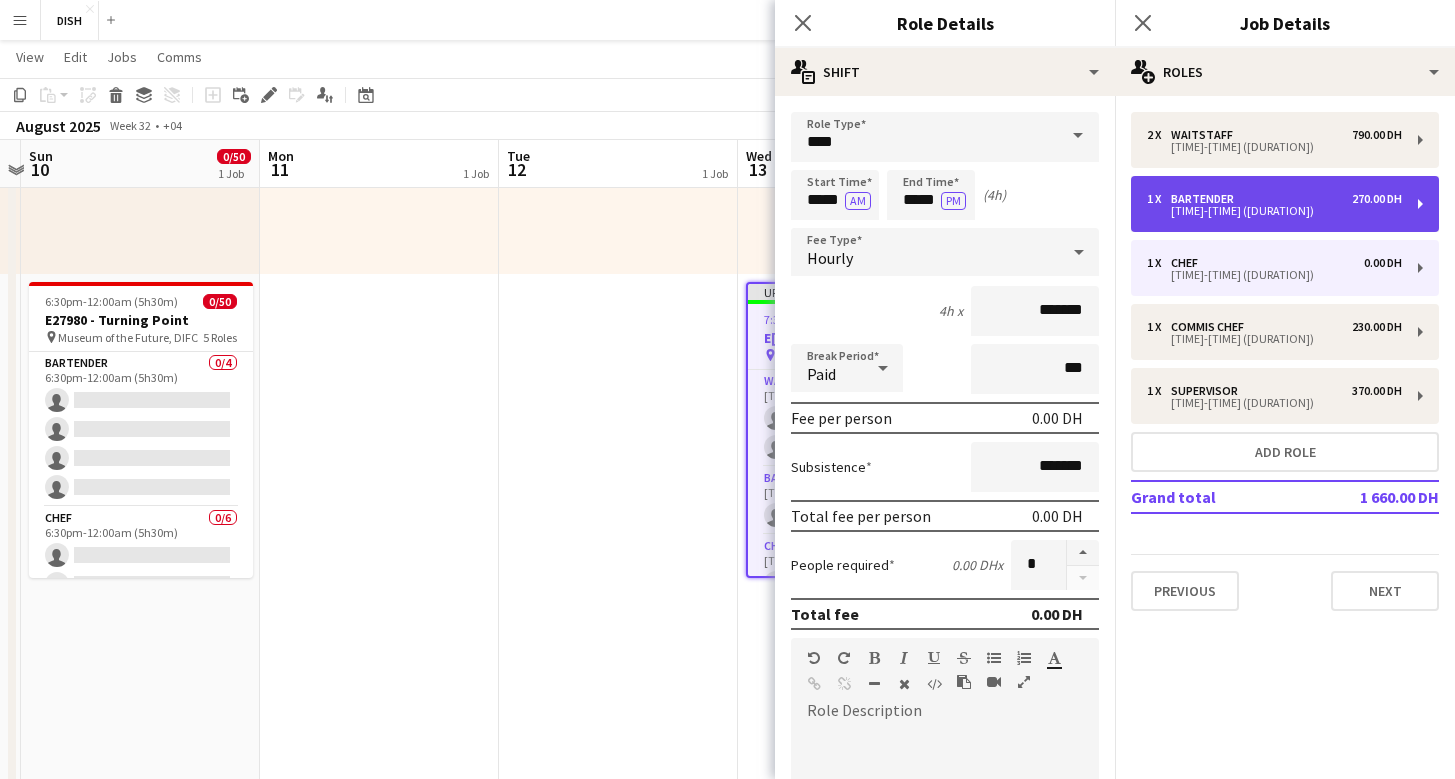 click on "[TIME]-[TIME] ([DURATION])" at bounding box center (1274, 211) 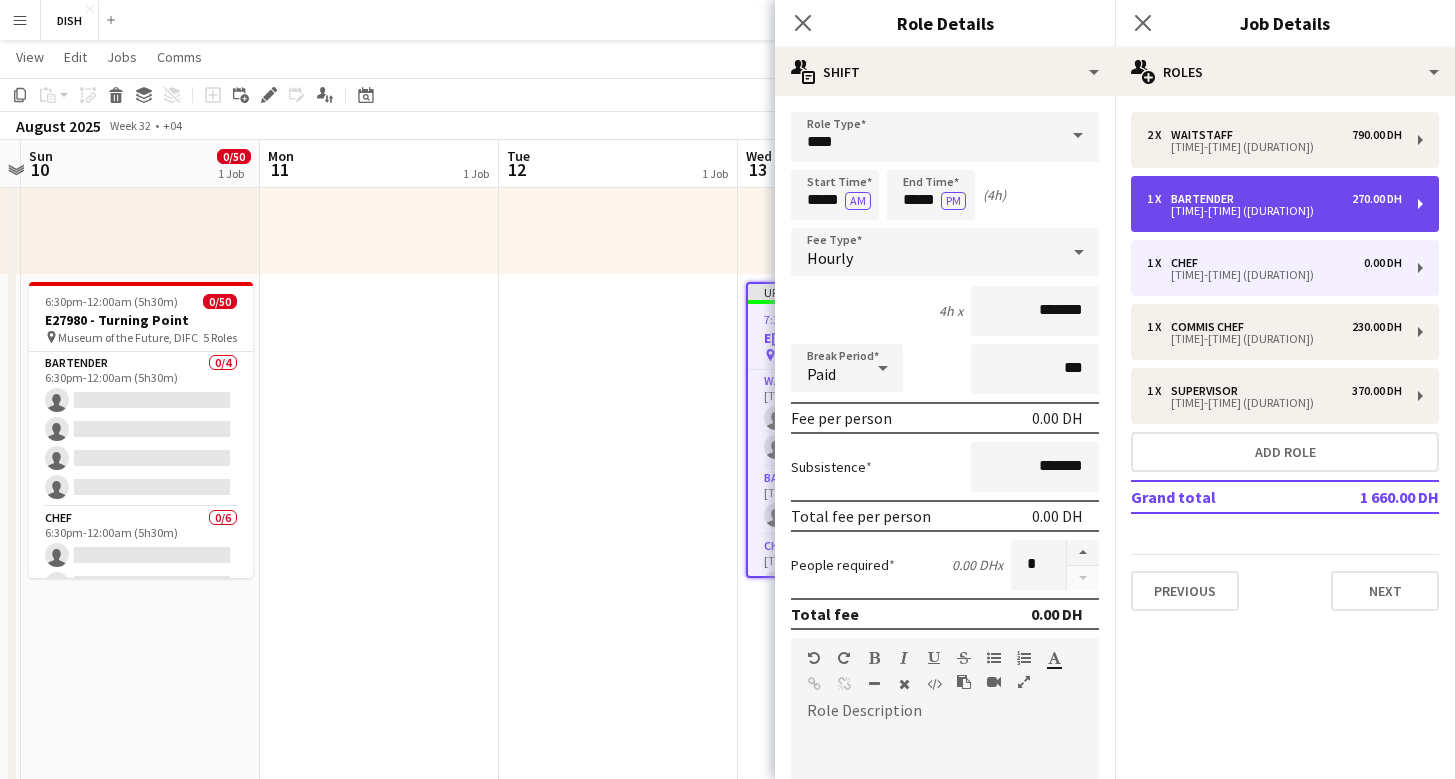 type on "********" 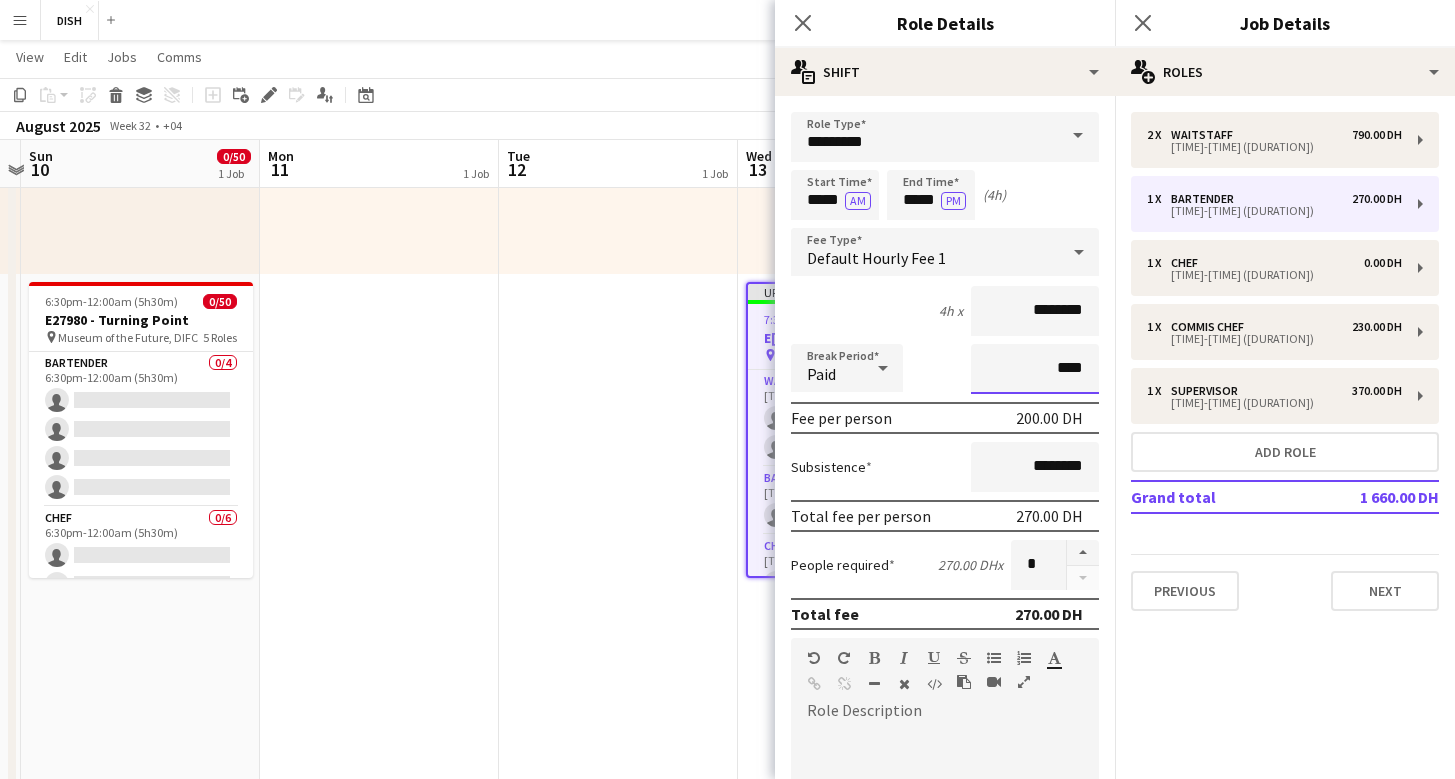 click on "****" at bounding box center (1035, 369) 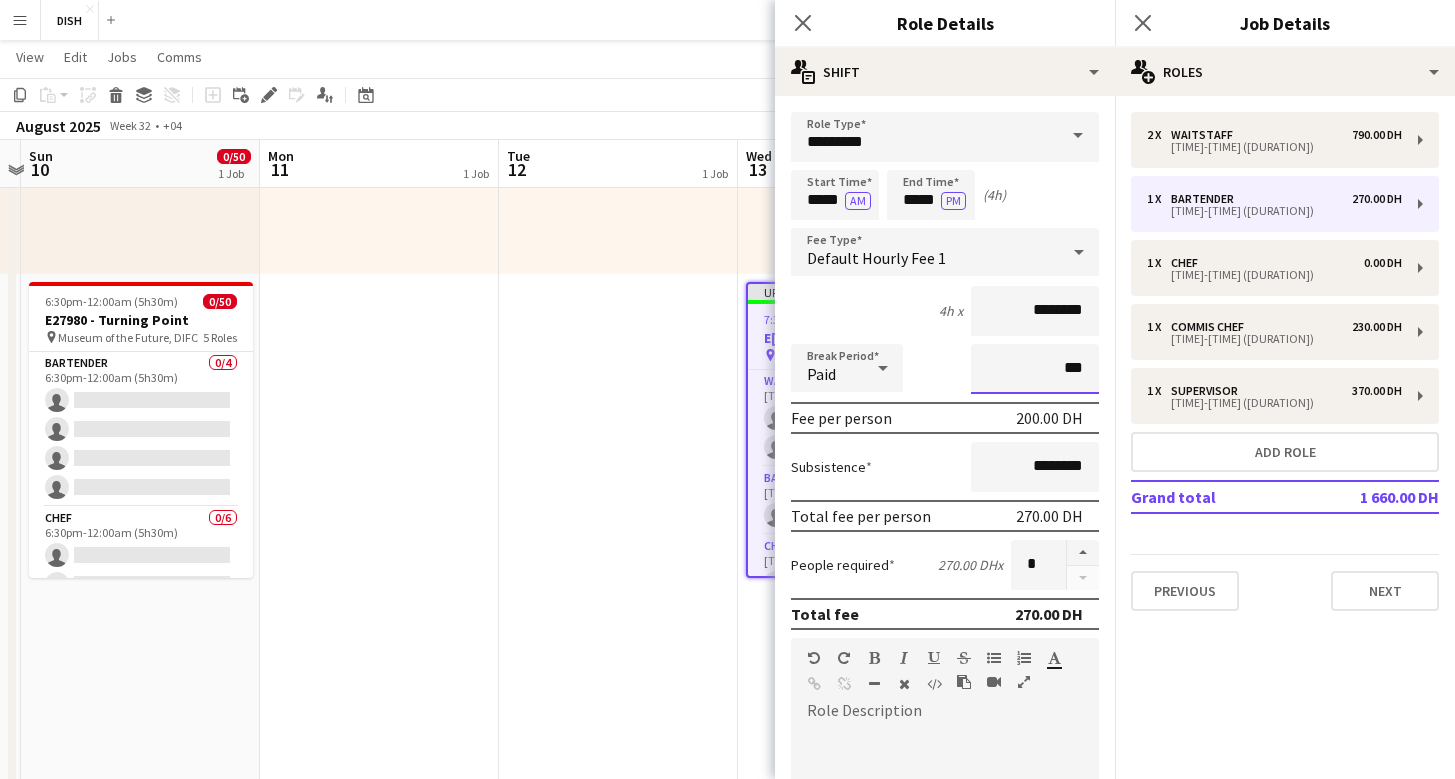 type on "***" 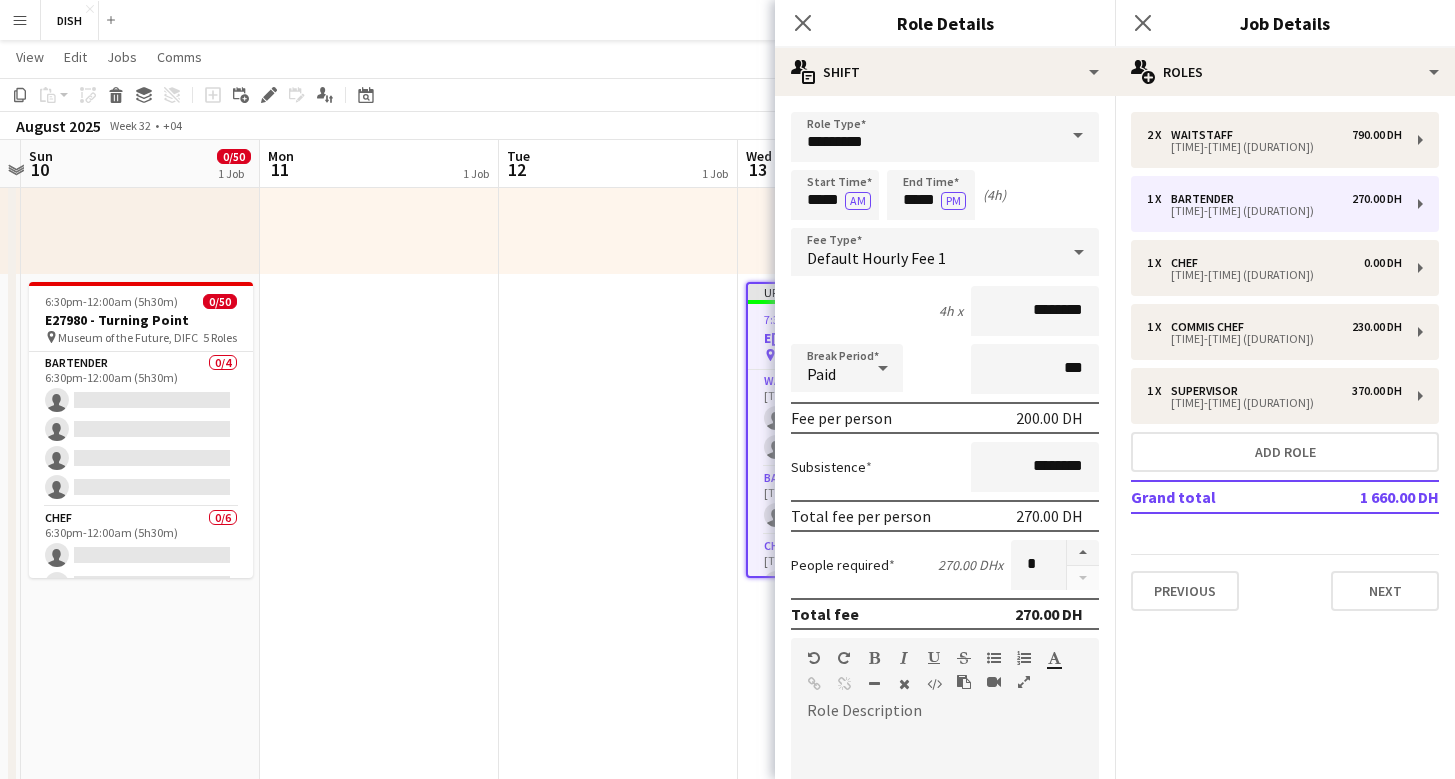 drag, startPoint x: 1183, startPoint y: 707, endPoint x: 1169, endPoint y: 697, distance: 17.20465 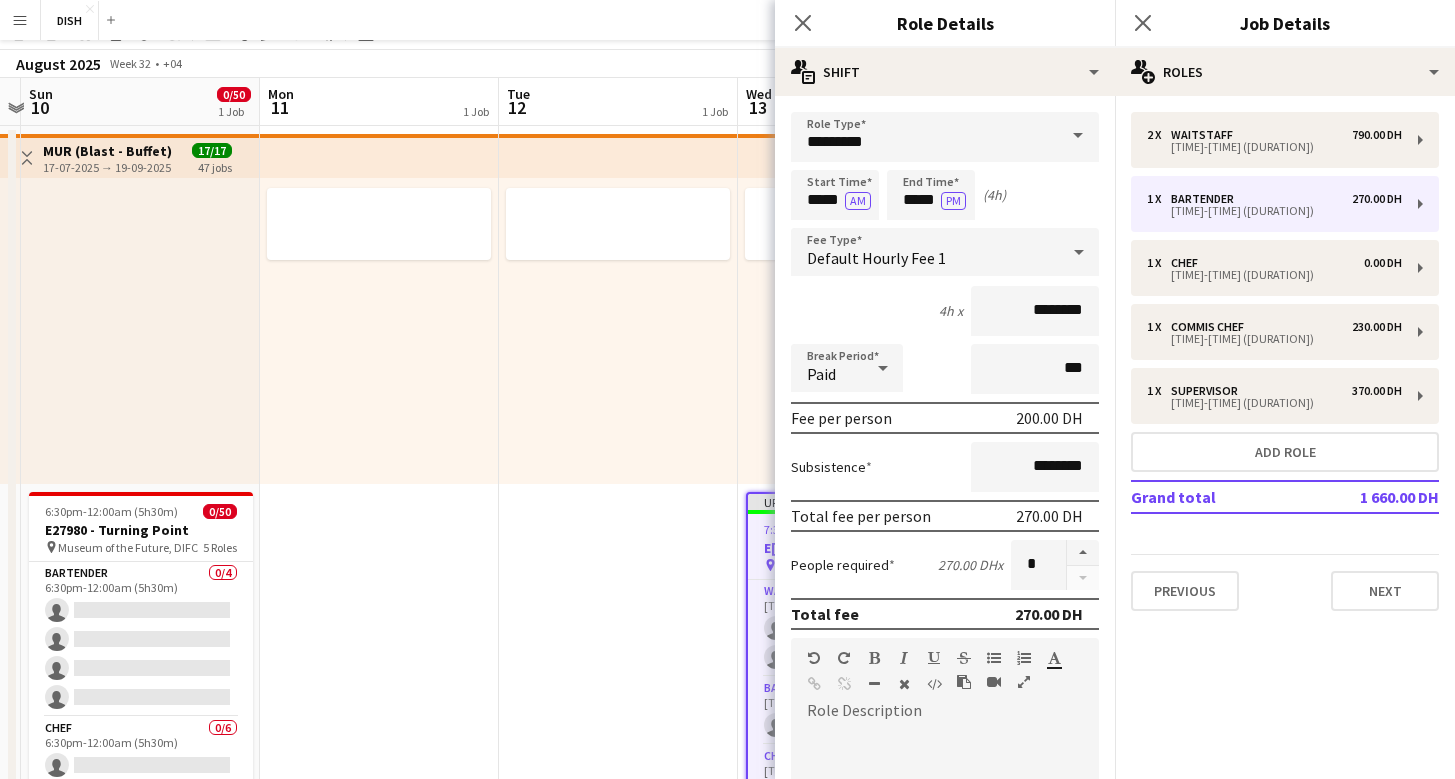 scroll, scrollTop: 0, scrollLeft: 0, axis: both 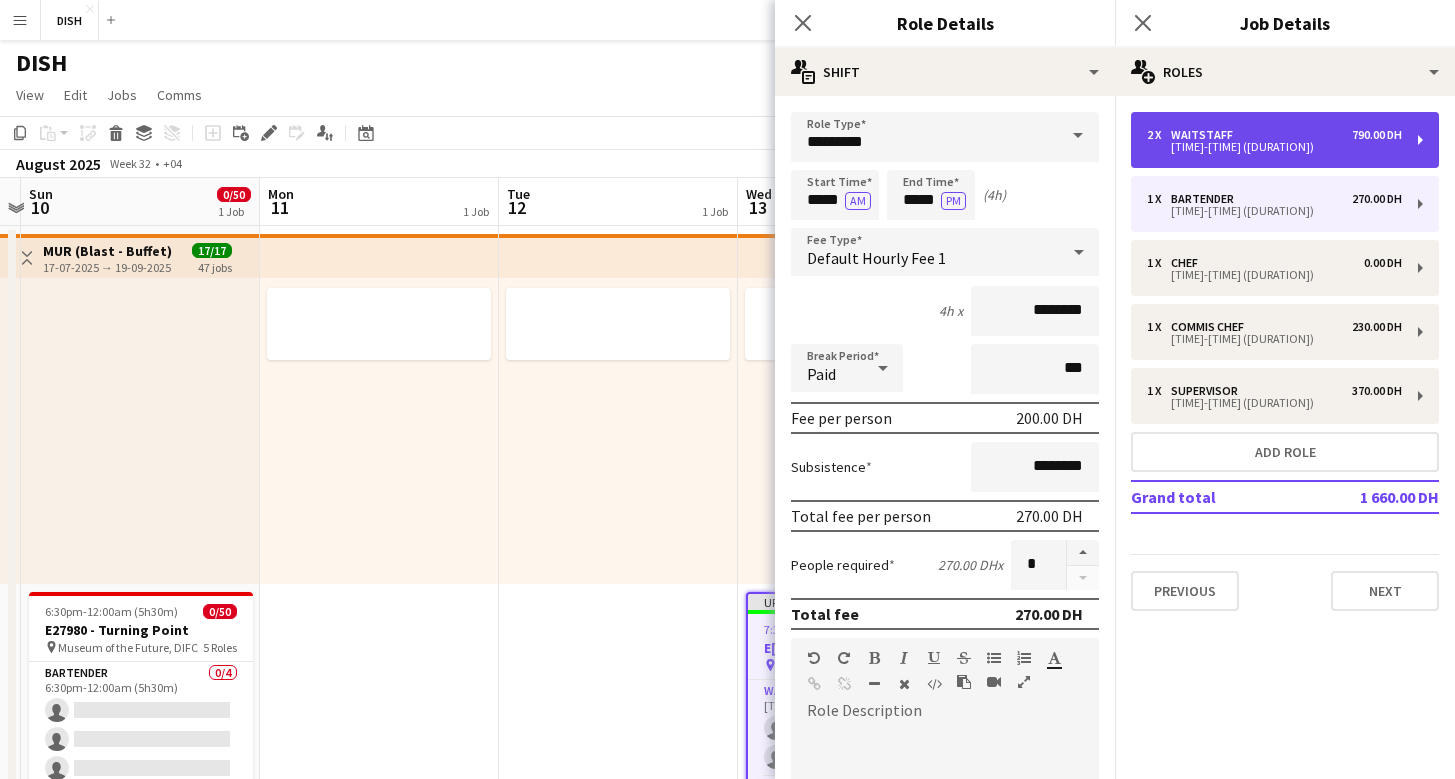 click on "[TIME]-[TIME] ([DURATION])" at bounding box center (1274, 147) 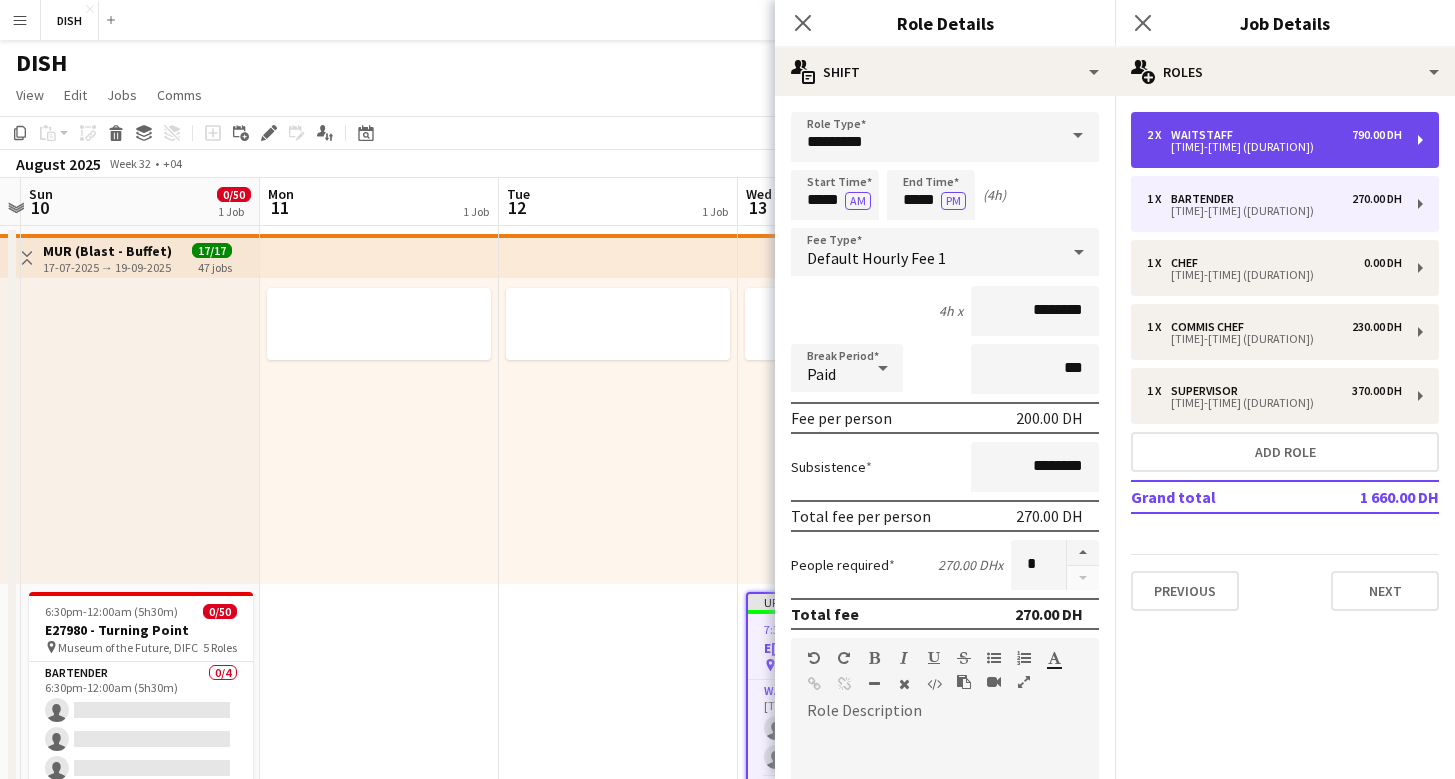 type on "*********" 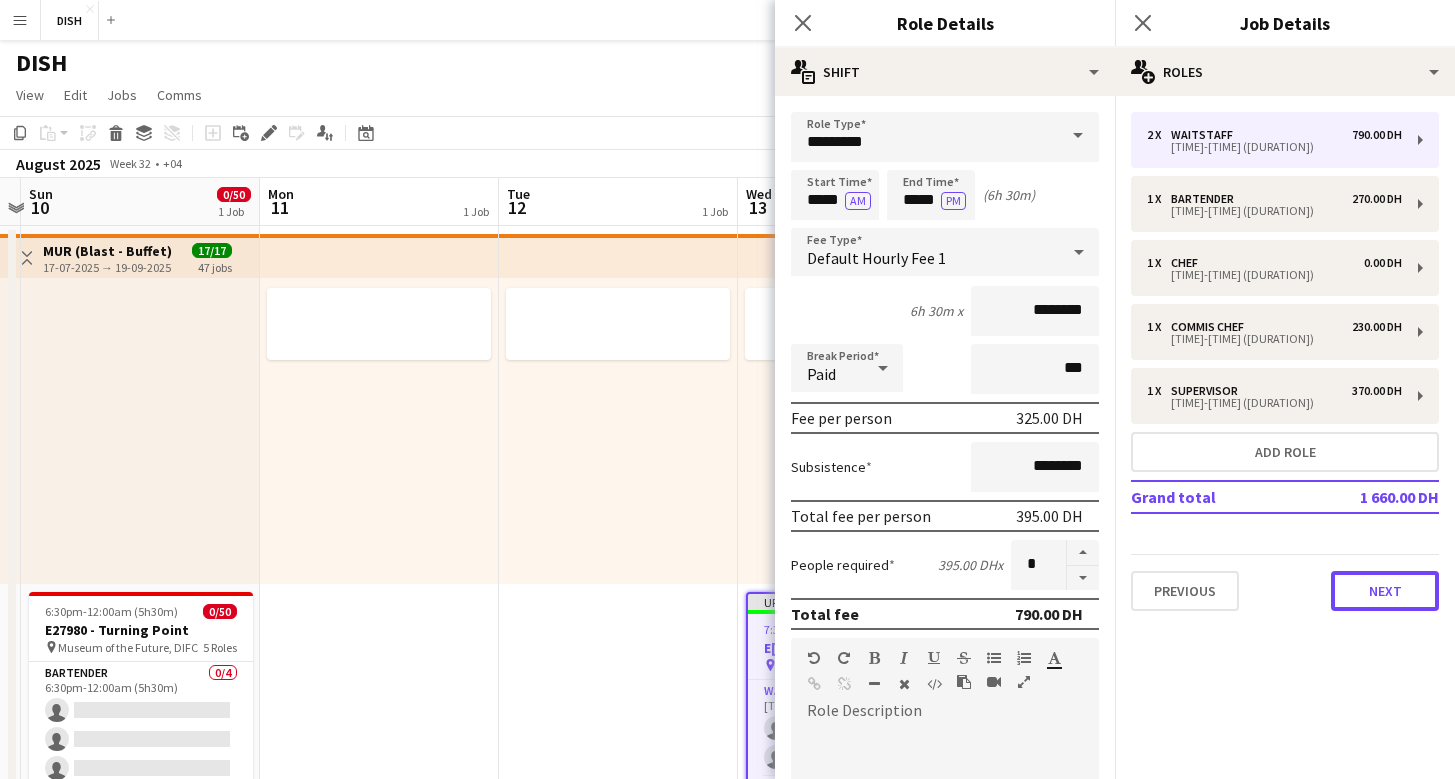 click on "Next" at bounding box center (1385, 591) 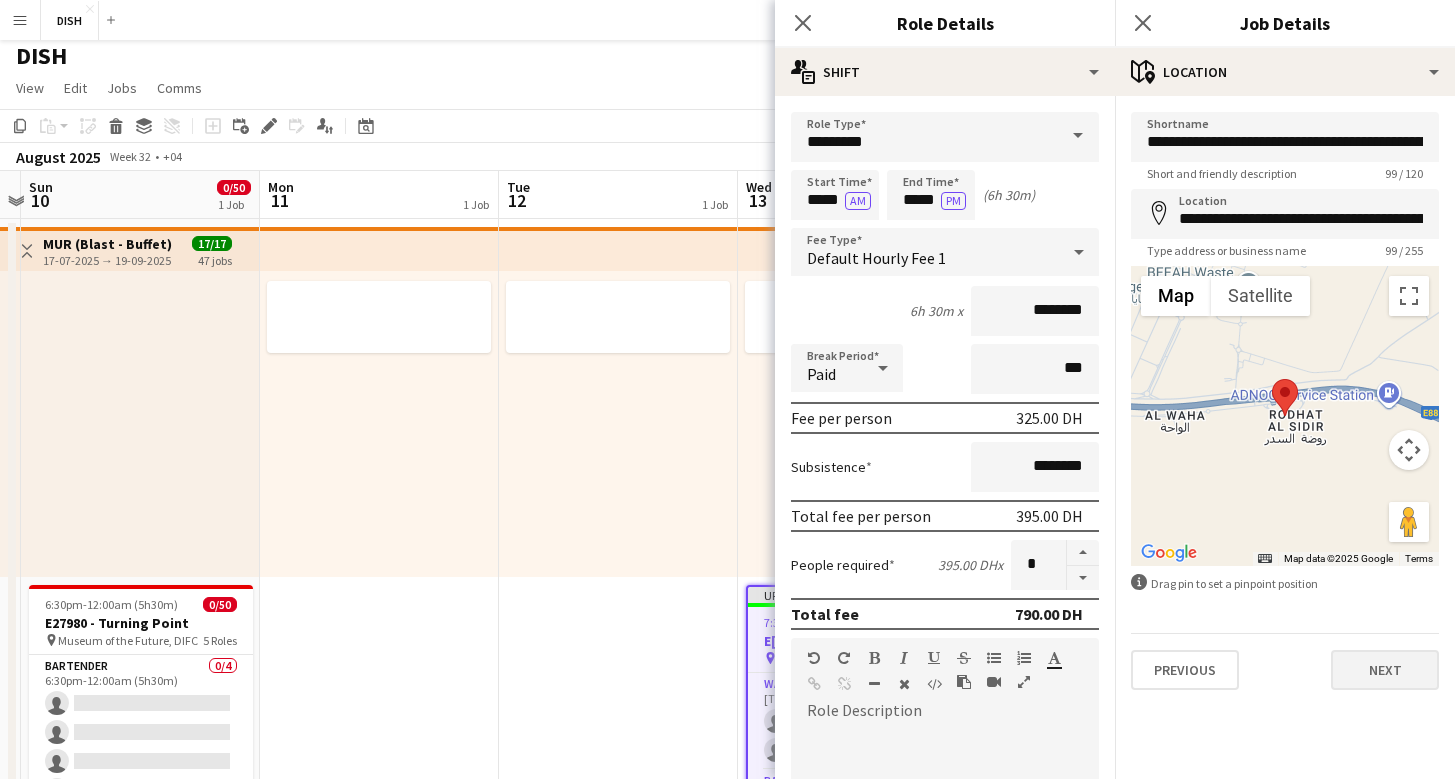 scroll, scrollTop: 33, scrollLeft: 0, axis: vertical 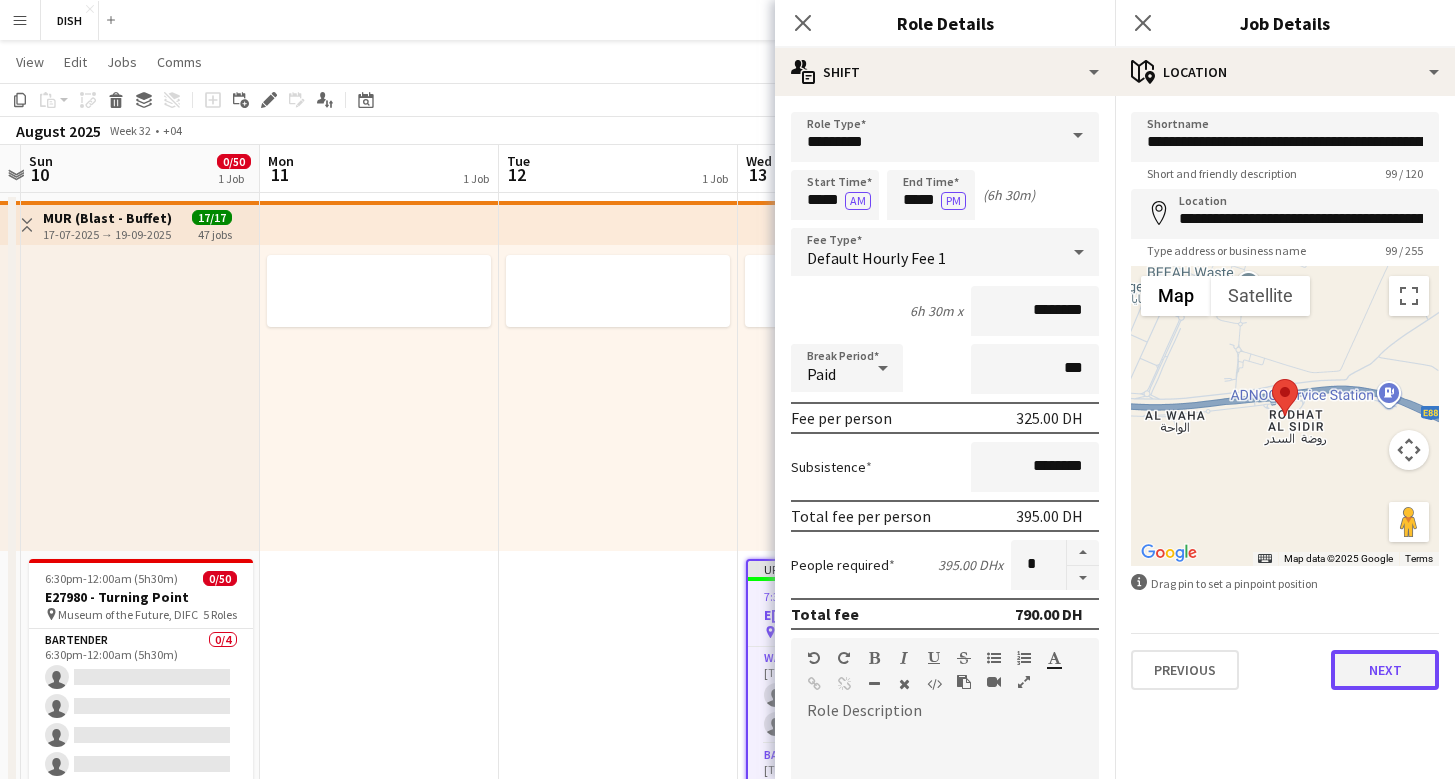 click on "Next" at bounding box center (1385, 670) 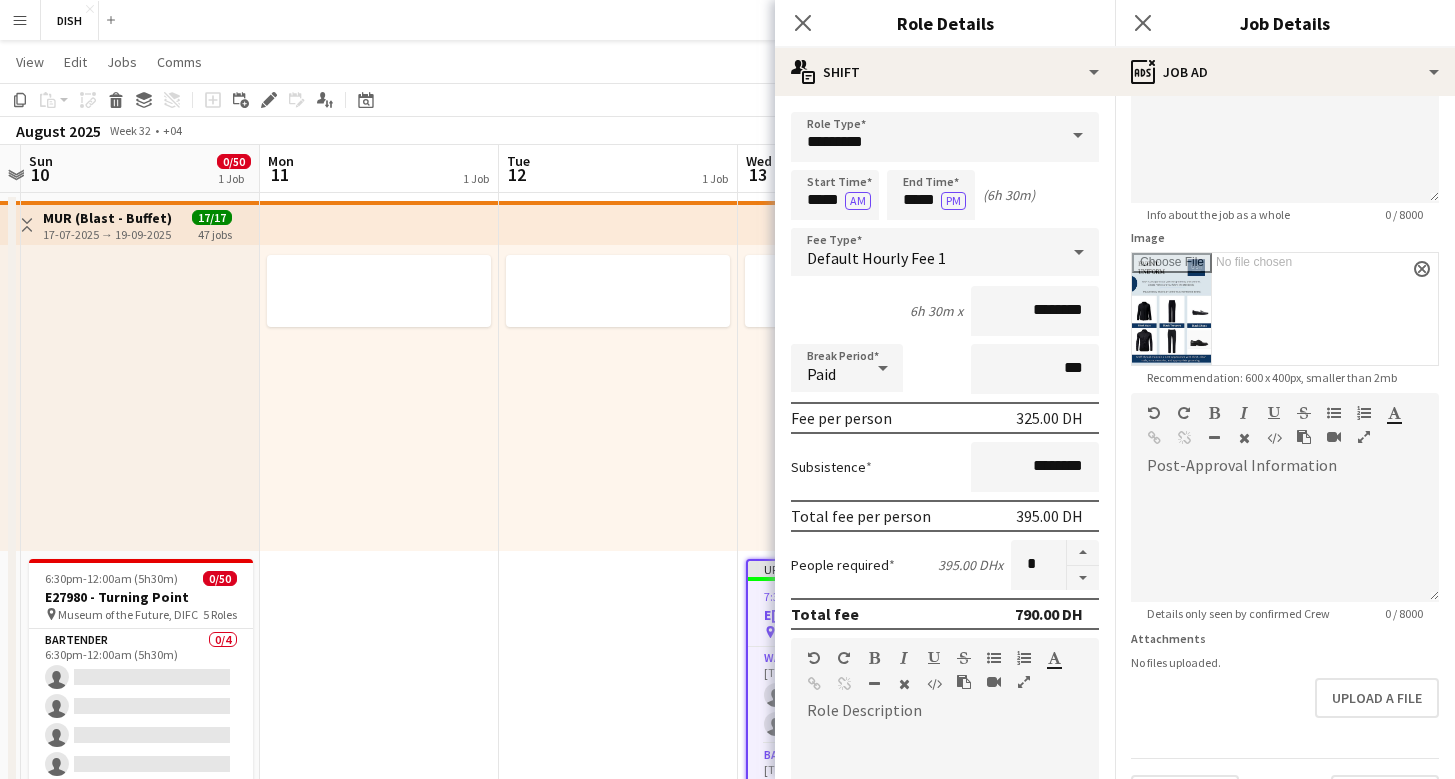scroll, scrollTop: 309, scrollLeft: 0, axis: vertical 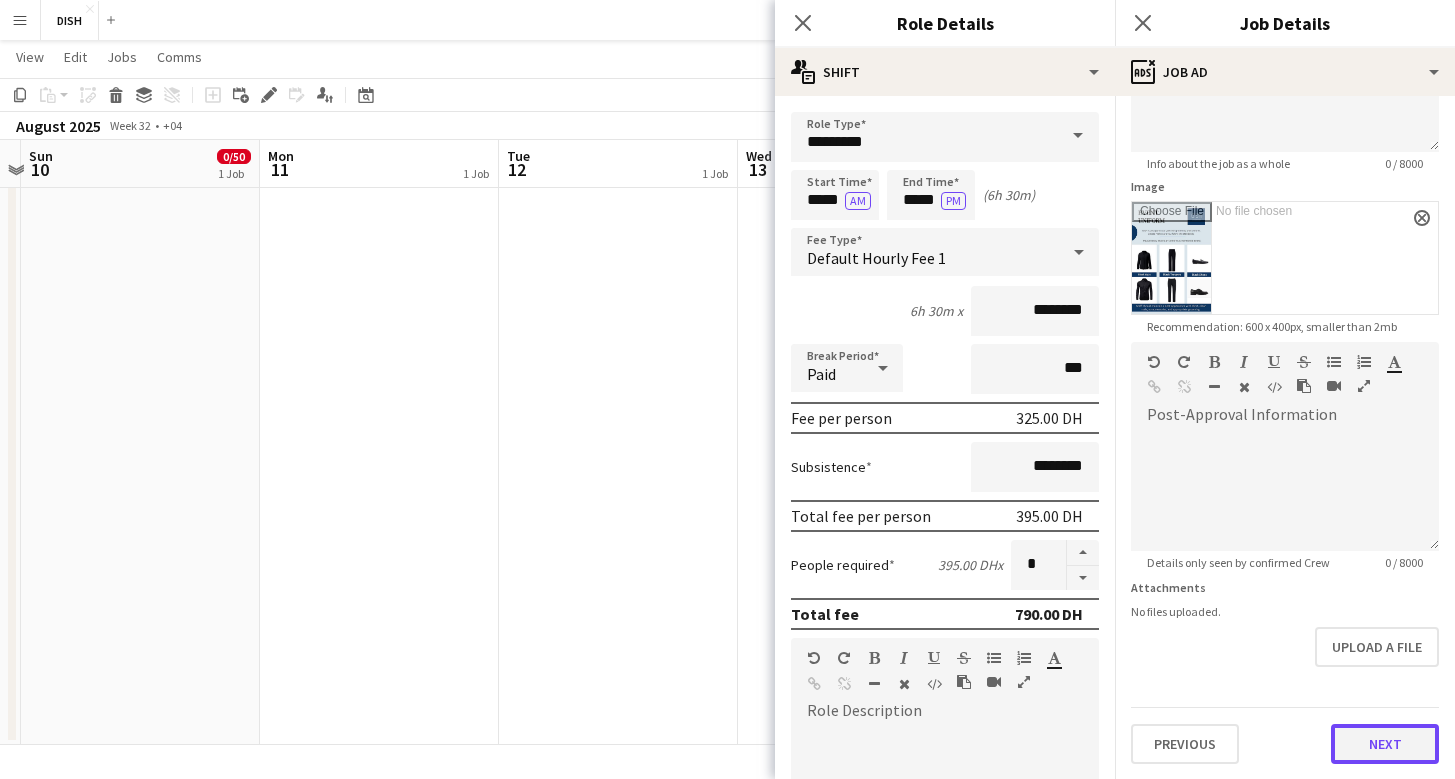 click on "**********" at bounding box center [1285, 315] 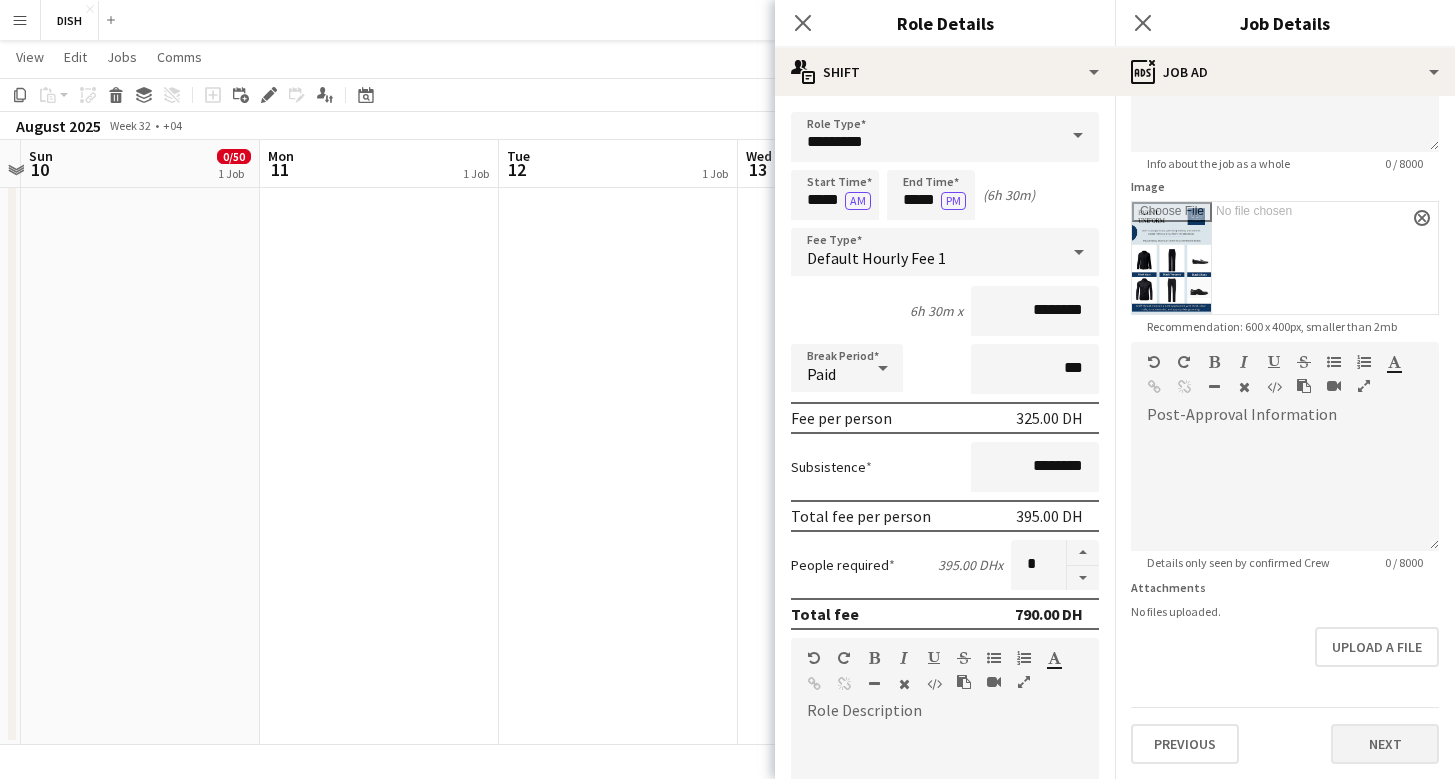 scroll, scrollTop: 0, scrollLeft: 0, axis: both 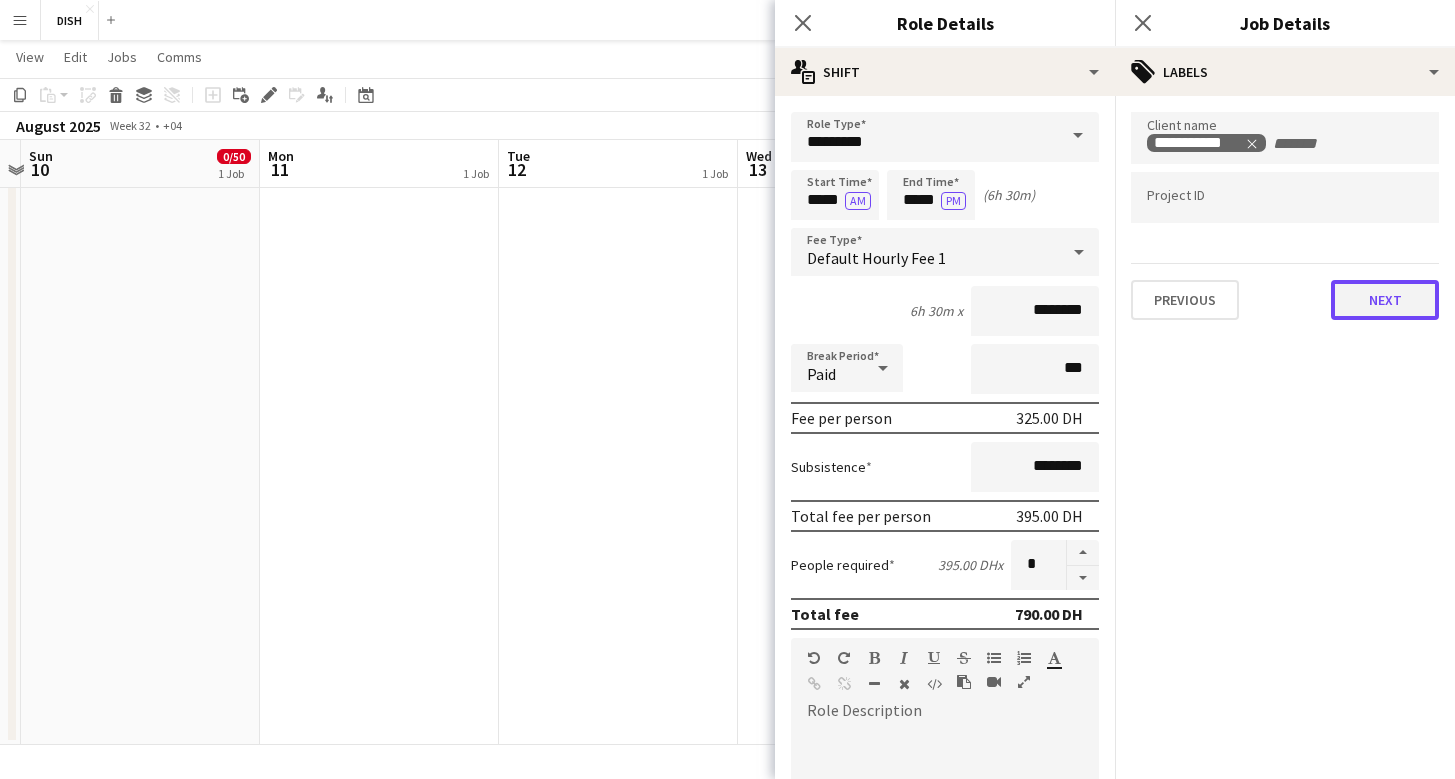 click on "Next" at bounding box center [1385, 300] 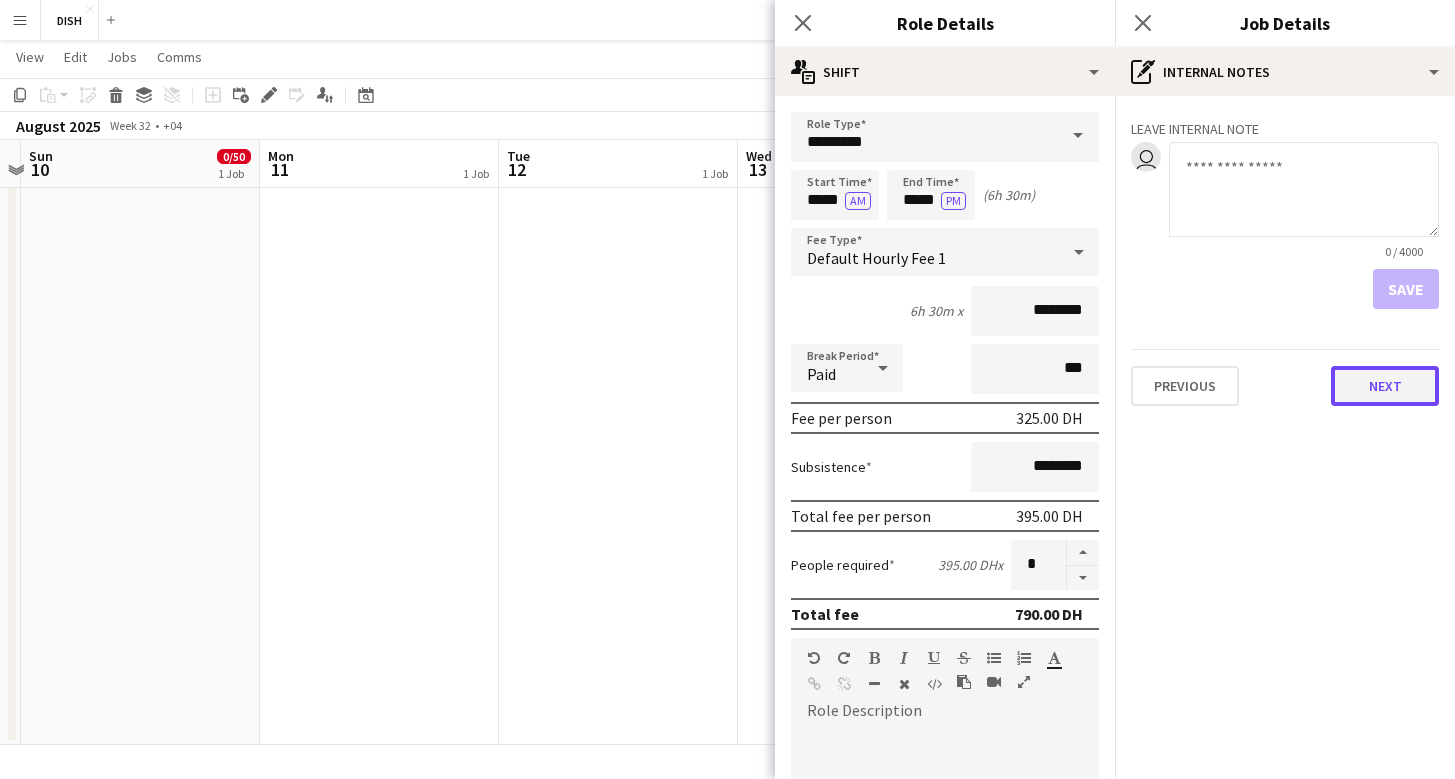 click on "Next" at bounding box center (1385, 386) 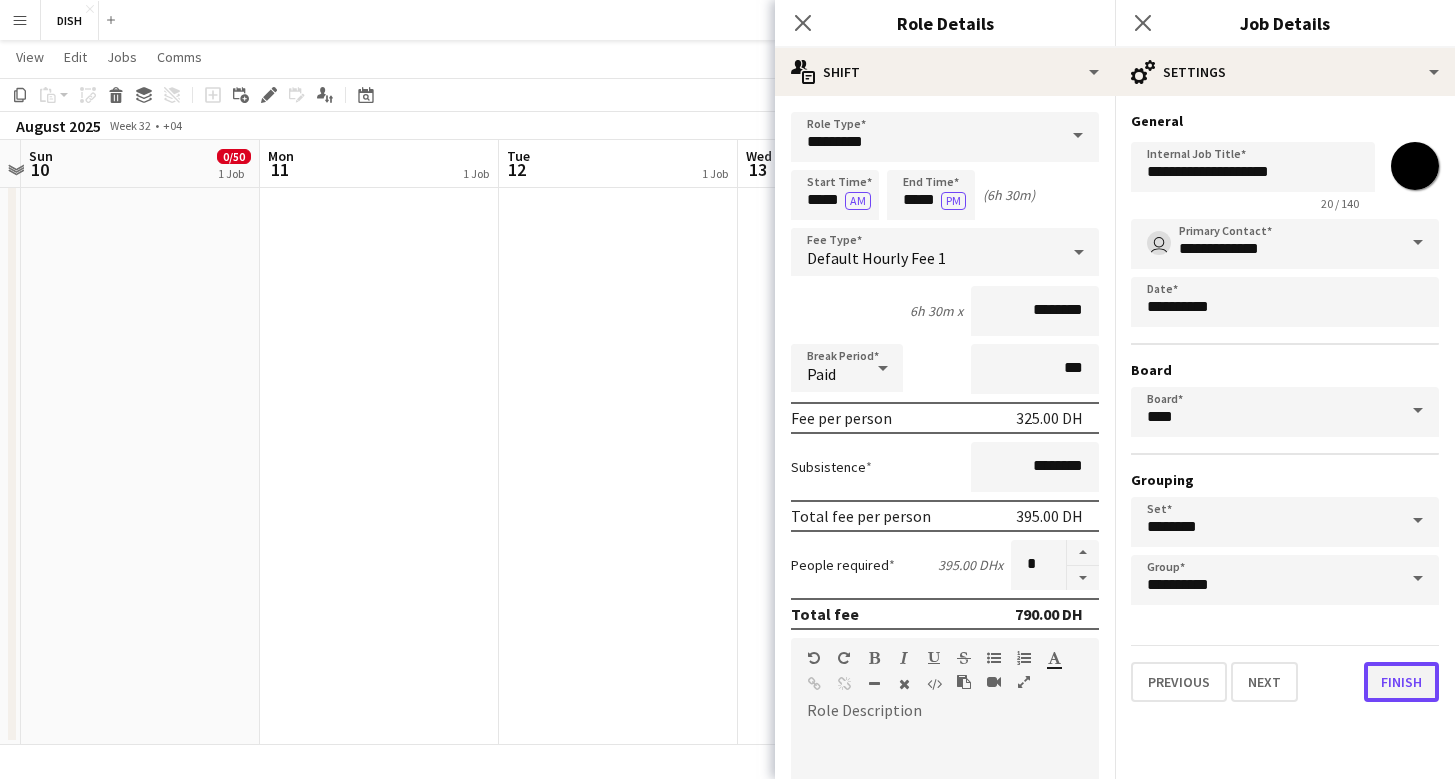 click on "Finish" at bounding box center (1401, 682) 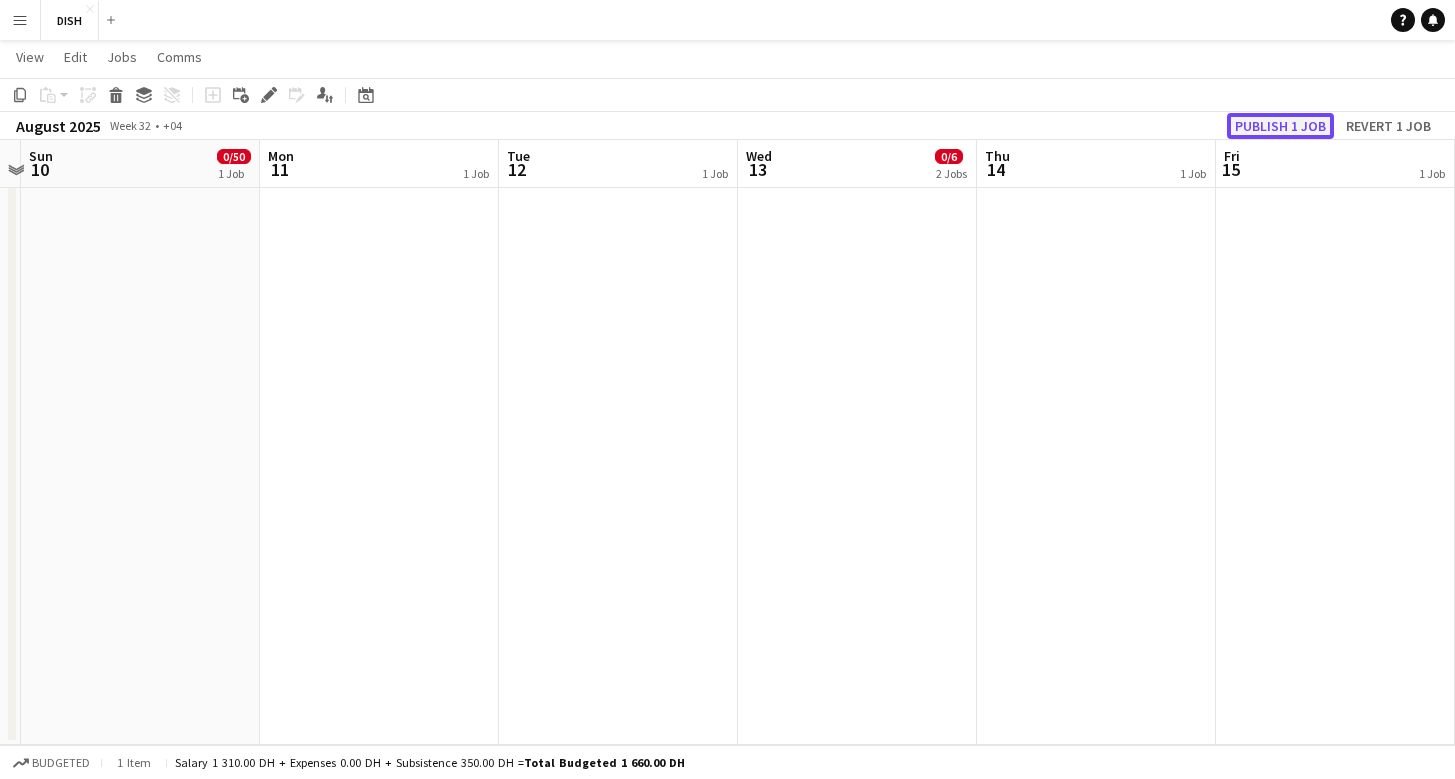 click on "Publish 1 job" 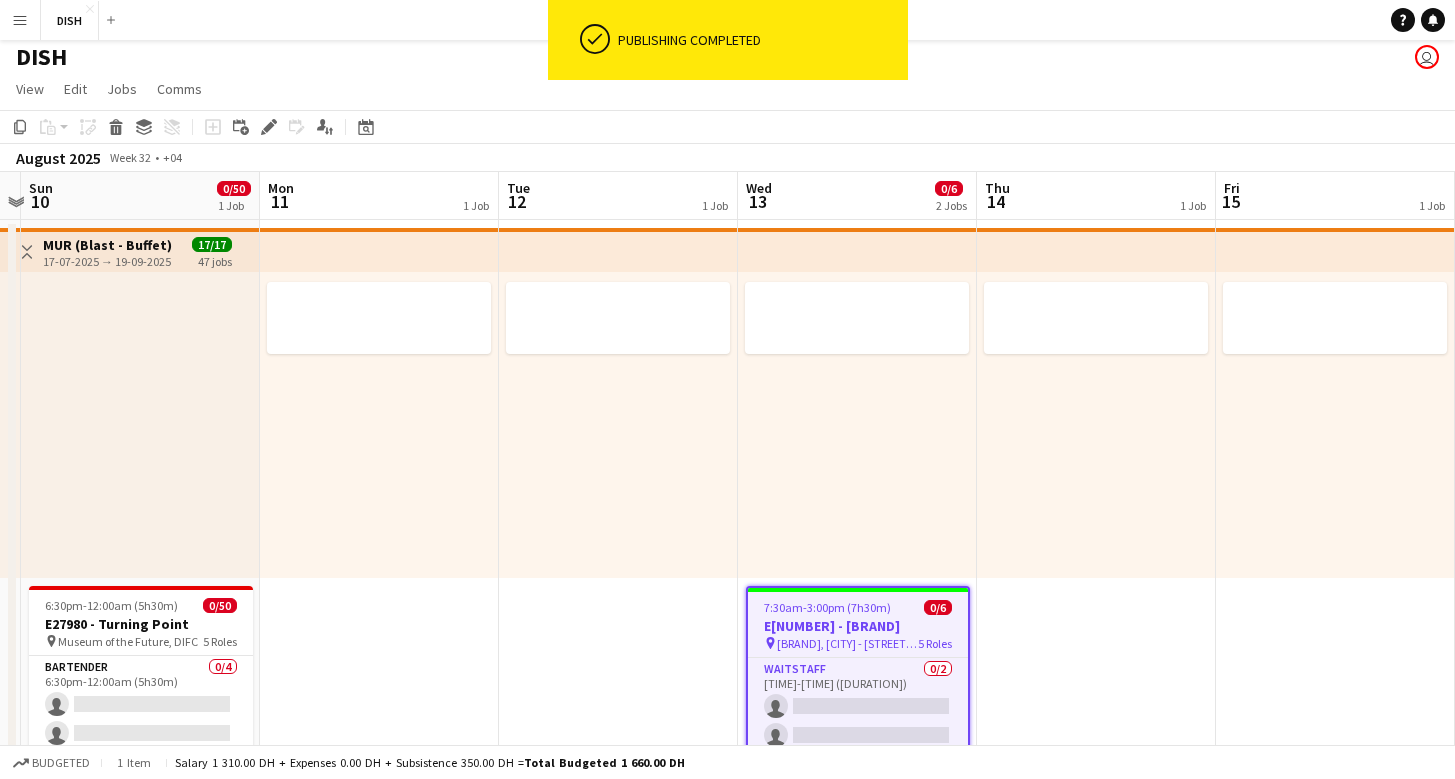 scroll, scrollTop: 5, scrollLeft: 0, axis: vertical 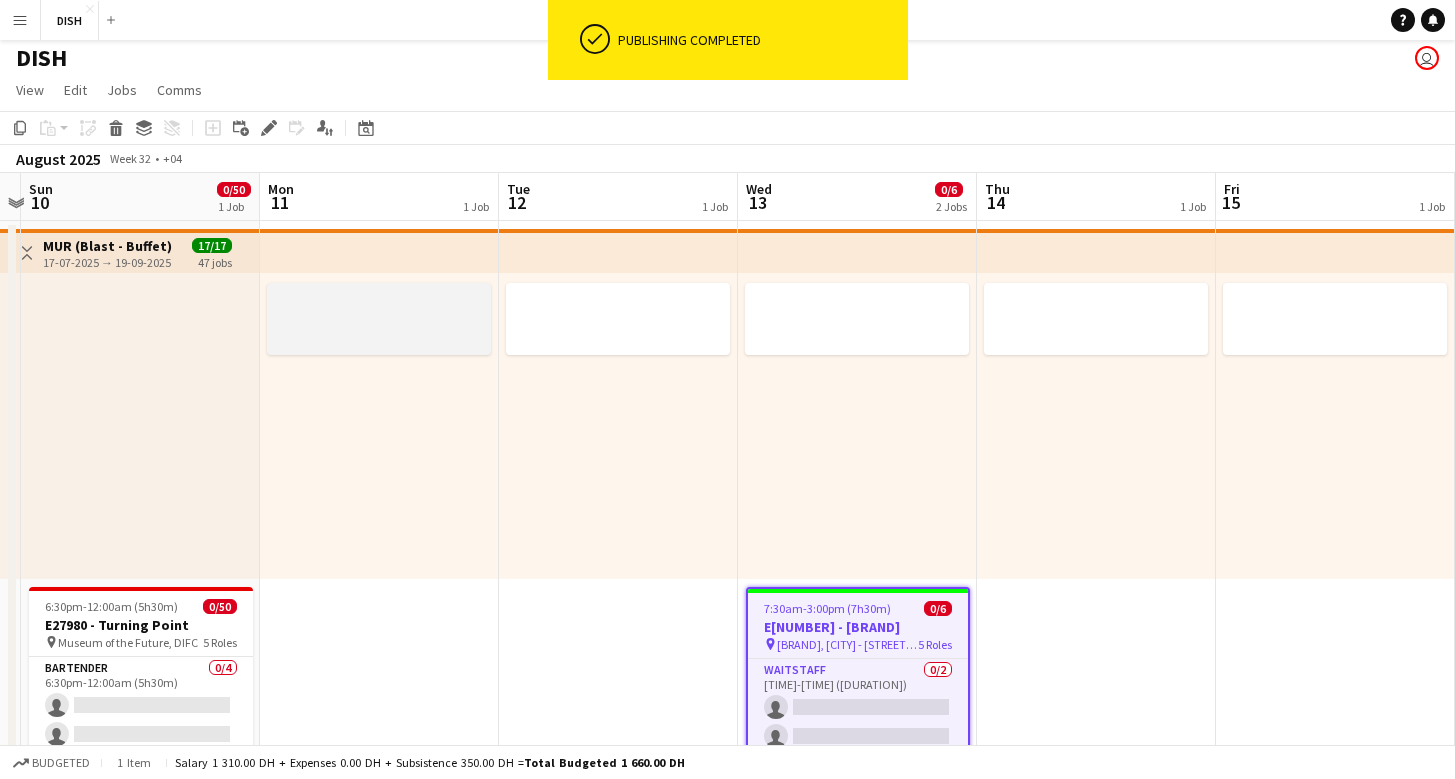 click at bounding box center [379, 298] 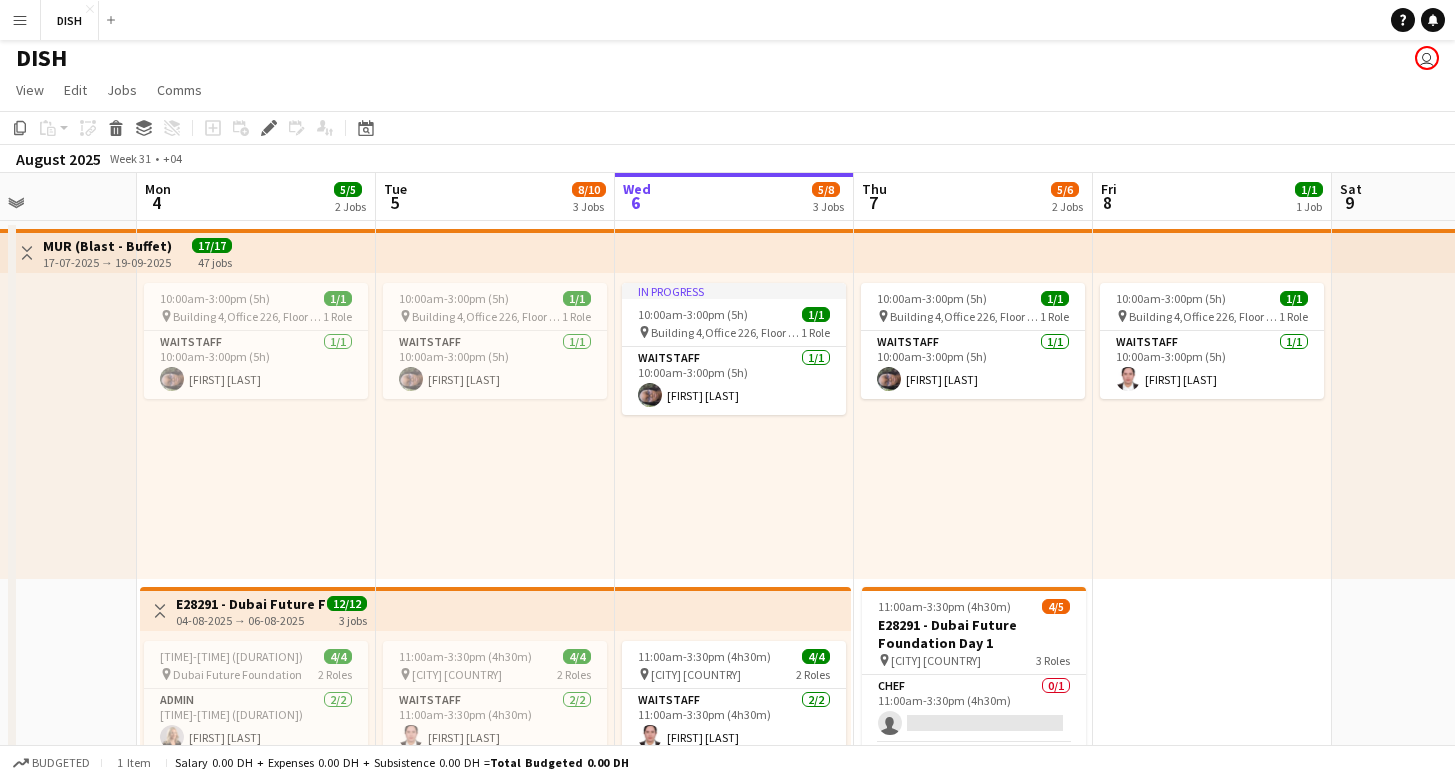 scroll, scrollTop: 0, scrollLeft: 557, axis: horizontal 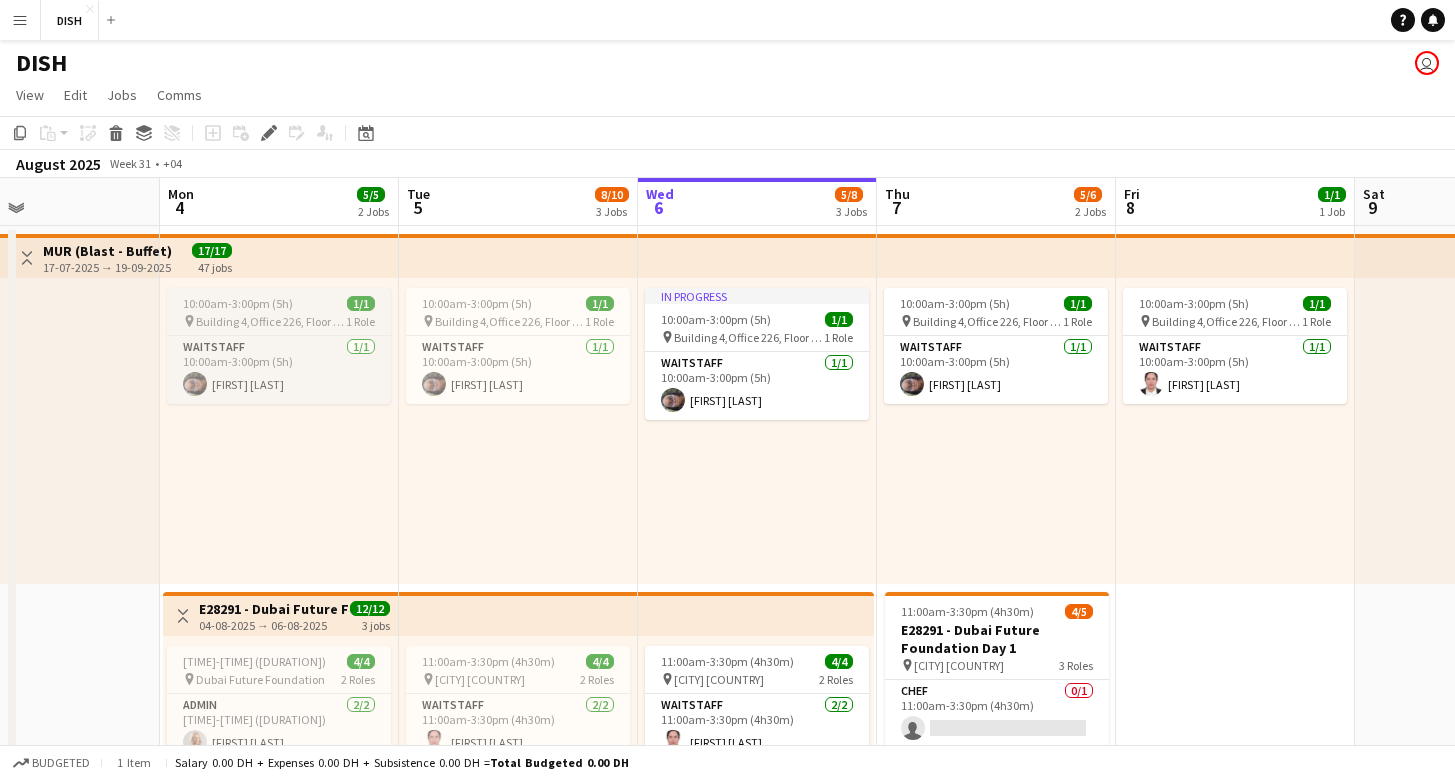 click on "[TIME]-[TIME] ([DURATION])    [NUMBER]/[NUMBER]" at bounding box center (279, 303) 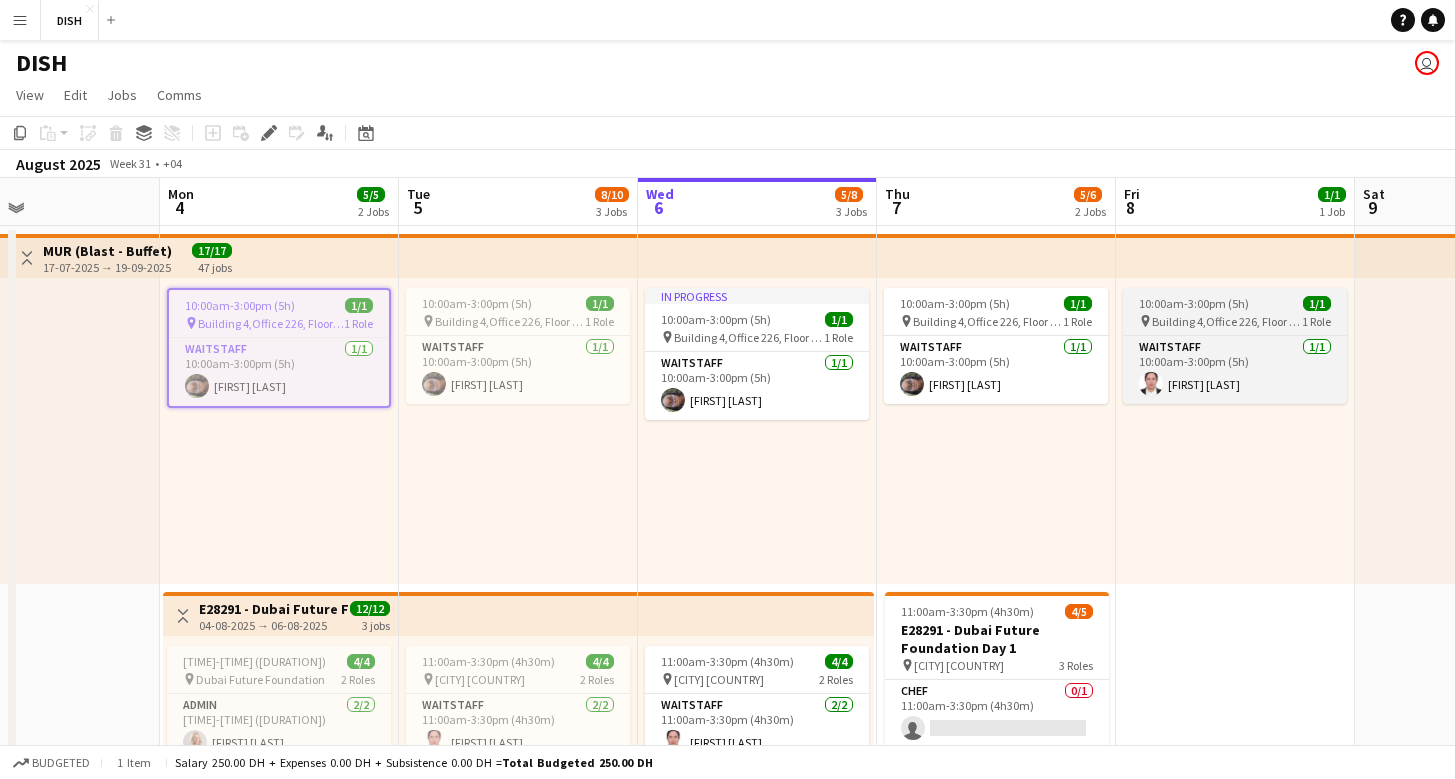 click on "10:00am-3:00pm (5h)" at bounding box center [1194, 303] 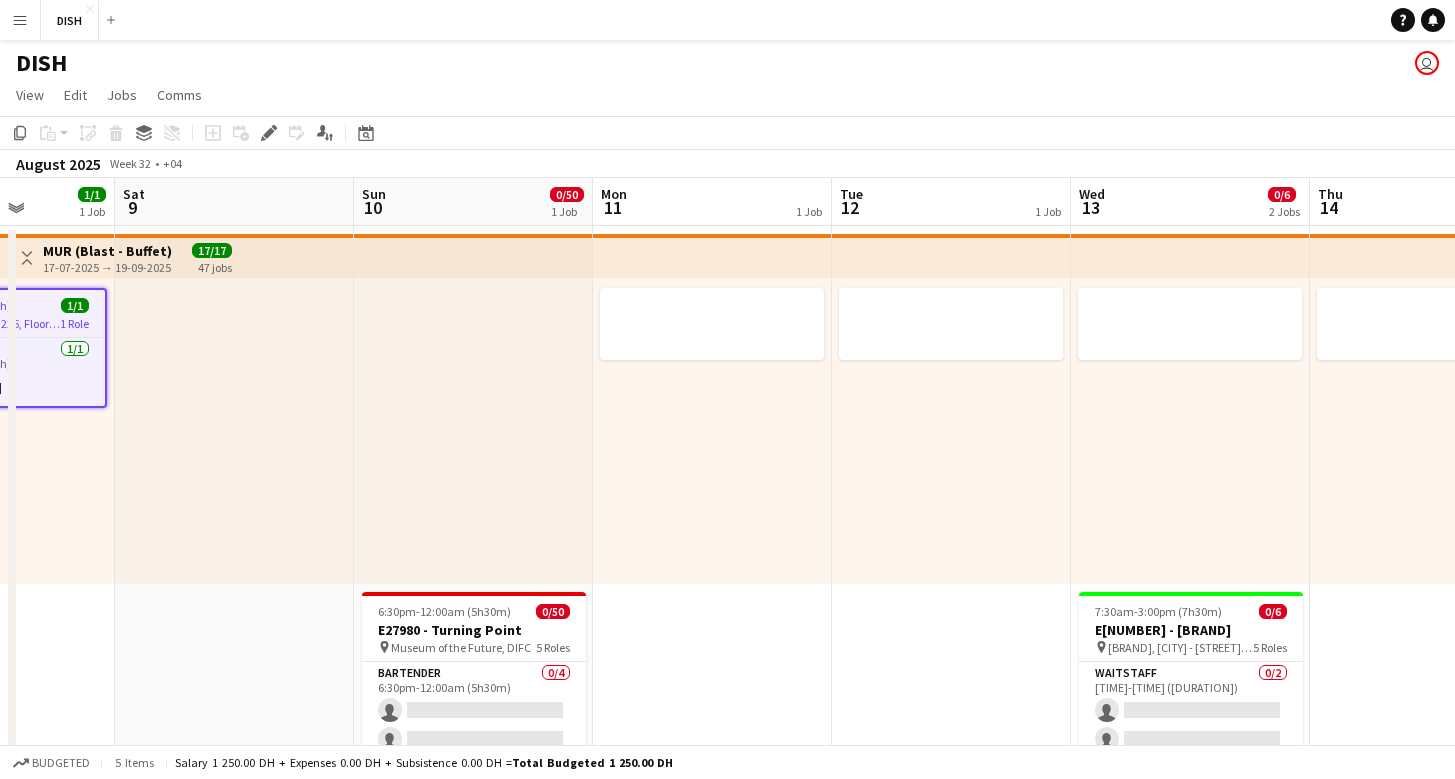 scroll, scrollTop: 0, scrollLeft: 563, axis: horizontal 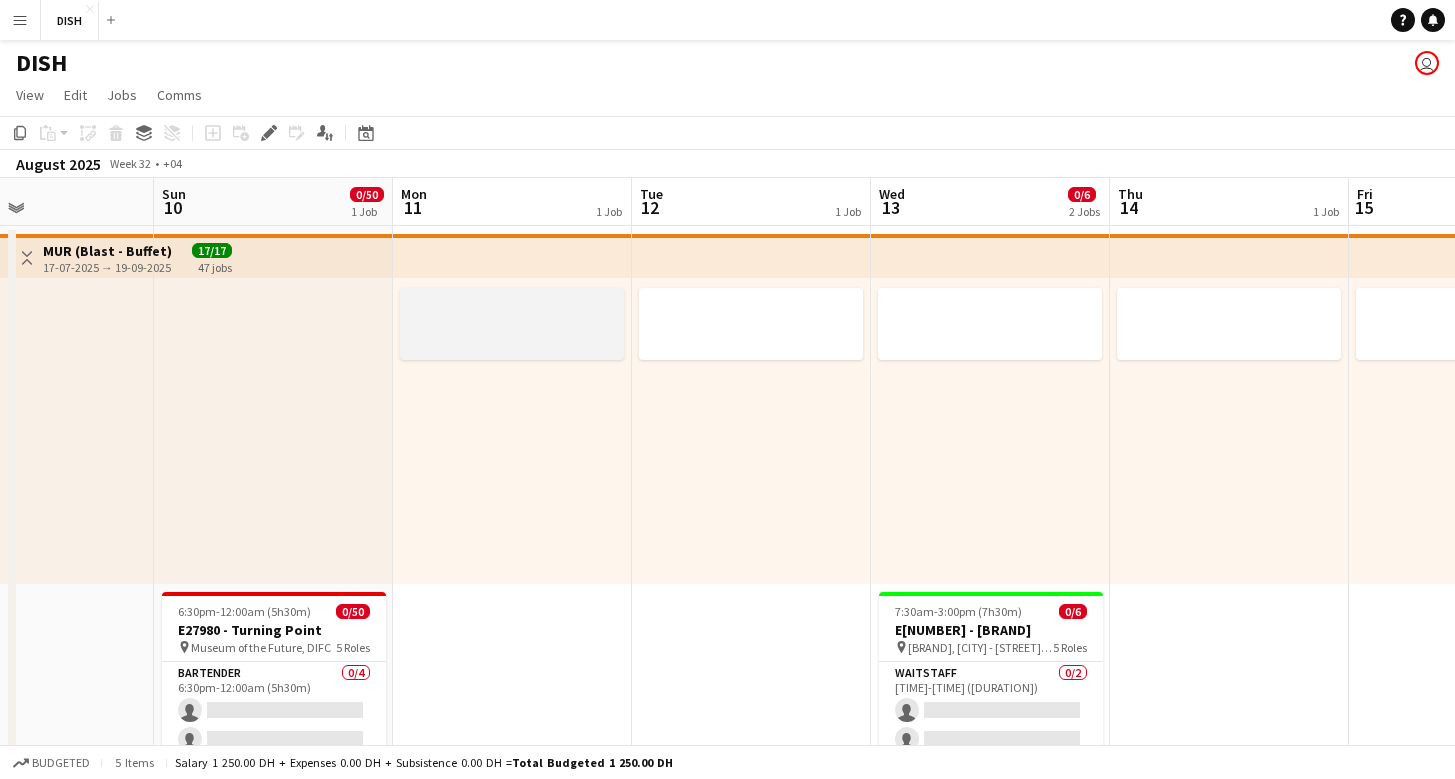 click at bounding box center (512, 321) 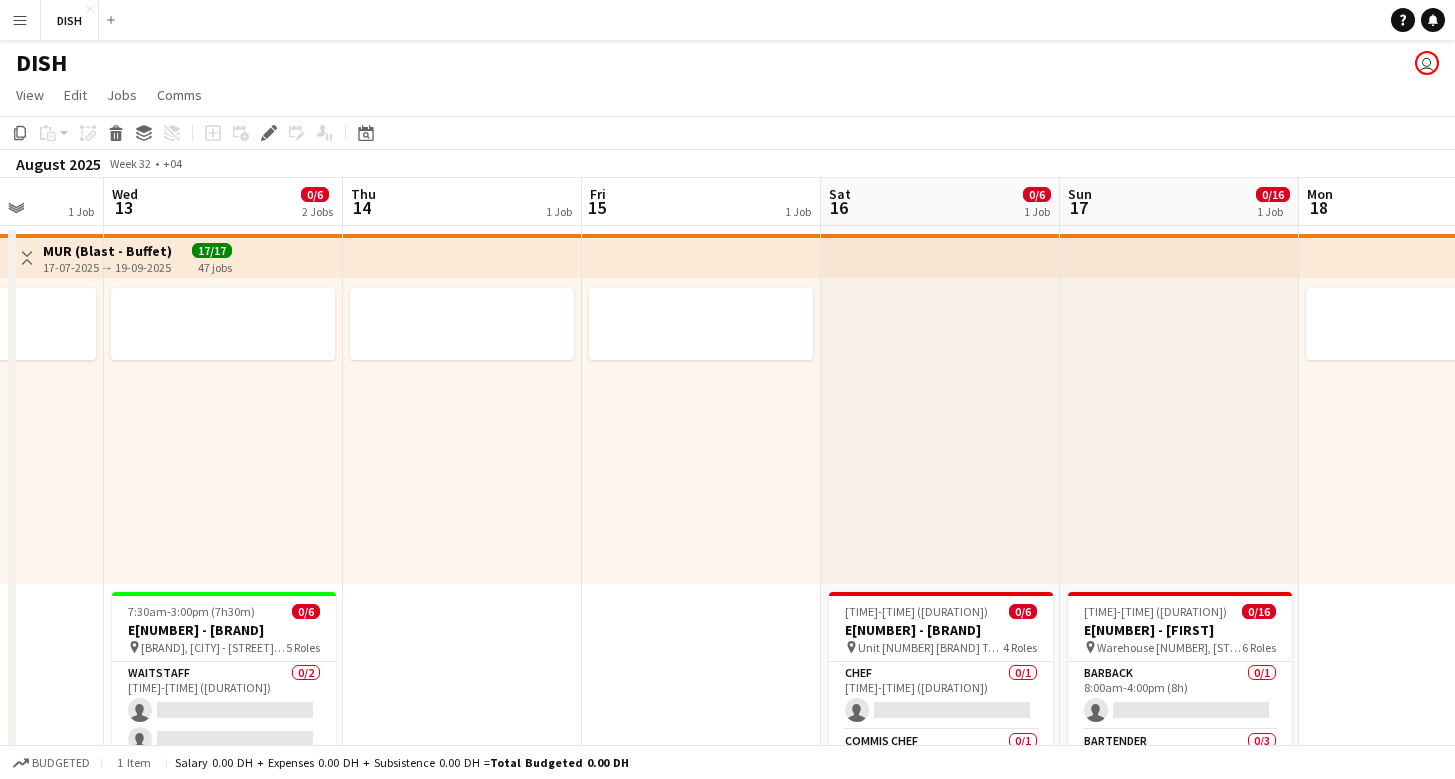 scroll, scrollTop: 0, scrollLeft: 605, axis: horizontal 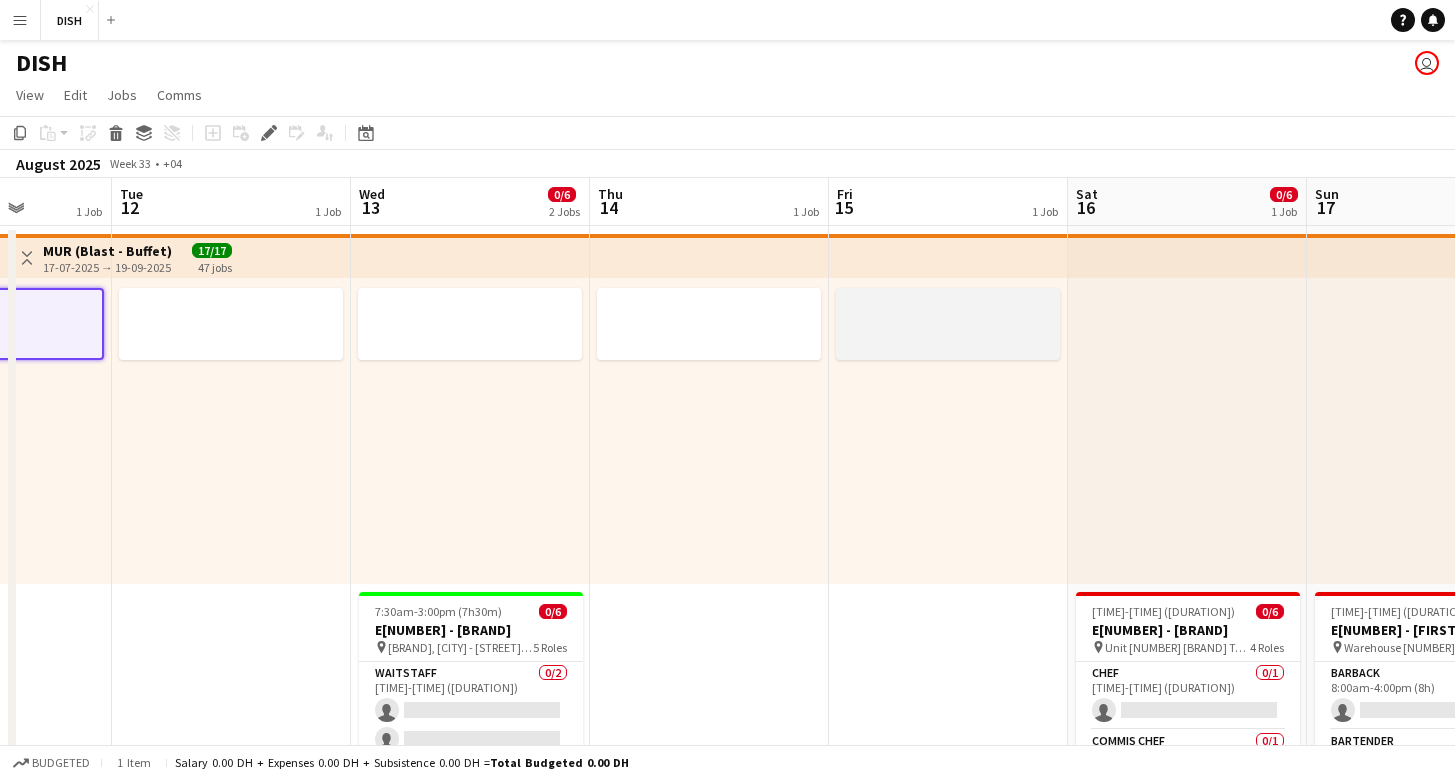 click at bounding box center (948, 324) 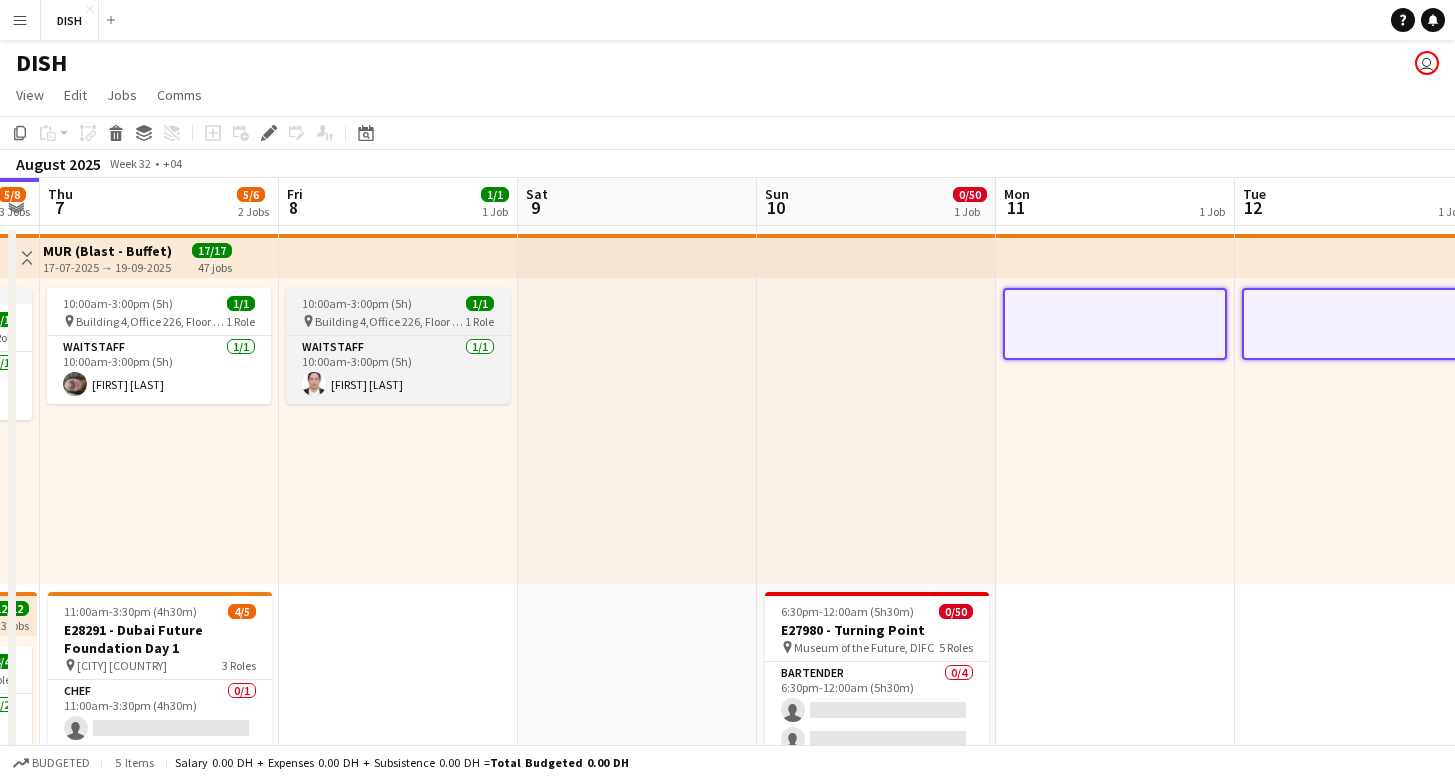 click on "10:00am-3:00pm (5h)" at bounding box center (357, 303) 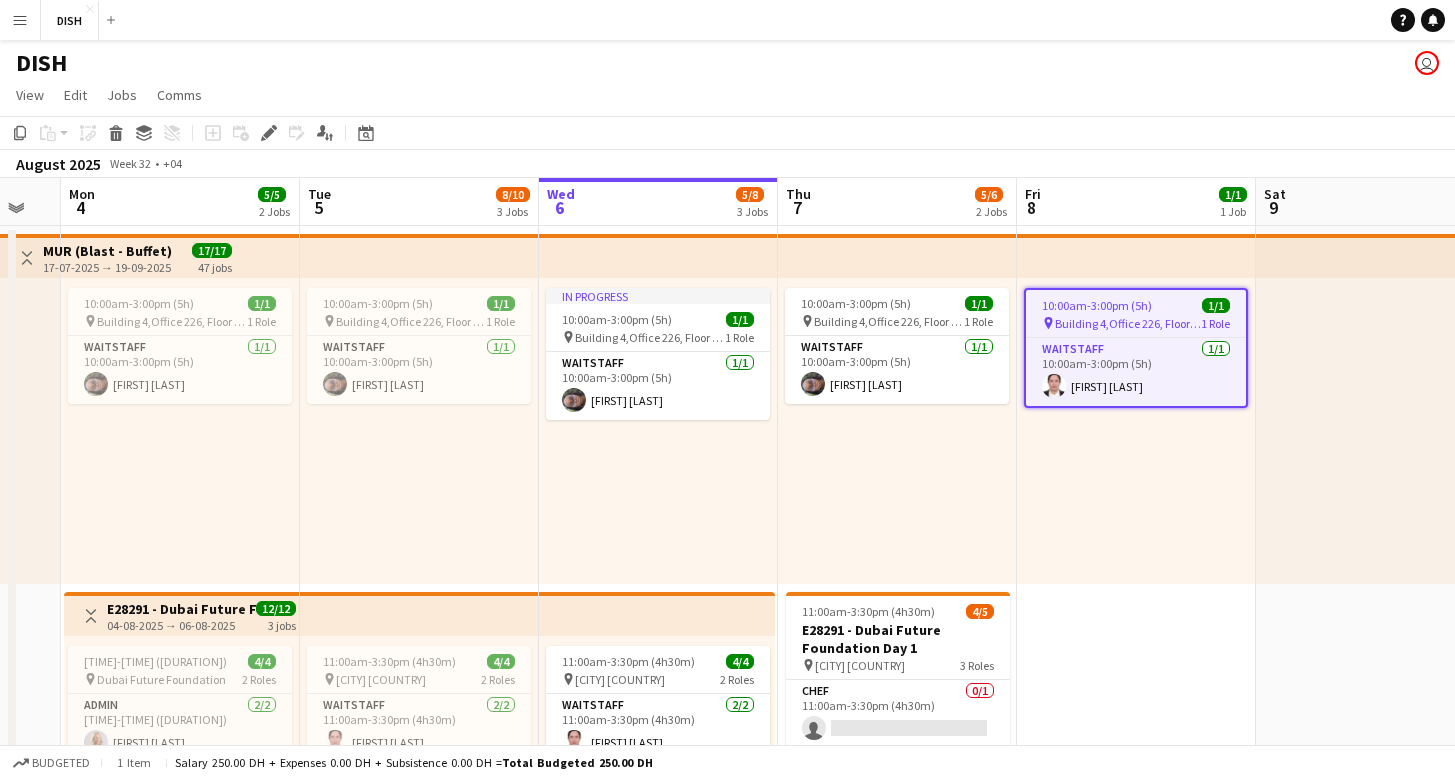 scroll, scrollTop: 0, scrollLeft: 478, axis: horizontal 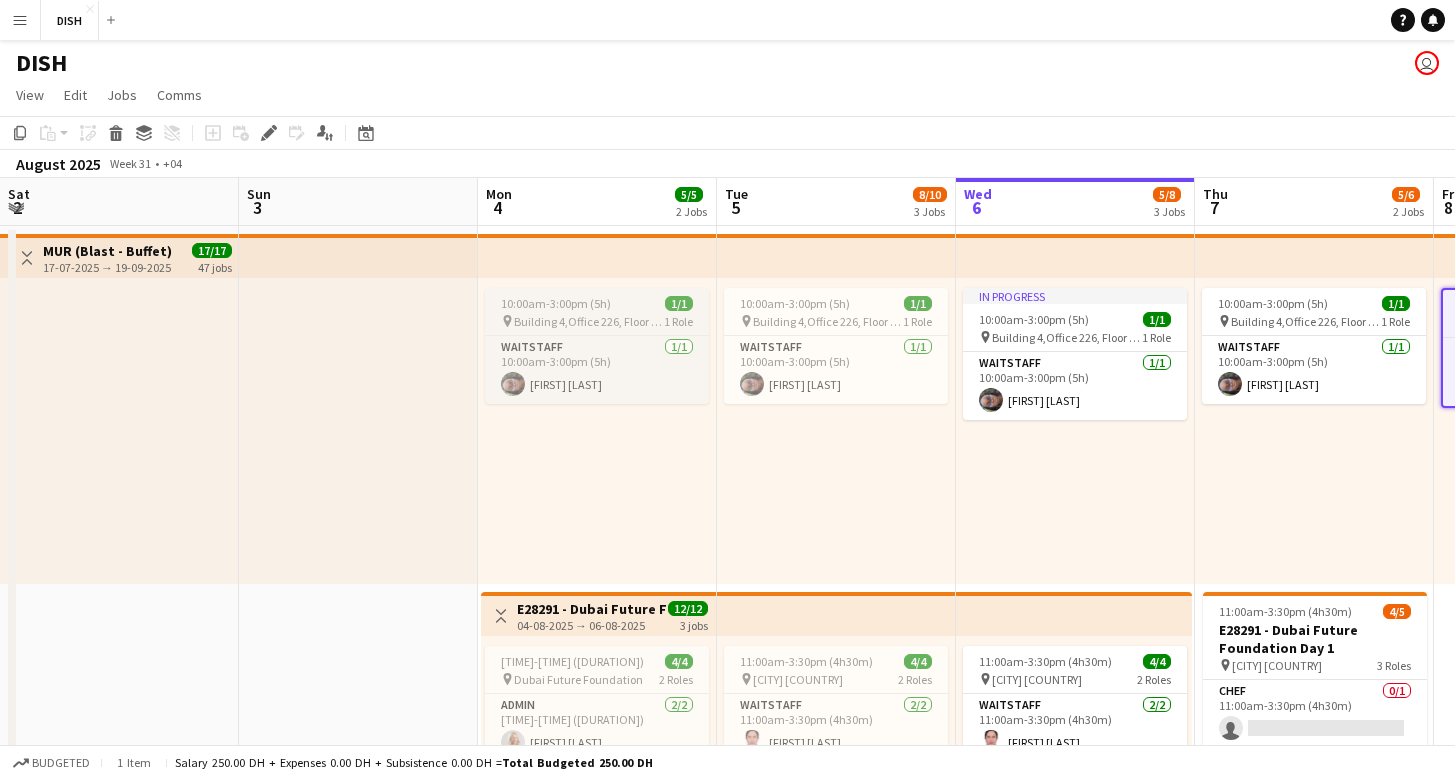 click on "10:00am-3:00pm (5h)" at bounding box center (556, 303) 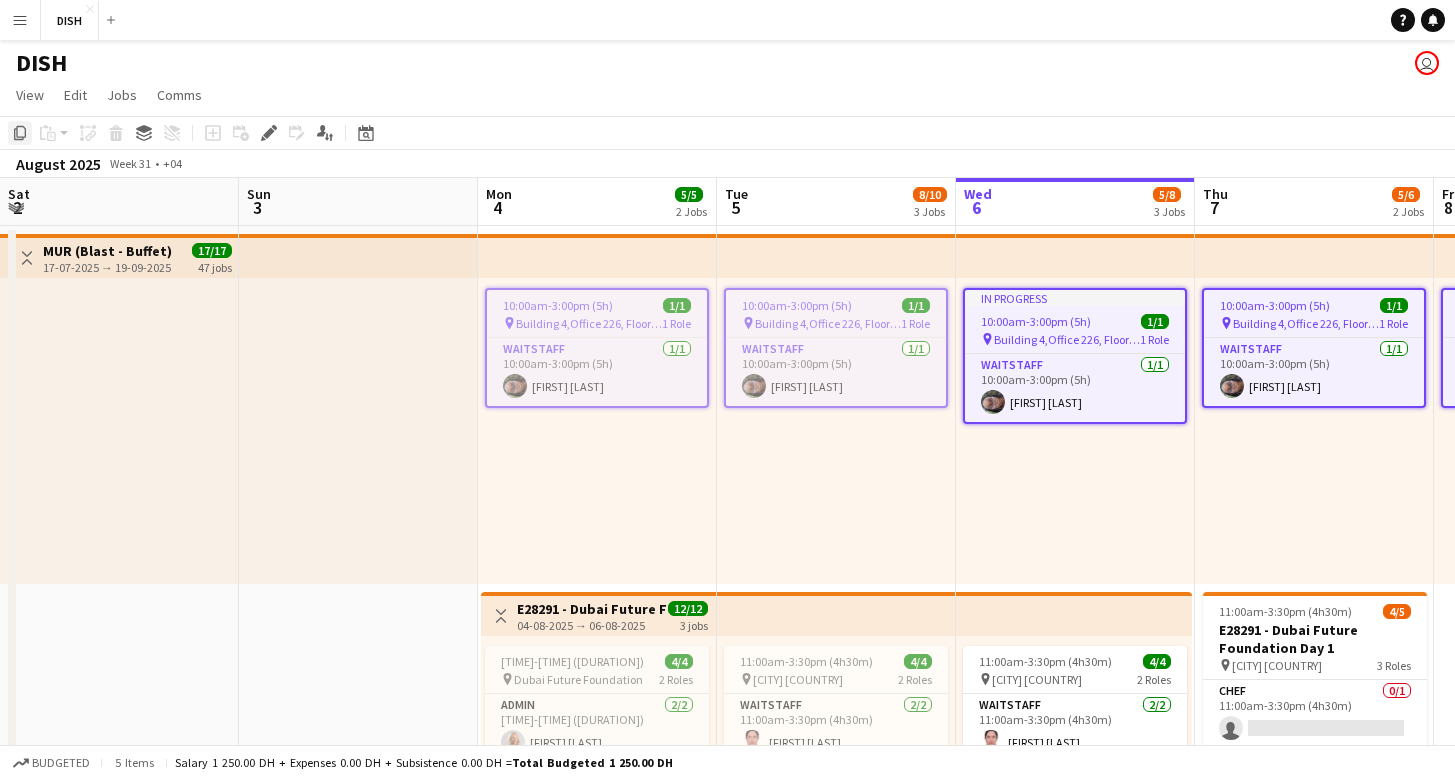 click on "Copy" 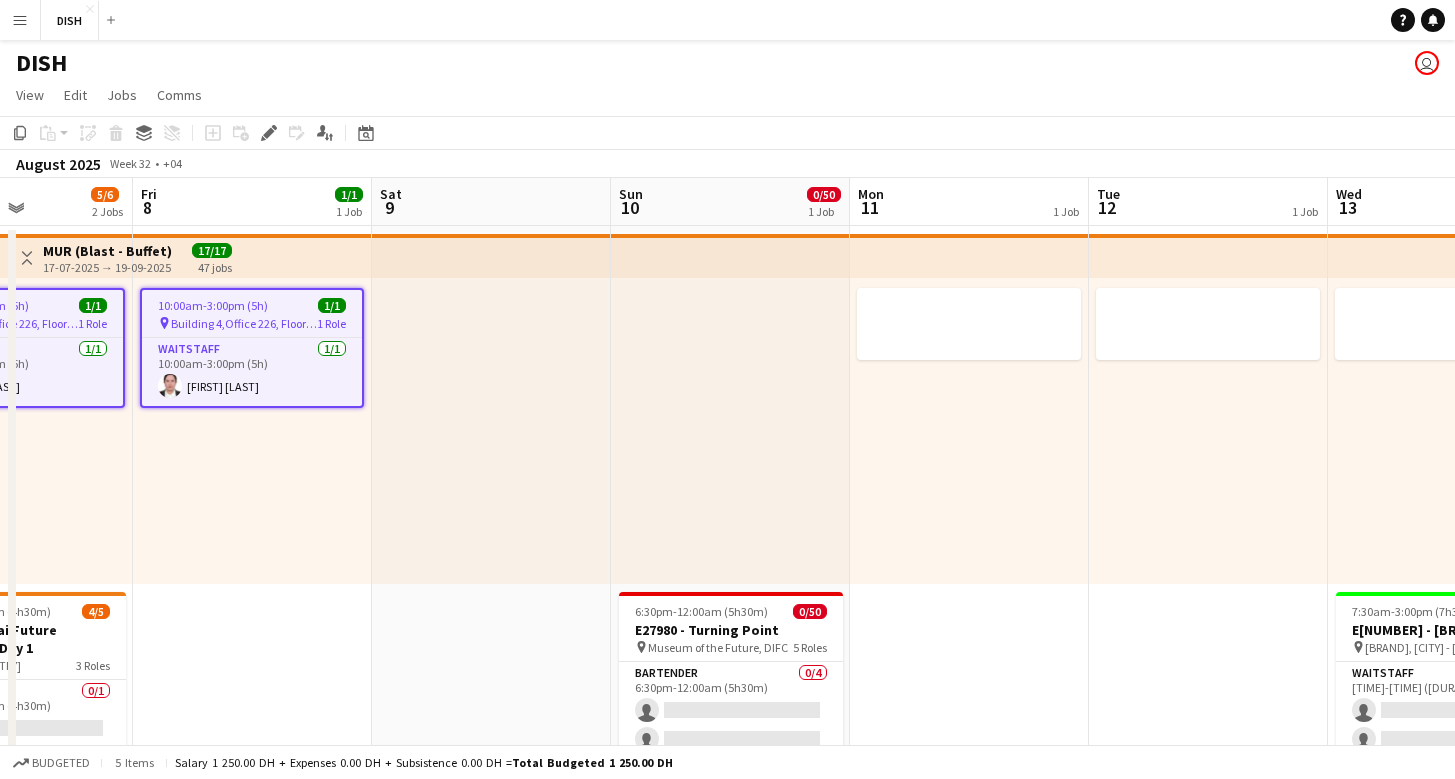 scroll, scrollTop: 0, scrollLeft: 935, axis: horizontal 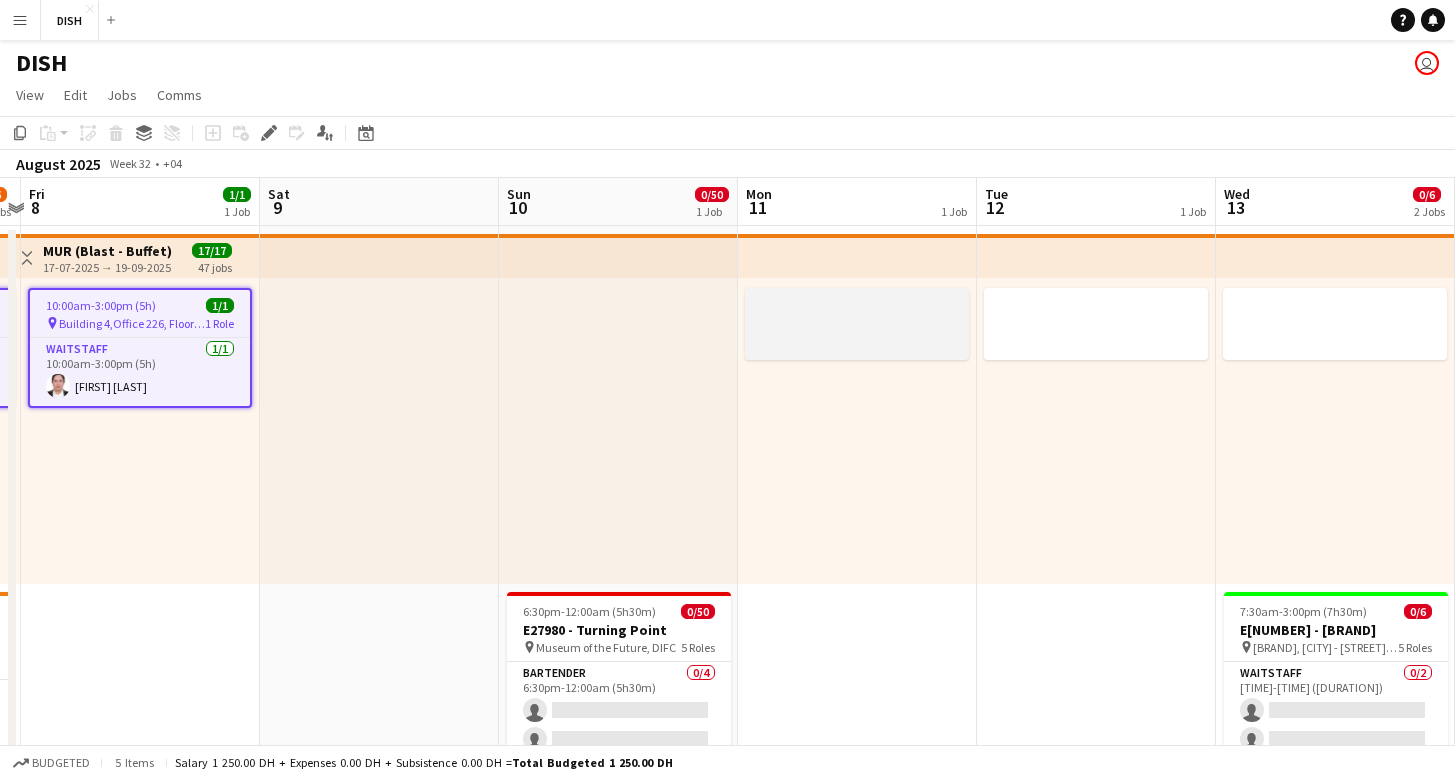 click at bounding box center [857, 324] 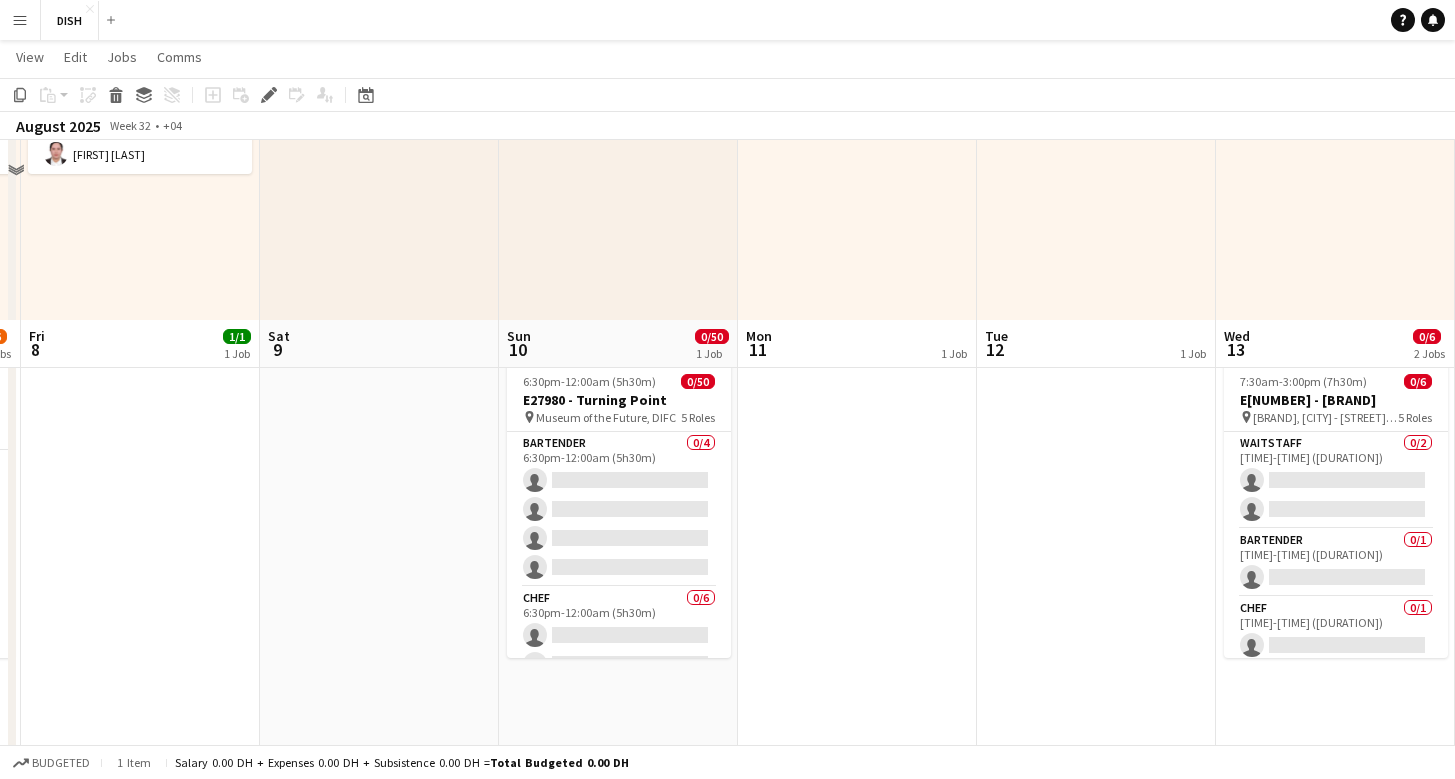 scroll, scrollTop: 27, scrollLeft: 0, axis: vertical 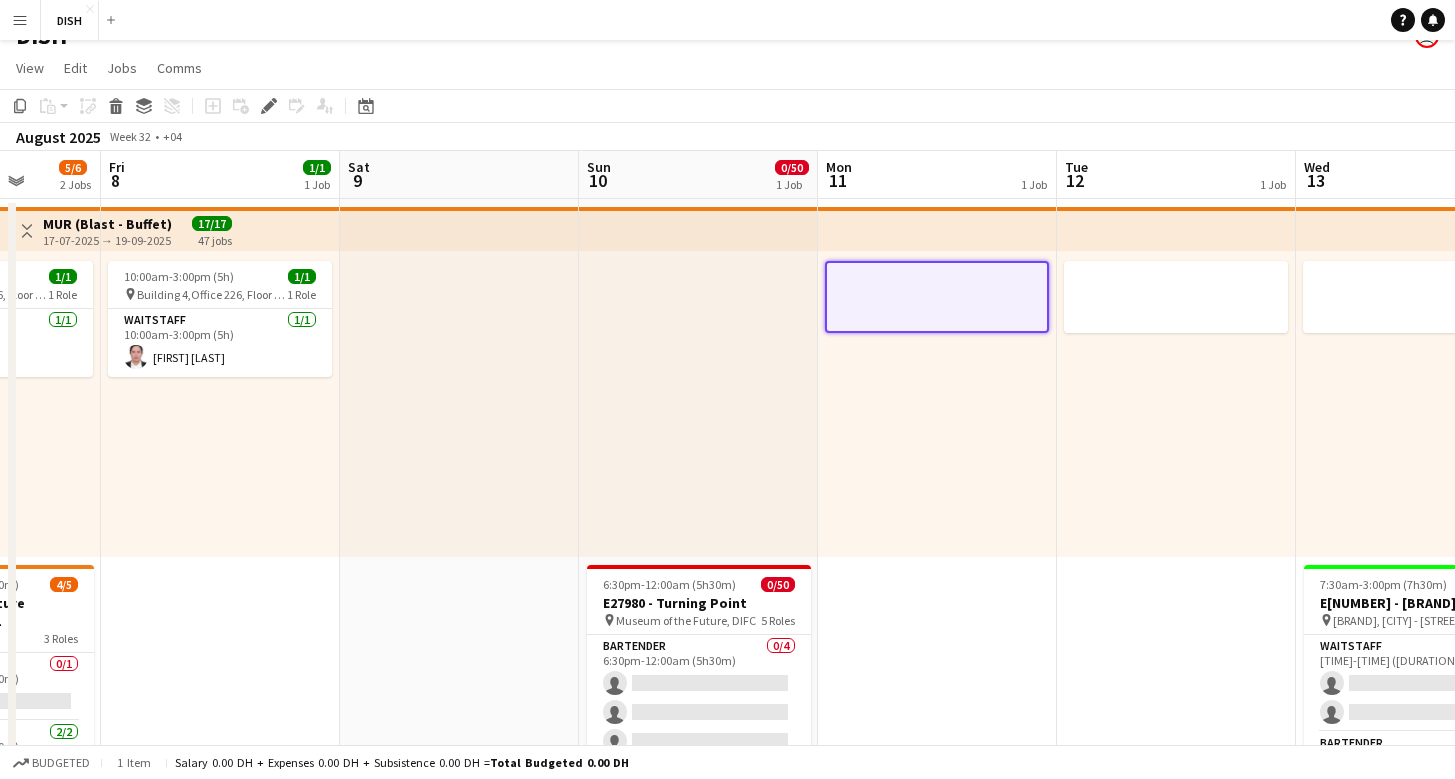 click at bounding box center [937, 911] 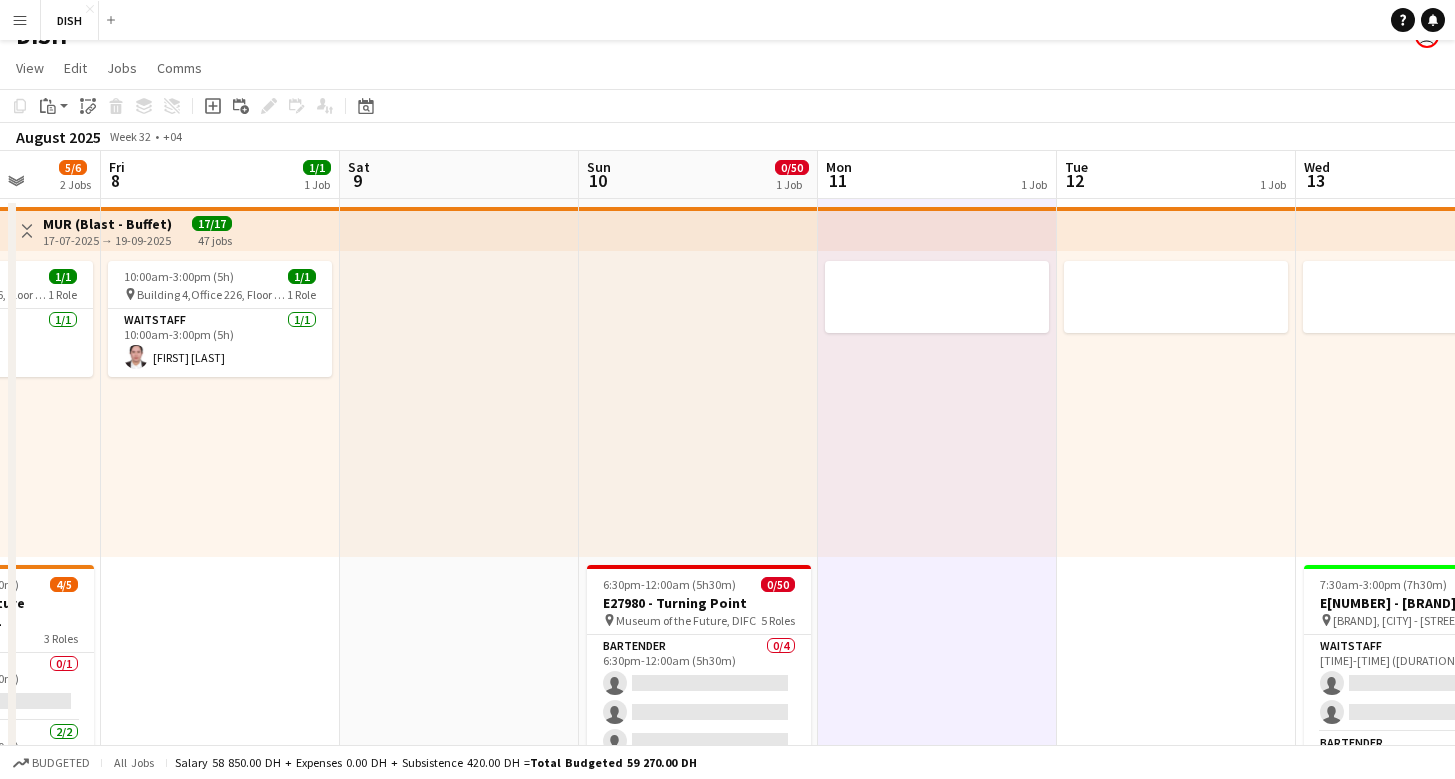 click at bounding box center [937, 404] 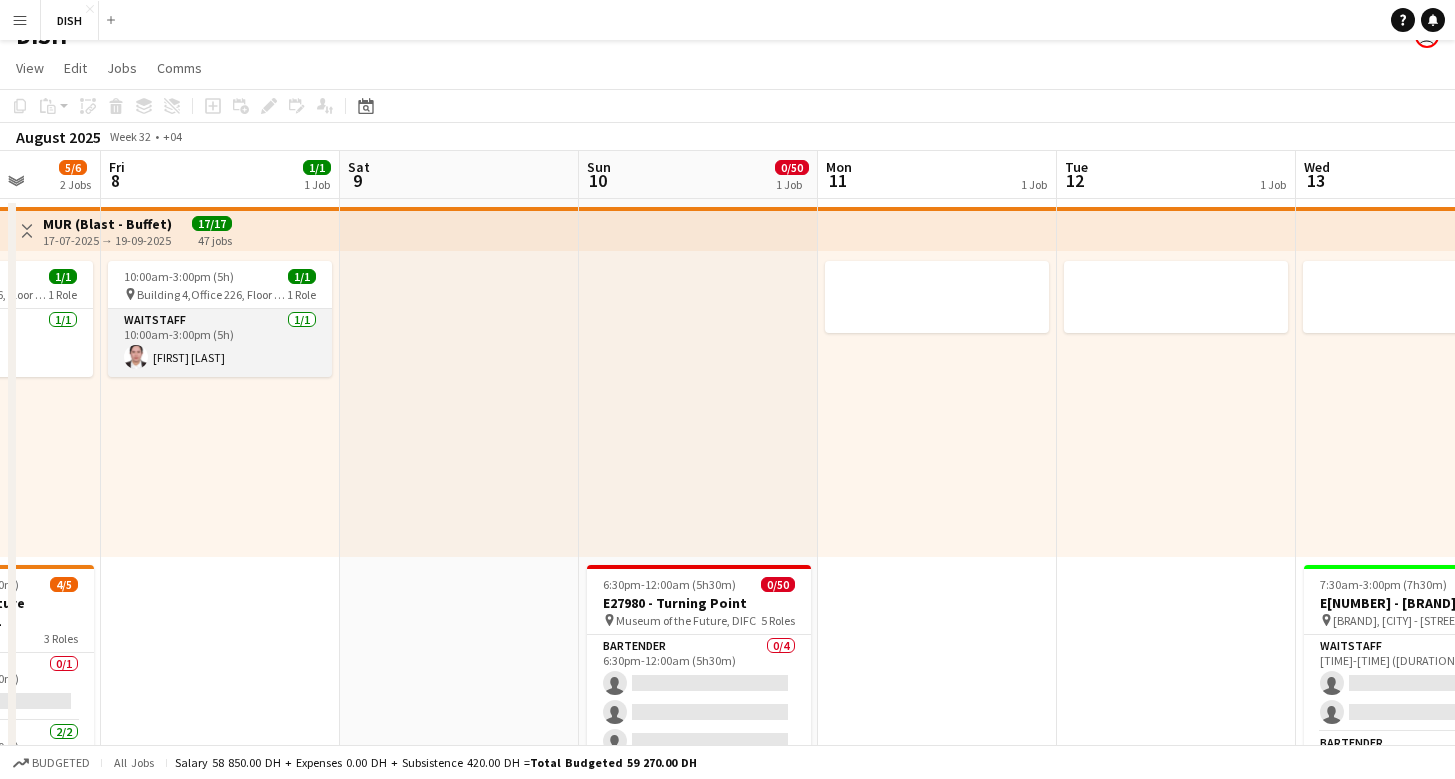 scroll, scrollTop: 0, scrollLeft: 0, axis: both 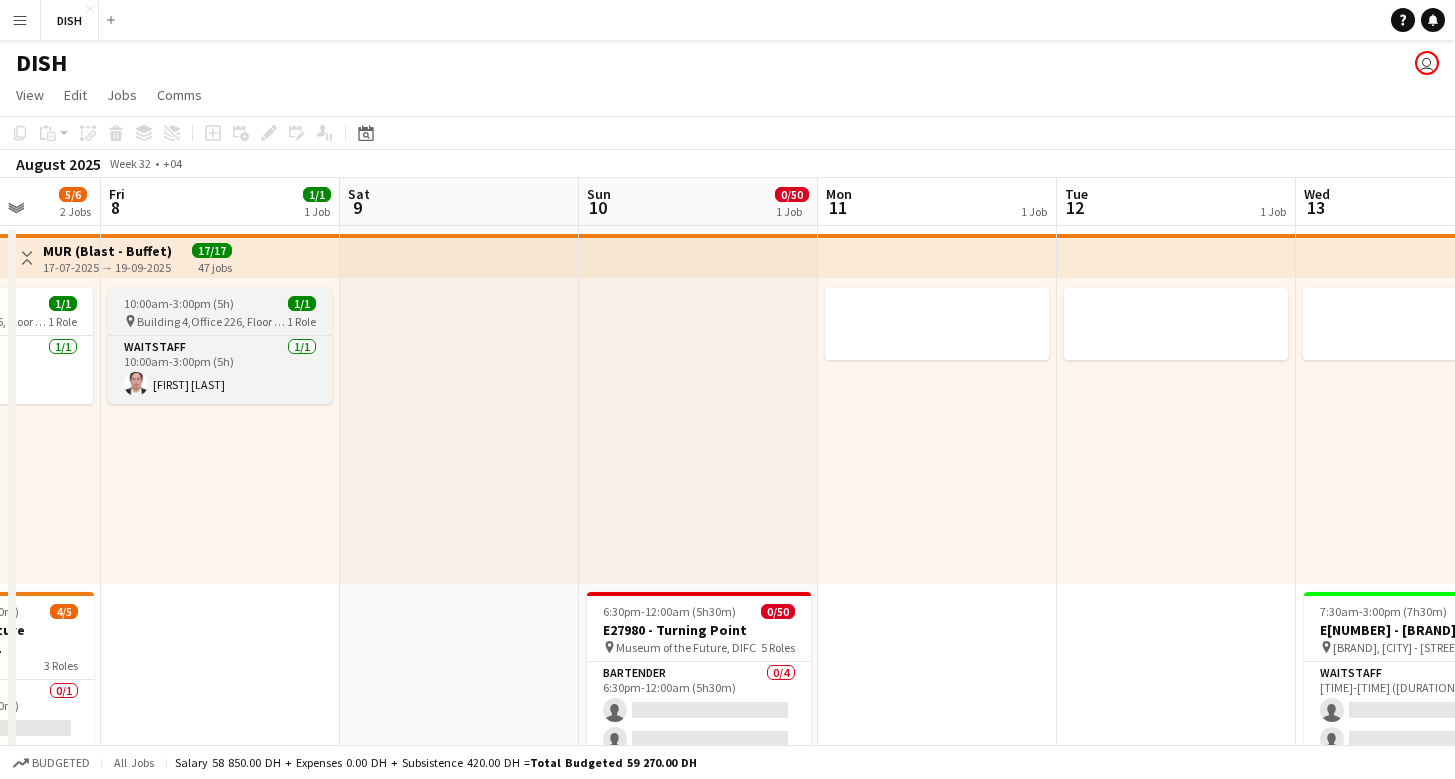 click on "10:00am-3:00pm (5h)" at bounding box center (179, 303) 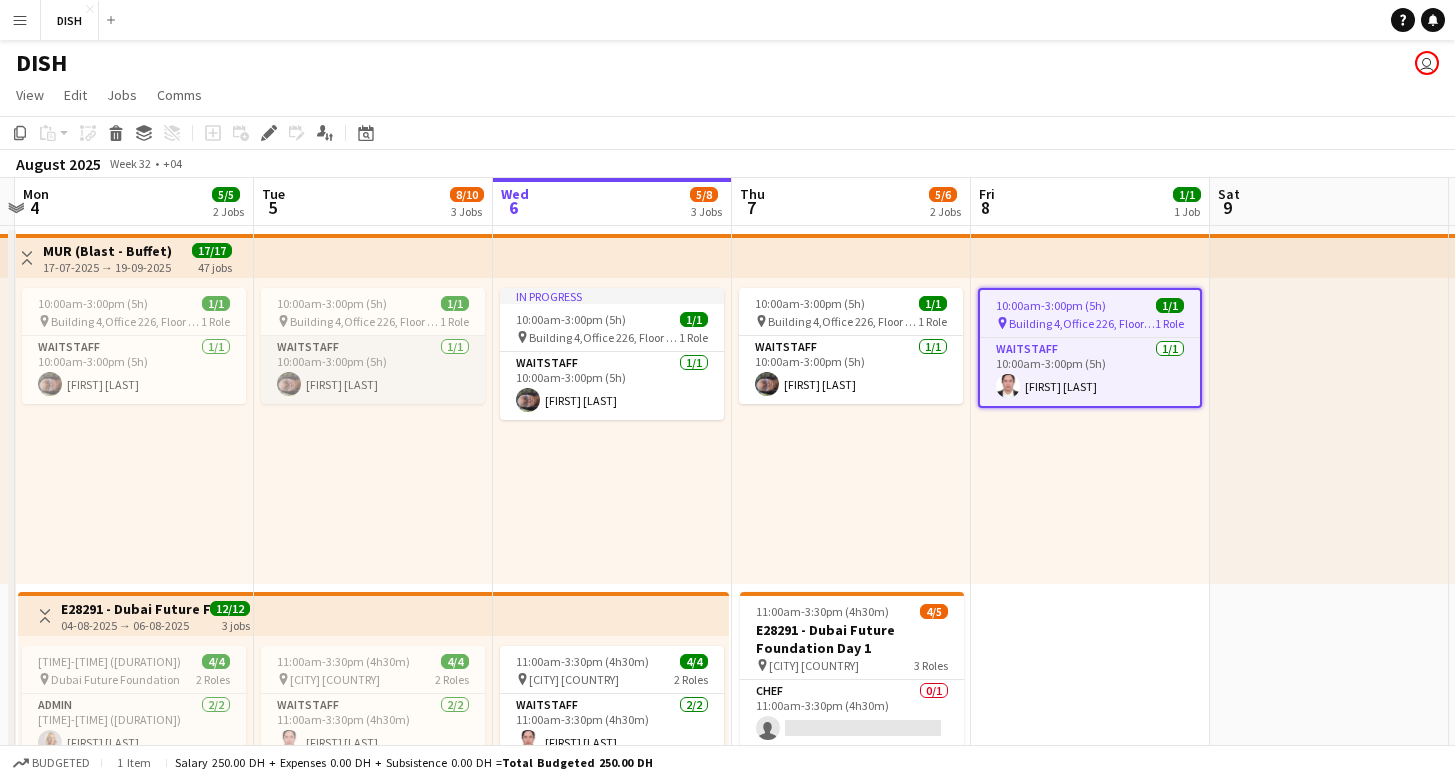 scroll, scrollTop: 0, scrollLeft: 478, axis: horizontal 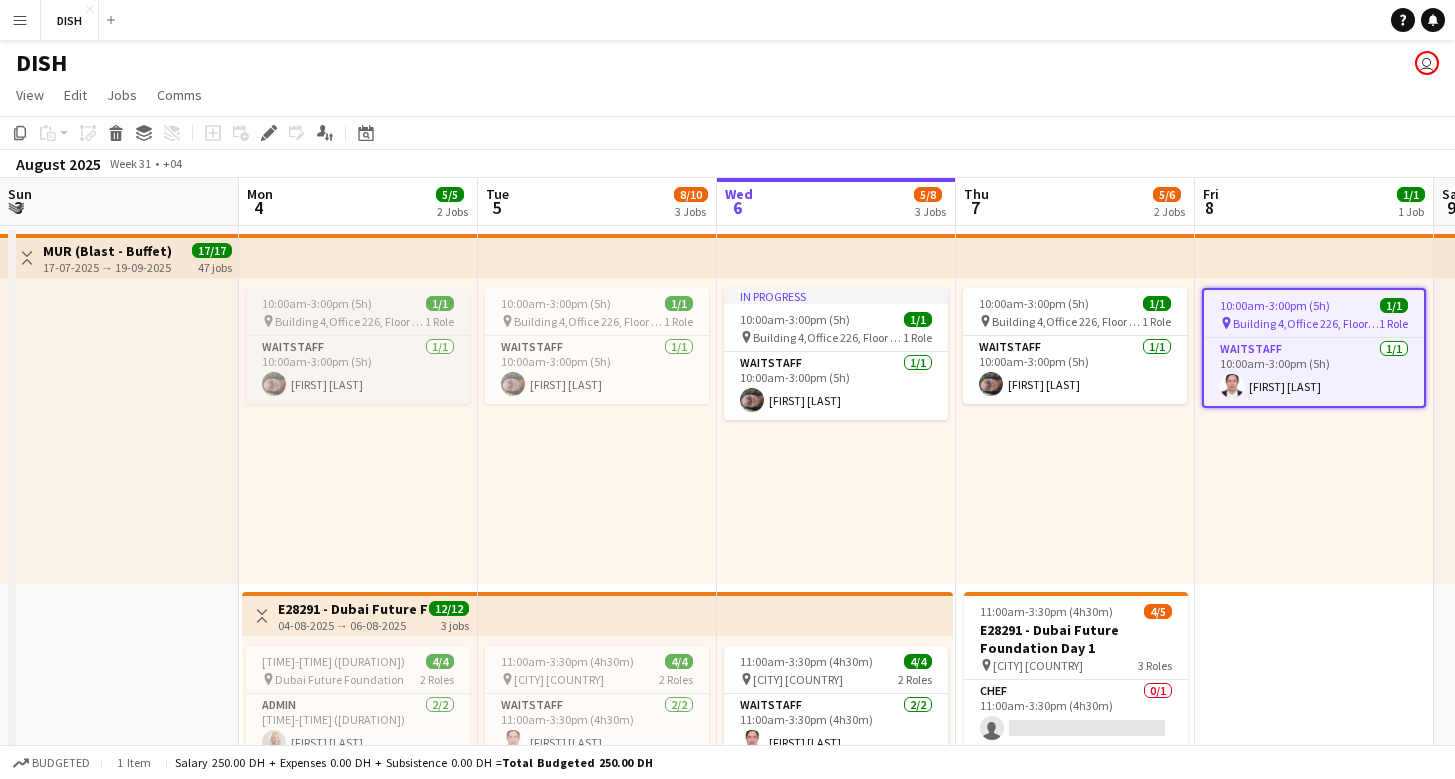 click on "[TIME]-[TIME] ([DURATION])    [NUMBER]/[NUMBER]
pin
Building [NUMBER],Office [NUMBER], Floor [NUMBER], Gold and Diamond Park [NUMBER]   [NUMBER] Role   Waitstaff   [NUMBER]/[NUMBER]   [TIME]-[TIME] ([DURATION])
[FIRST] [LAST]" at bounding box center [358, 346] 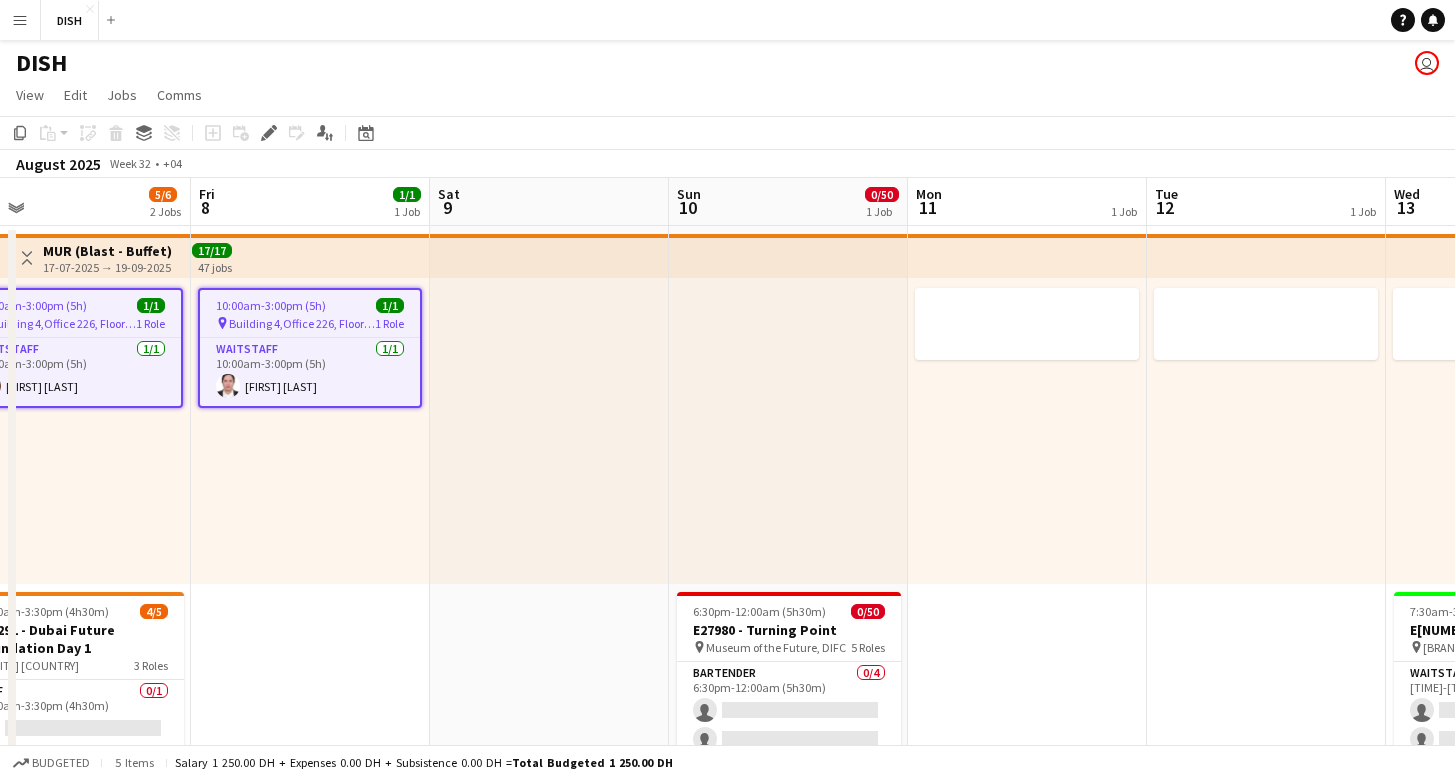 scroll, scrollTop: 0, scrollLeft: 537, axis: horizontal 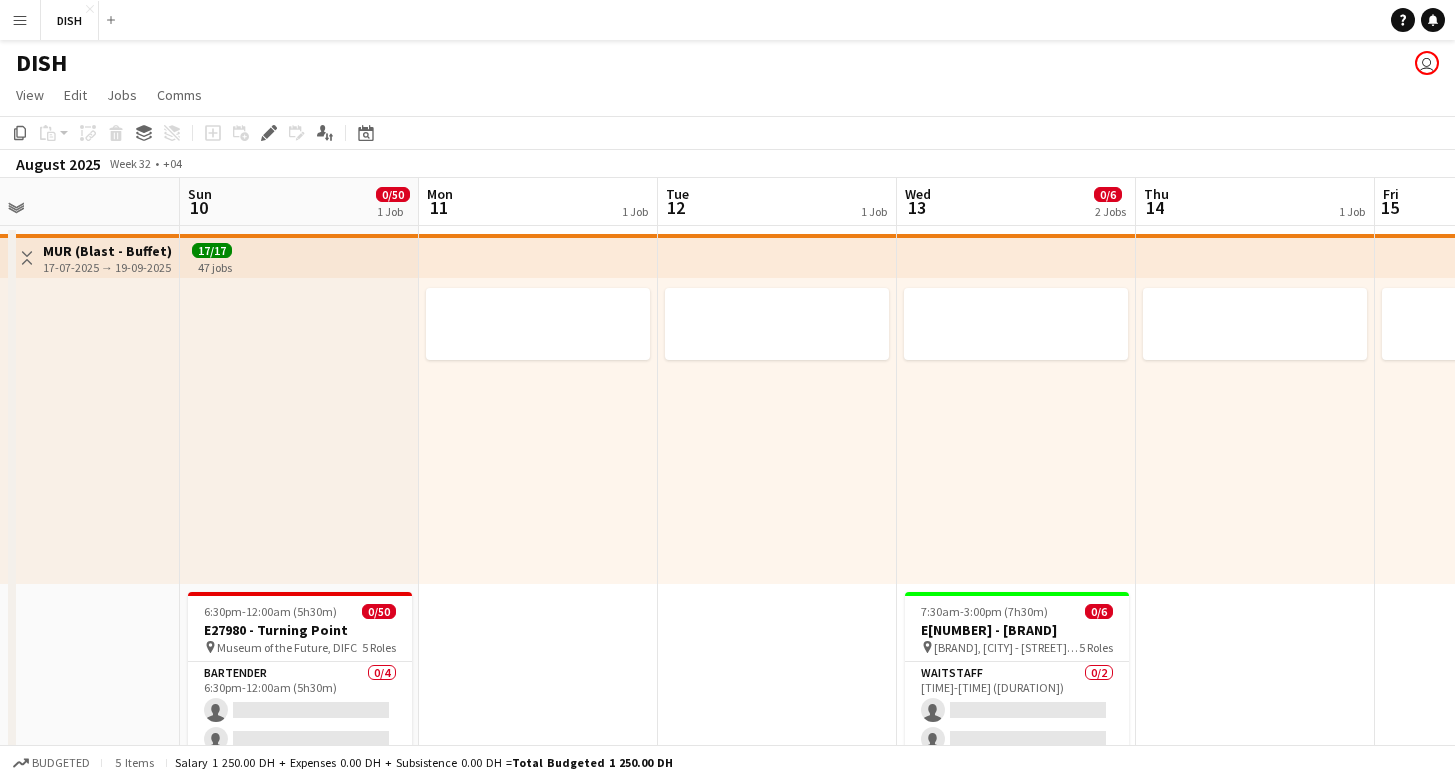click at bounding box center [538, 431] 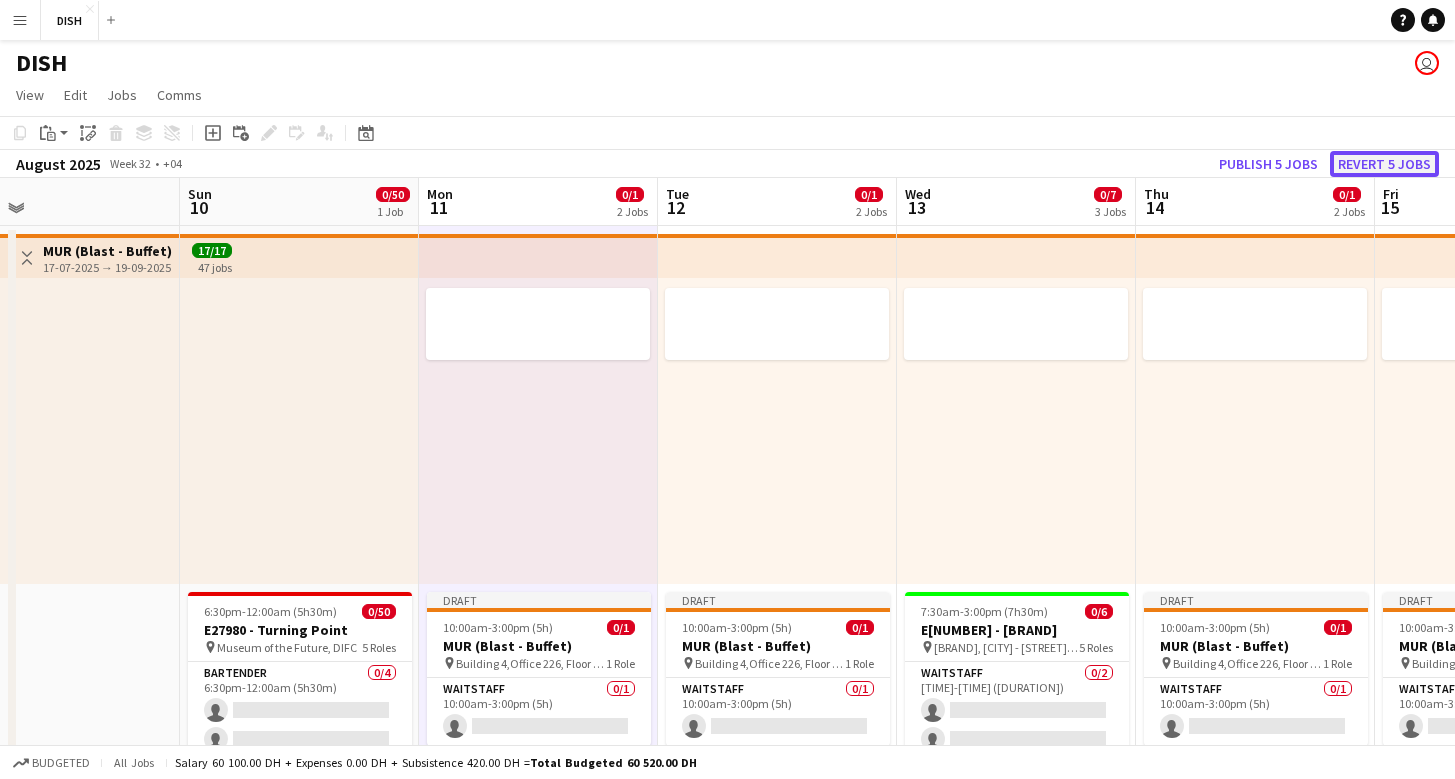 click on "Revert 5 jobs" 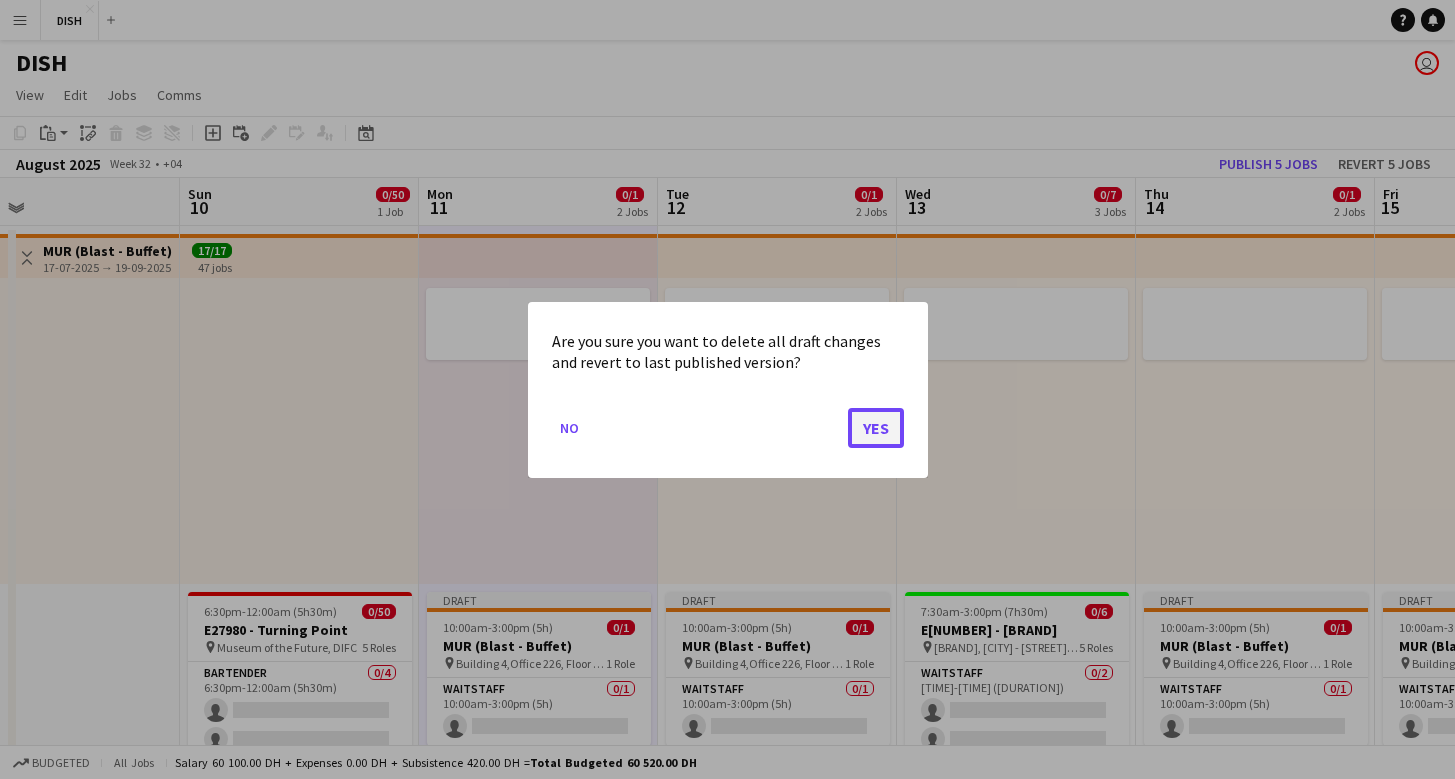 click on "Yes" 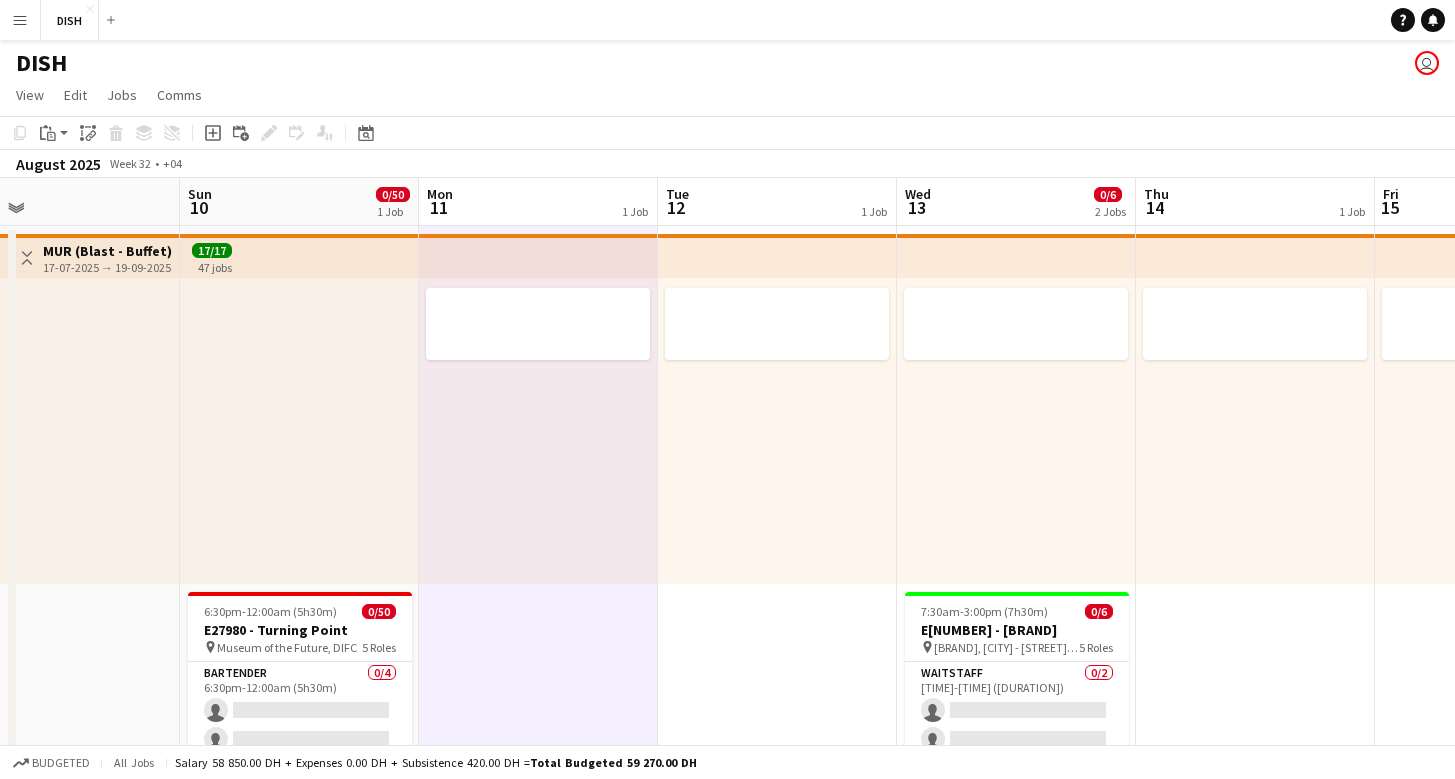 scroll, scrollTop: 0, scrollLeft: 0, axis: both 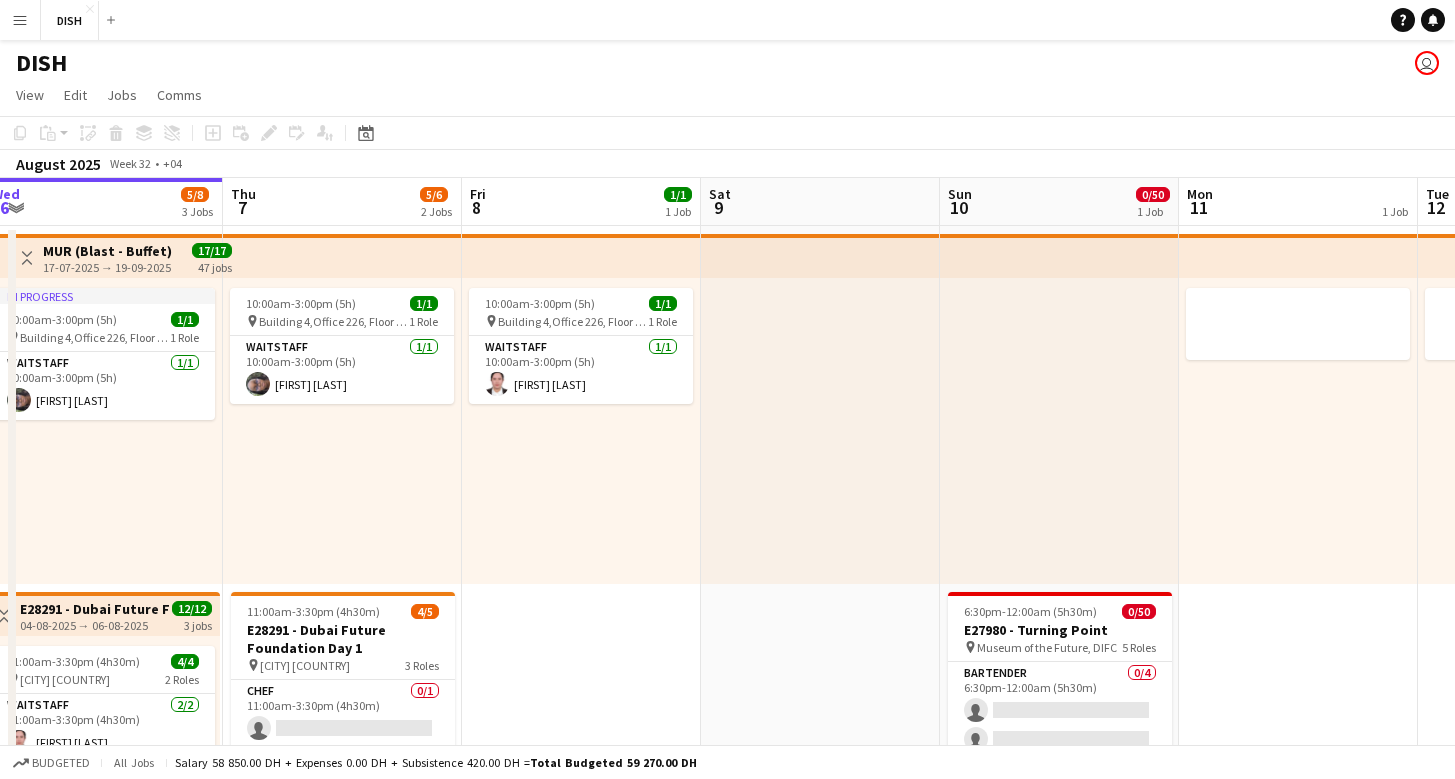 click on "[TIME]-[TIME] ([DURATION])    [NUMBER]/[NUMBER]
pin
Building [NUMBER],Office [NUMBER], Floor [NUMBER], Gold and Diamond Park [NUMBER]   [NUMBER] Role   Waitstaff   [NUMBER]/[NUMBER]   [TIME]-[TIME] ([DURATION])
[FIRST] [LAST]" at bounding box center [581, 431] 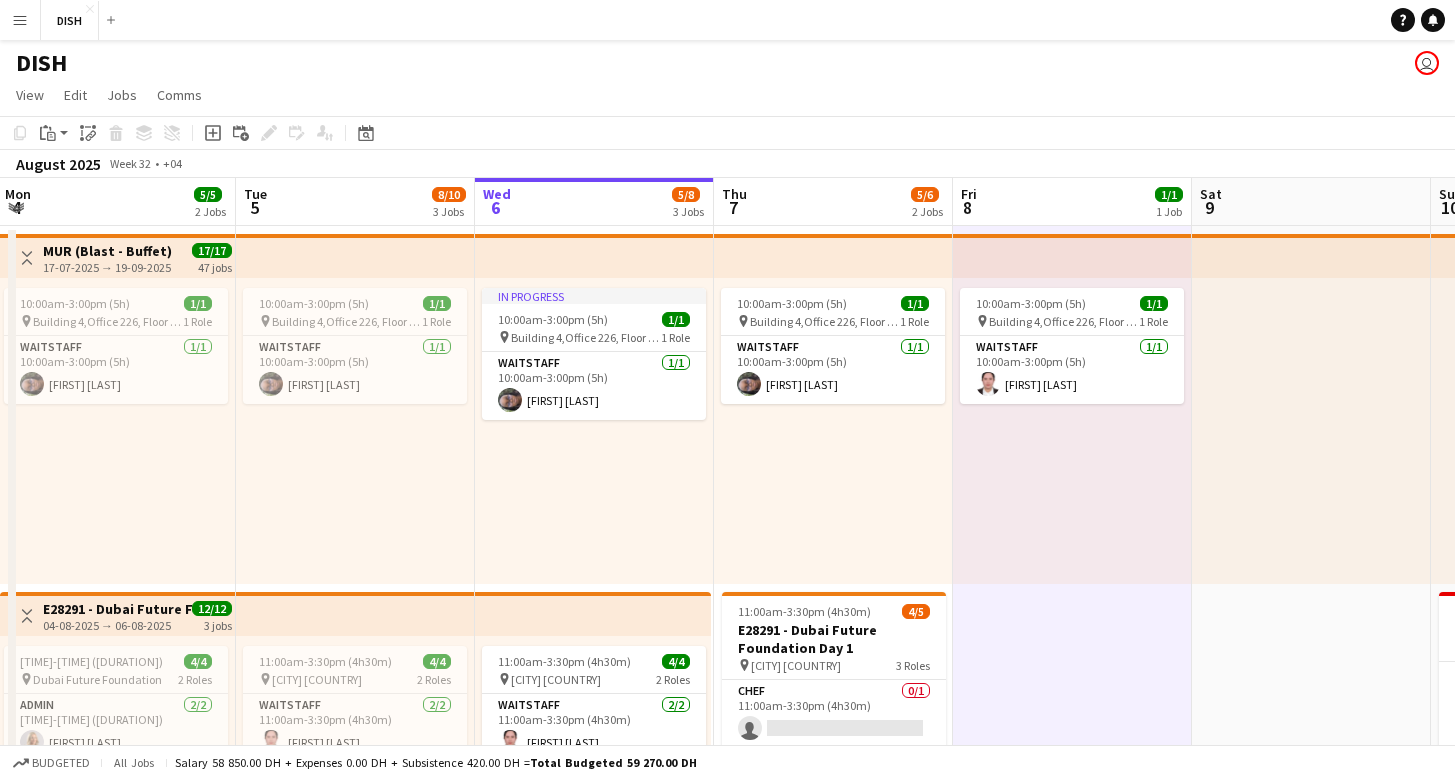 scroll, scrollTop: 0, scrollLeft: 478, axis: horizontal 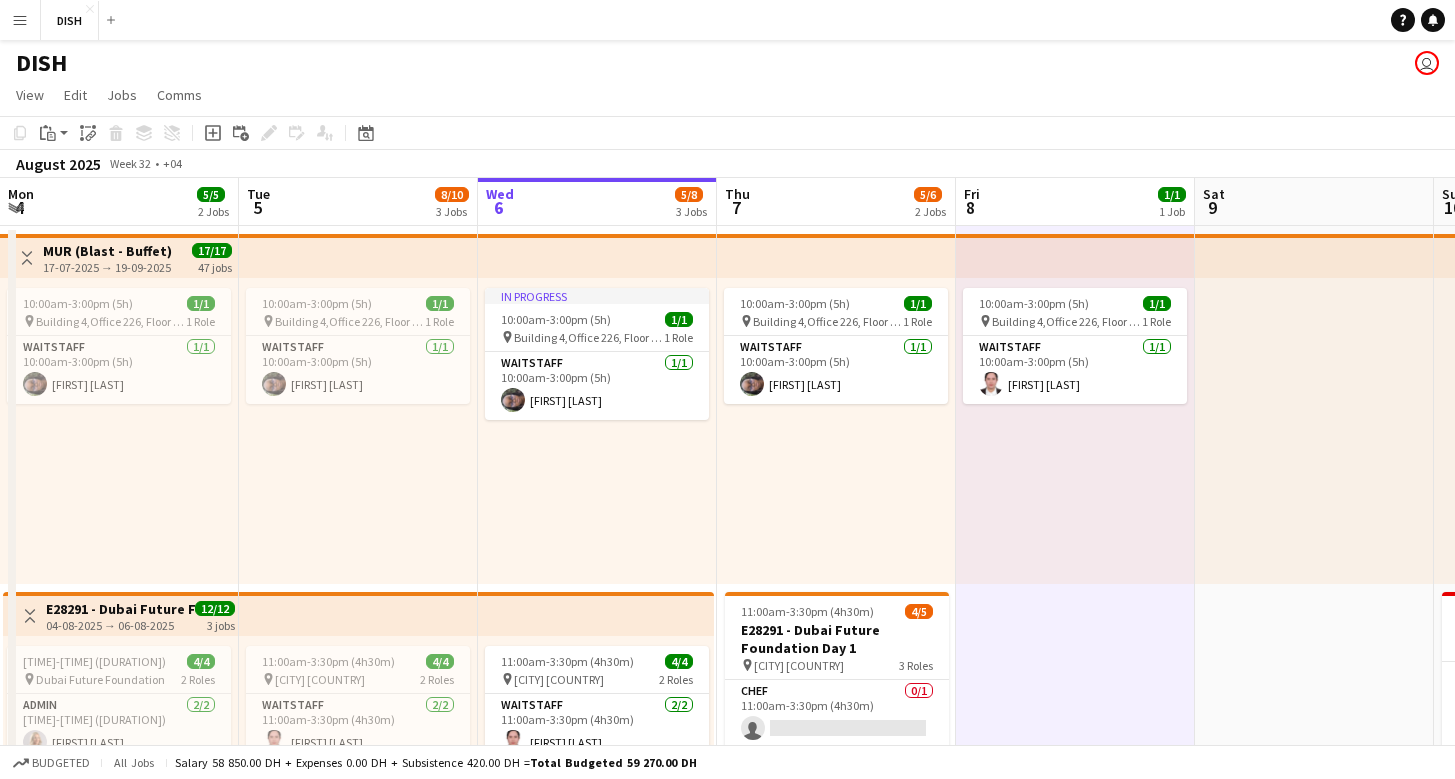 click on "17-07-2025 → 19-09-2025" at bounding box center [107, 267] 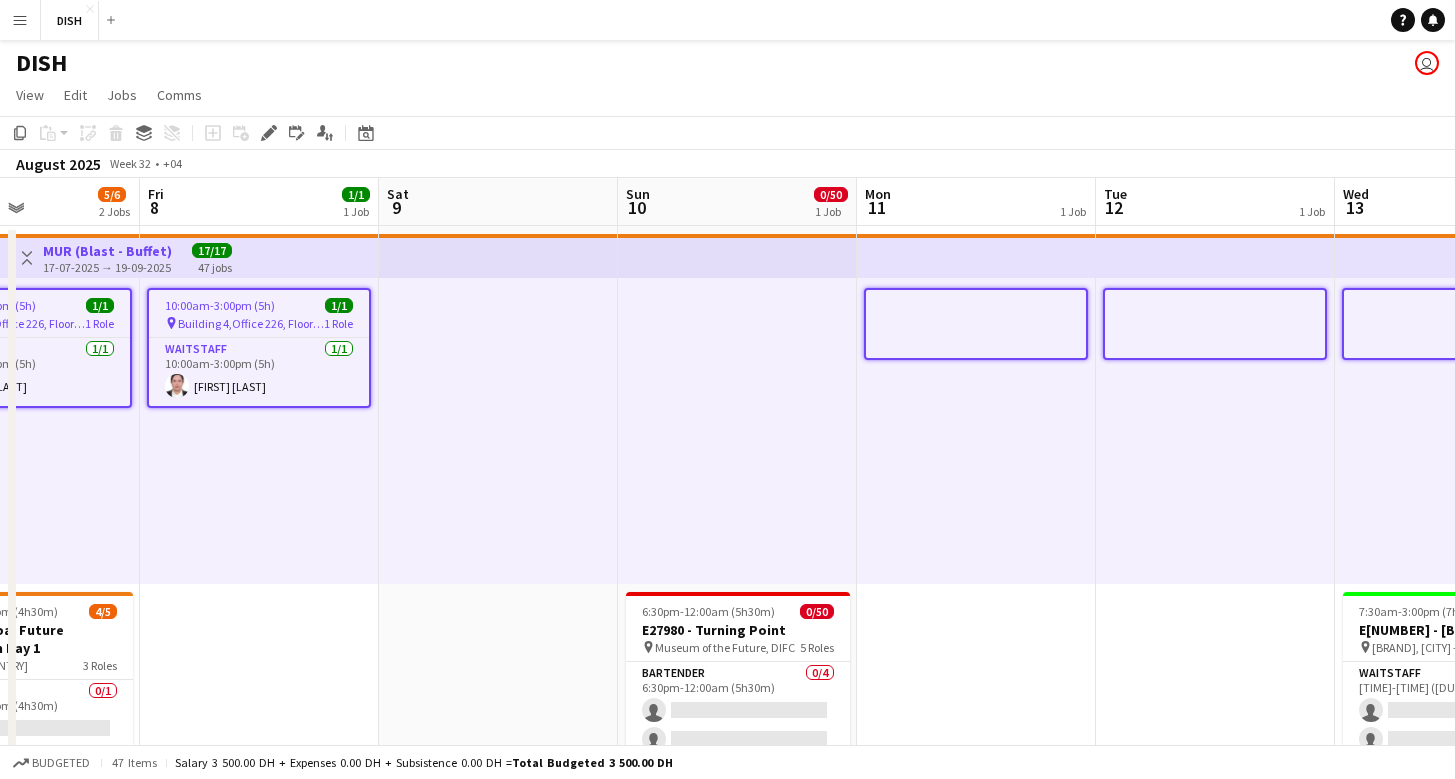 scroll, scrollTop: 0, scrollLeft: 576, axis: horizontal 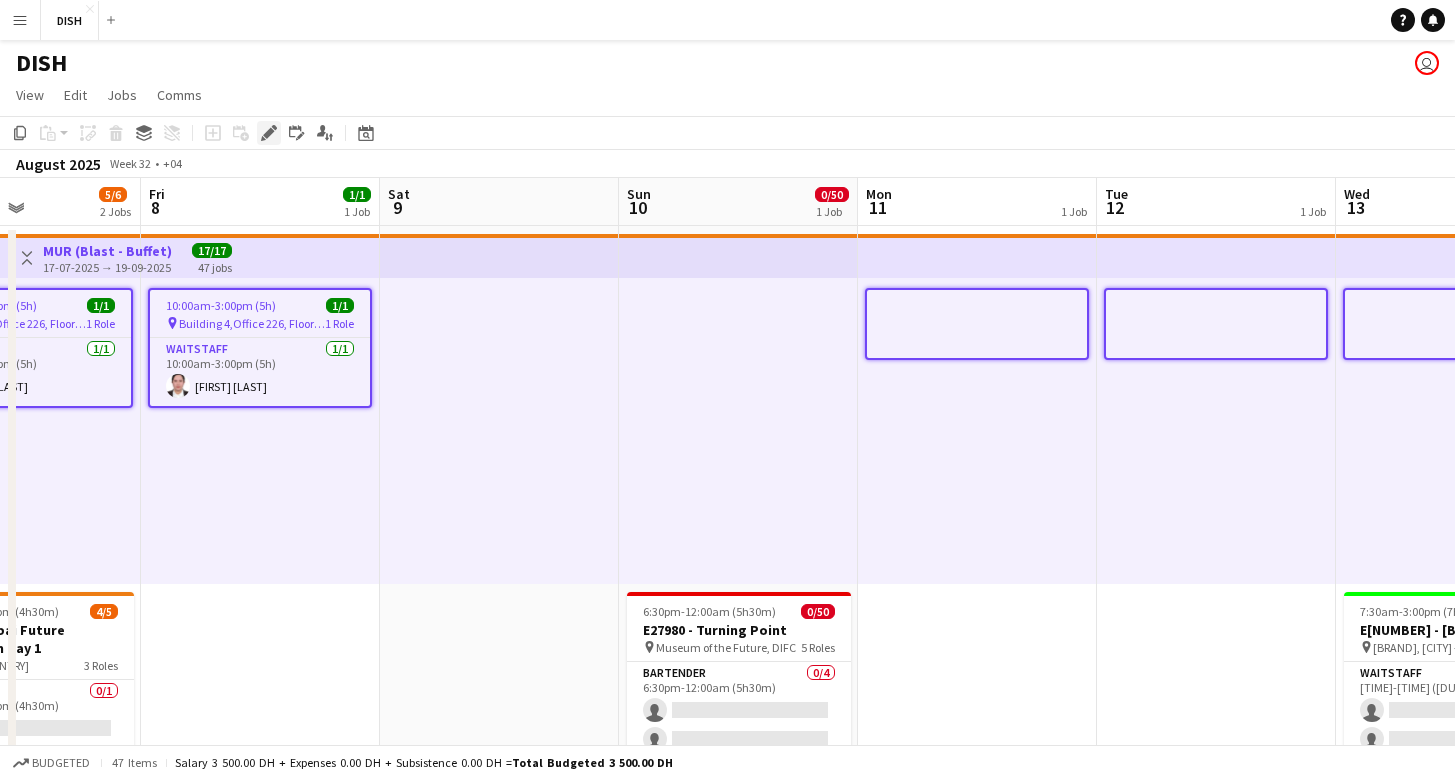 click 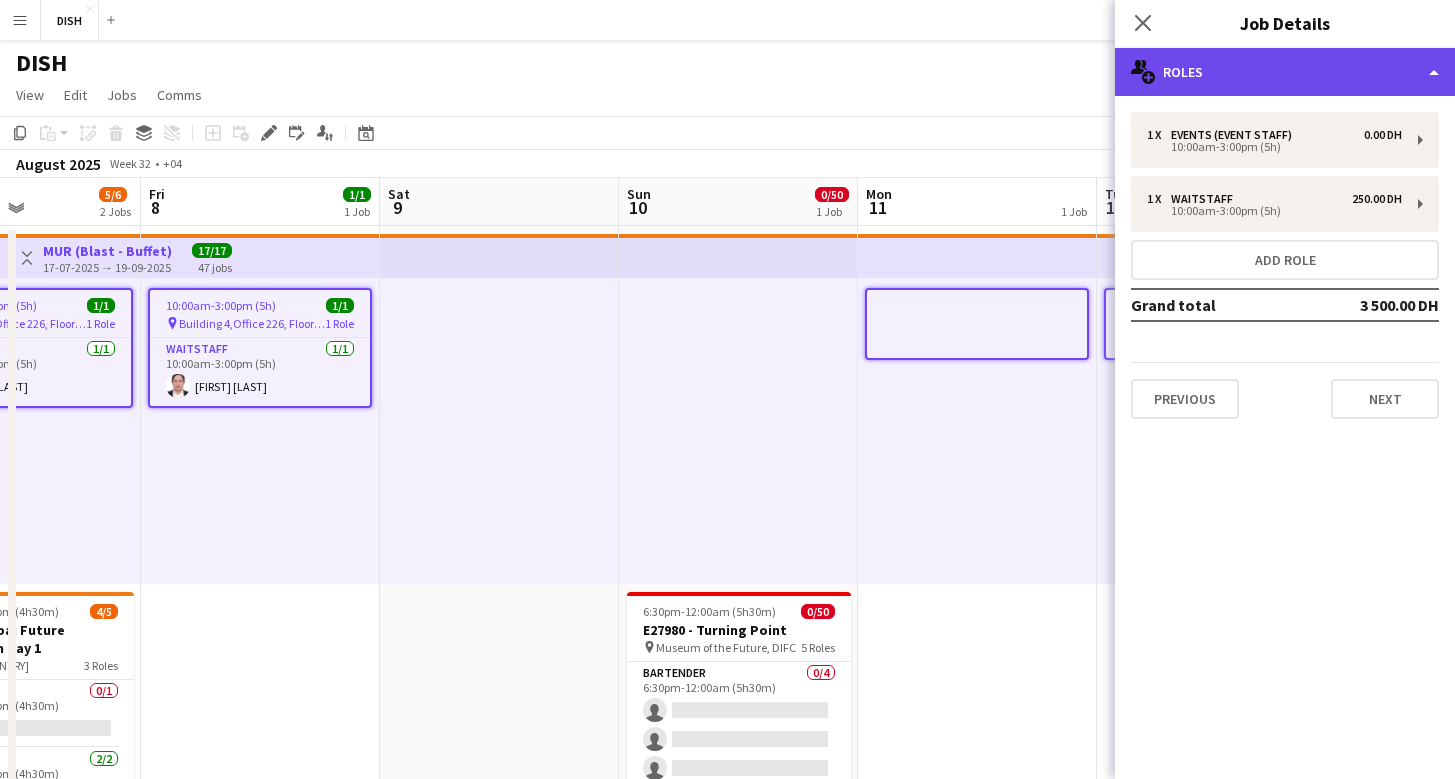 click on "multiple-users-add
Roles" 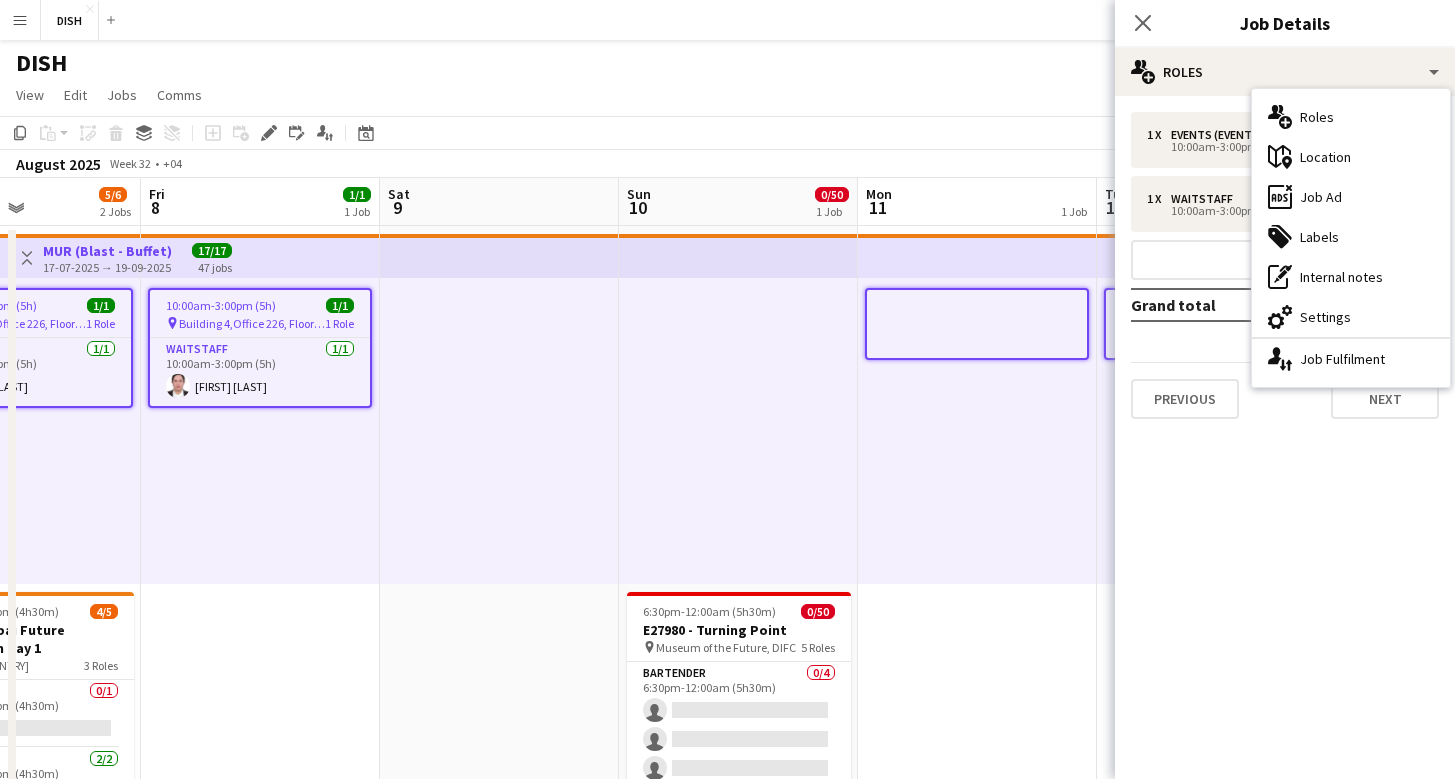 click on "cog-double-3
Settings" at bounding box center [1351, 317] 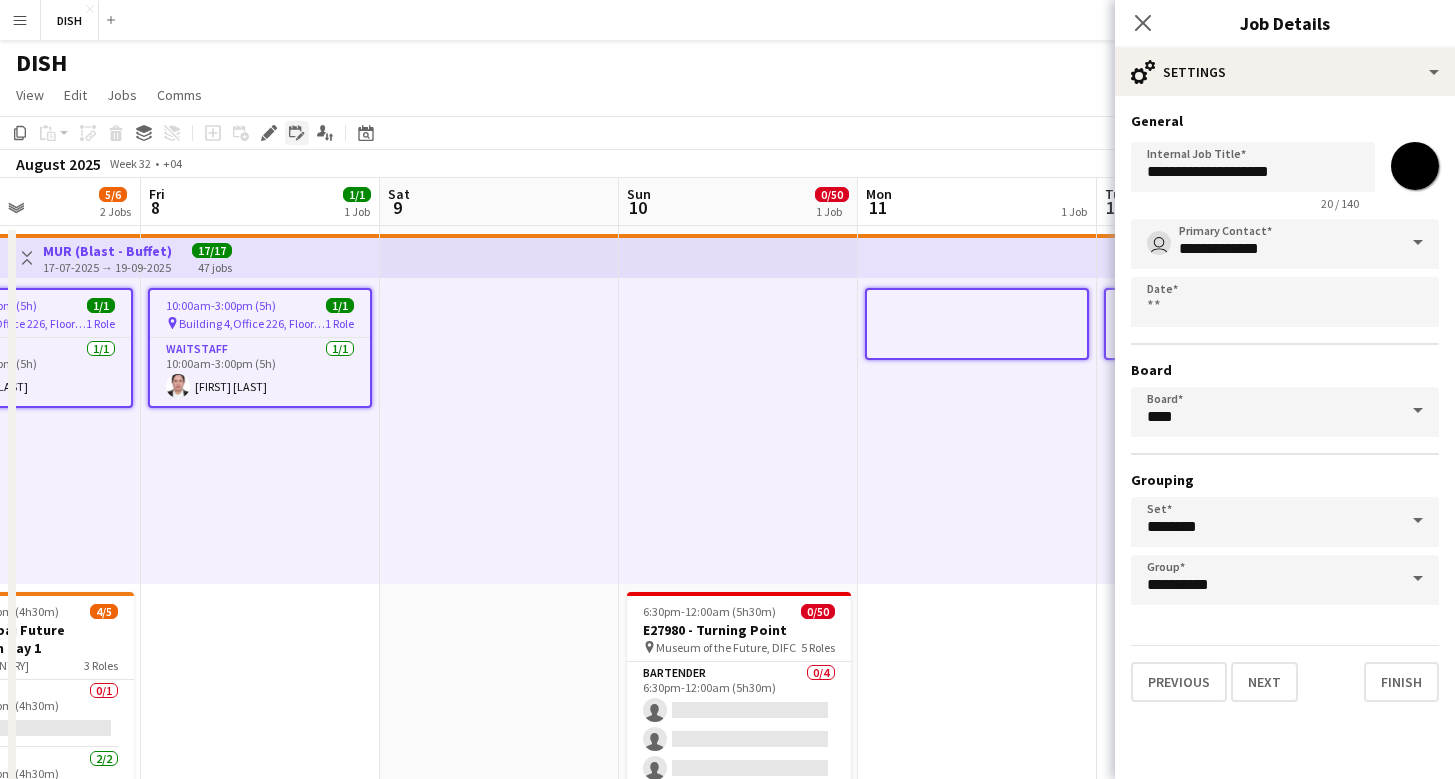 click on "Edit linked Job" 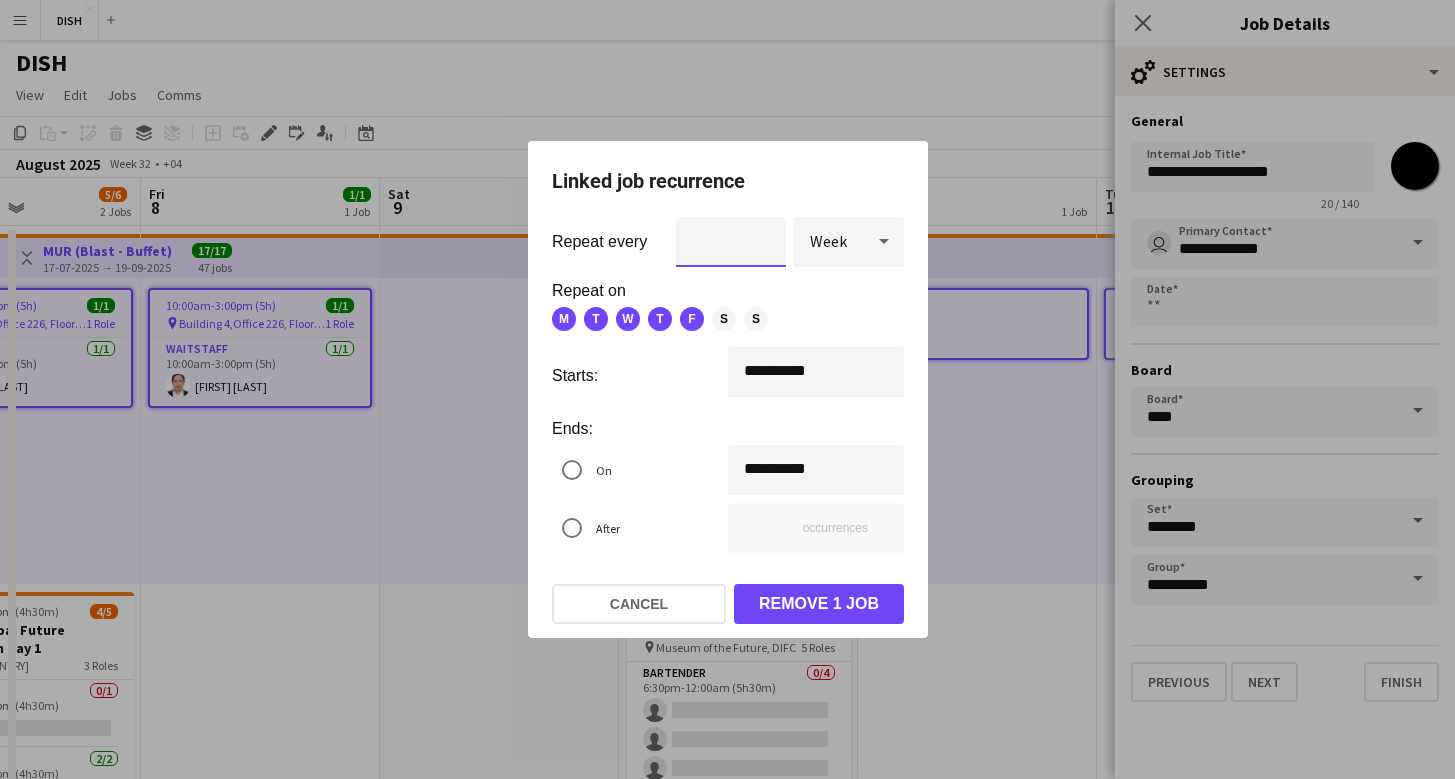 type on "*" 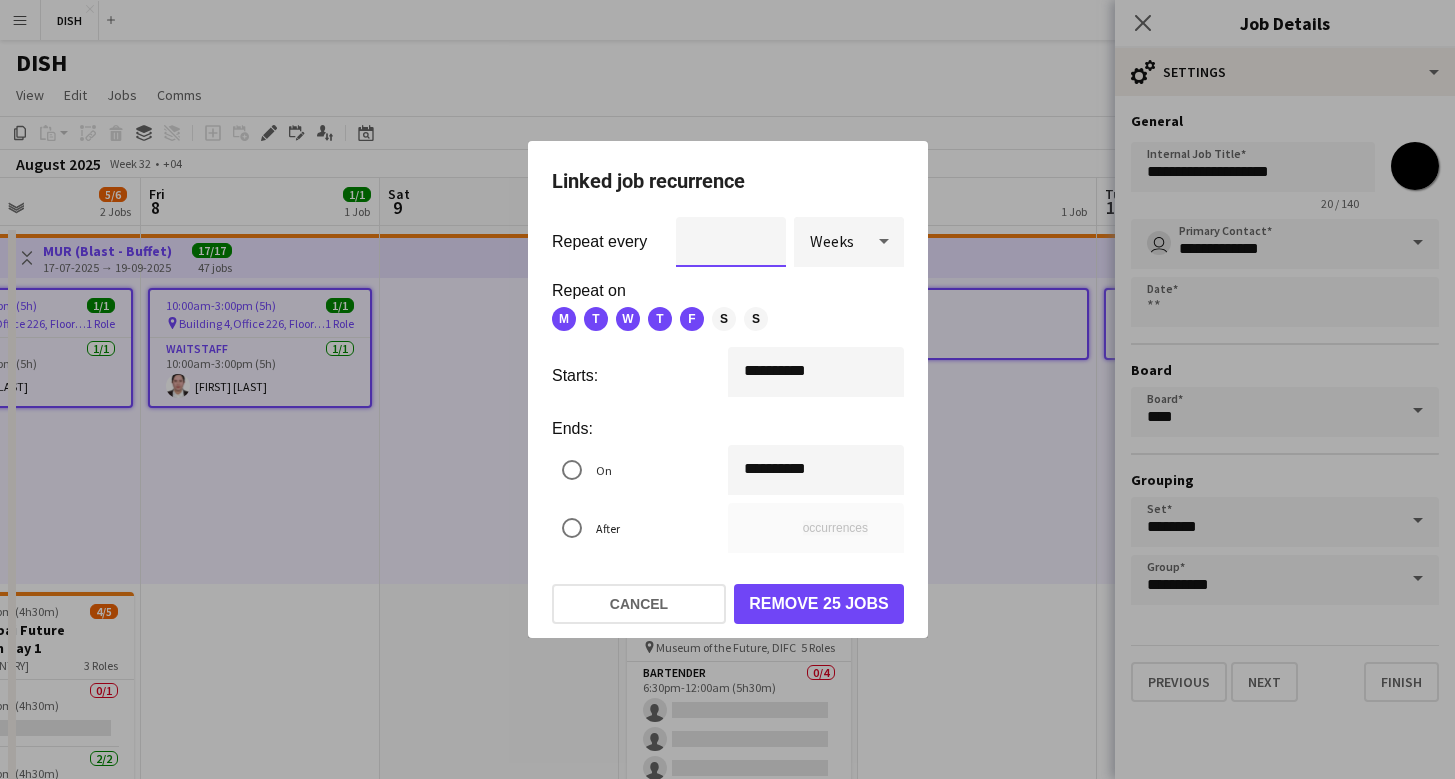 type on "*" 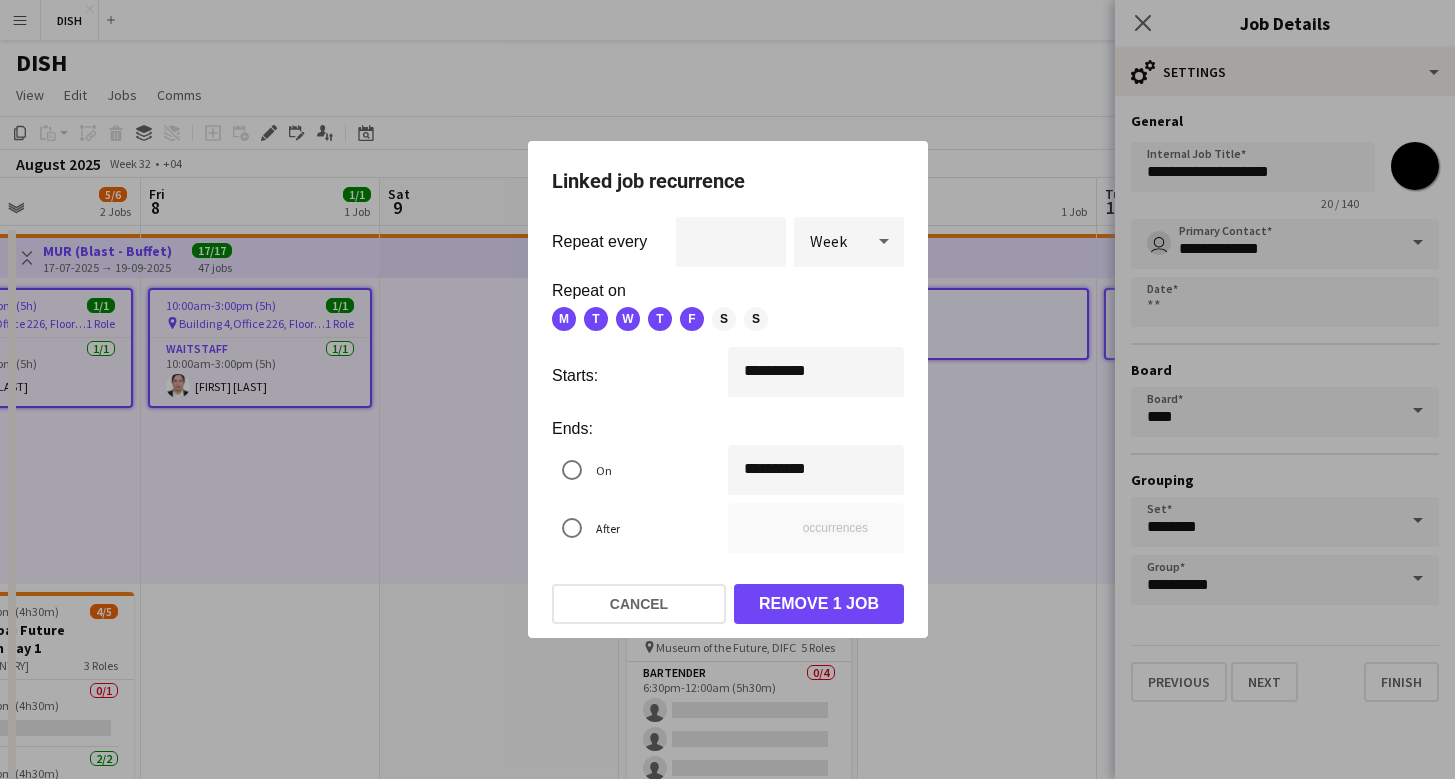 click on "Linked job recurrence" at bounding box center (728, 181) 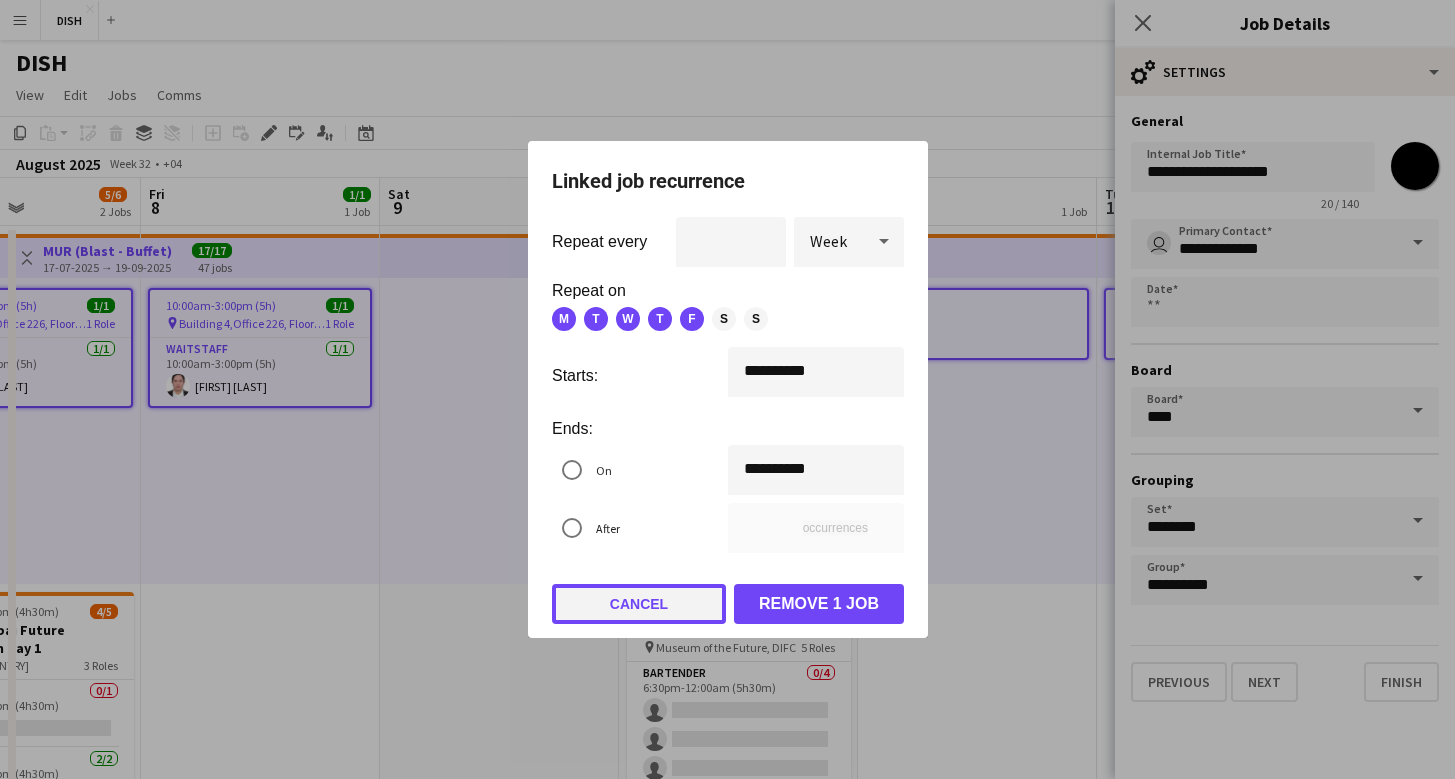 click on "Cancel" 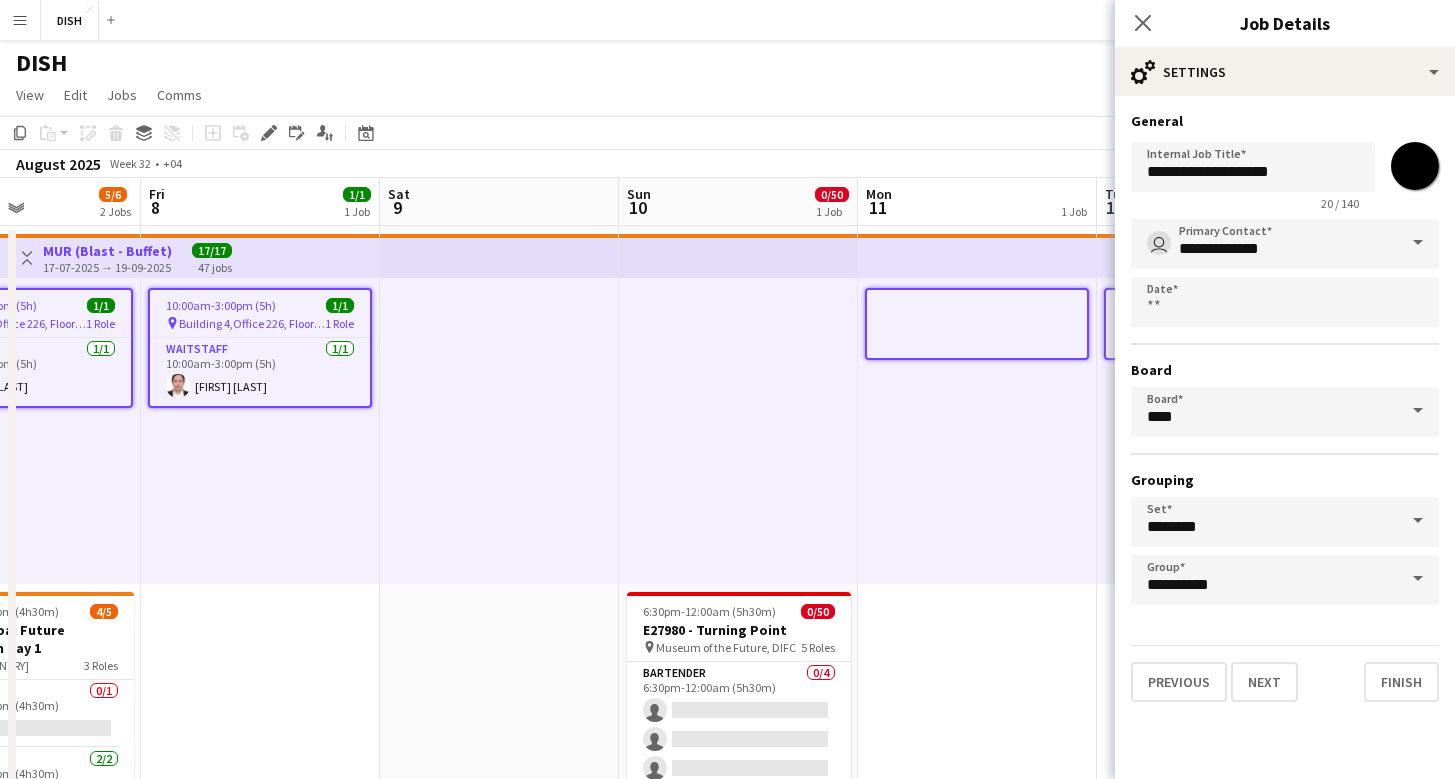 click at bounding box center (977, 305) 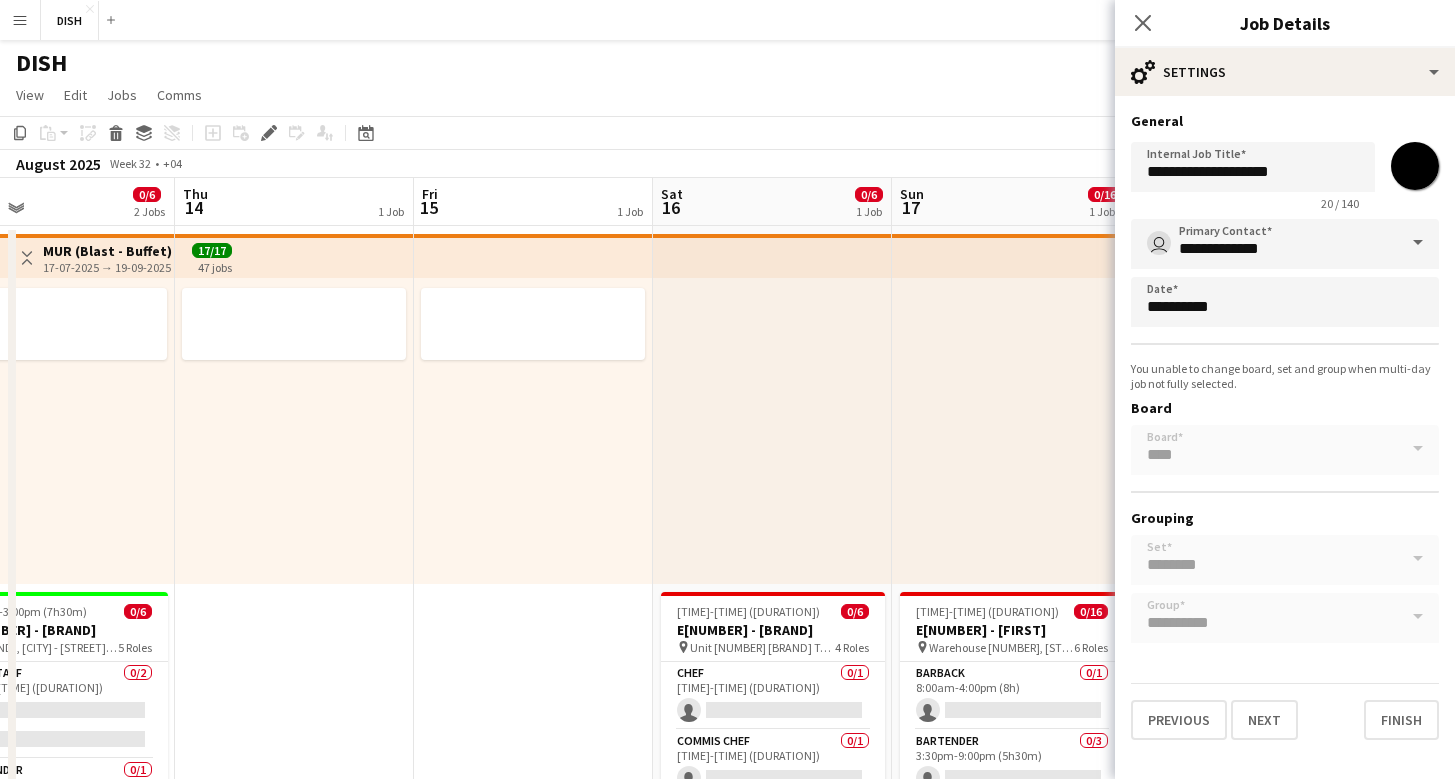 scroll, scrollTop: 0, scrollLeft: 620, axis: horizontal 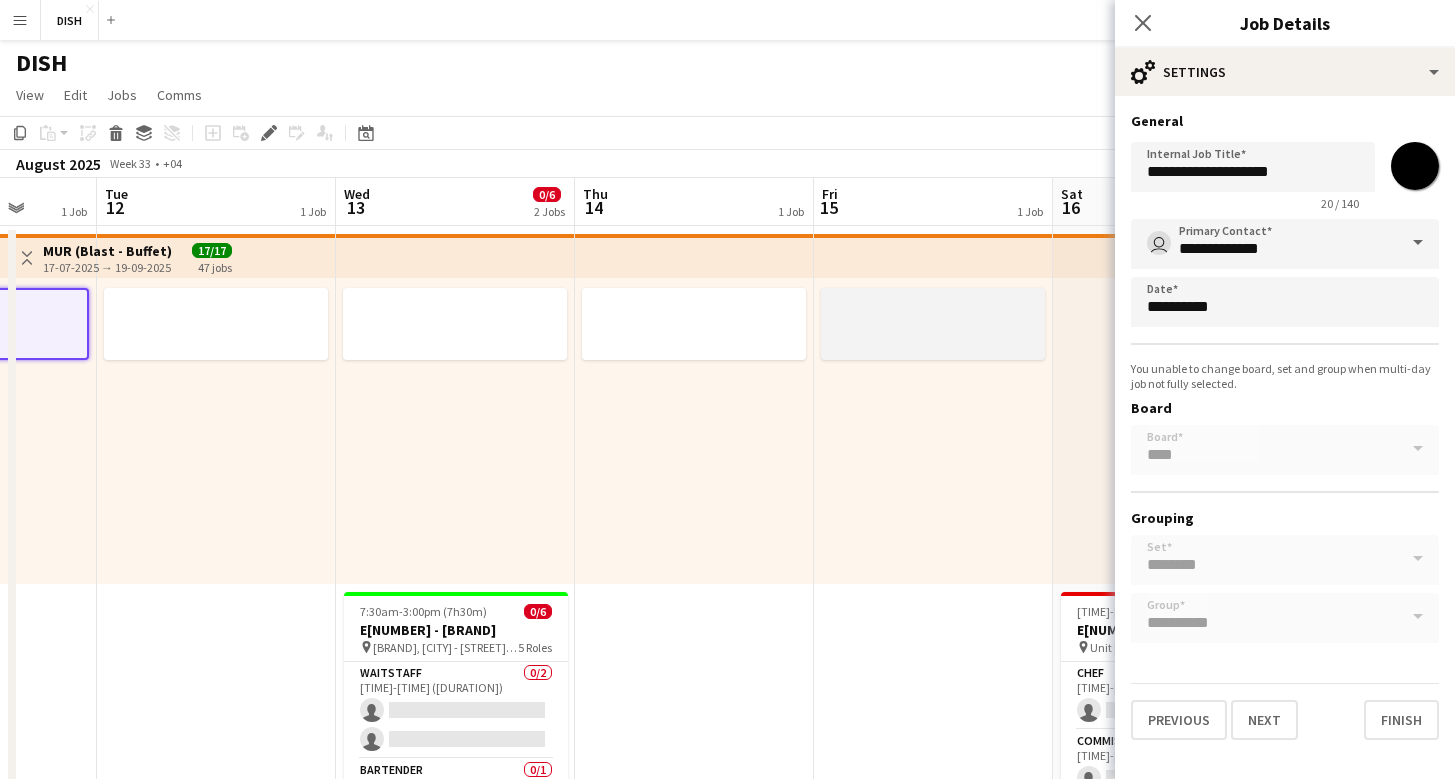 click at bounding box center [933, 324] 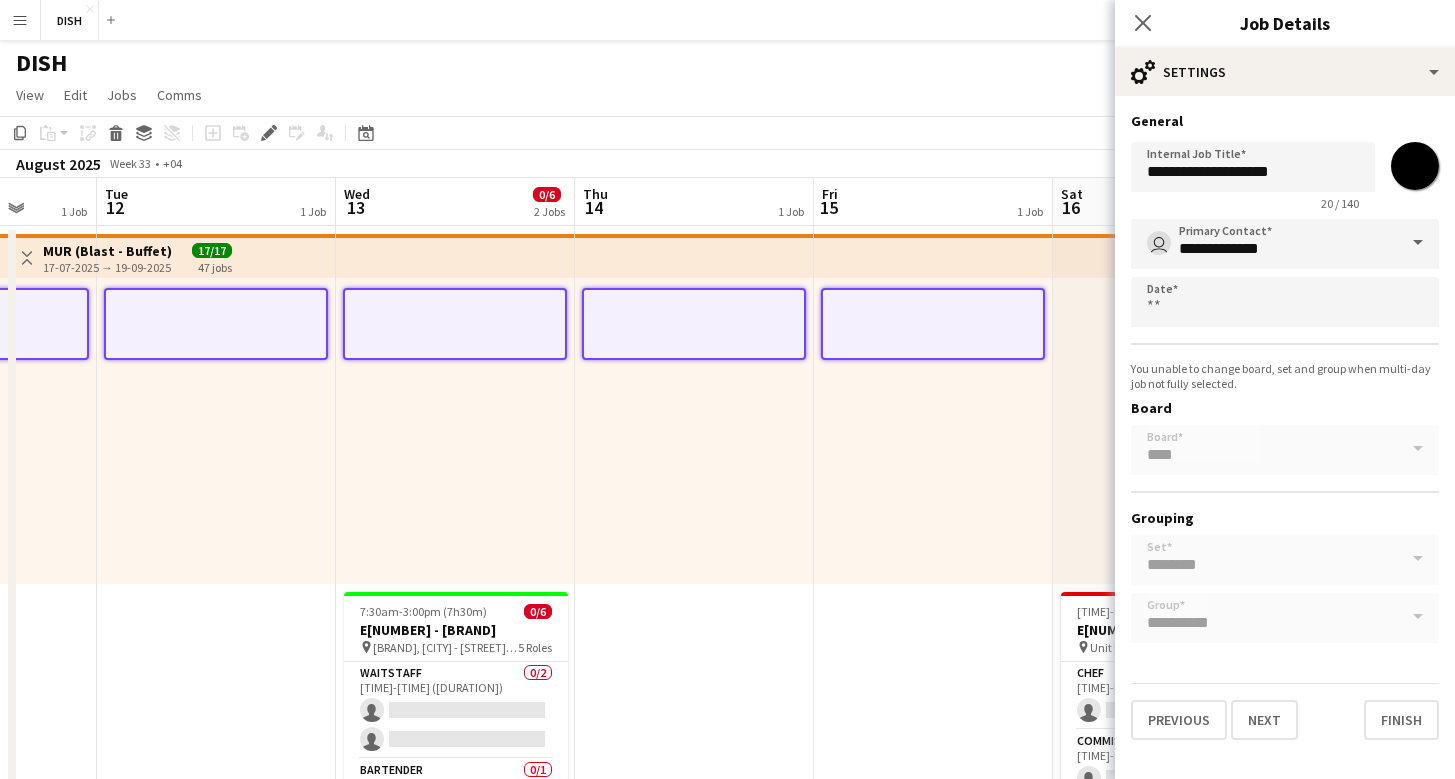 click at bounding box center (694, 431) 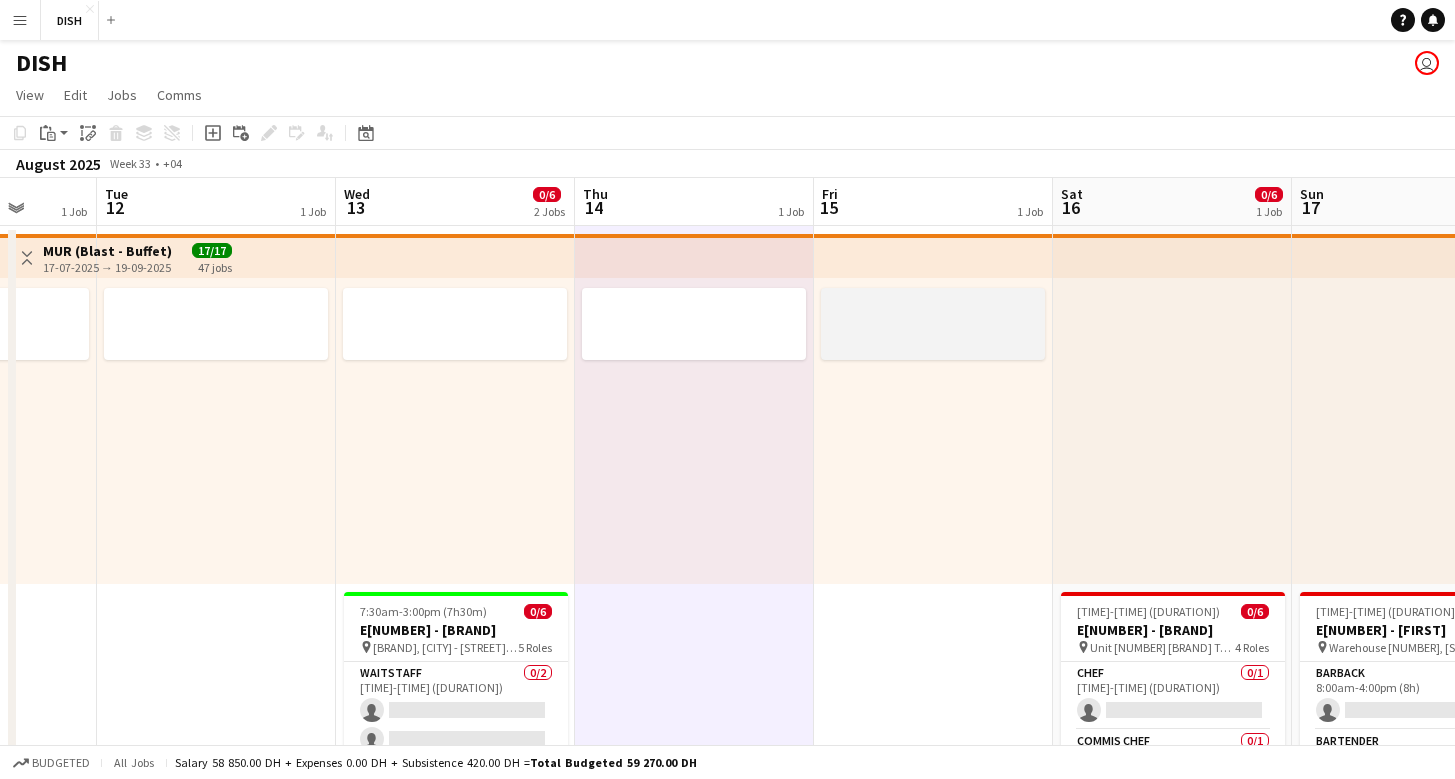 drag, startPoint x: 890, startPoint y: 333, endPoint x: 872, endPoint y: 328, distance: 18.681541 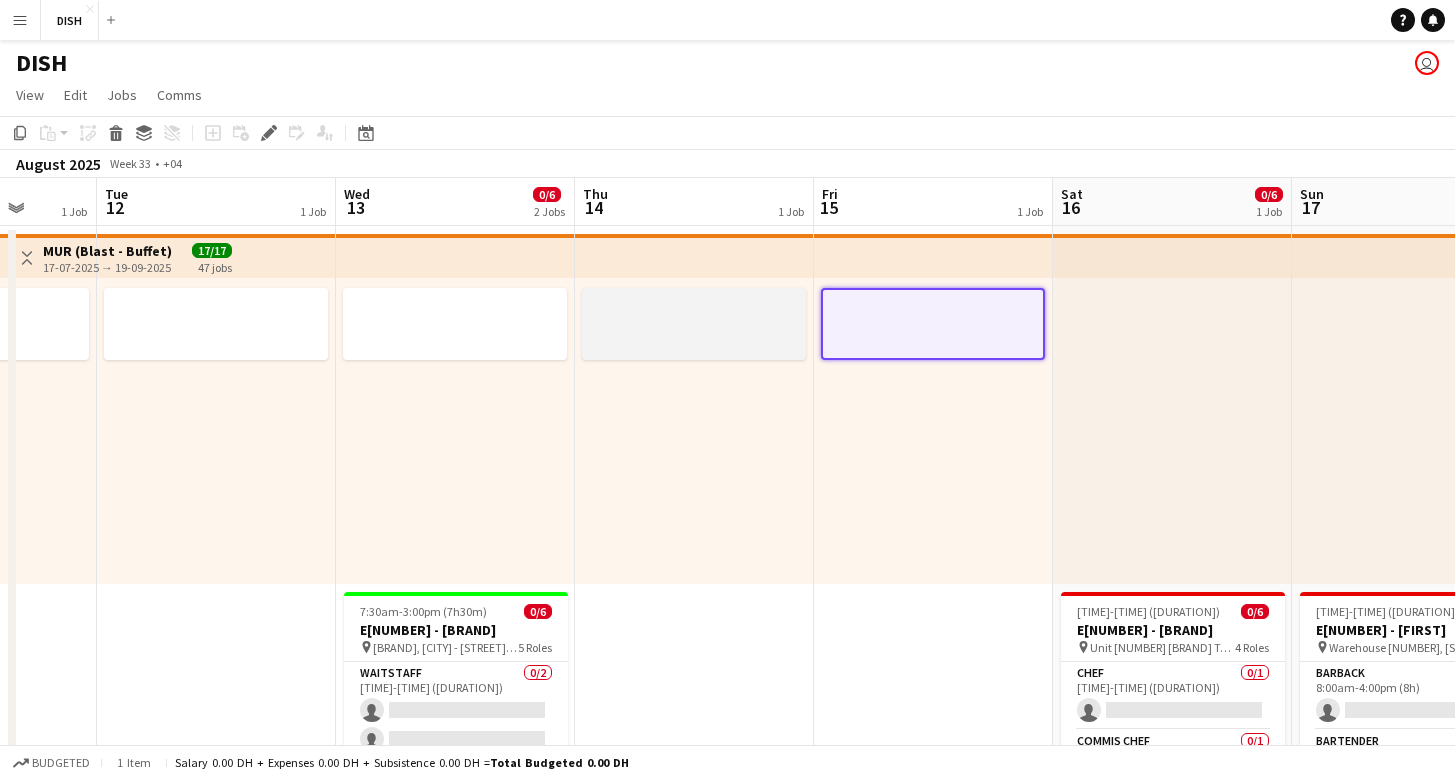 click at bounding box center [694, 321] 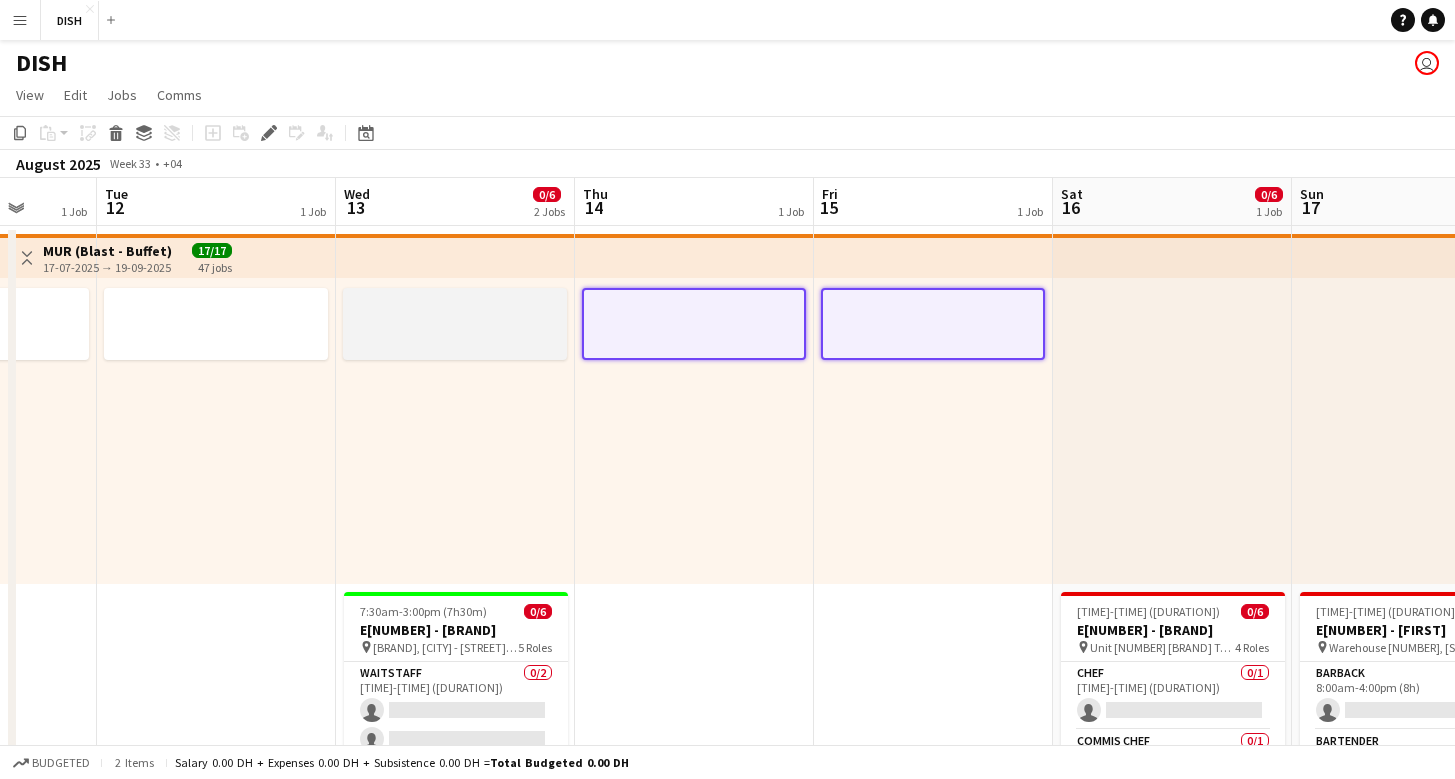 click at bounding box center [455, 303] 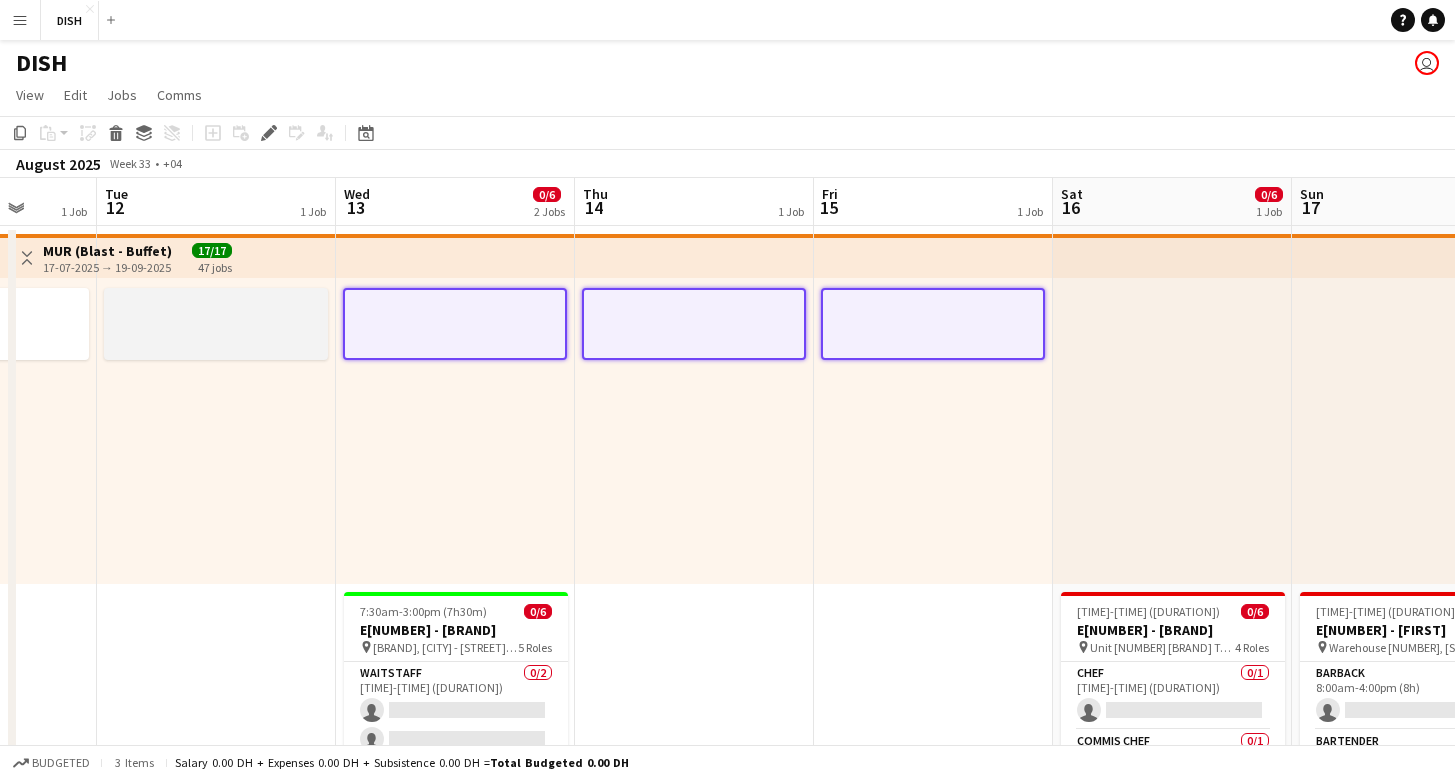 click at bounding box center (216, 303) 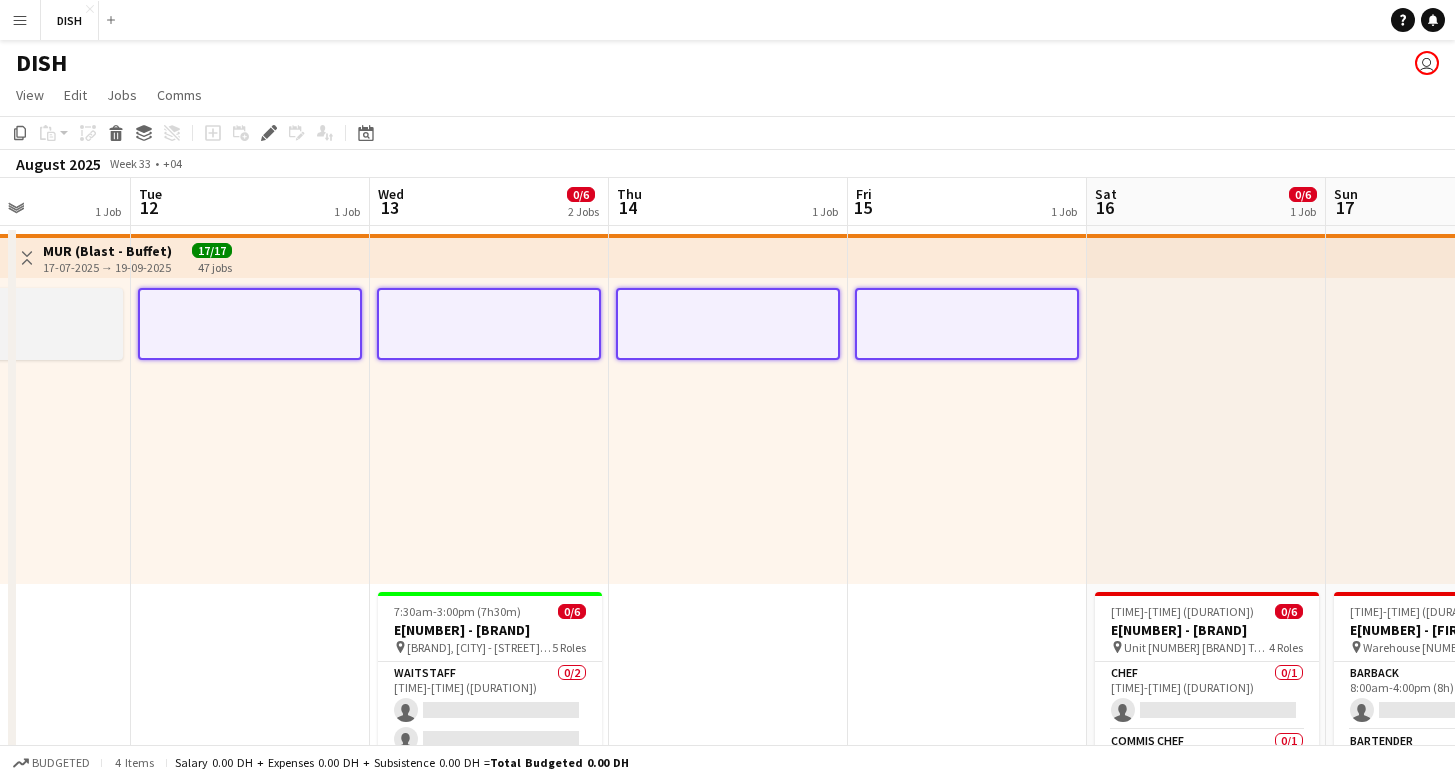 scroll, scrollTop: 0, scrollLeft: 582, axis: horizontal 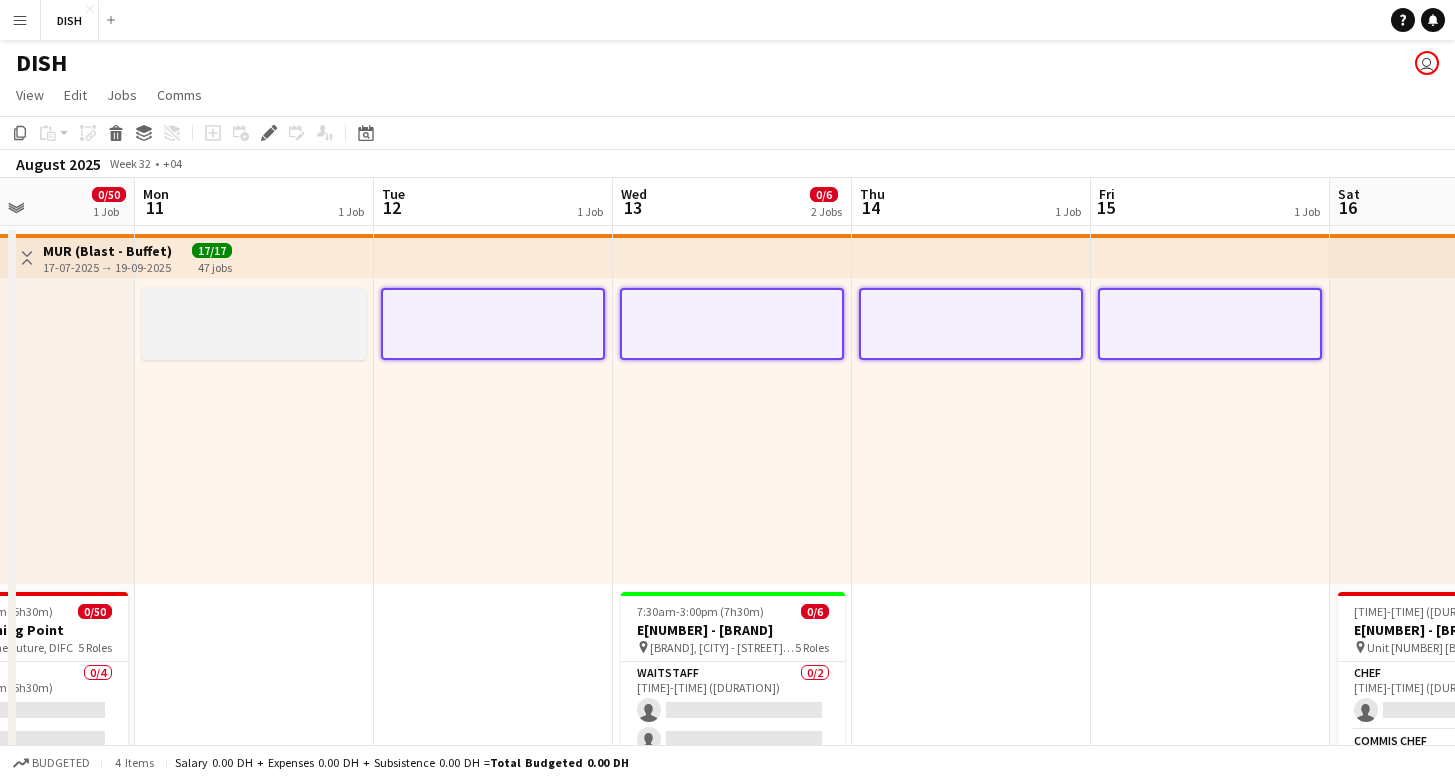 click at bounding box center [254, 303] 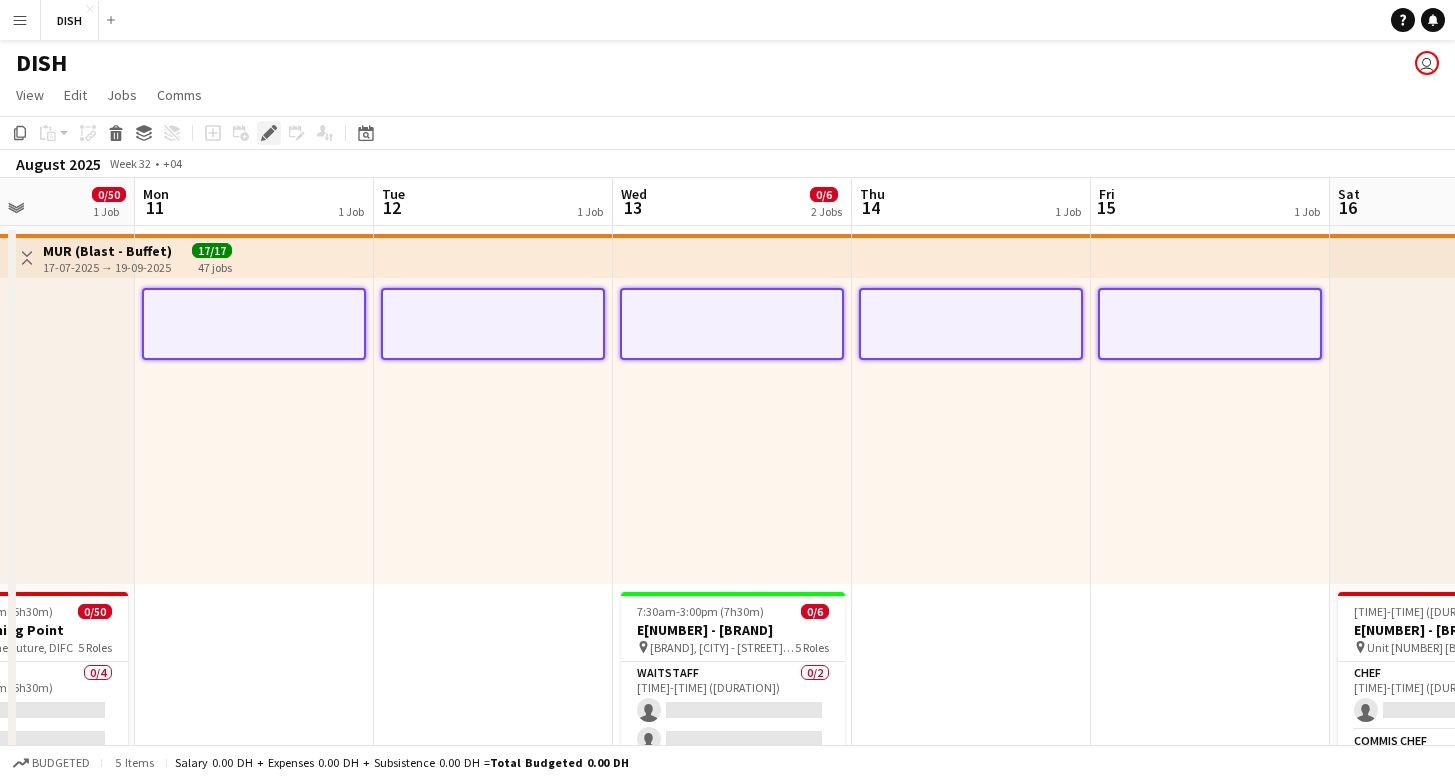 click 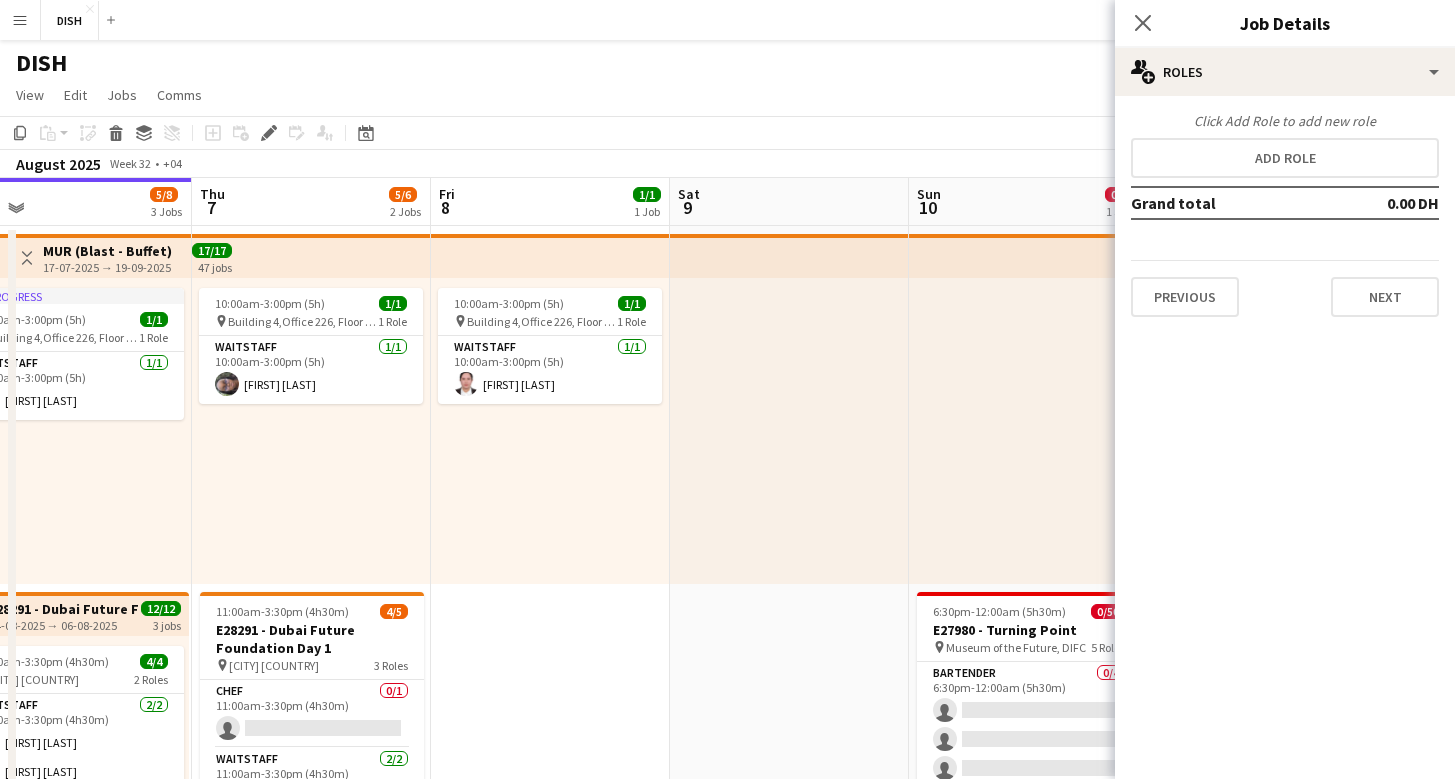 scroll, scrollTop: 0, scrollLeft: 498, axis: horizontal 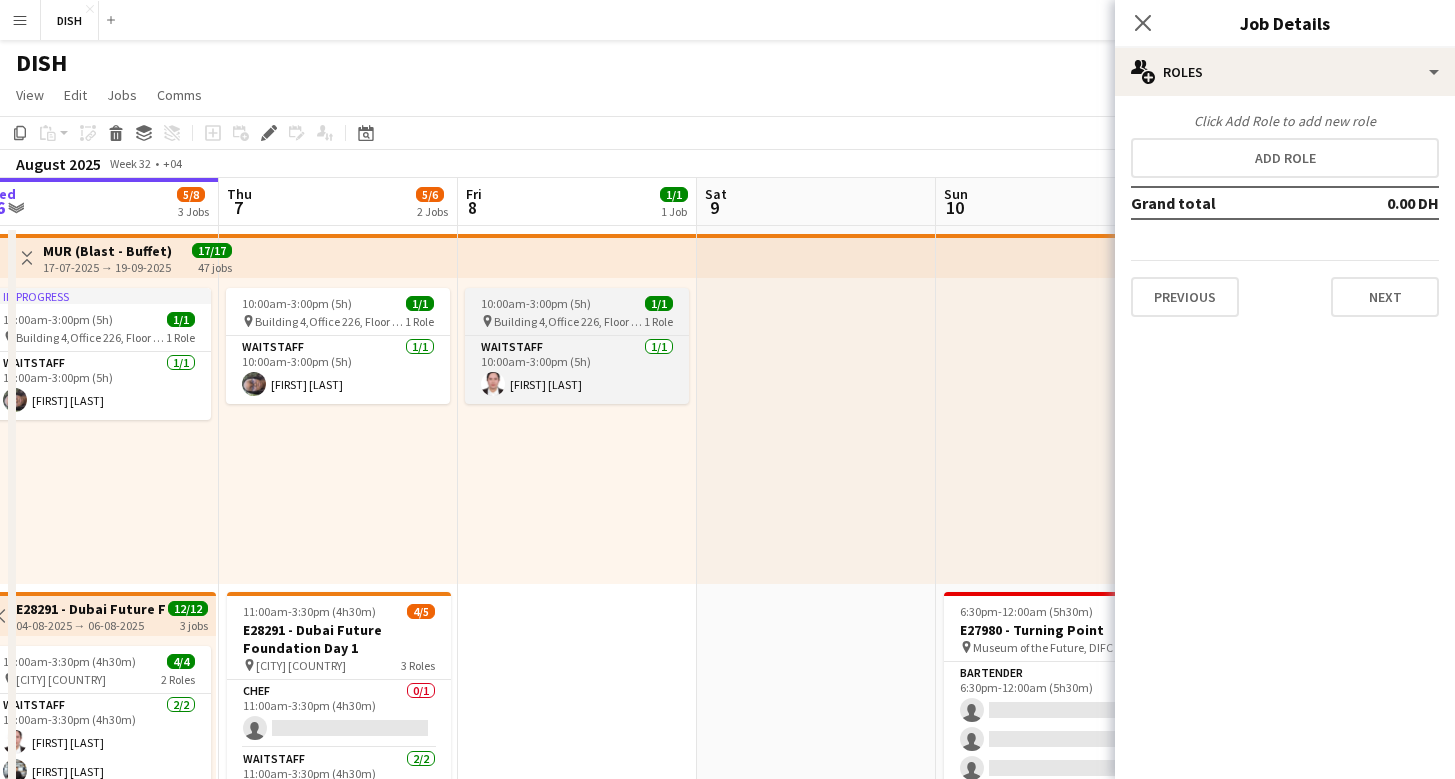 click on "10:00am-3:00pm (5h)" at bounding box center [536, 303] 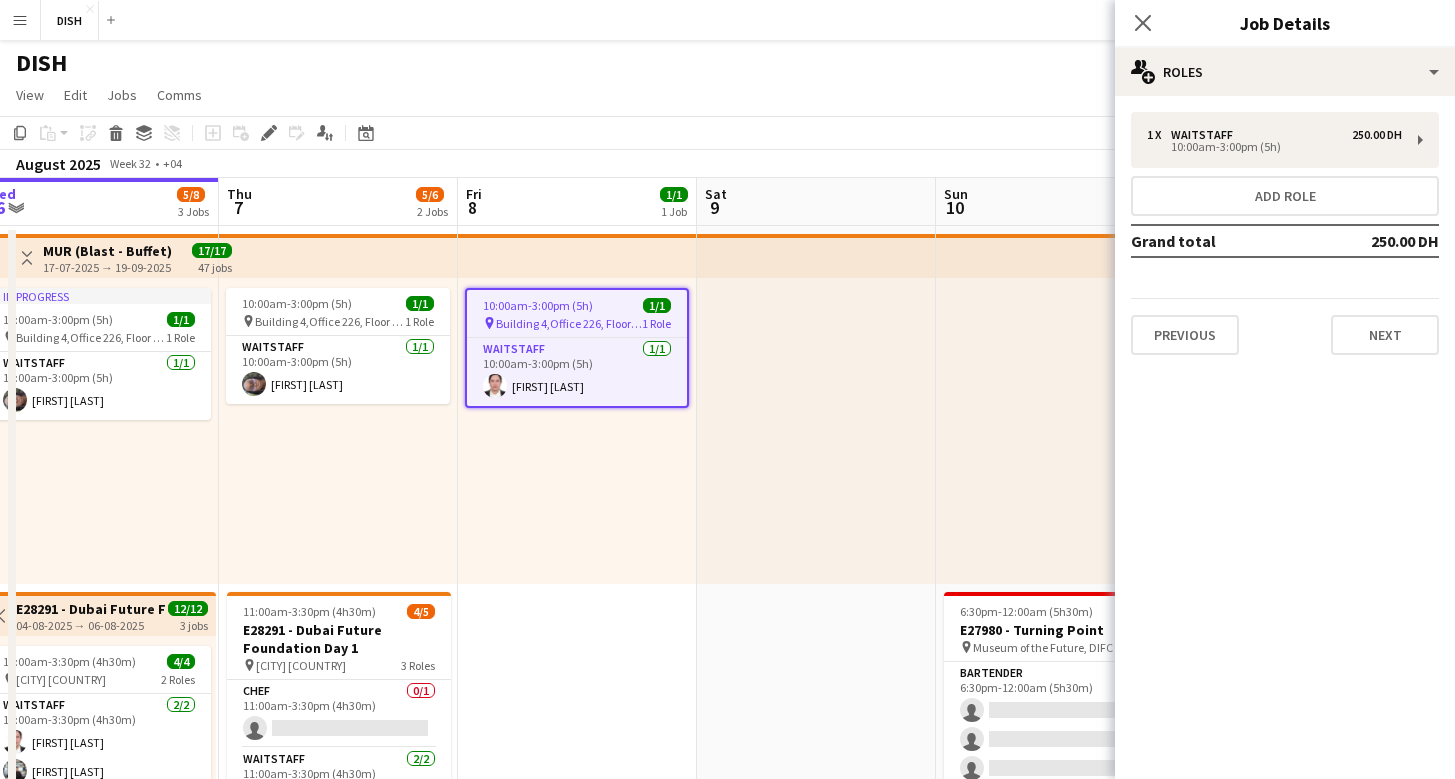 scroll, scrollTop: 0, scrollLeft: 898, axis: horizontal 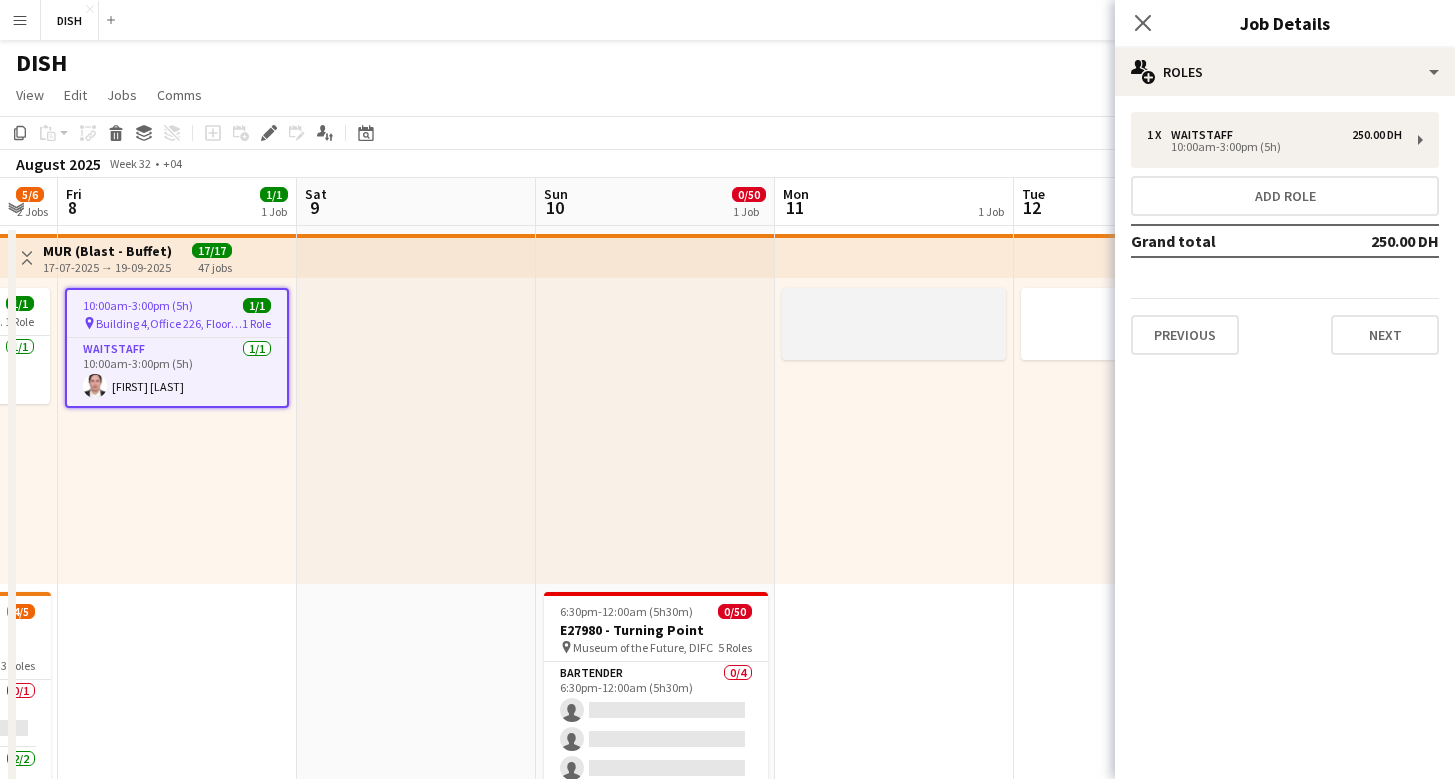 click at bounding box center (894, 321) 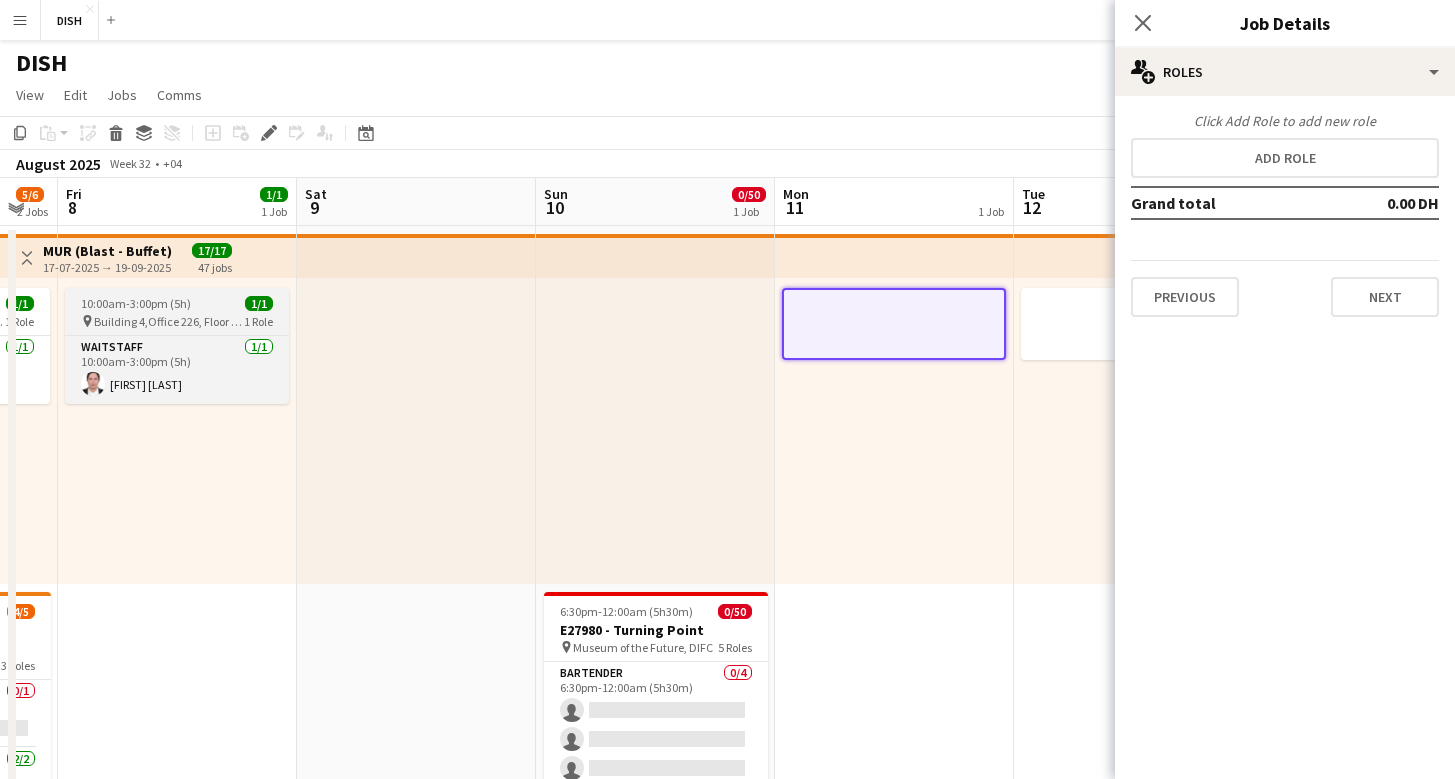 click on "10:00am-3:00pm (5h)" at bounding box center (136, 303) 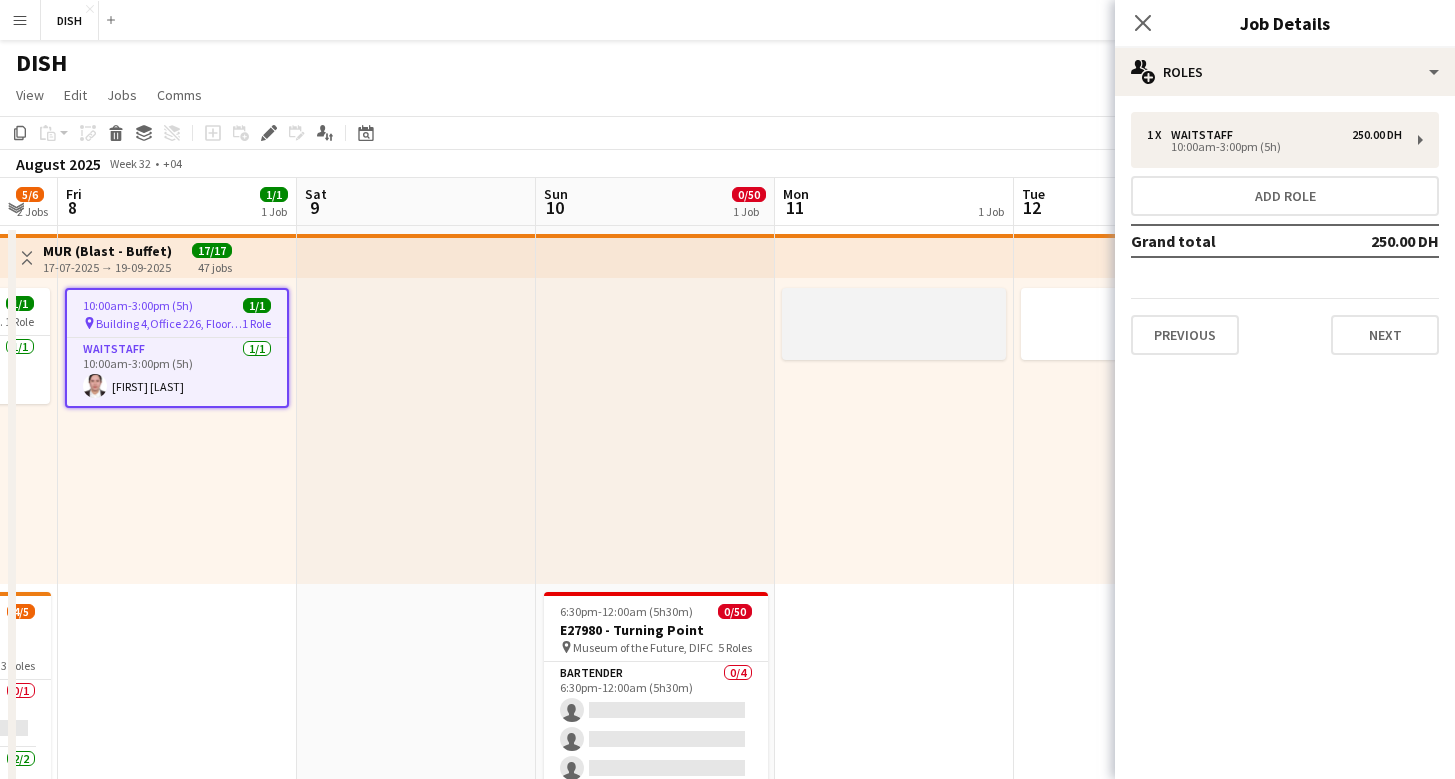 scroll, scrollTop: 0, scrollLeft: 896, axis: horizontal 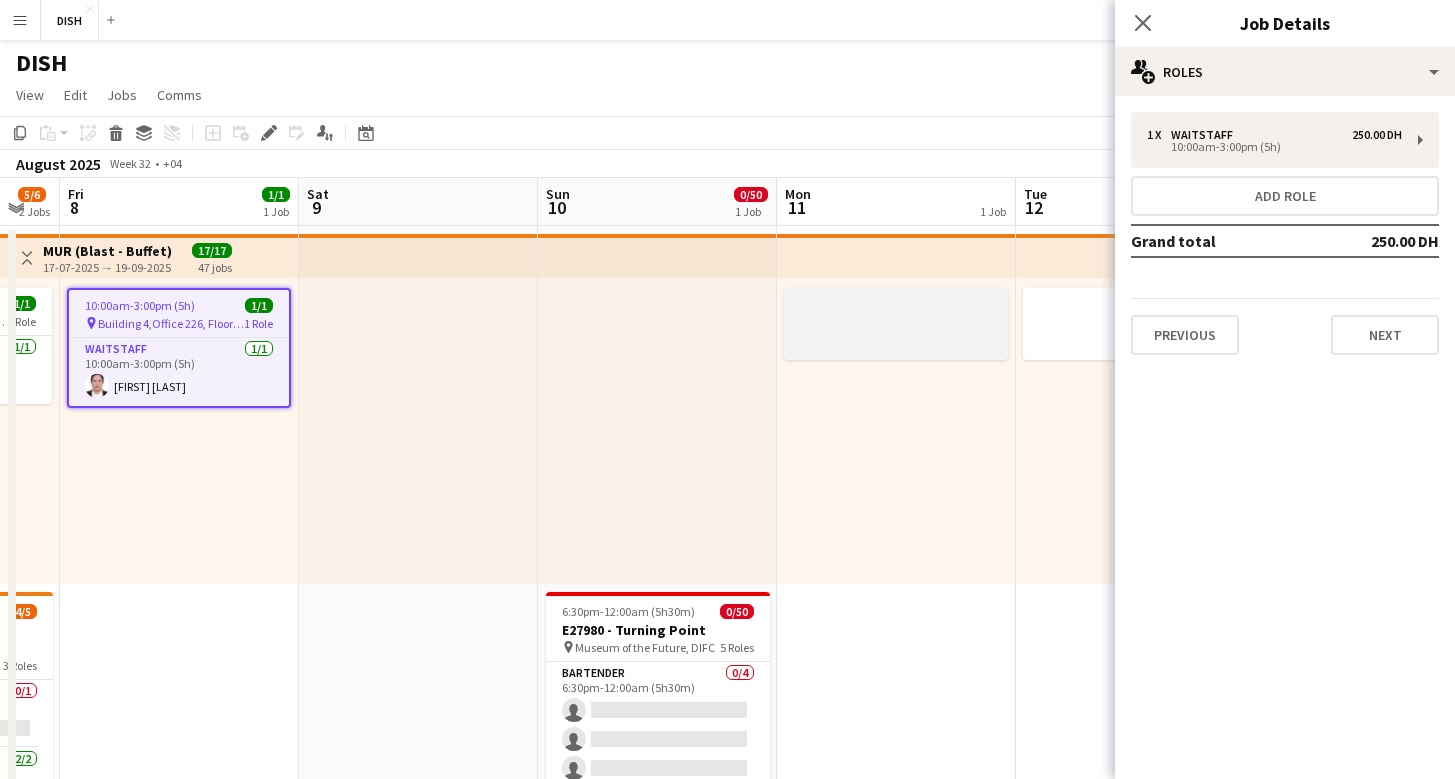 click at bounding box center (896, 321) 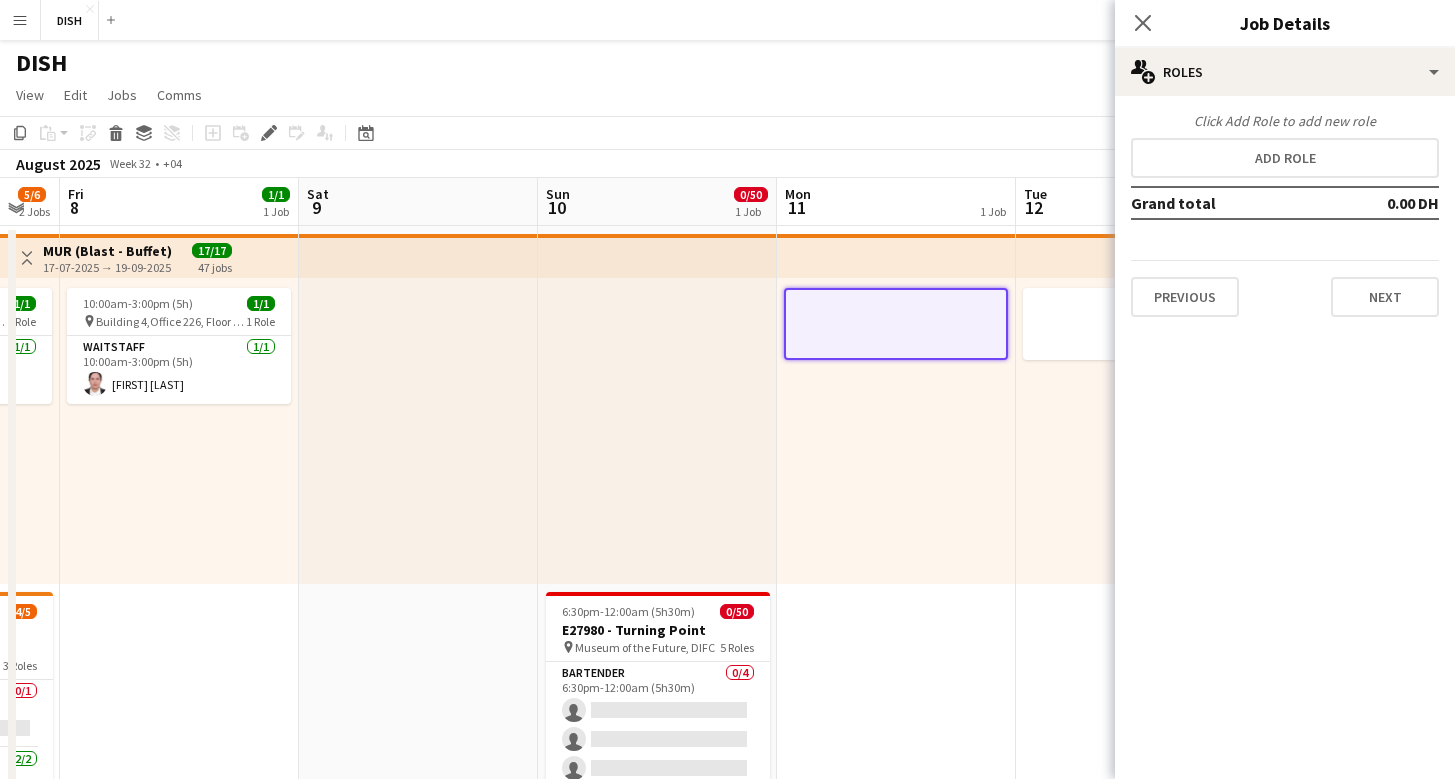 click at bounding box center [896, 256] 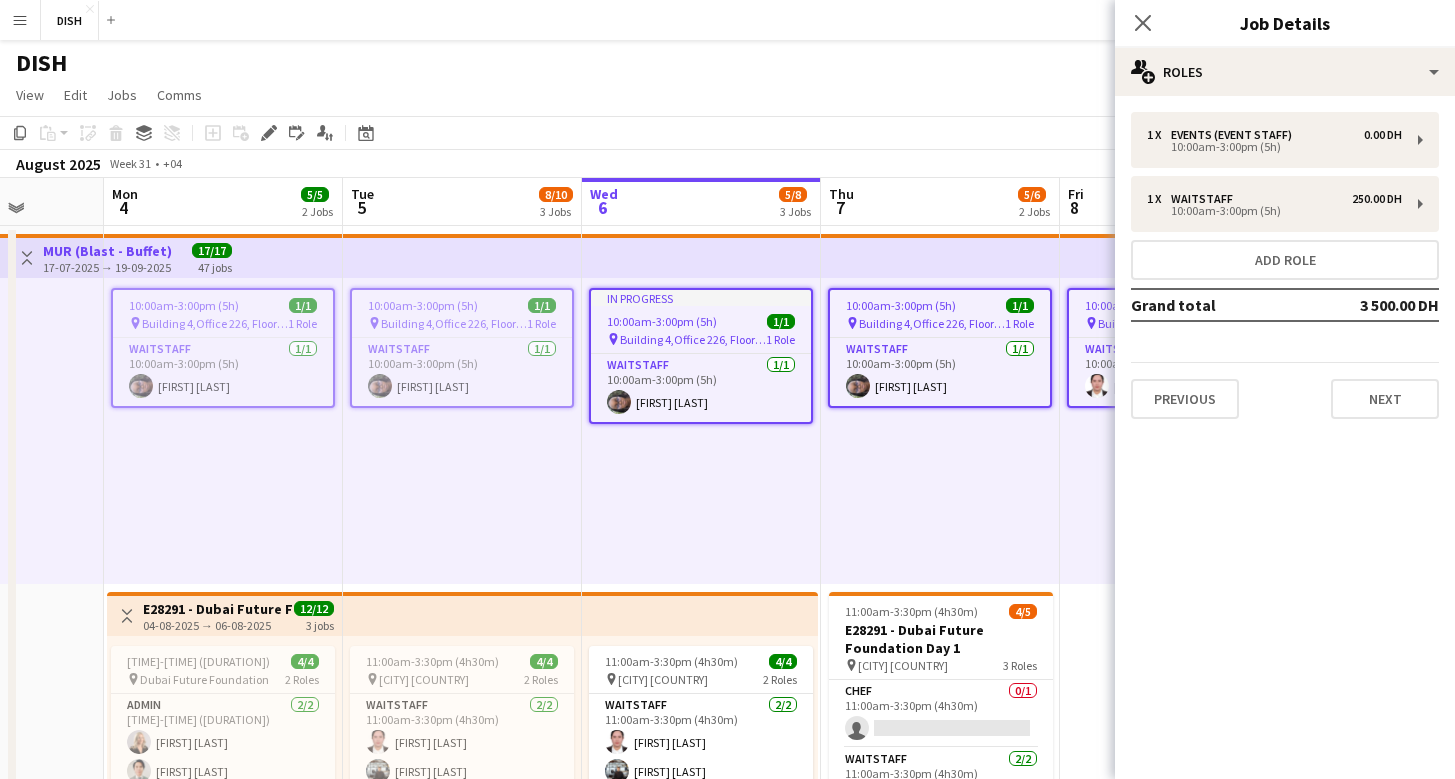 scroll, scrollTop: 0, scrollLeft: 611, axis: horizontal 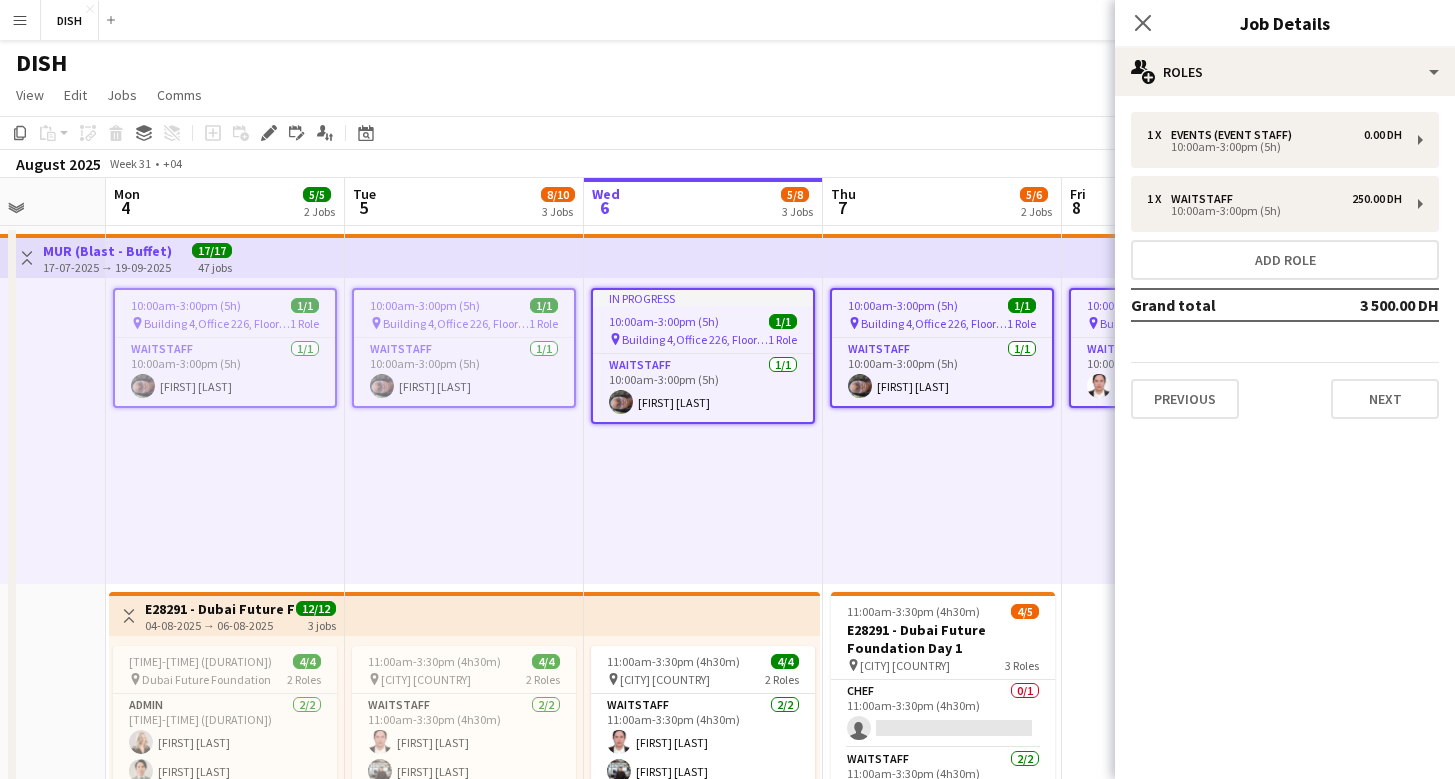 click on "[TIME]-[TIME] ([DURATION])    [NUMBER]/[NUMBER]
pin
Building [NUMBER],Office [NUMBER], Floor [NUMBER], Gold and Diamond Park [NUMBER]   [NUMBER] Role   Waitstaff   [NUMBER]/[NUMBER]   [TIME]-[TIME] ([DURATION])
[FIRST] [LAST]" at bounding box center (942, 431) 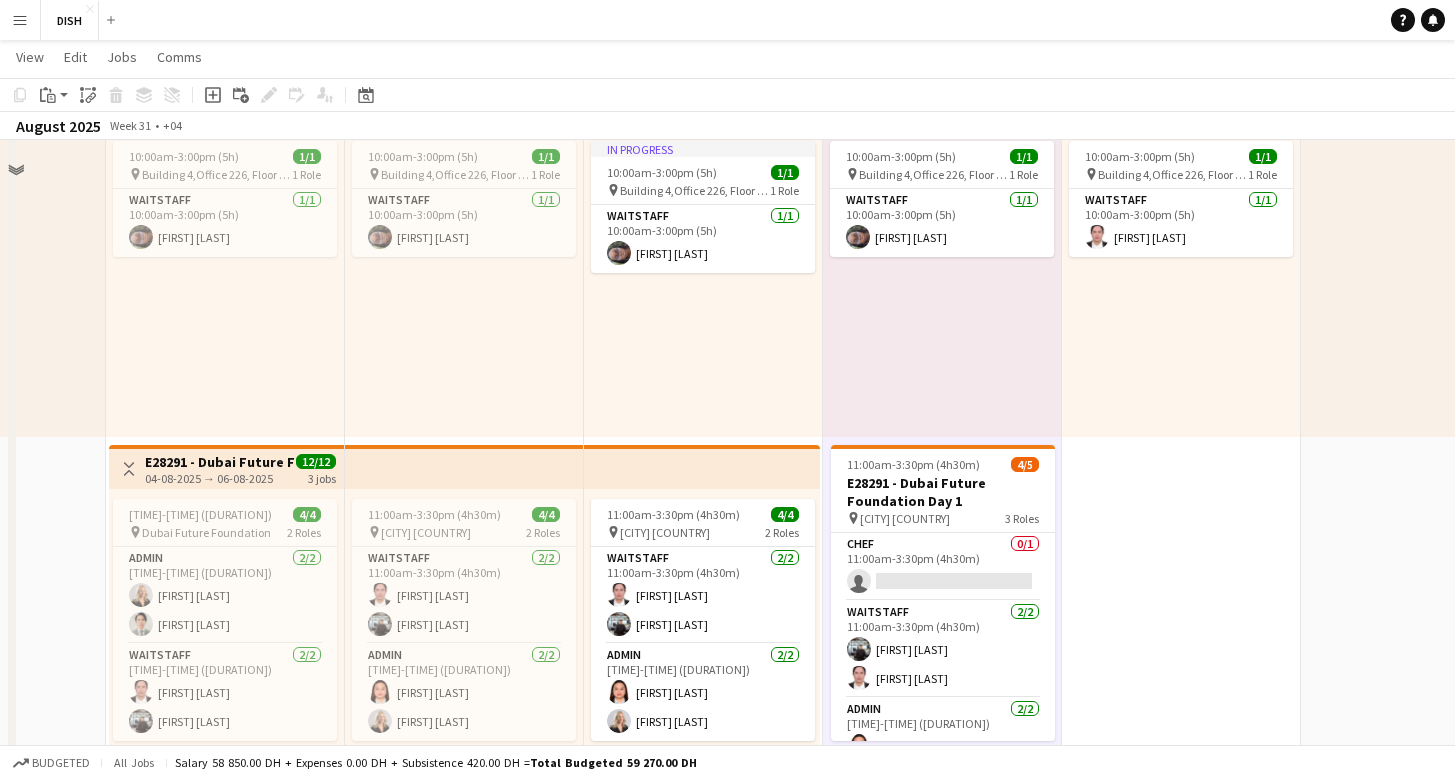 scroll, scrollTop: 0, scrollLeft: 0, axis: both 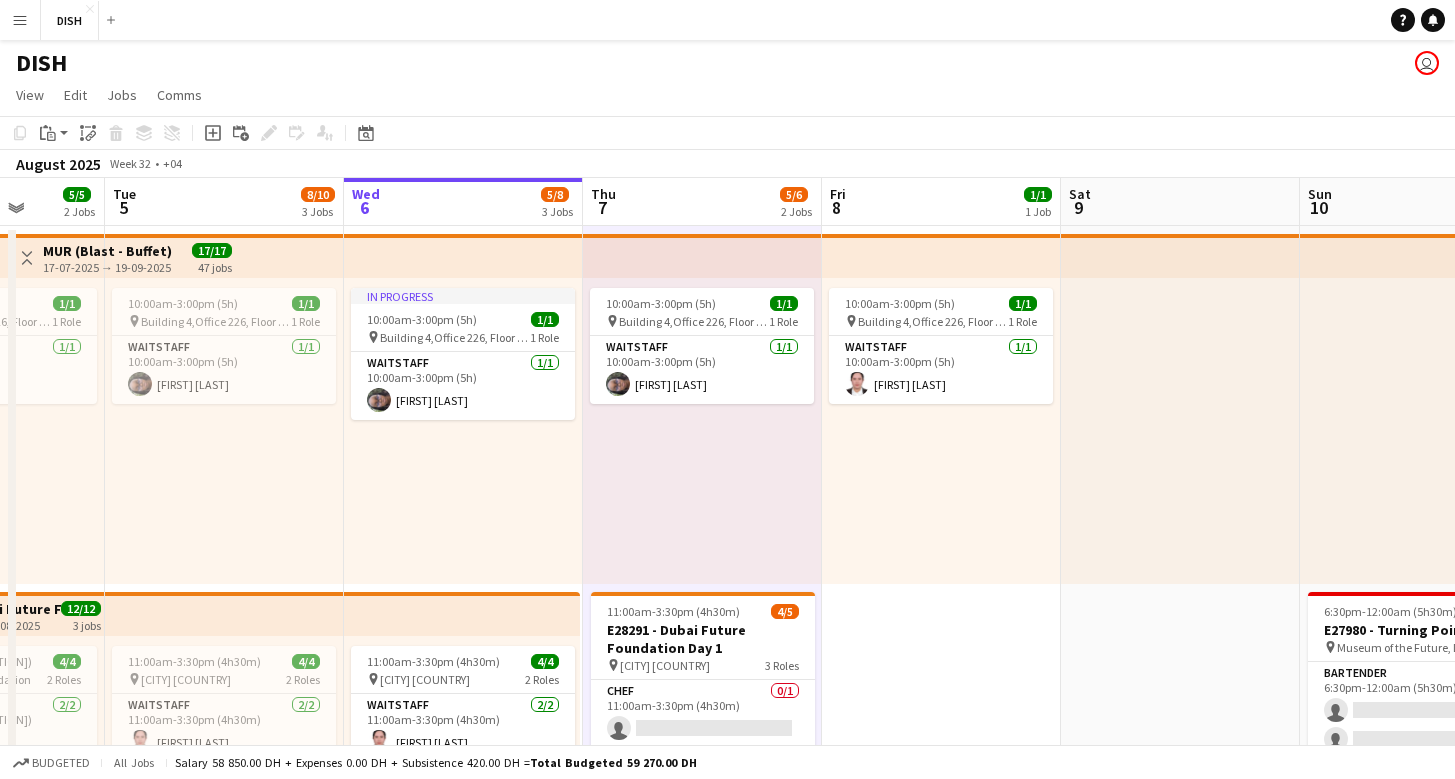 click on "View  Day view expanded Day view collapsed Month view Date picker Jump to today Expand Linked Jobs Collapse Linked Jobs  Edit  Copy
Command
C  Paste  Without Crew
Command
V With Crew
Command
Shift
V Paste as linked job  Group  Group Ungroup  Jobs  New Job Edit Job Delete Job New Linked Job Edit Linked Jobs Job fulfilment Promote Role Copy Role URL  Comms  Notify confirmed crew Create chat" 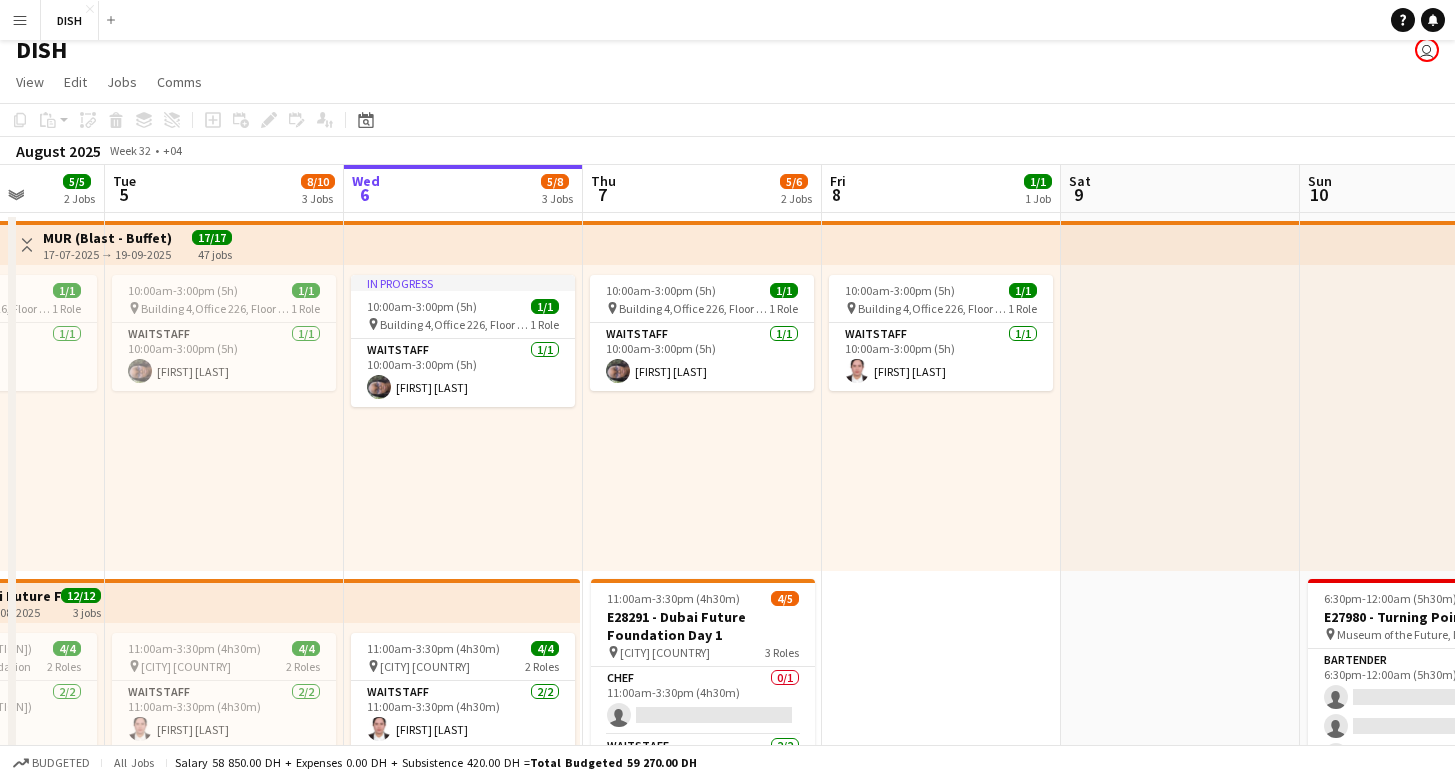 scroll, scrollTop: 198, scrollLeft: 0, axis: vertical 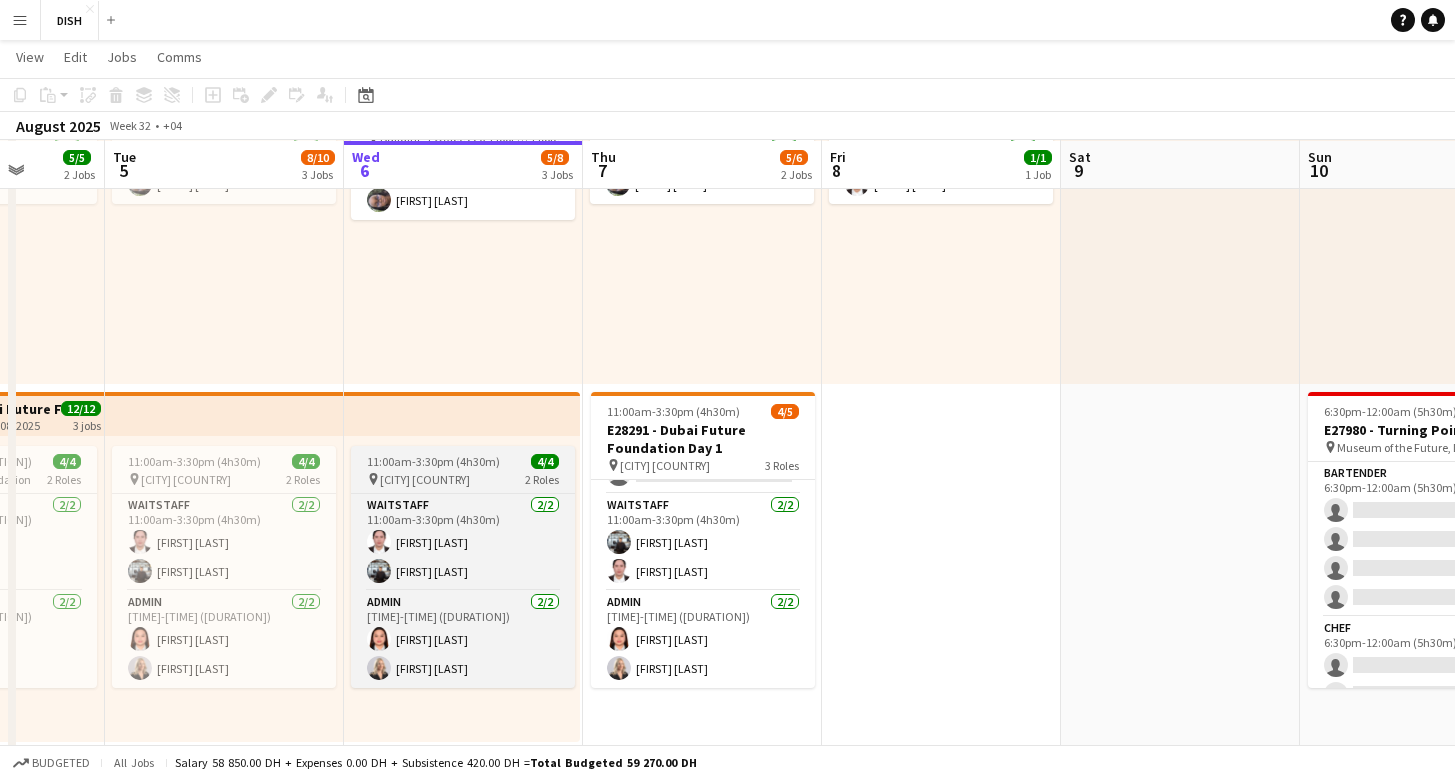 click on "[CITY] [COUNTRY]" at bounding box center (425, 479) 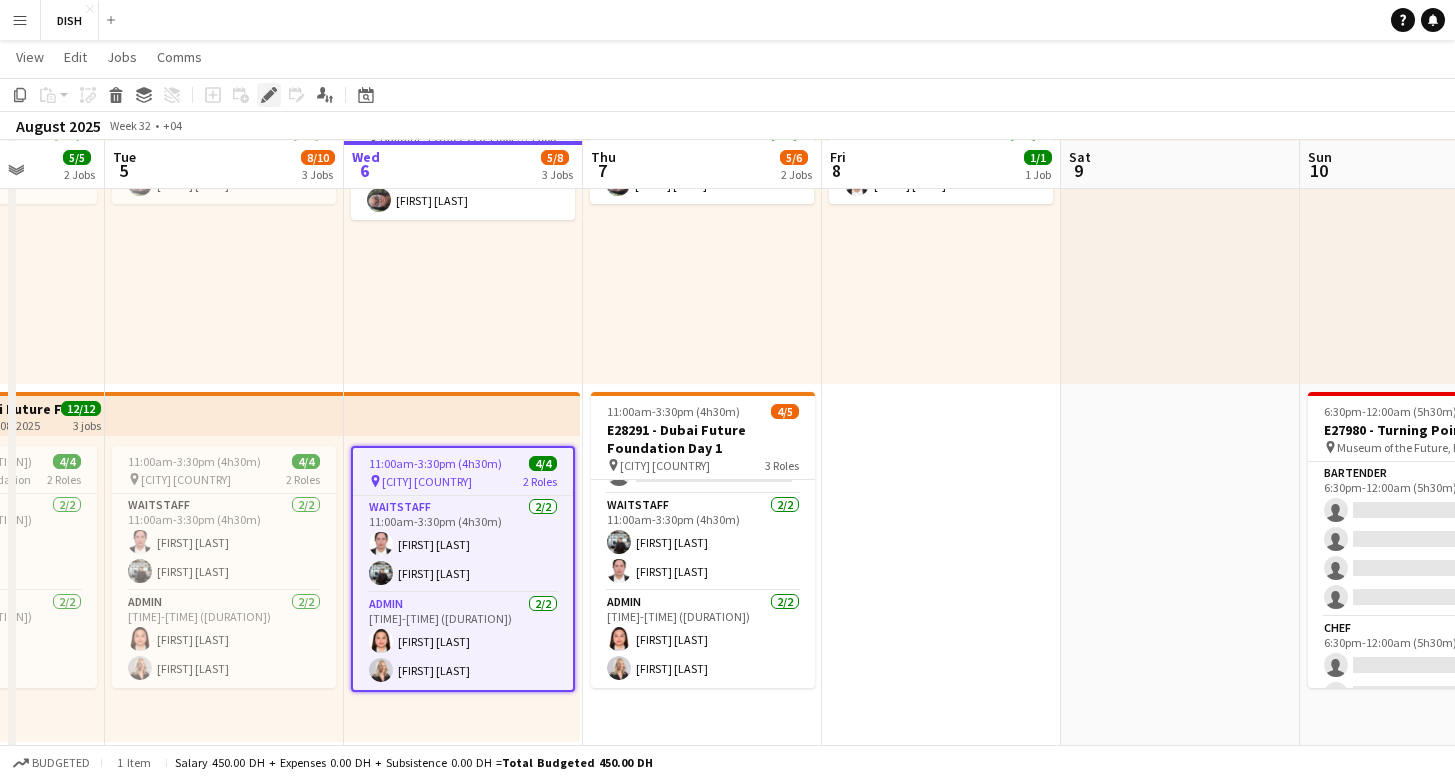 click 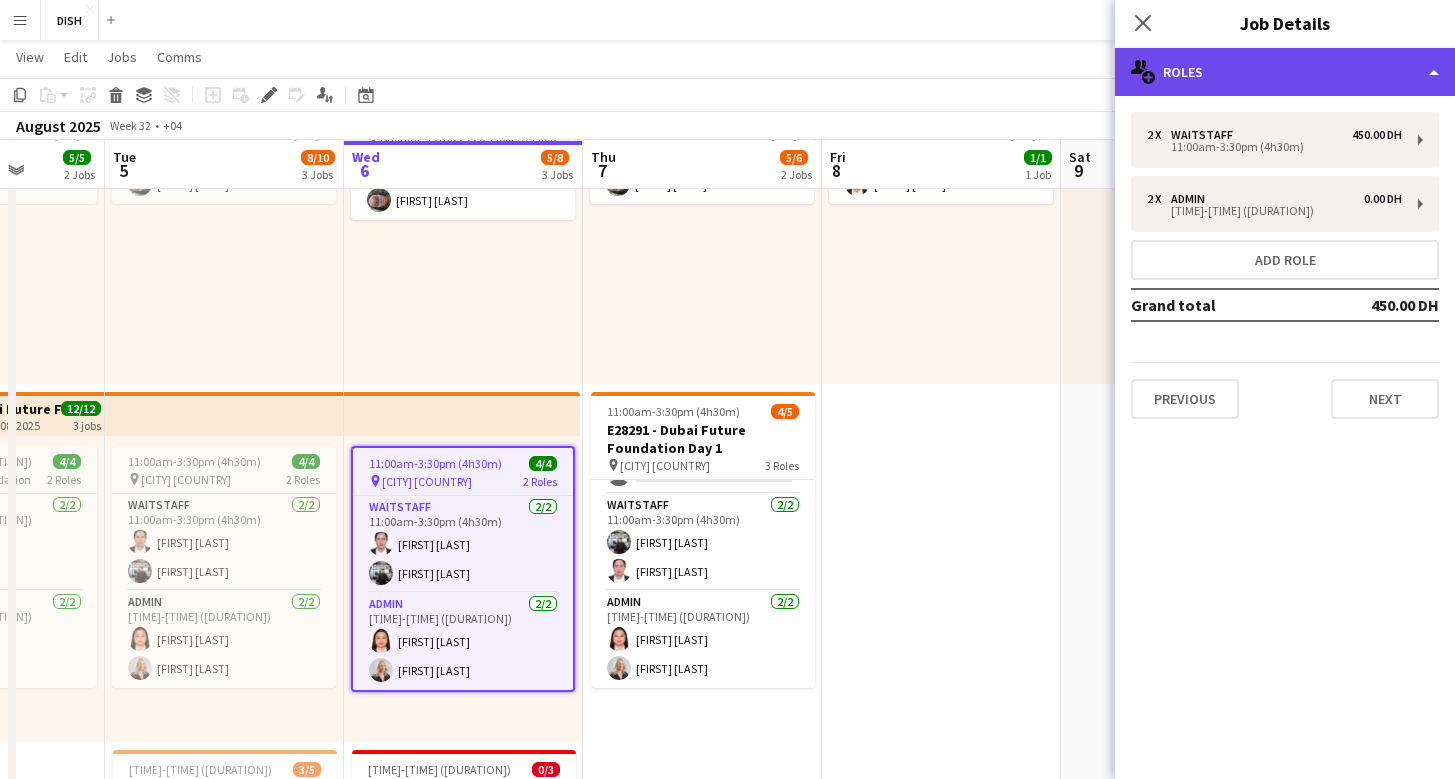 click on "multiple-users-add
Roles" 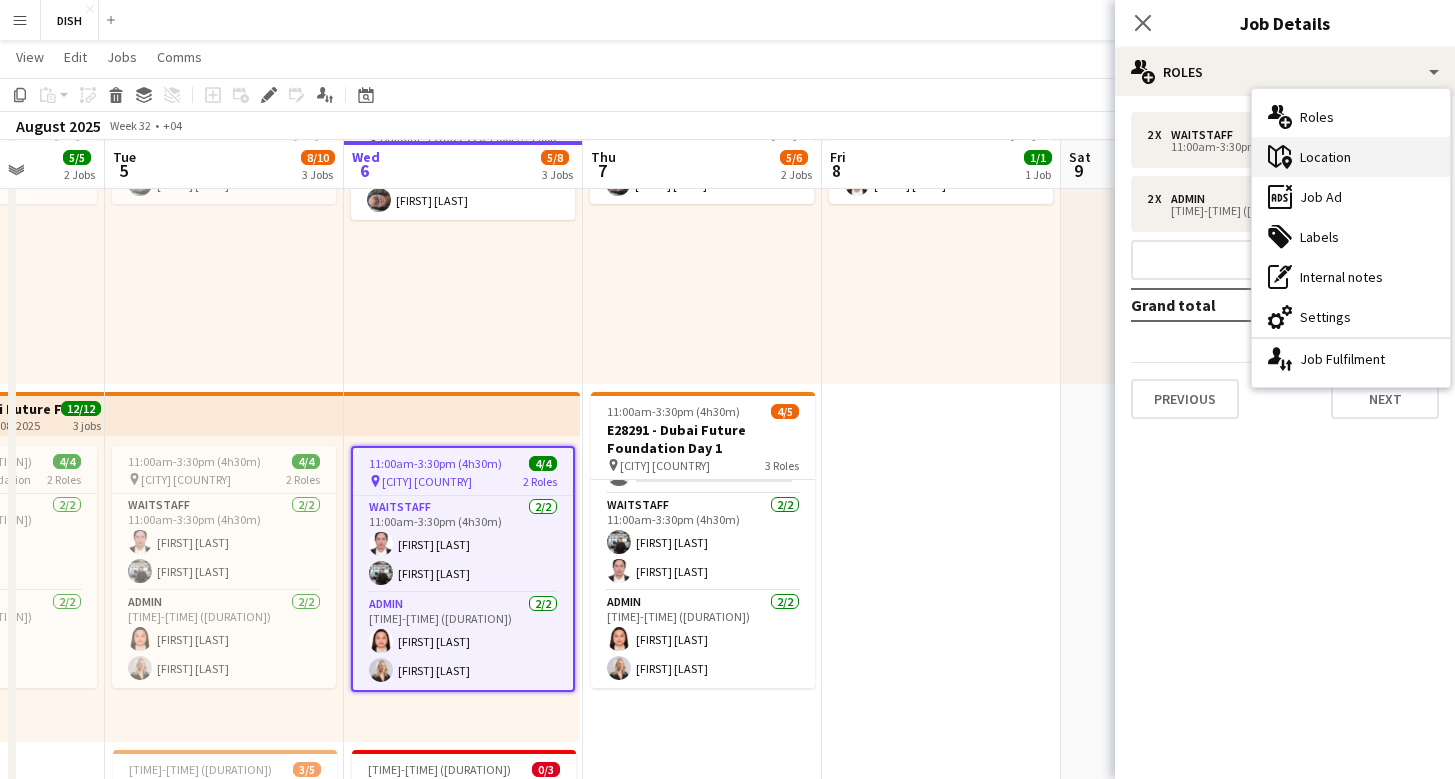 click on "maps-pin-1
Location" at bounding box center [1351, 157] 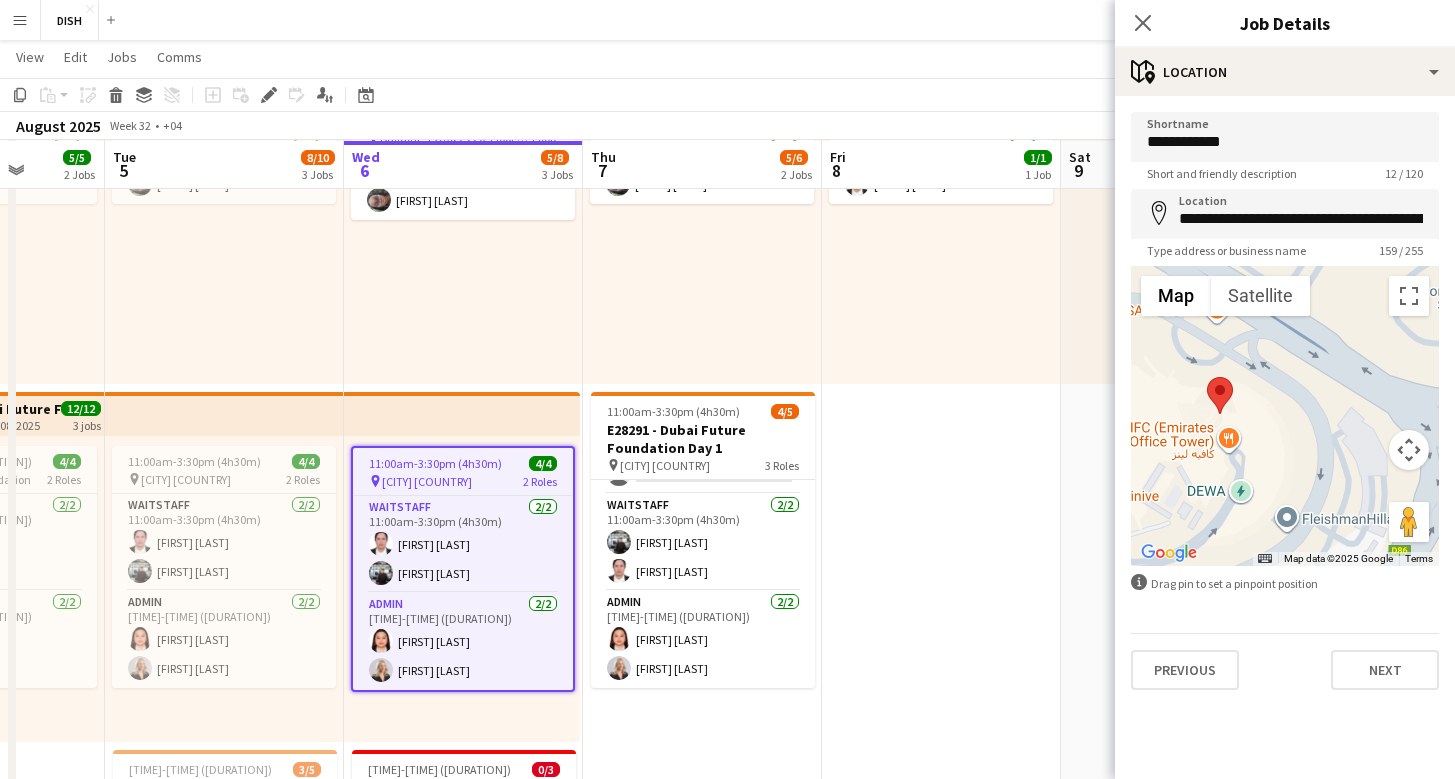 drag, startPoint x: 1276, startPoint y: 481, endPoint x: 1364, endPoint y: 360, distance: 149.61618 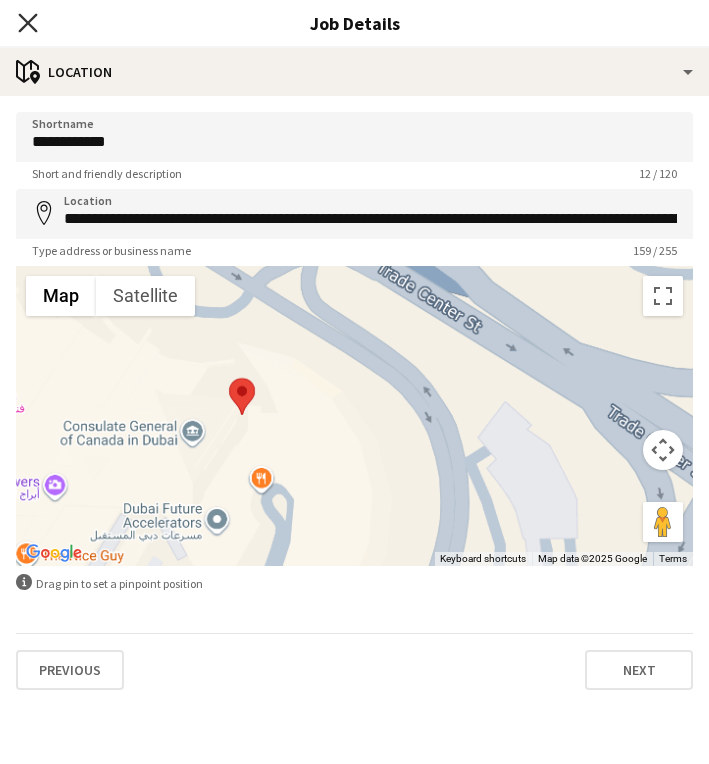 click 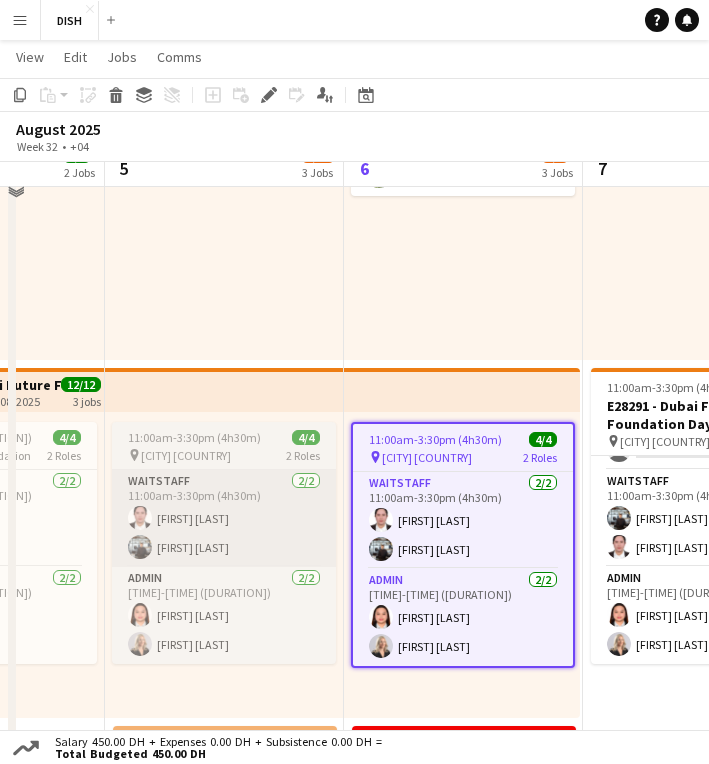 scroll, scrollTop: 233, scrollLeft: 0, axis: vertical 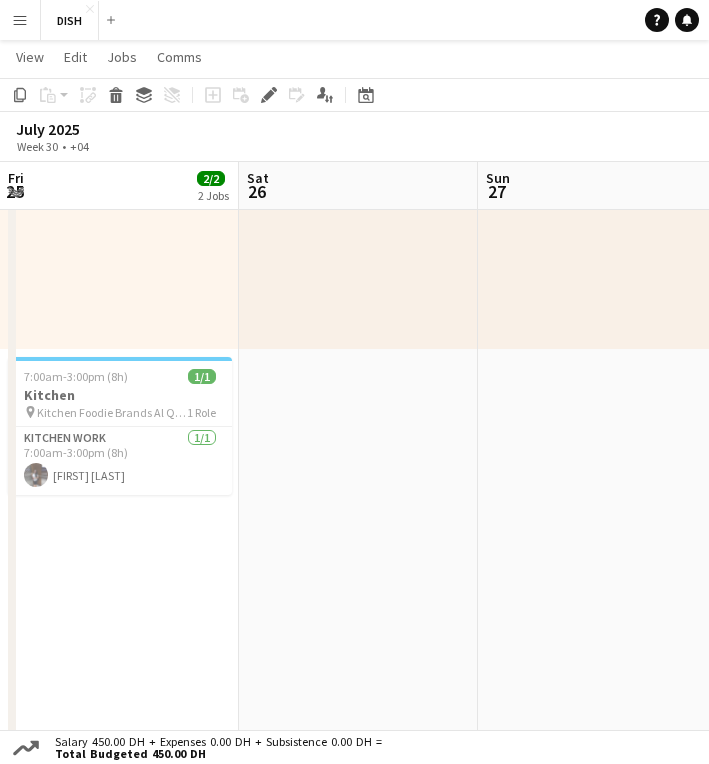 click on "Menu" at bounding box center (20, 20) 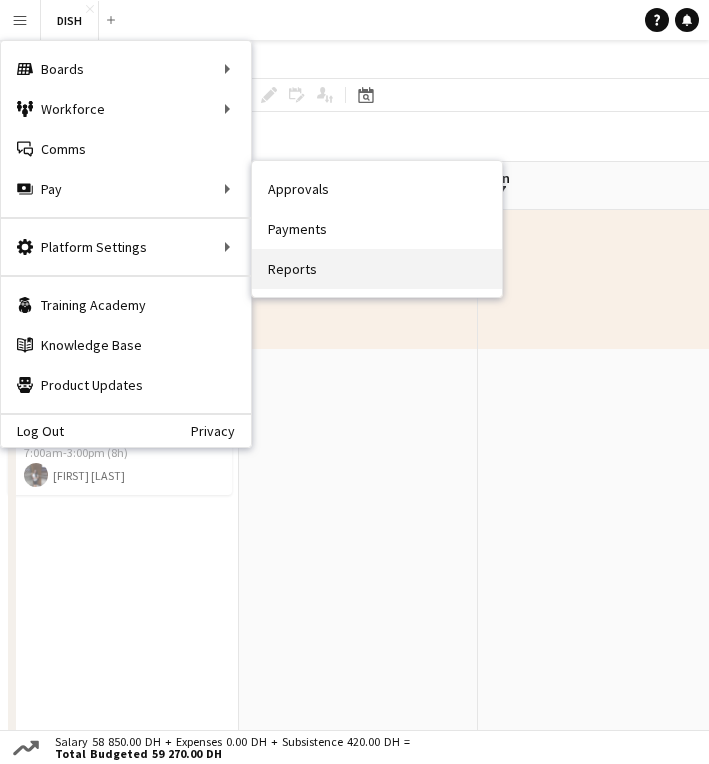 click on "Reports" at bounding box center (377, 269) 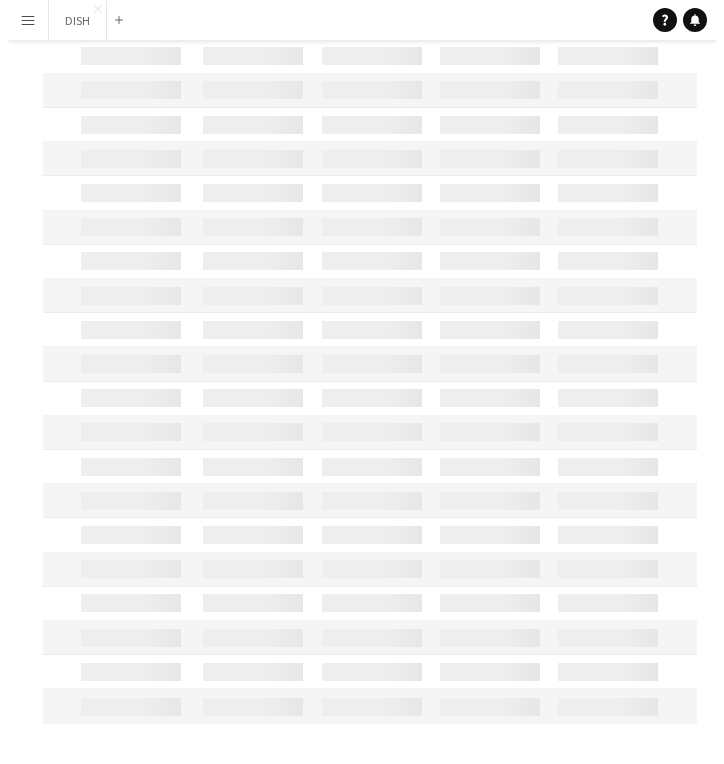 scroll, scrollTop: 0, scrollLeft: 0, axis: both 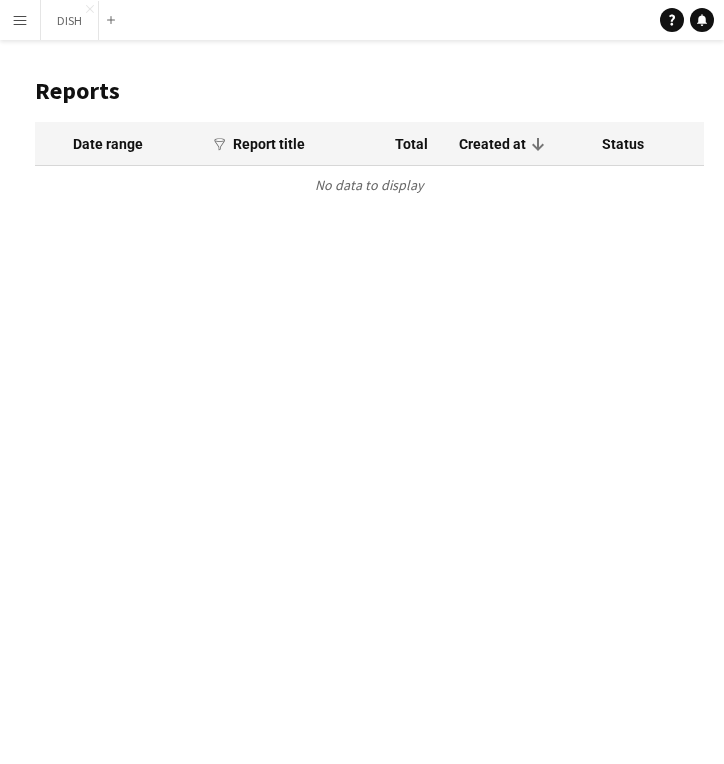 click on "Menu" at bounding box center [20, 20] 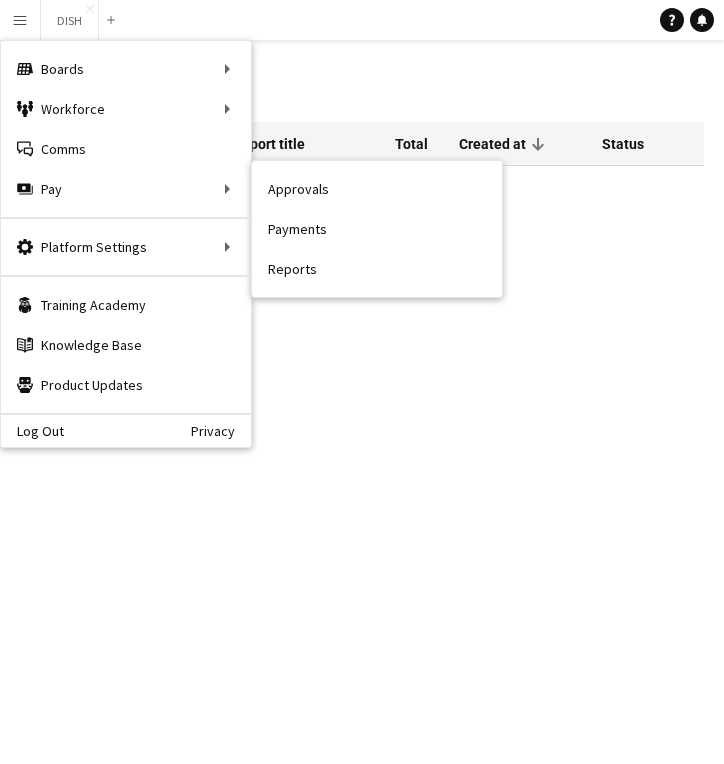 click on "Approvals" at bounding box center [377, 189] 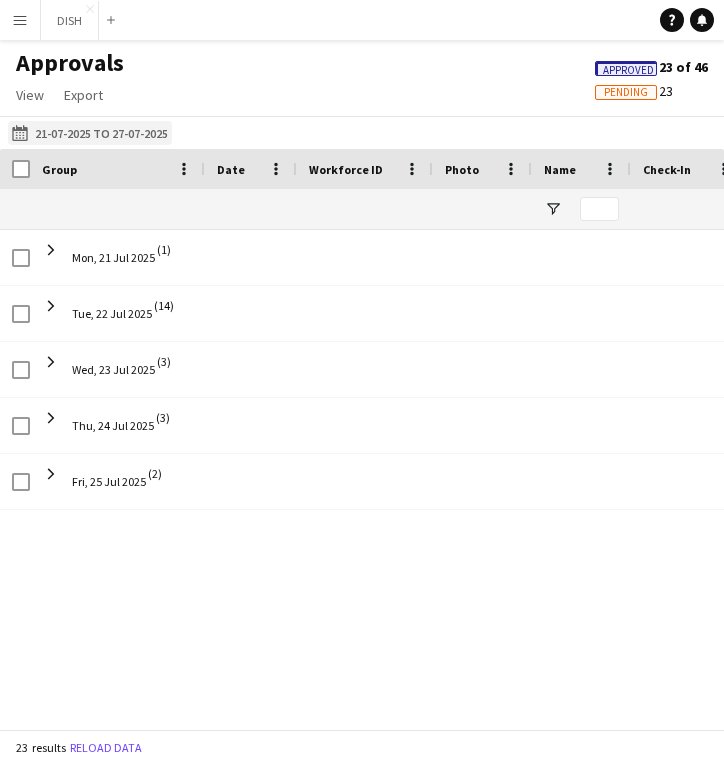 click on "[DATE] to [DATE]
[DATE] to [DATE]" 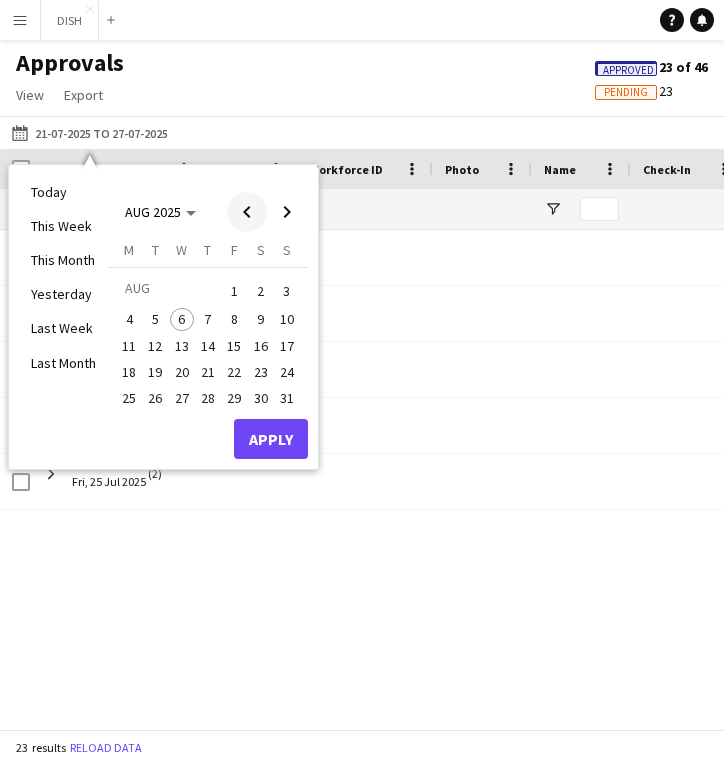 click at bounding box center [247, 212] 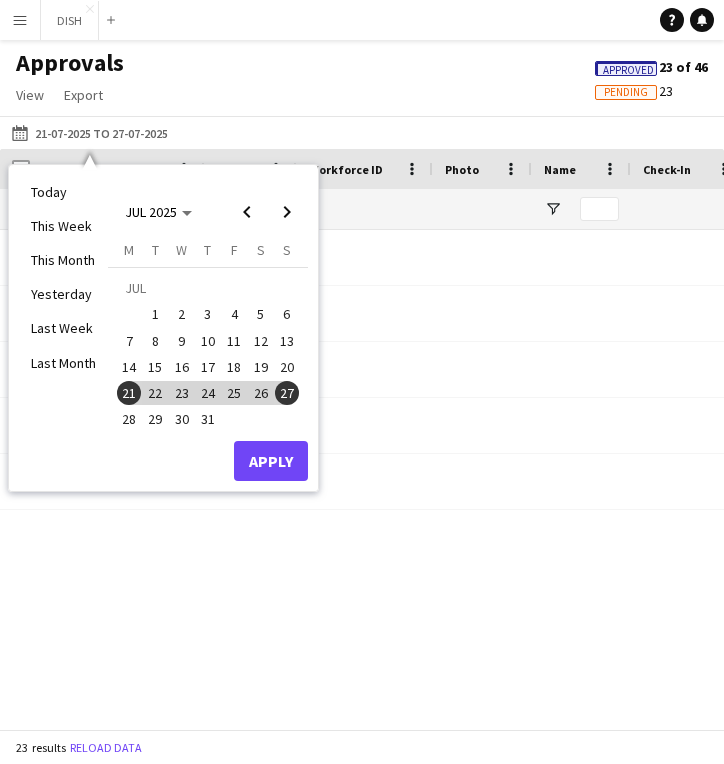 click on "28" at bounding box center (129, 420) 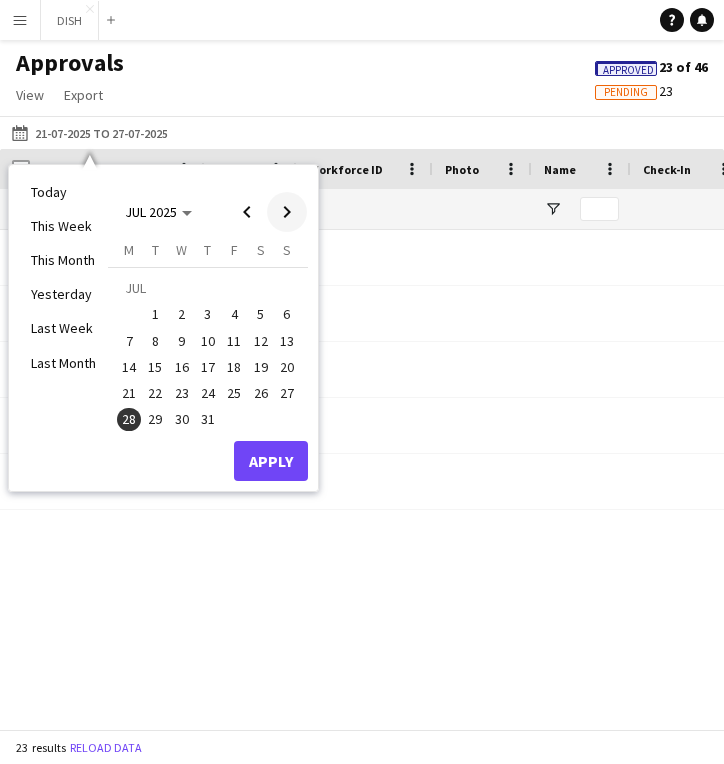 click at bounding box center (287, 212) 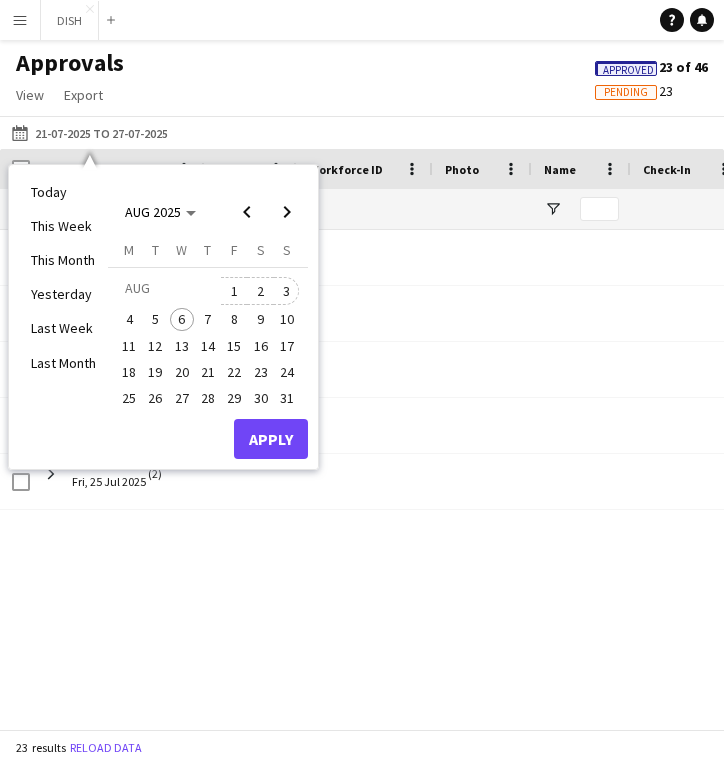 click on "3" at bounding box center [287, 291] 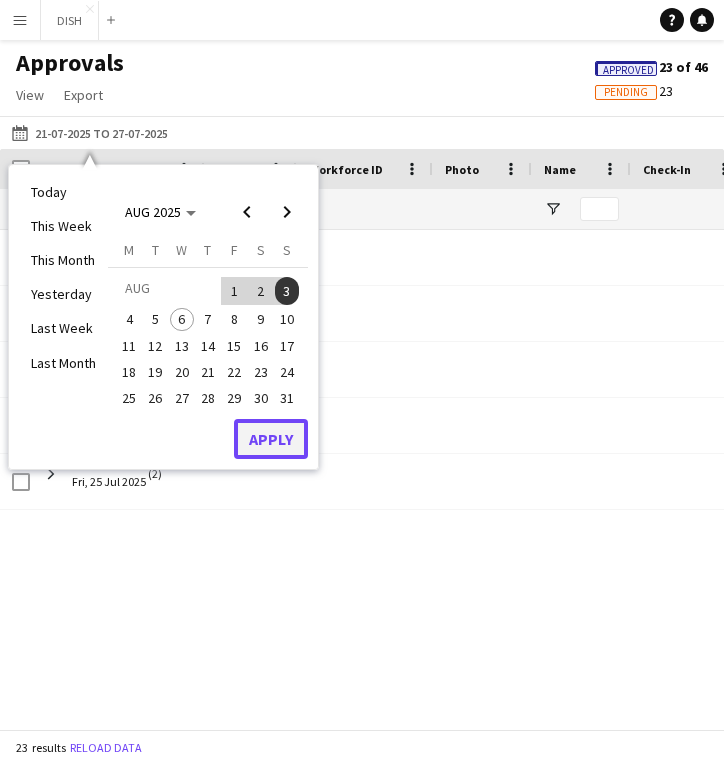 click on "Apply" at bounding box center [271, 439] 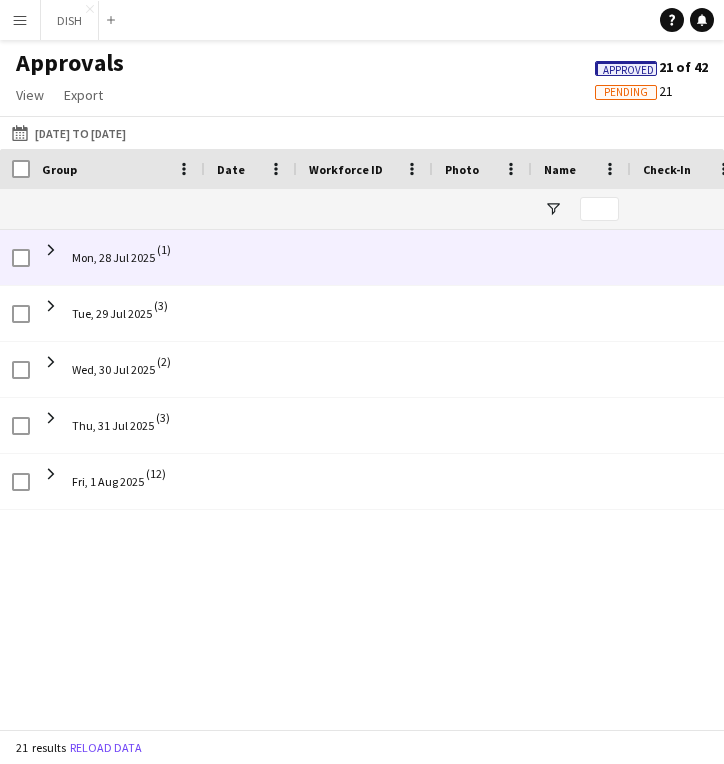 click at bounding box center [51, 250] 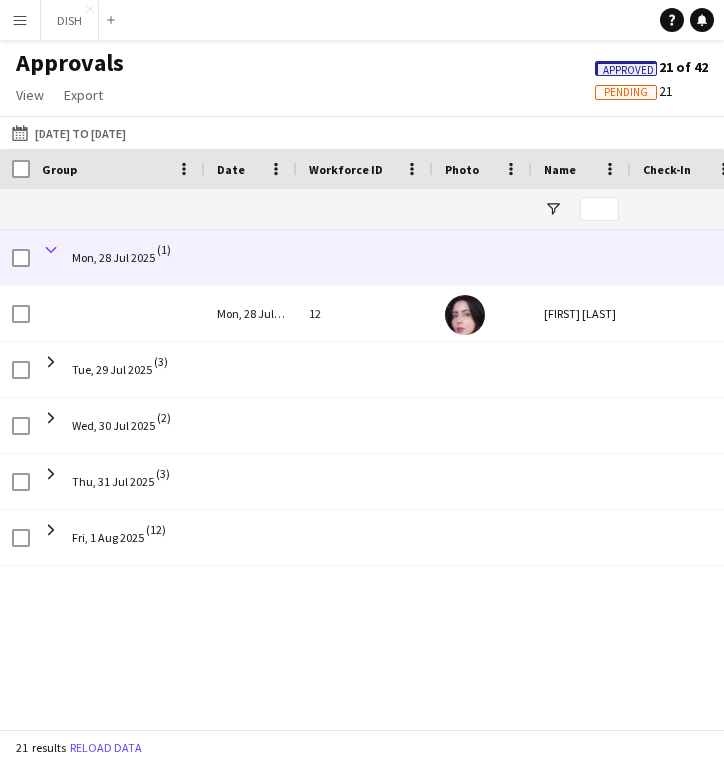 click at bounding box center [51, 250] 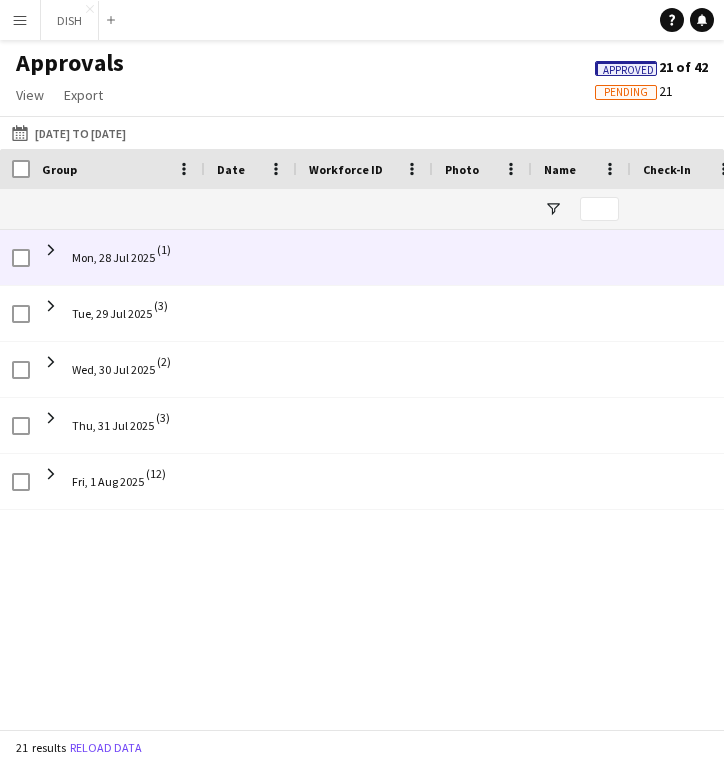 click at bounding box center (51, 250) 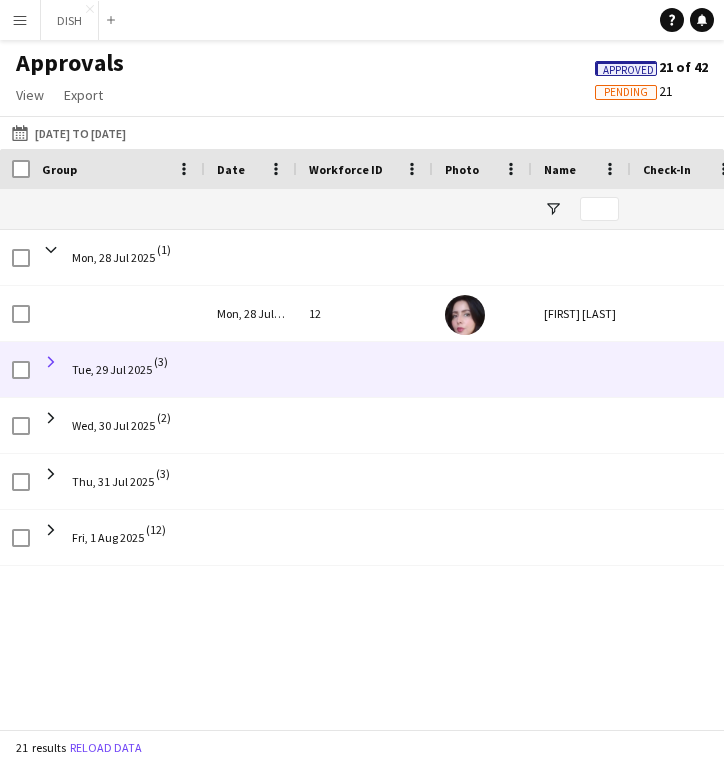 click at bounding box center [51, 362] 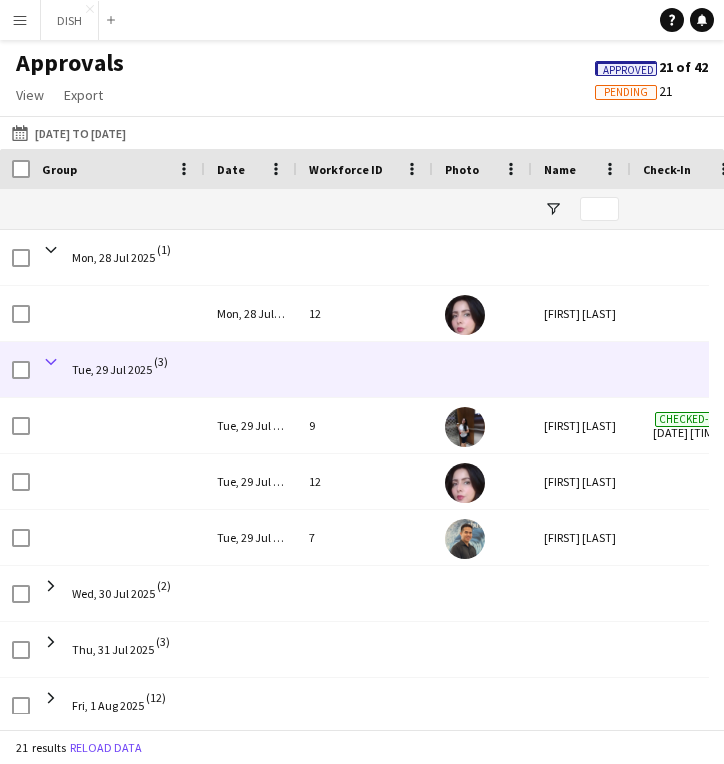 click at bounding box center (51, 362) 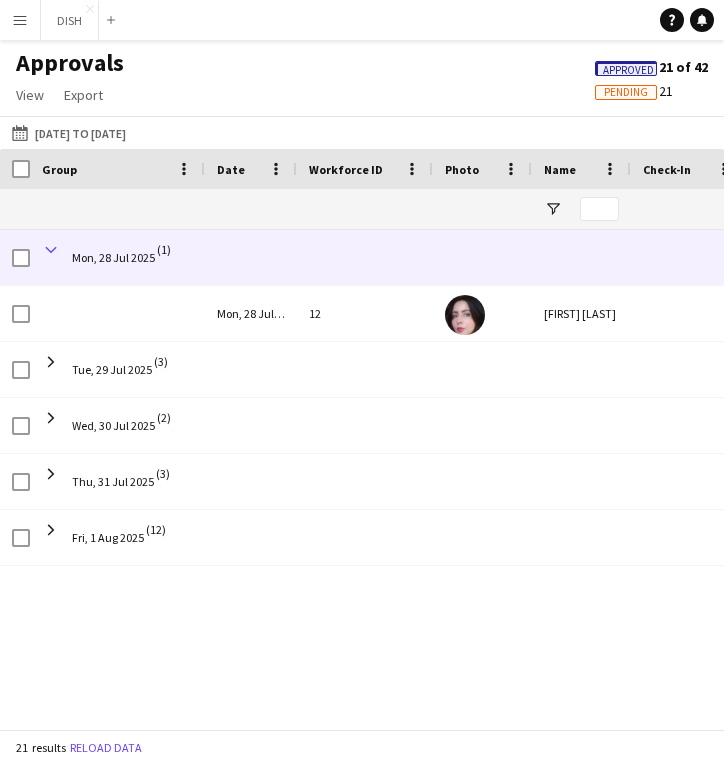 click at bounding box center [51, 250] 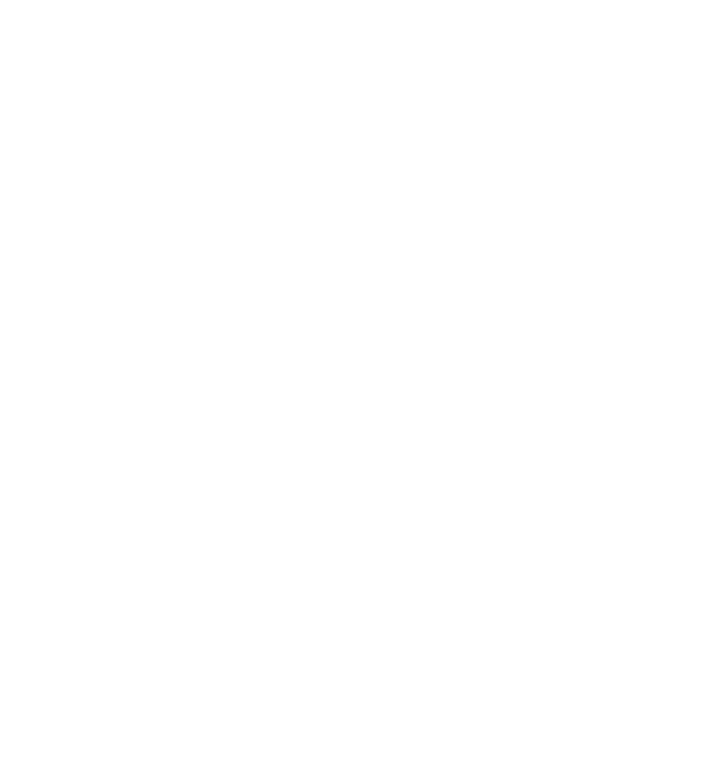 scroll, scrollTop: 0, scrollLeft: 0, axis: both 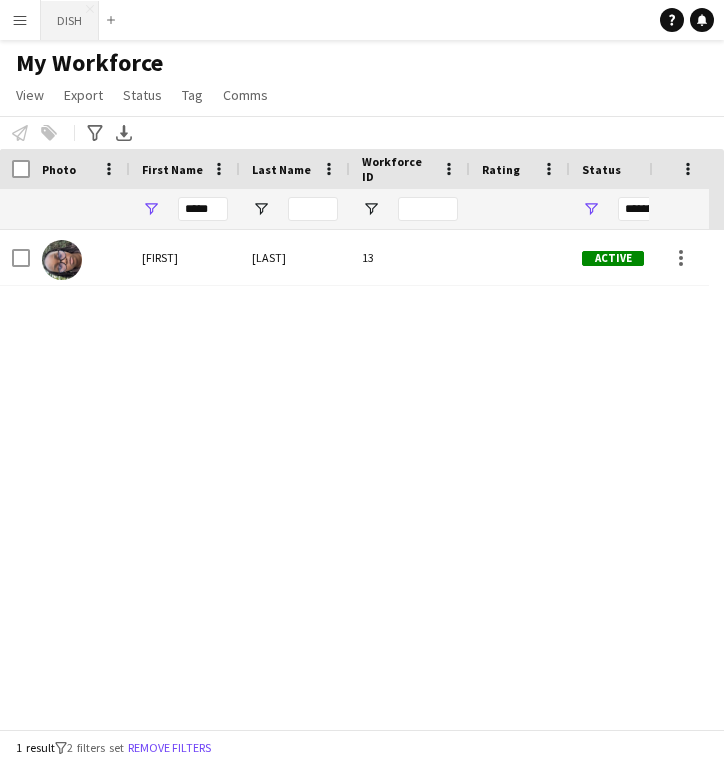 click on "DISH
Close" at bounding box center (70, 20) 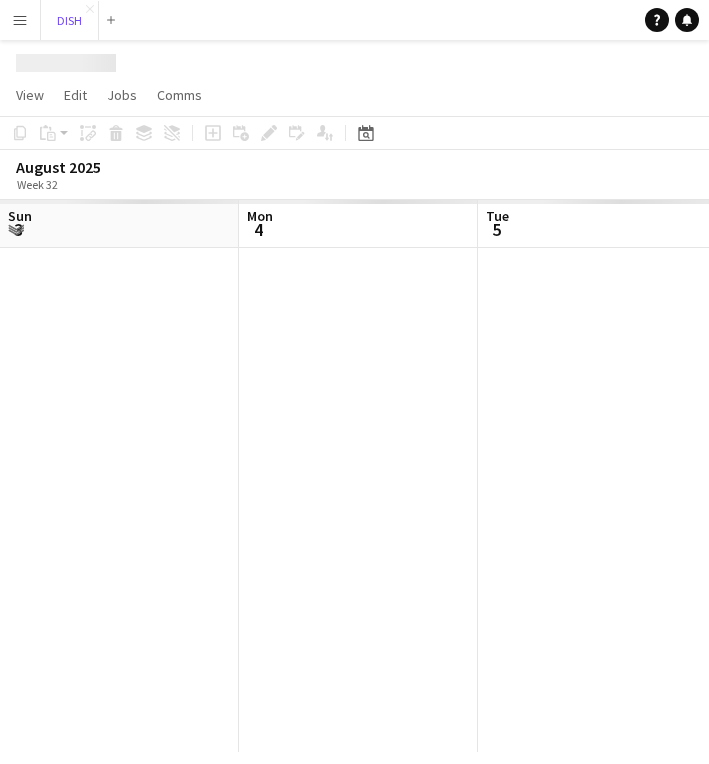 scroll, scrollTop: 0, scrollLeft: 478, axis: horizontal 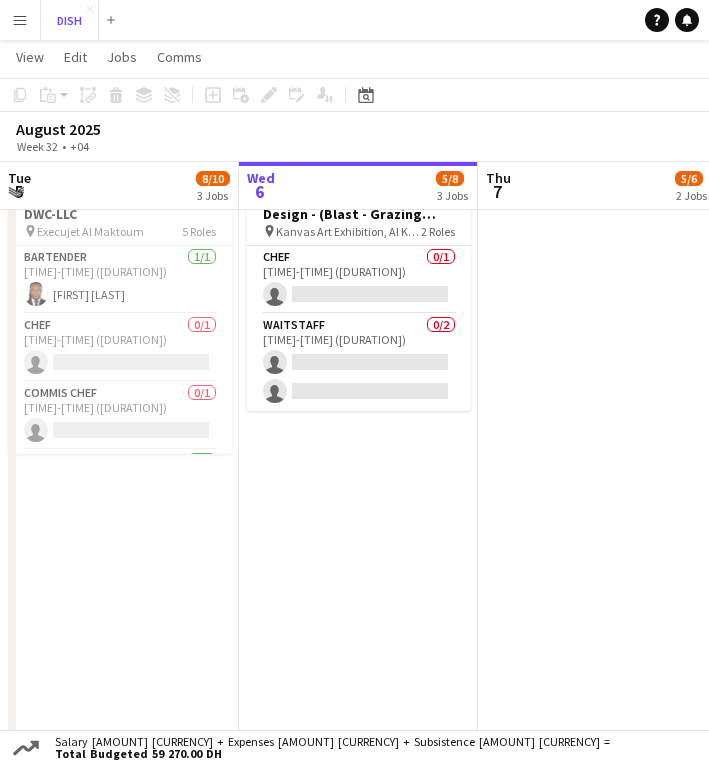 type 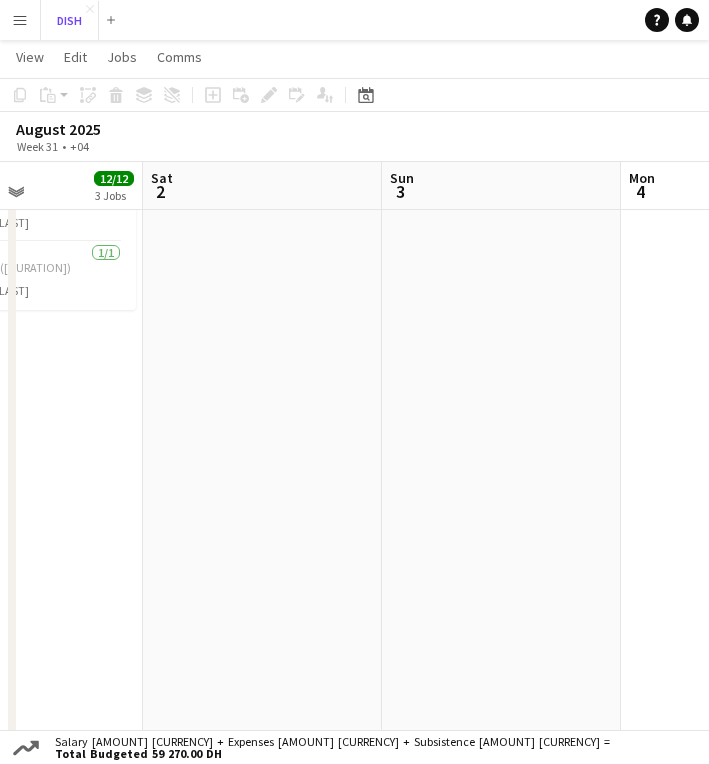 scroll, scrollTop: 0, scrollLeft: 478, axis: horizontal 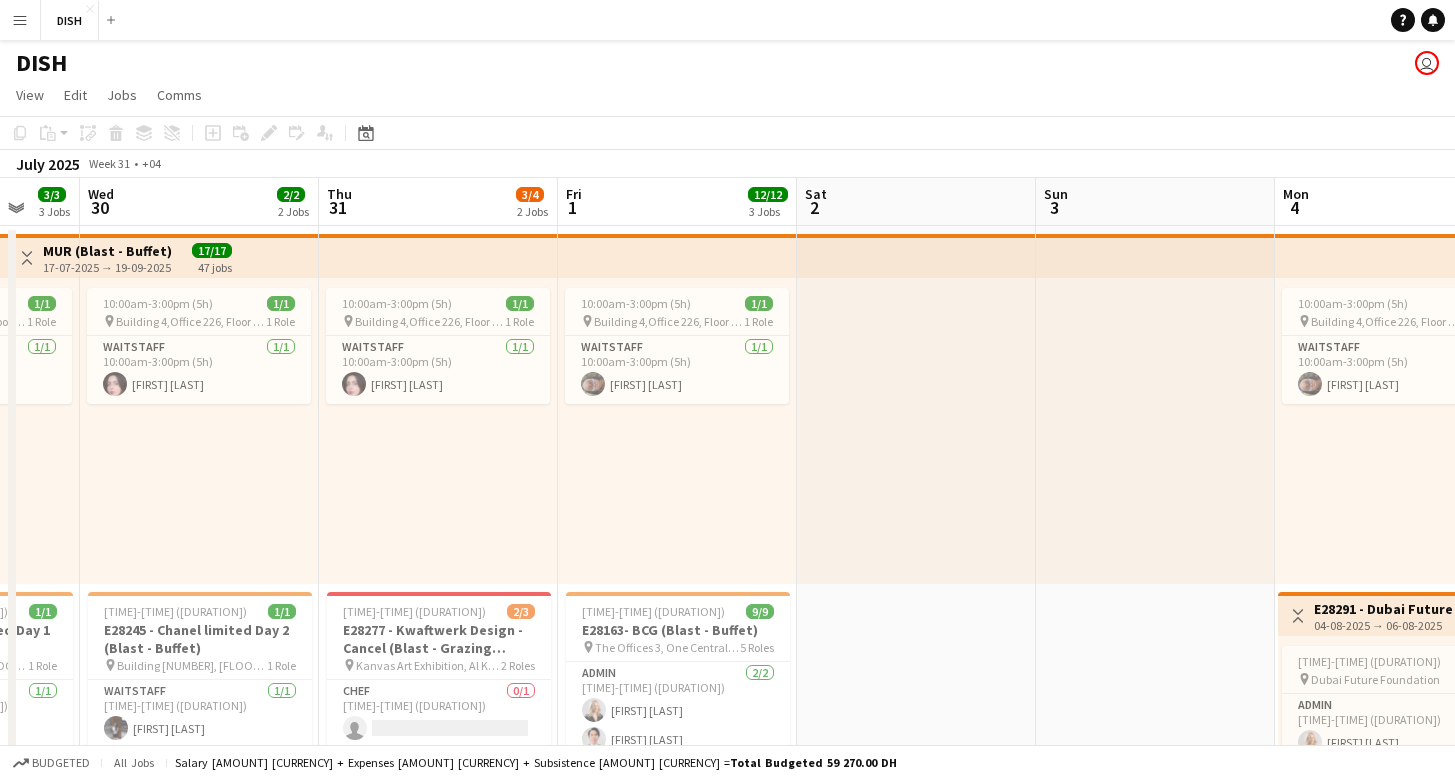 click on "Menu" at bounding box center (20, 20) 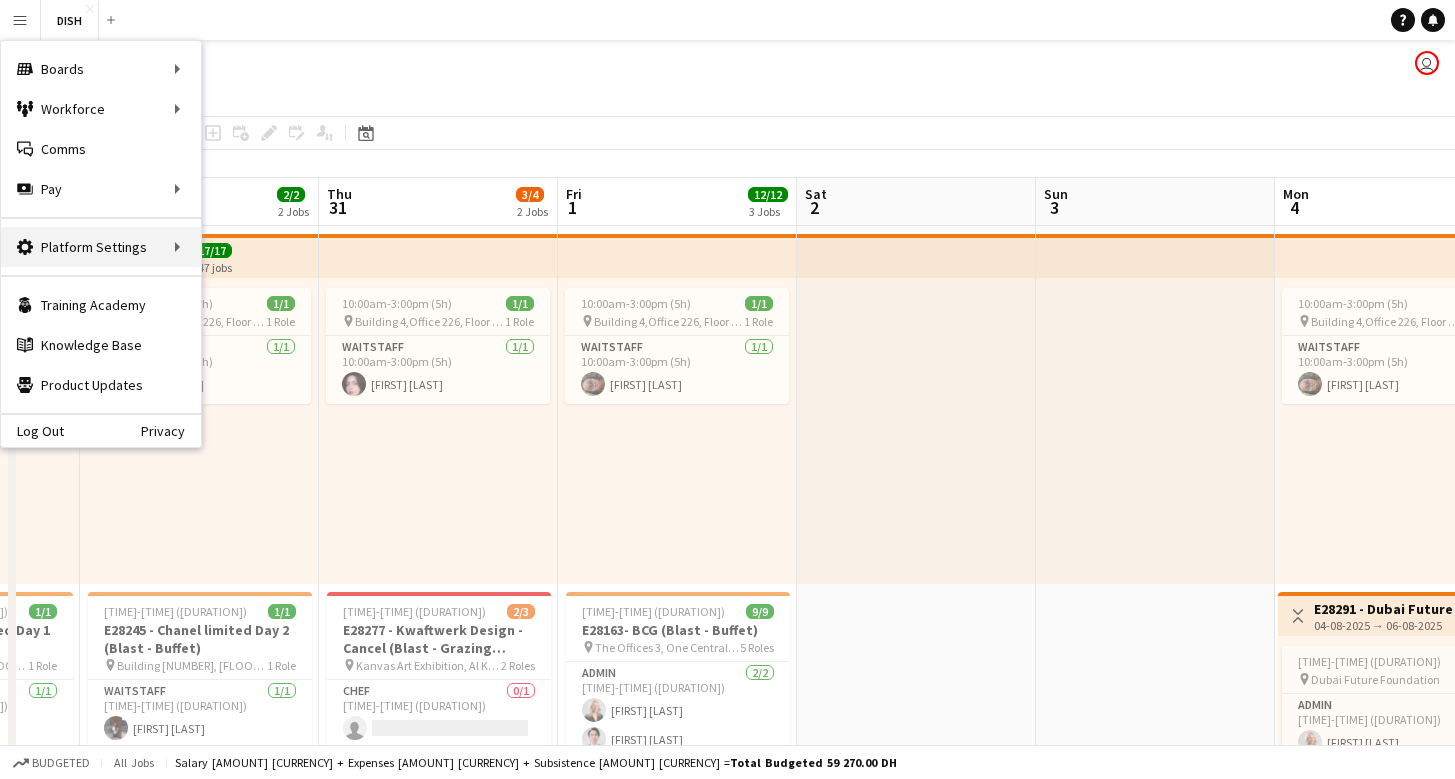 click on "Platform Settings
Platform Settings" at bounding box center [101, 247] 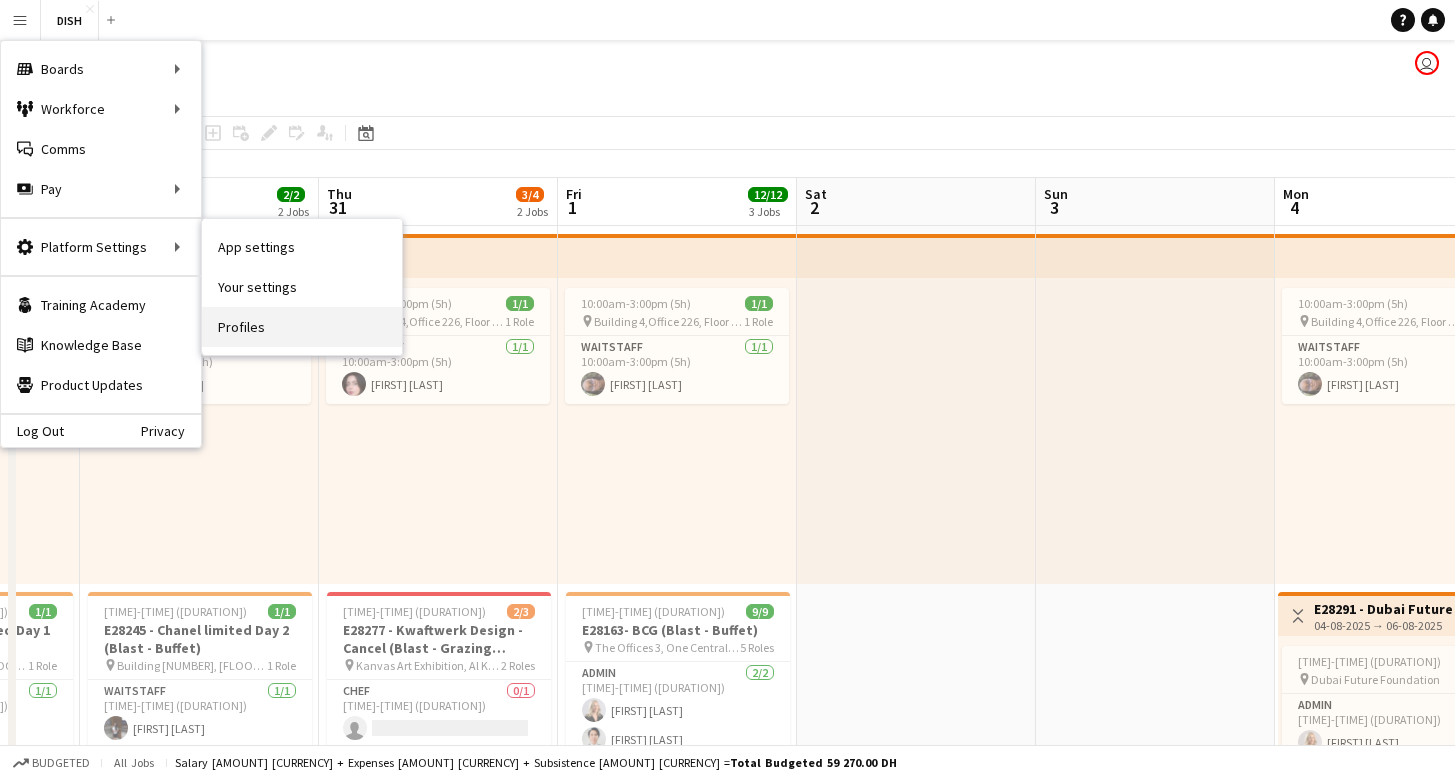 click on "Profiles" at bounding box center [302, 327] 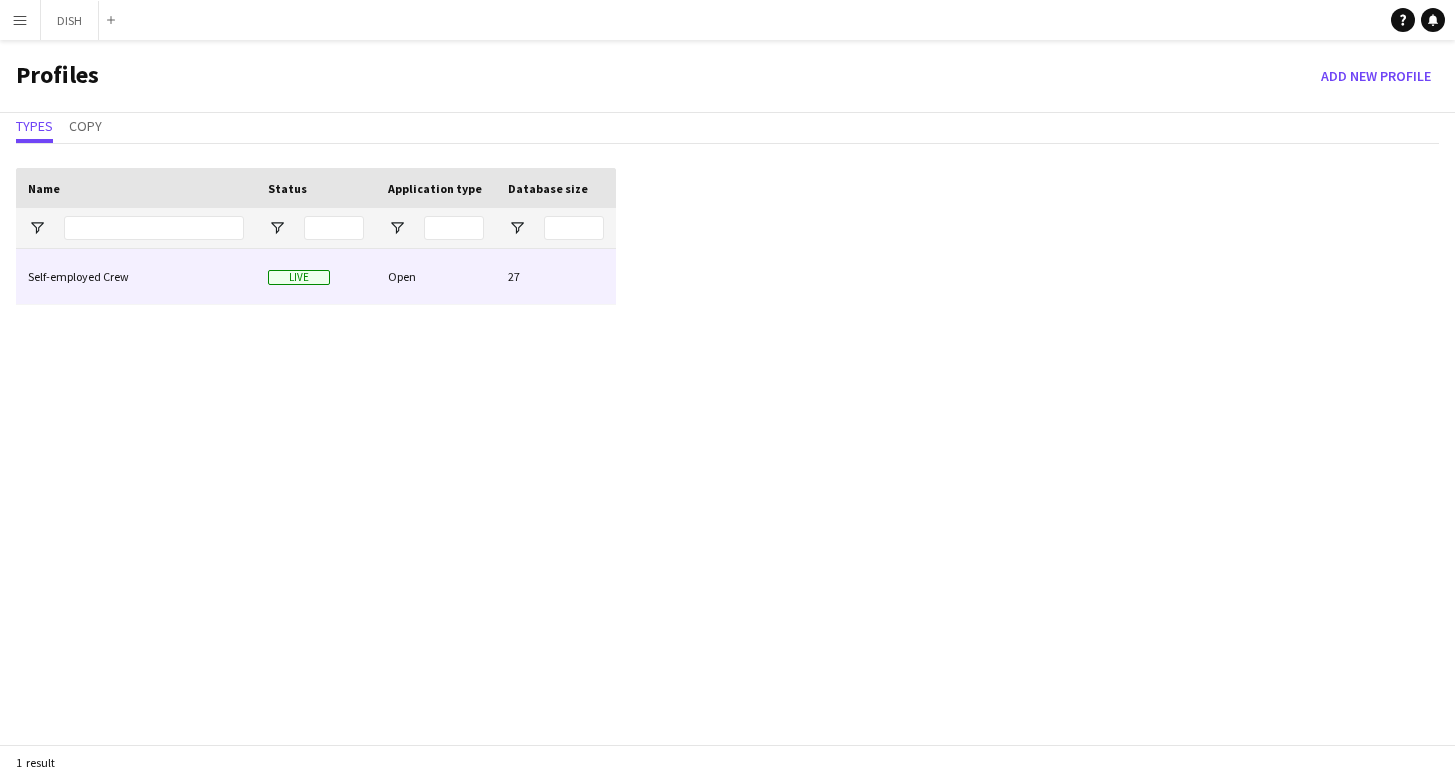 click on "Self-employed Crew" 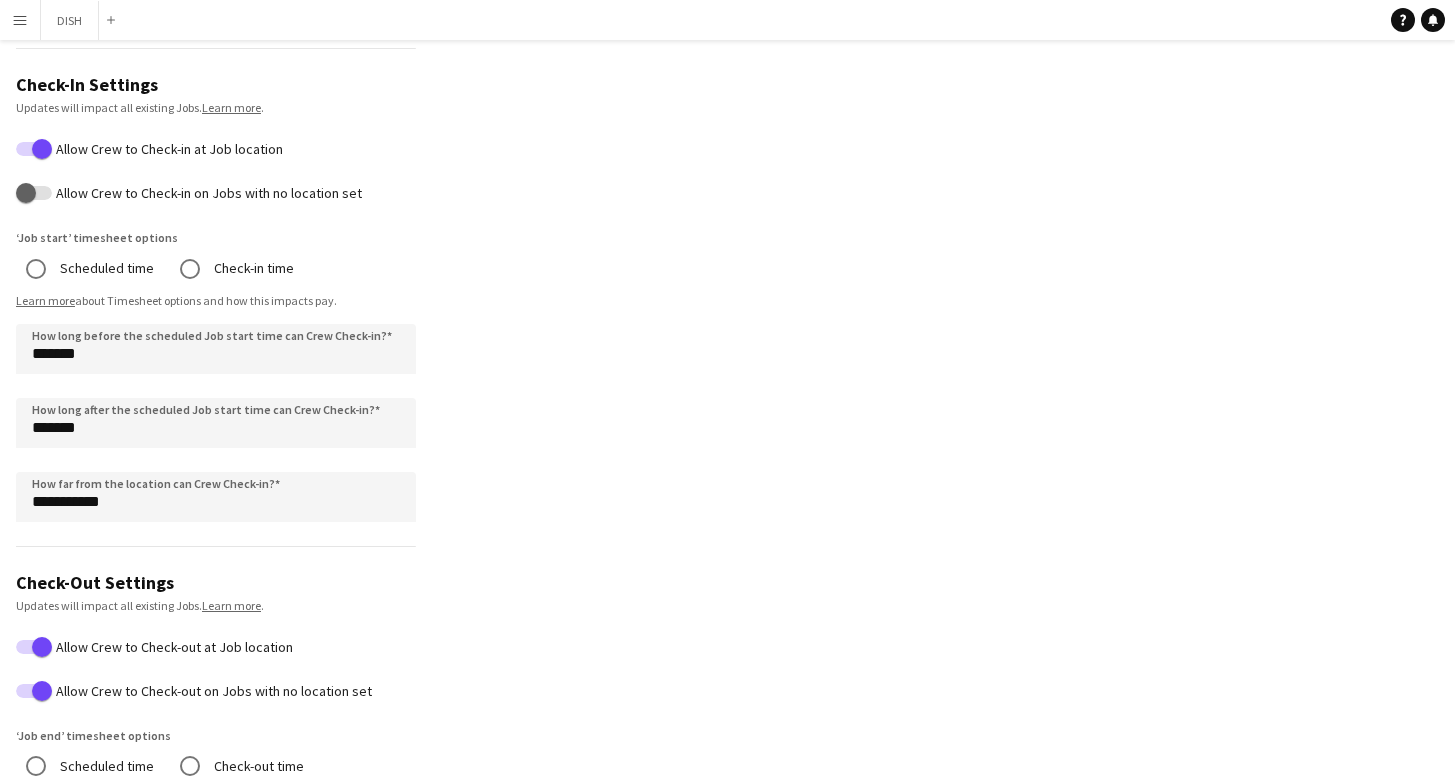 scroll, scrollTop: 981, scrollLeft: 0, axis: vertical 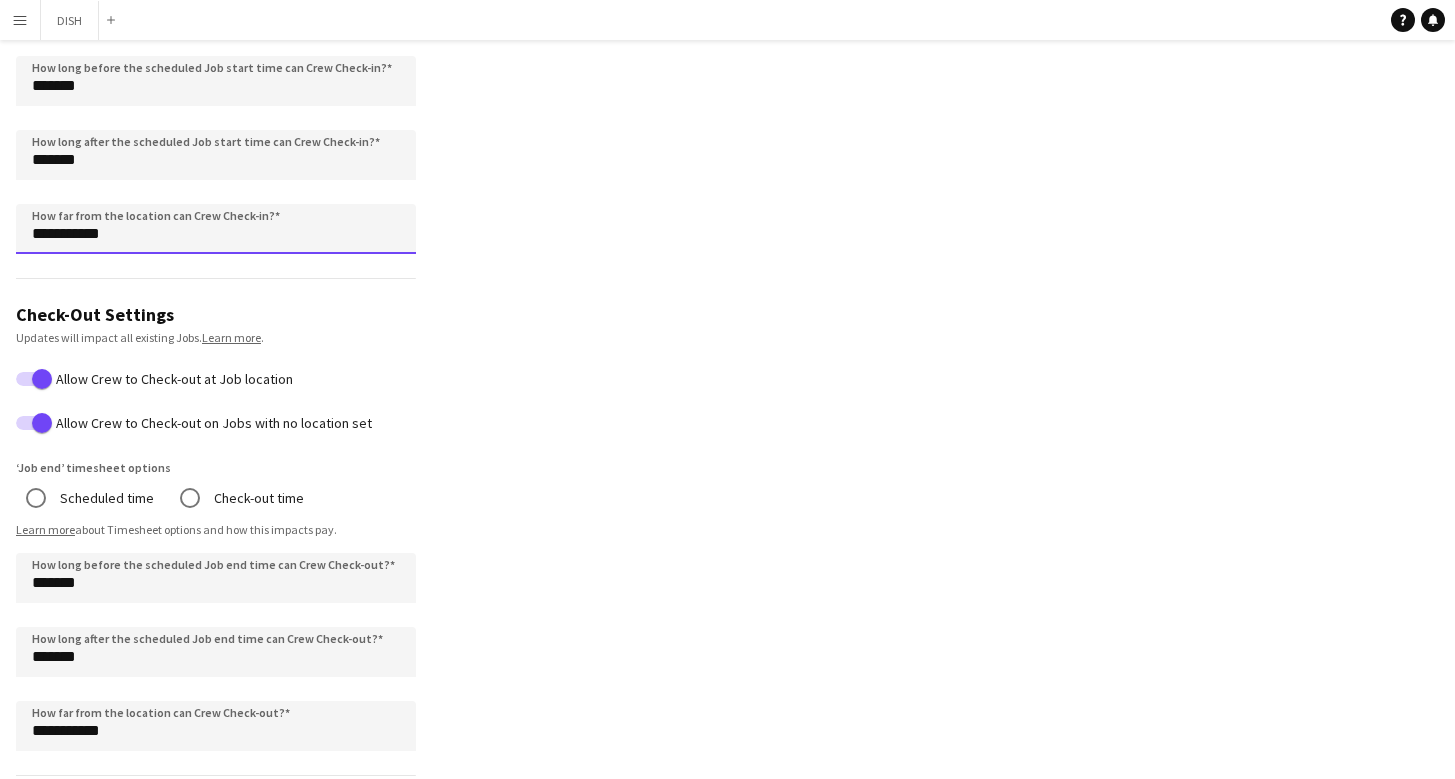 click on "**********" at bounding box center (216, 229) 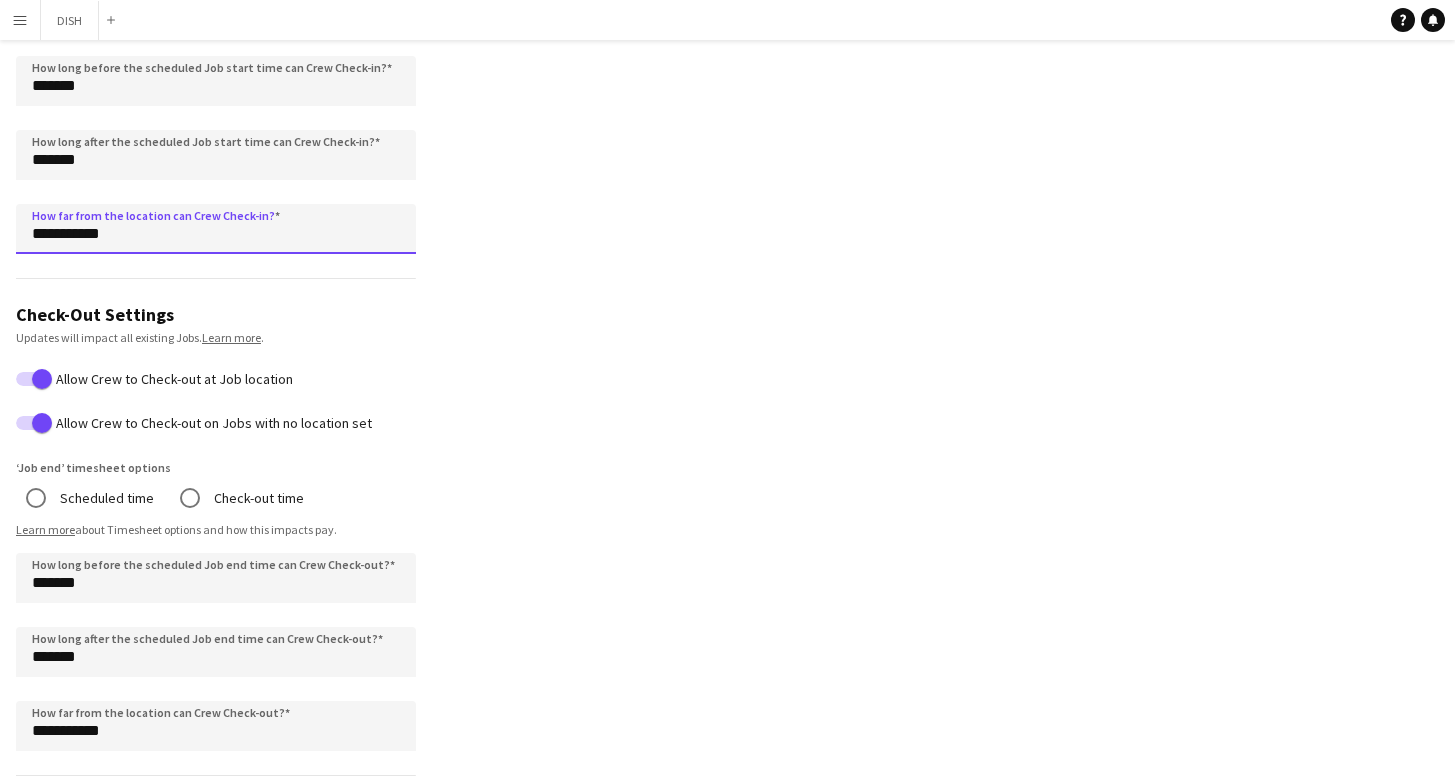 click on "**********" at bounding box center [216, 229] 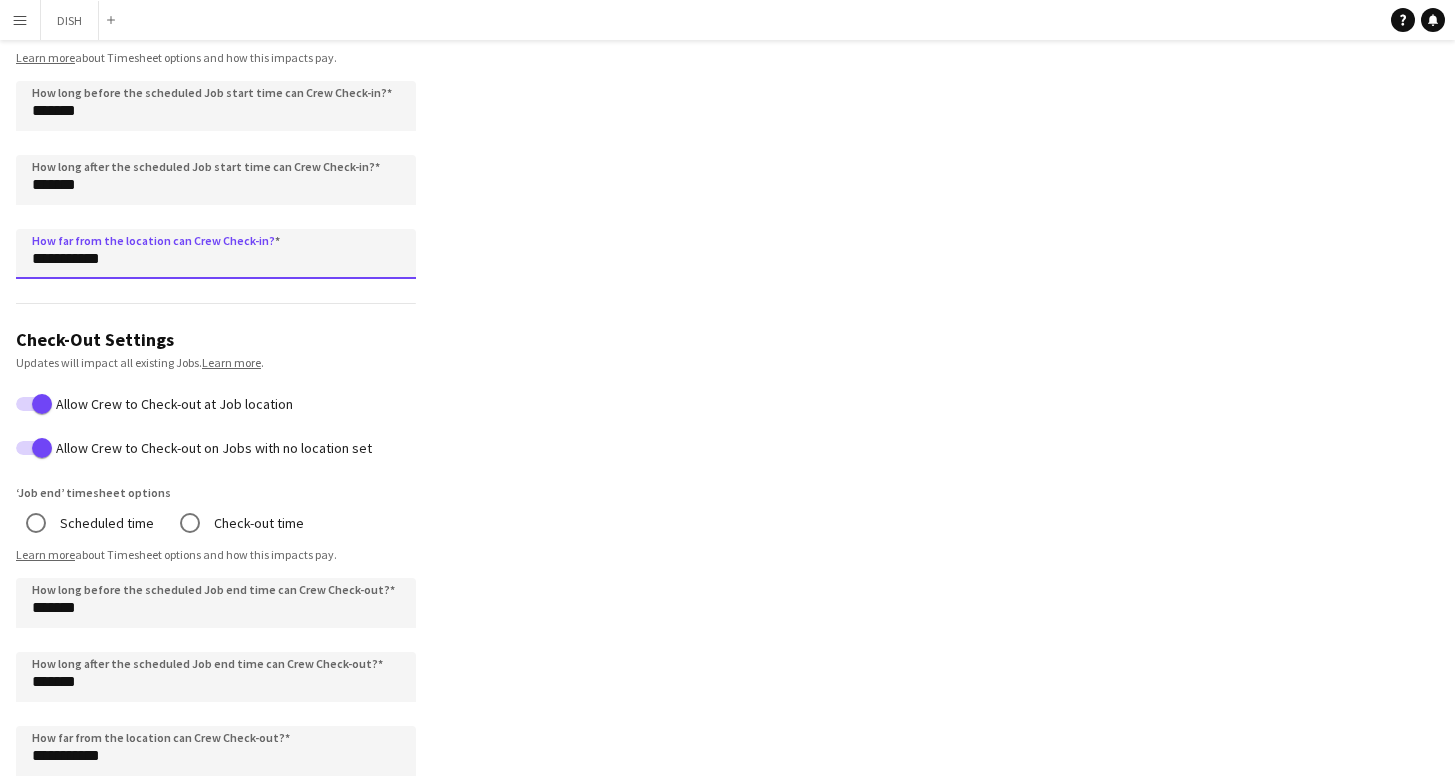 scroll, scrollTop: 1253, scrollLeft: 0, axis: vertical 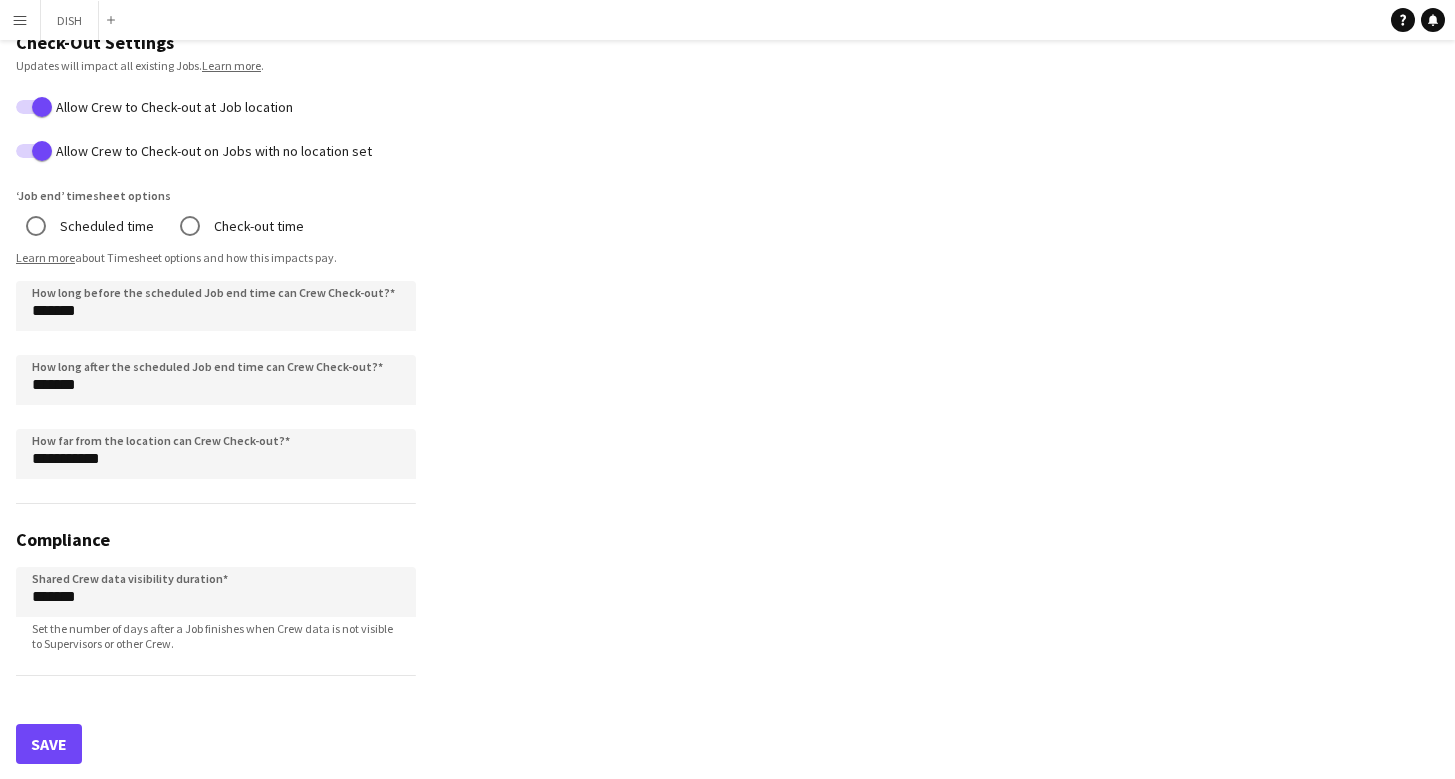type on "**********" 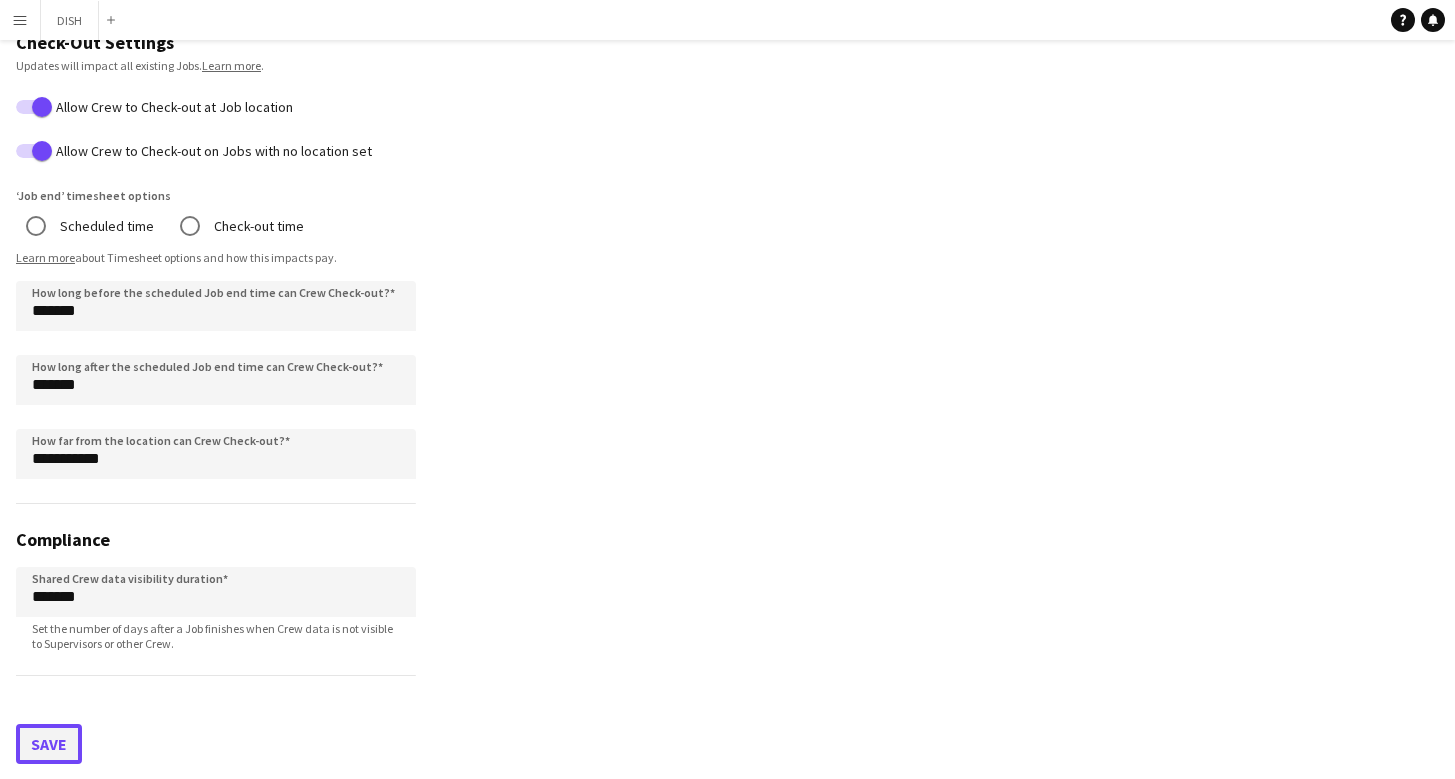click on "Save" at bounding box center [49, 744] 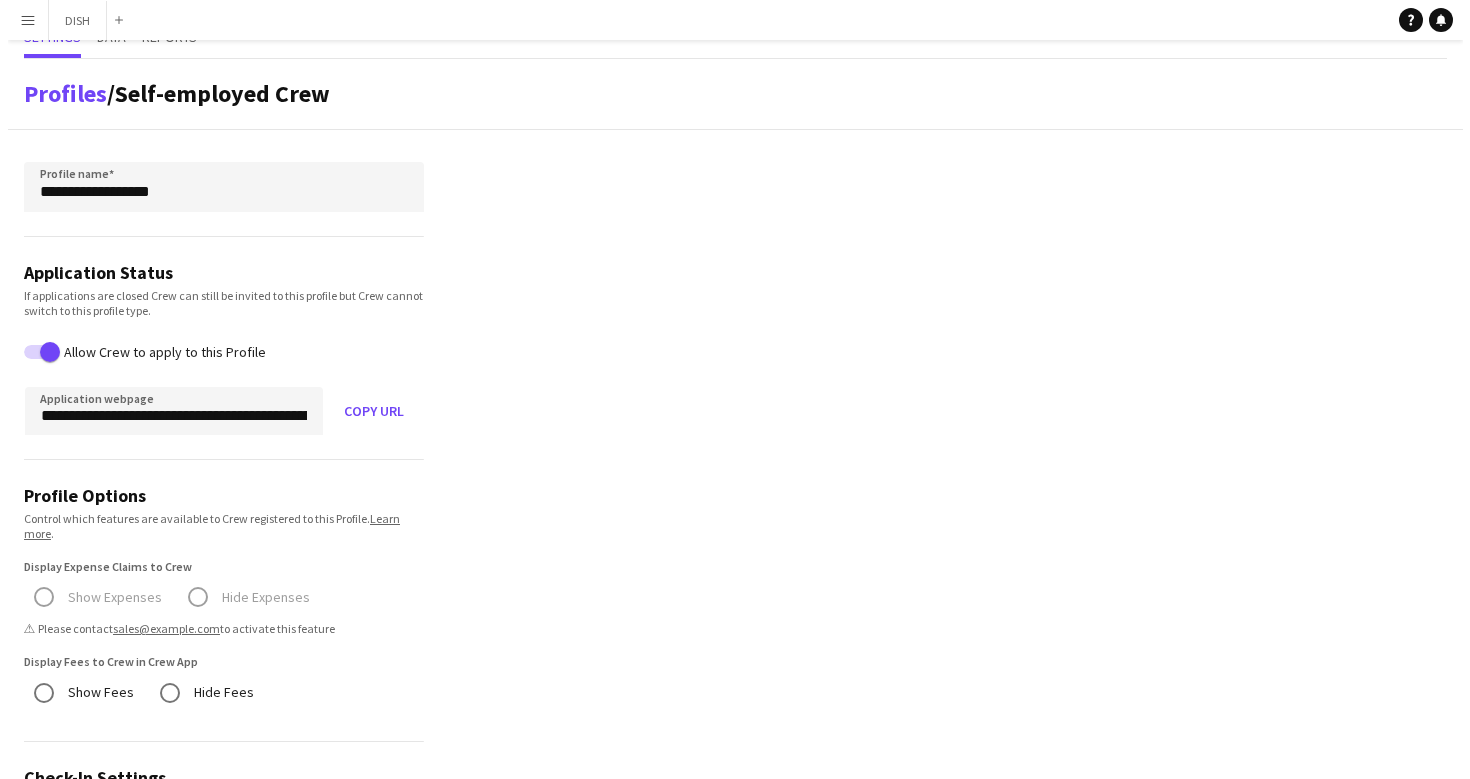 scroll, scrollTop: 0, scrollLeft: 0, axis: both 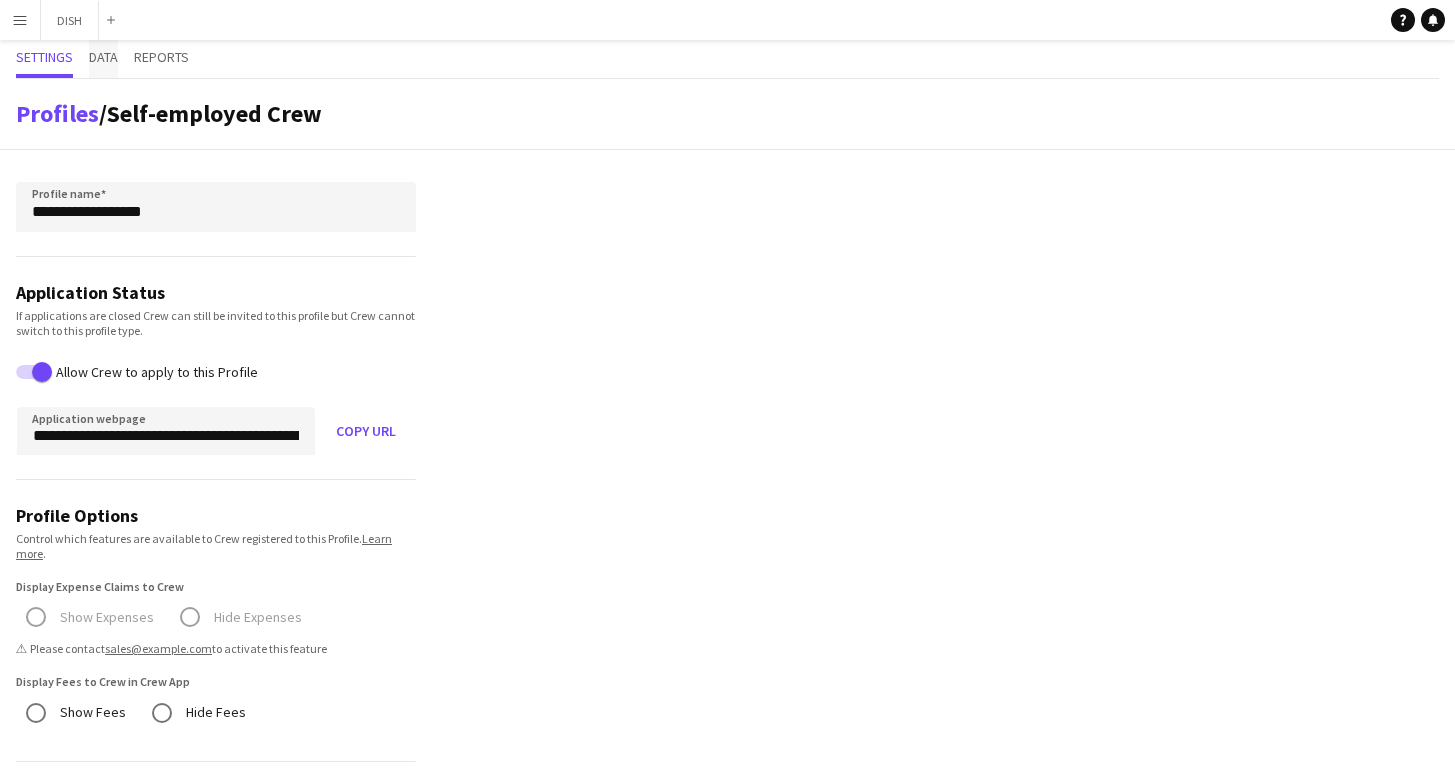 click on "Data" at bounding box center (103, 57) 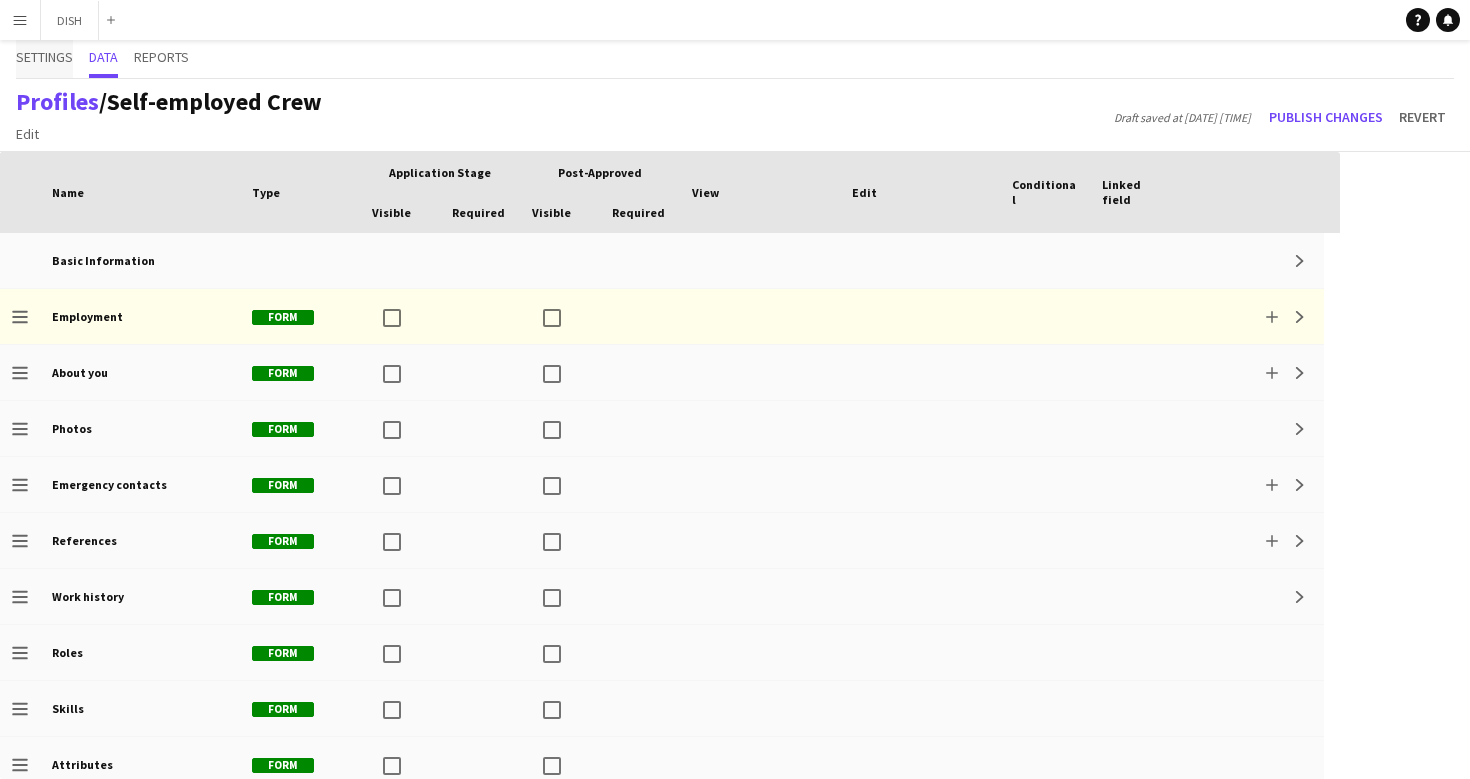 click on "Settings" at bounding box center [44, 57] 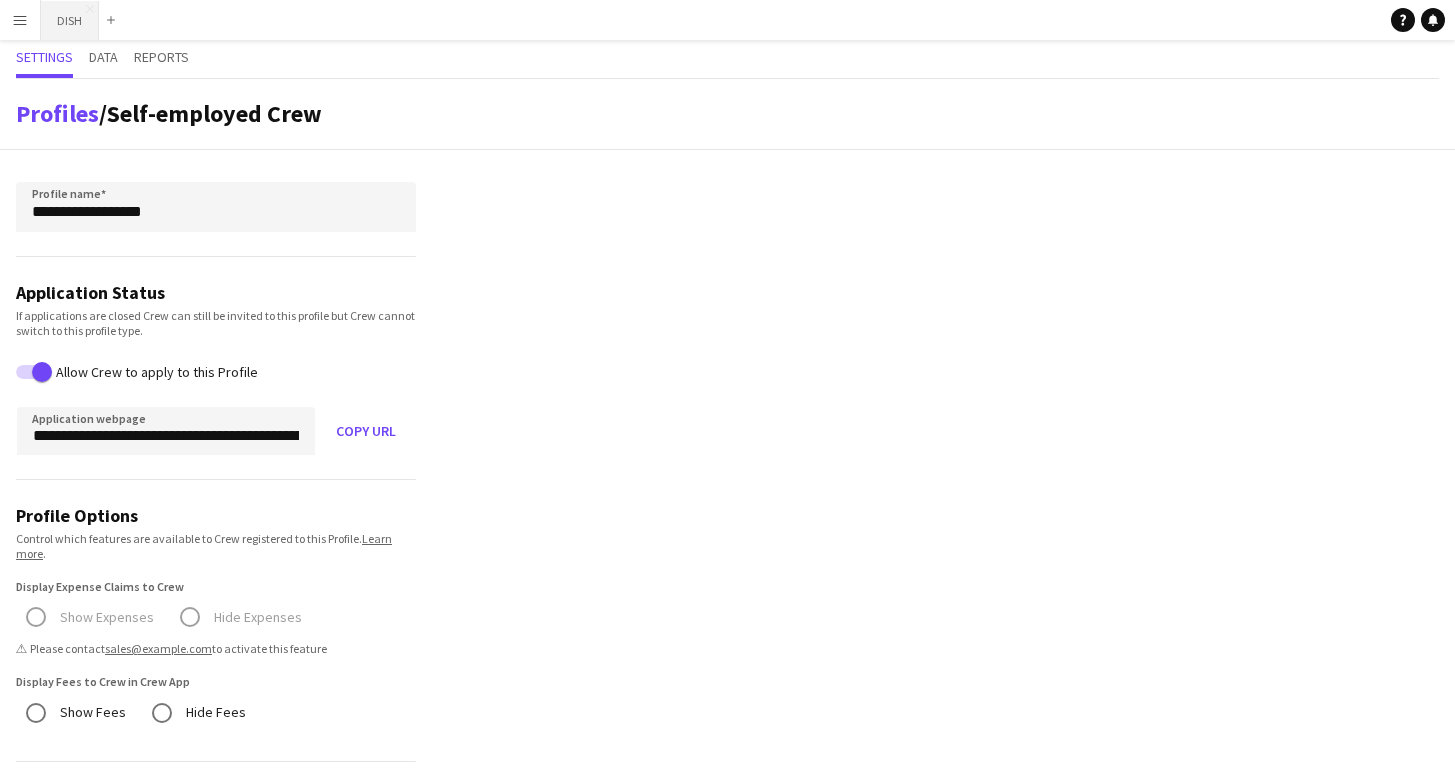 click on "DISH
Close" at bounding box center (70, 20) 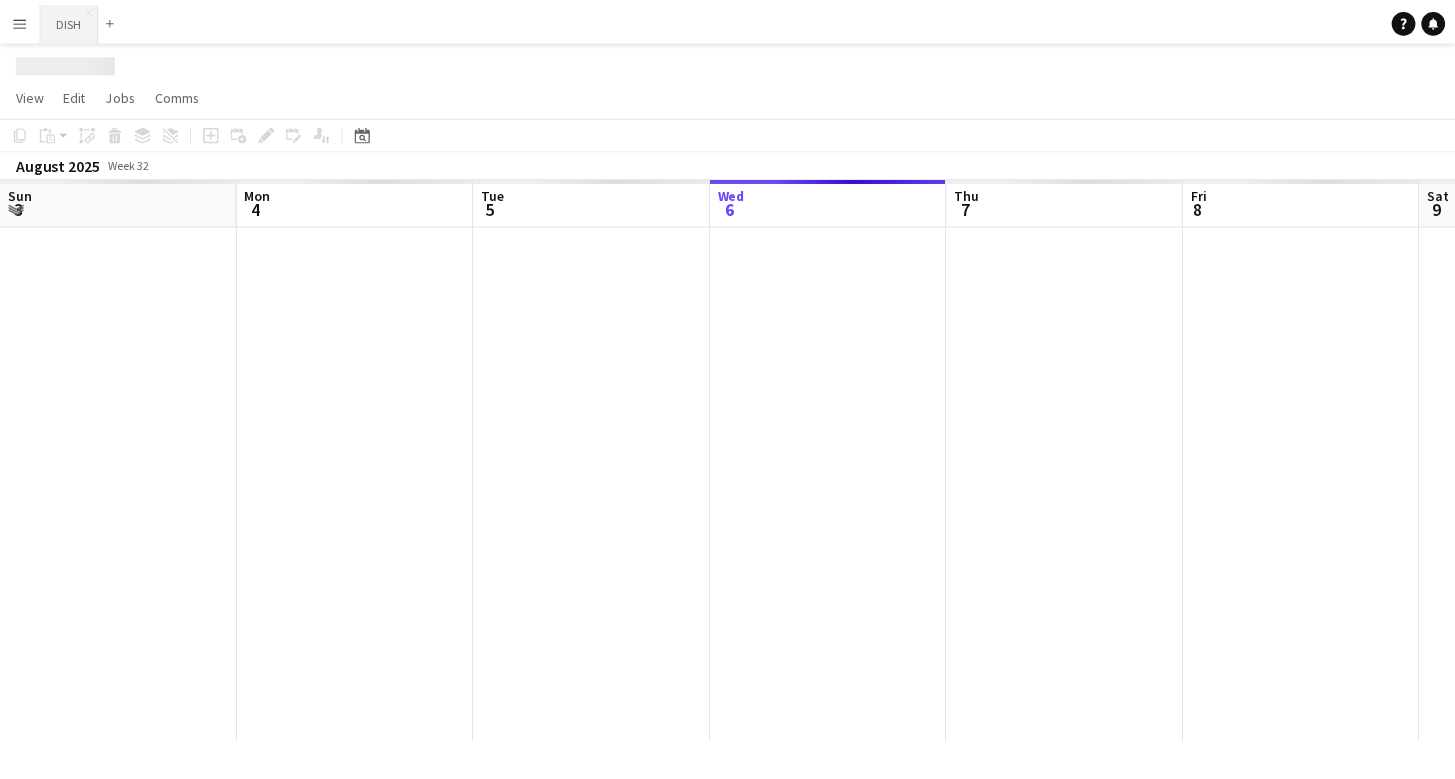 scroll, scrollTop: 0, scrollLeft: 478, axis: horizontal 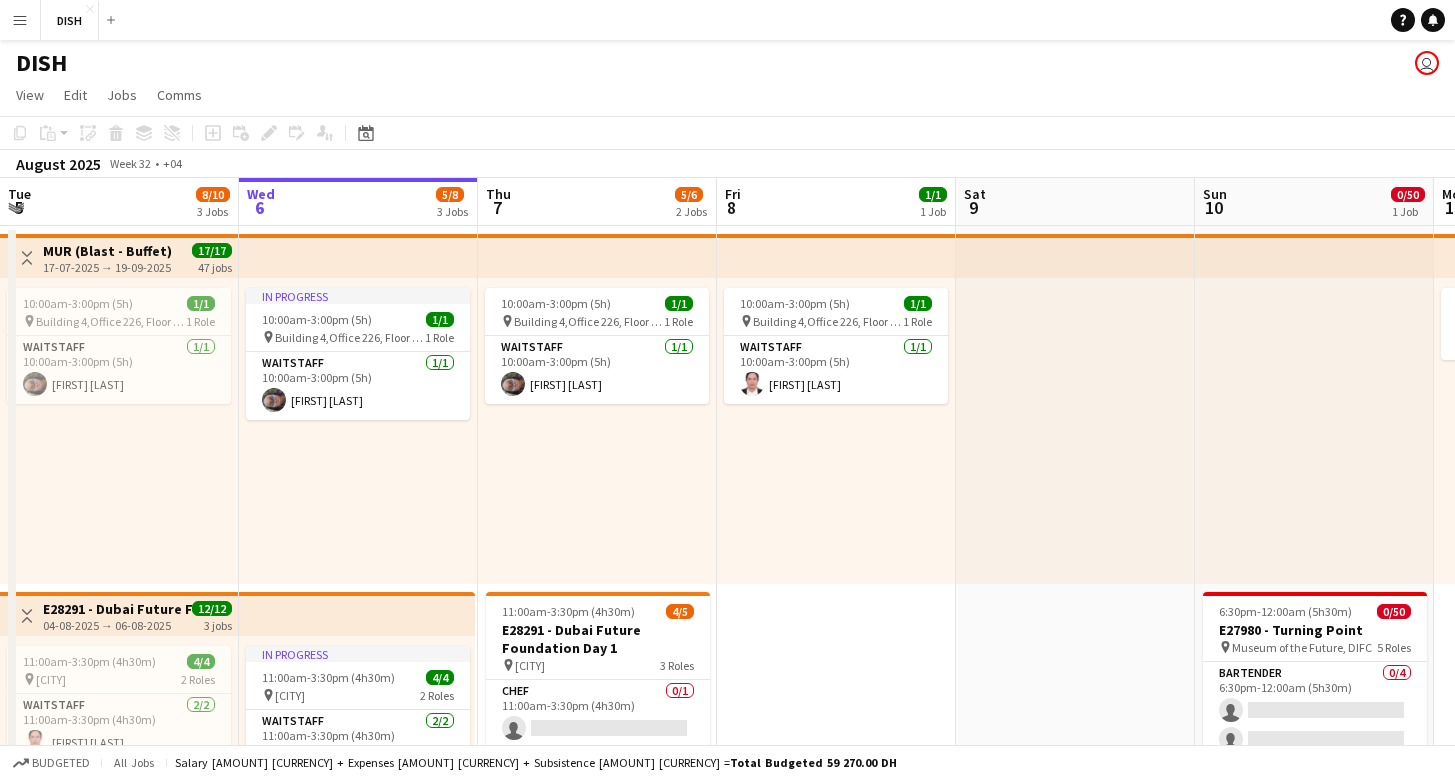 click on "Menu" at bounding box center (20, 20) 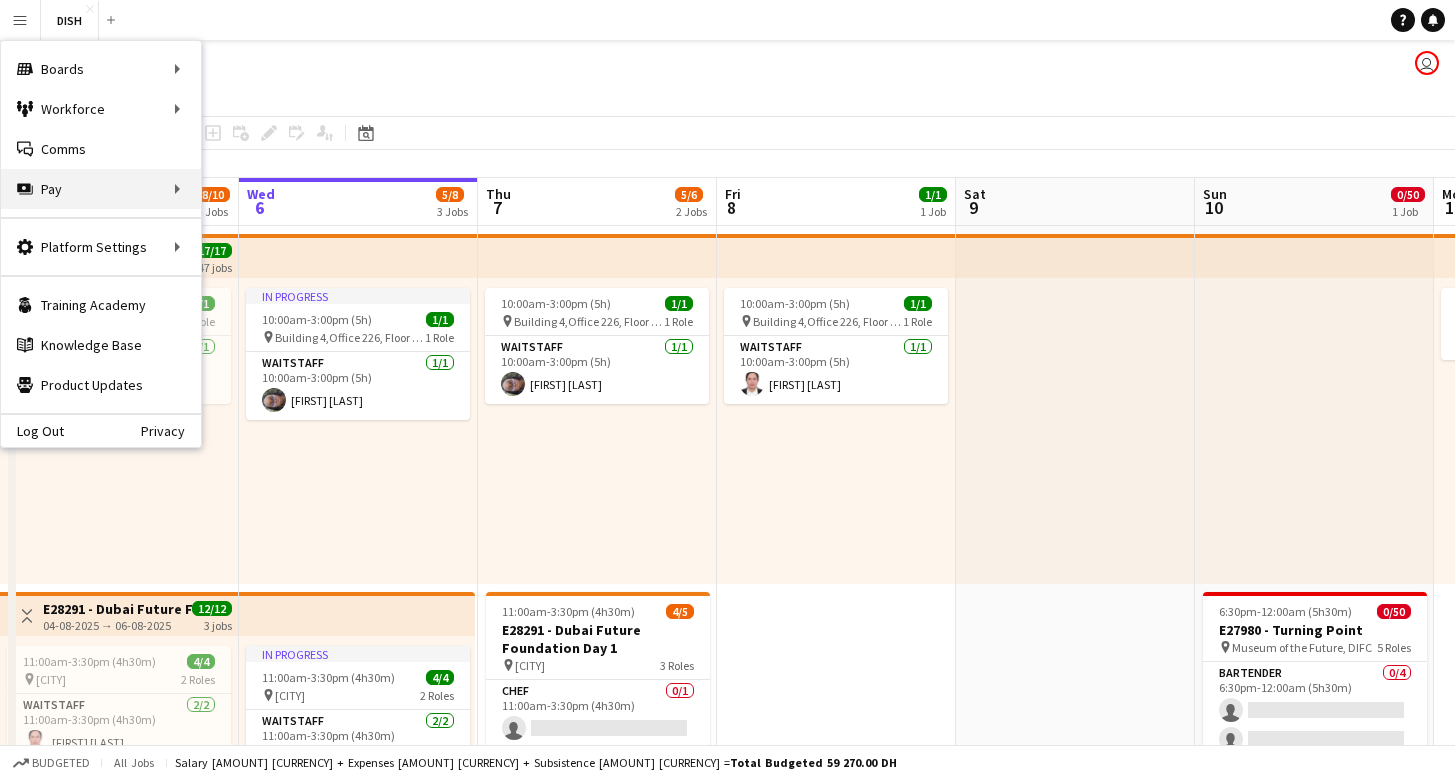 click on "Pay
Pay" at bounding box center [101, 189] 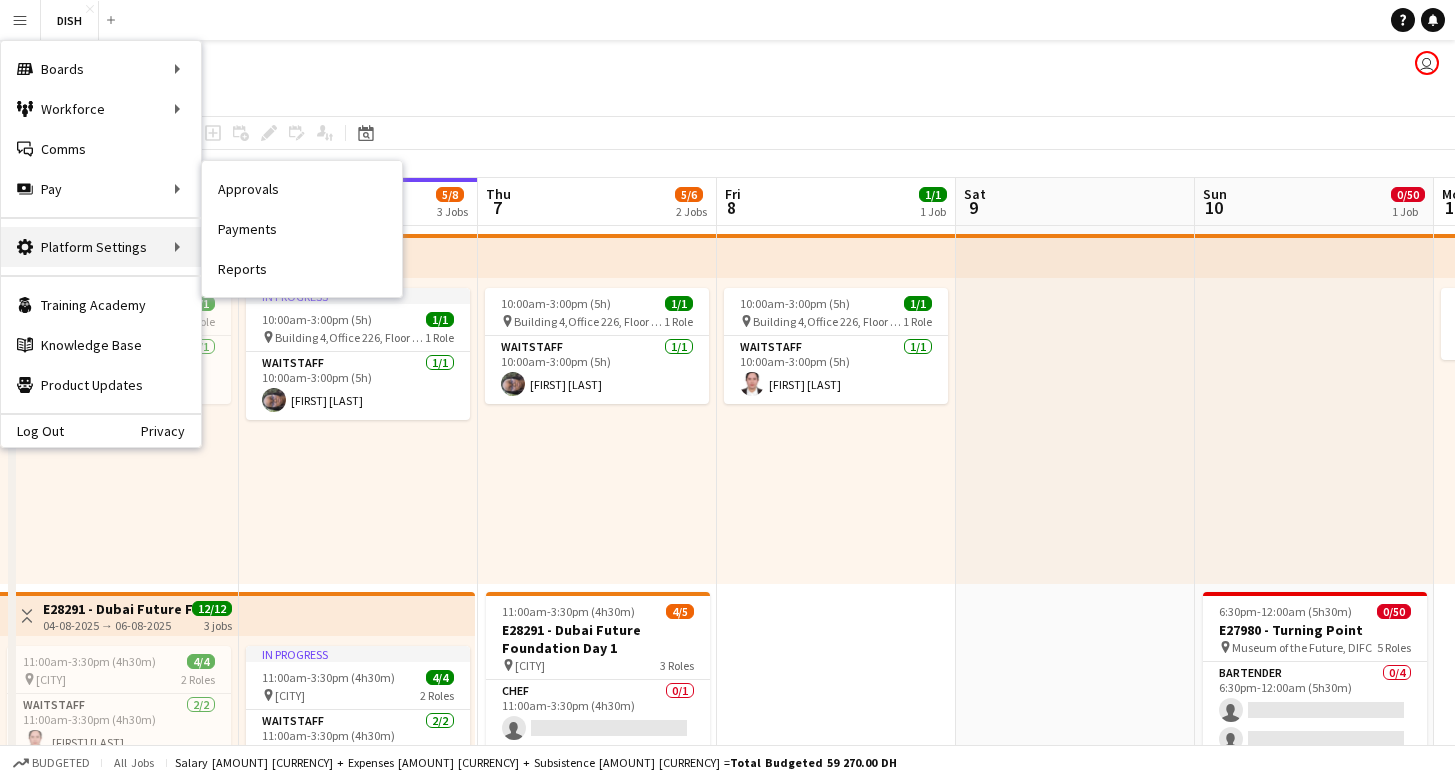 click on "Platform Settings
Platform Settings" at bounding box center [101, 247] 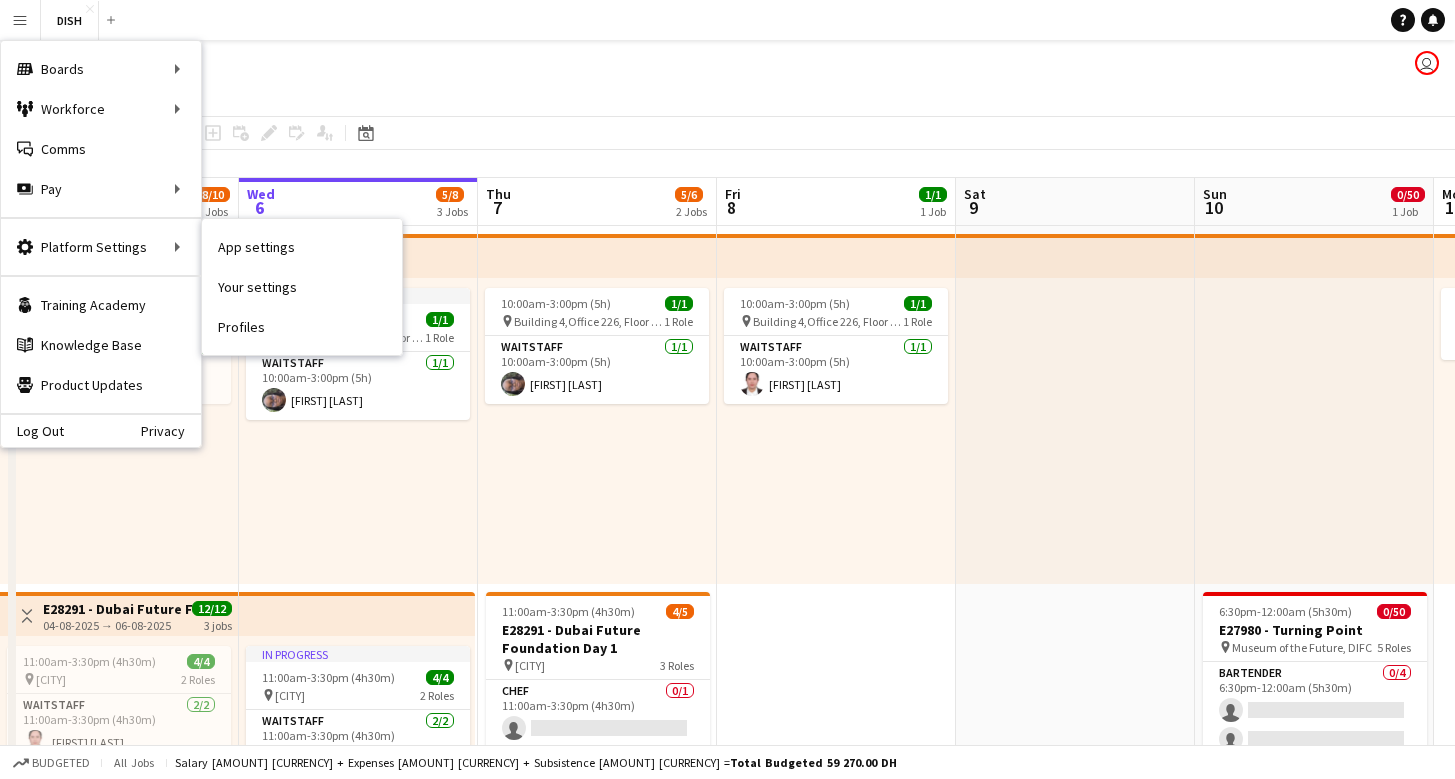 click on "Profiles" at bounding box center [302, 327] 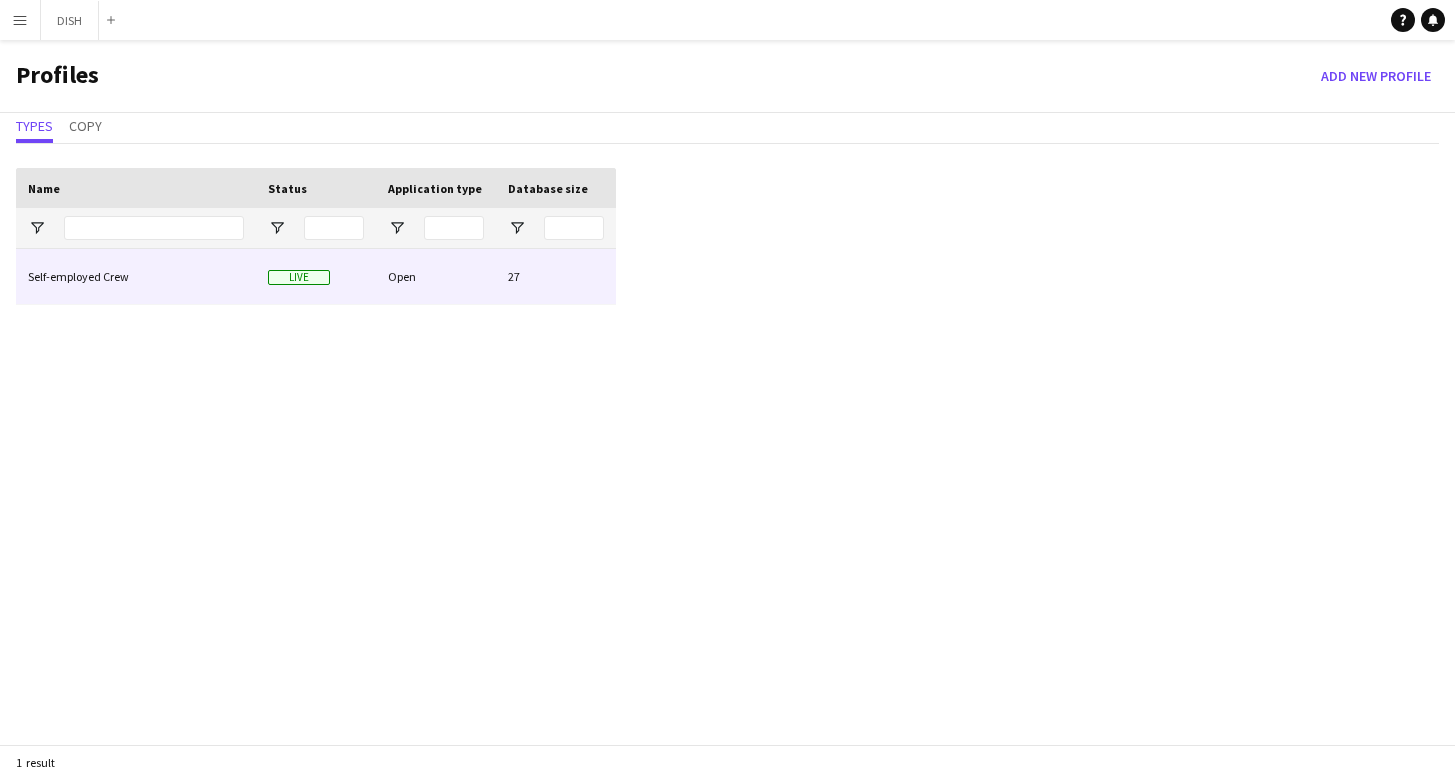 click on "Self-employed Crew" 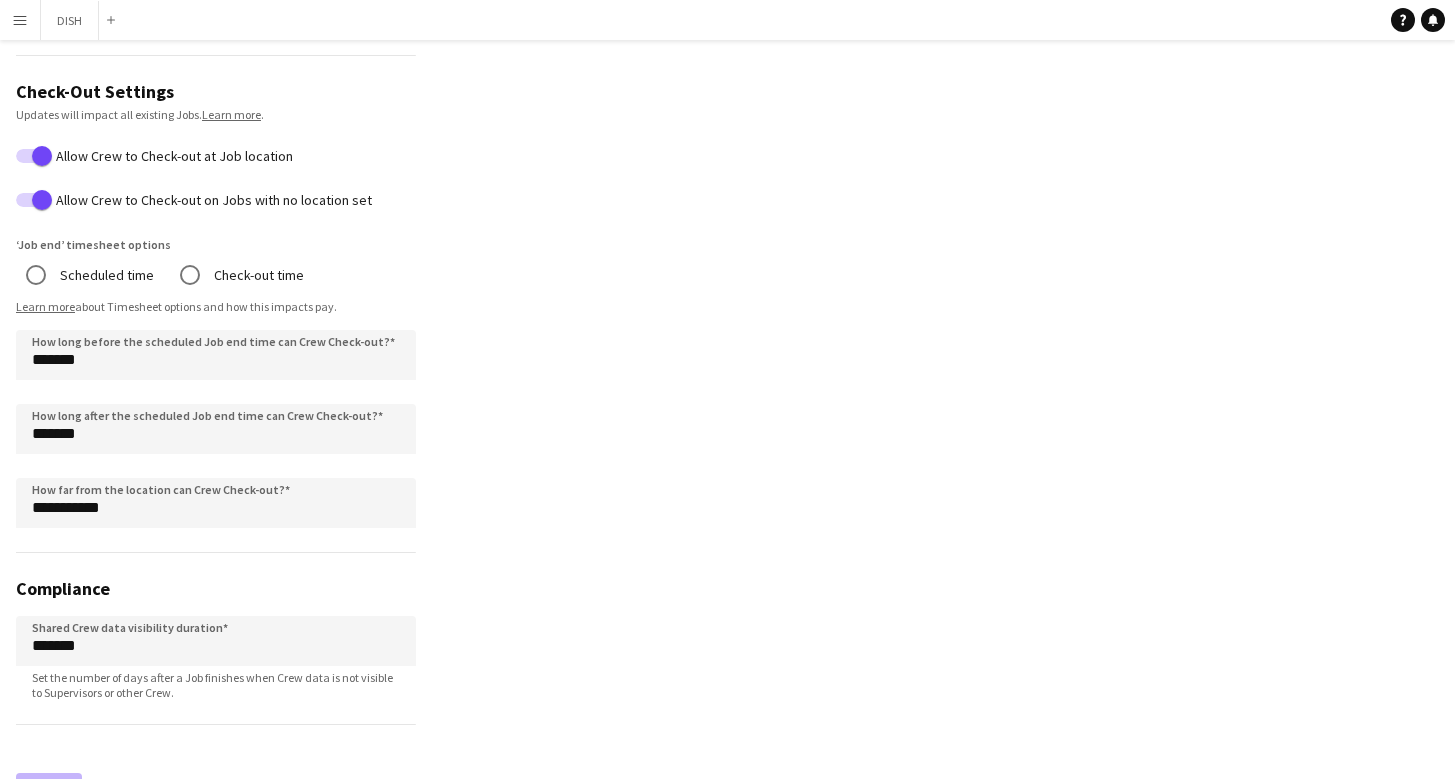 scroll, scrollTop: 1253, scrollLeft: 0, axis: vertical 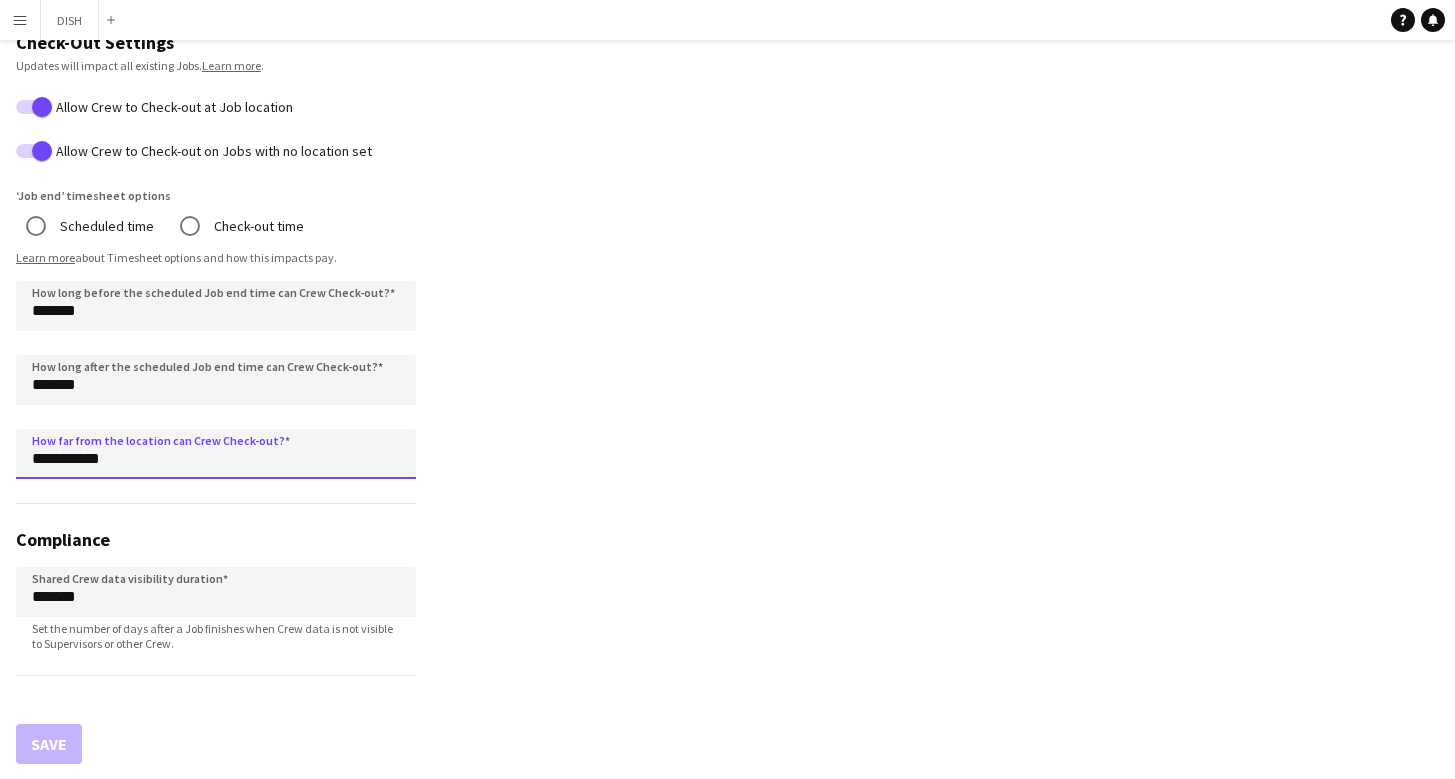 drag, startPoint x: 39, startPoint y: 459, endPoint x: 19, endPoint y: 454, distance: 20.615528 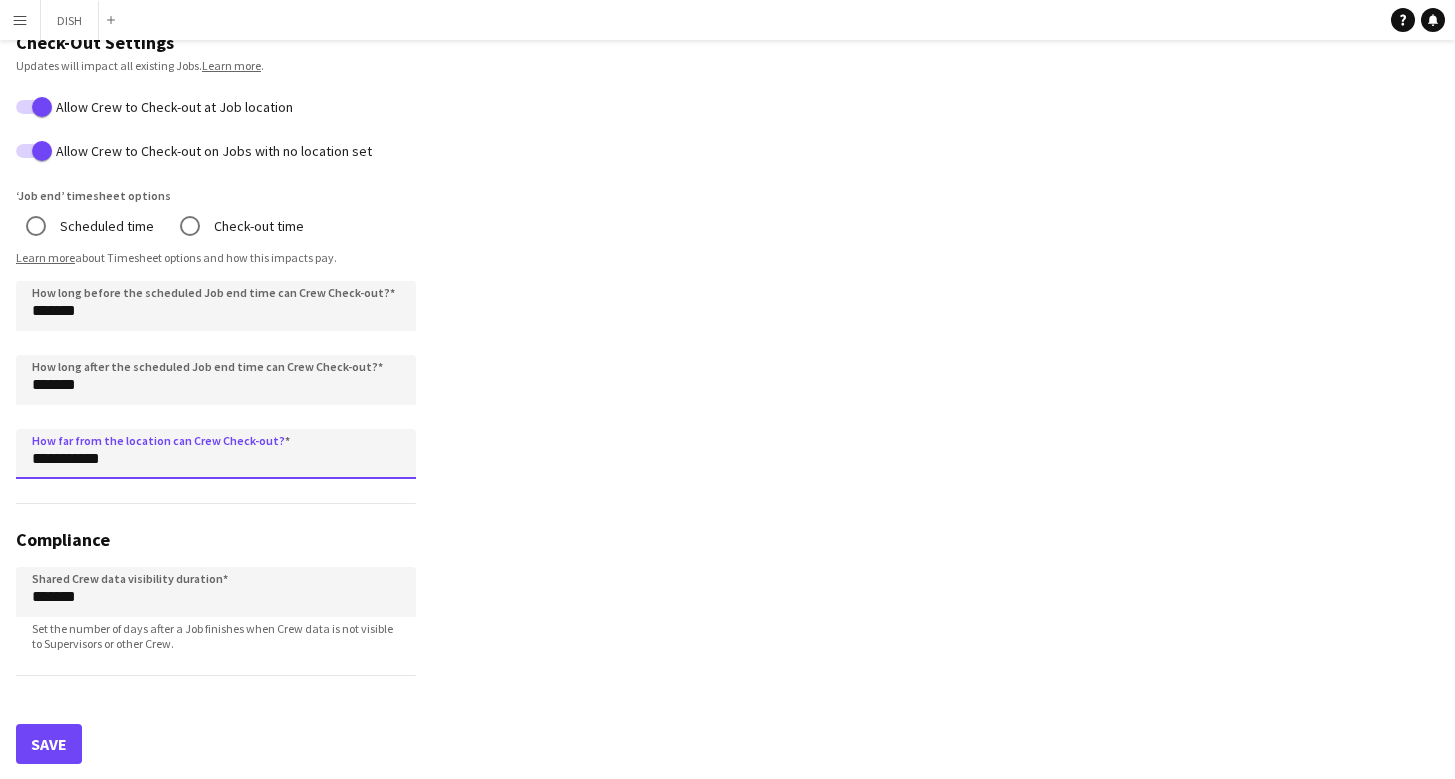 type on "**********" 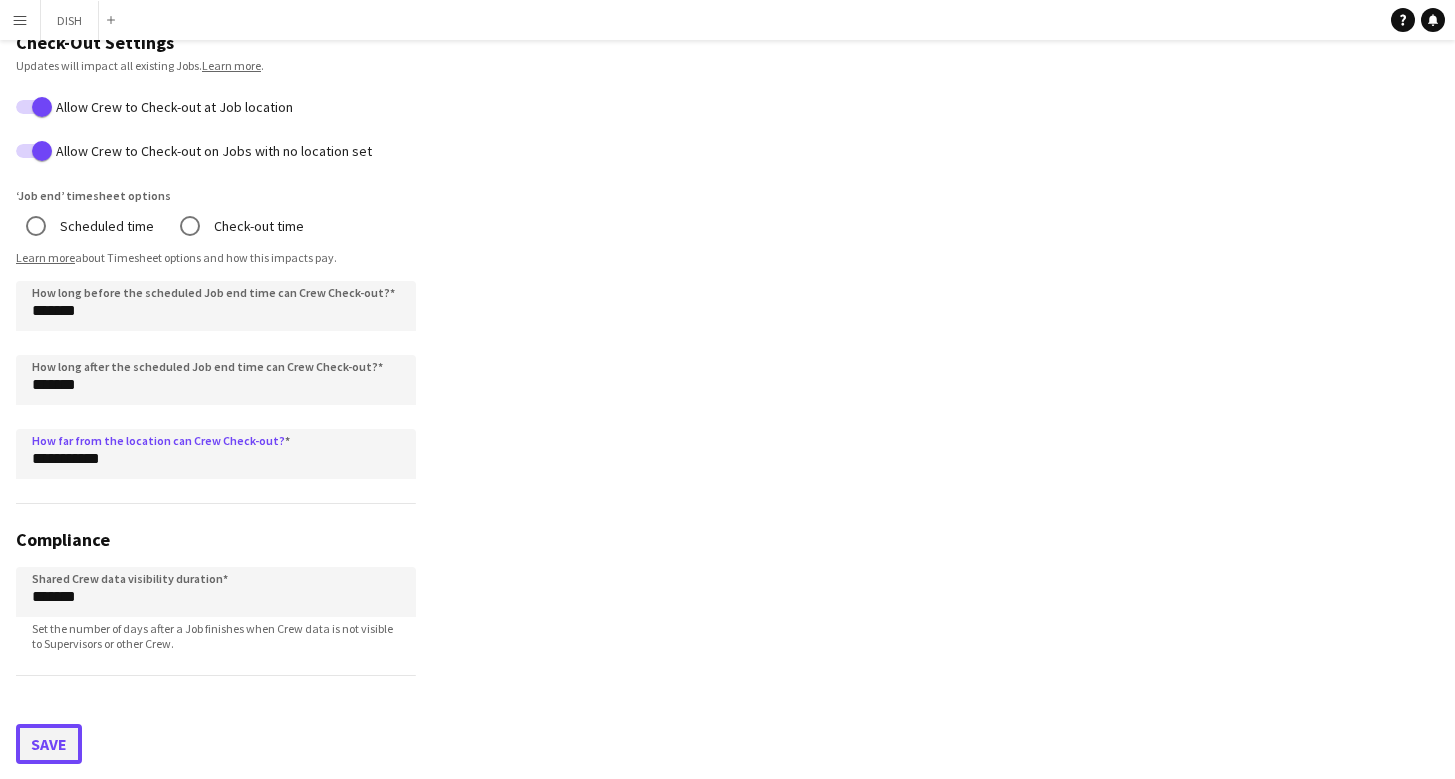 click on "Save" at bounding box center [49, 744] 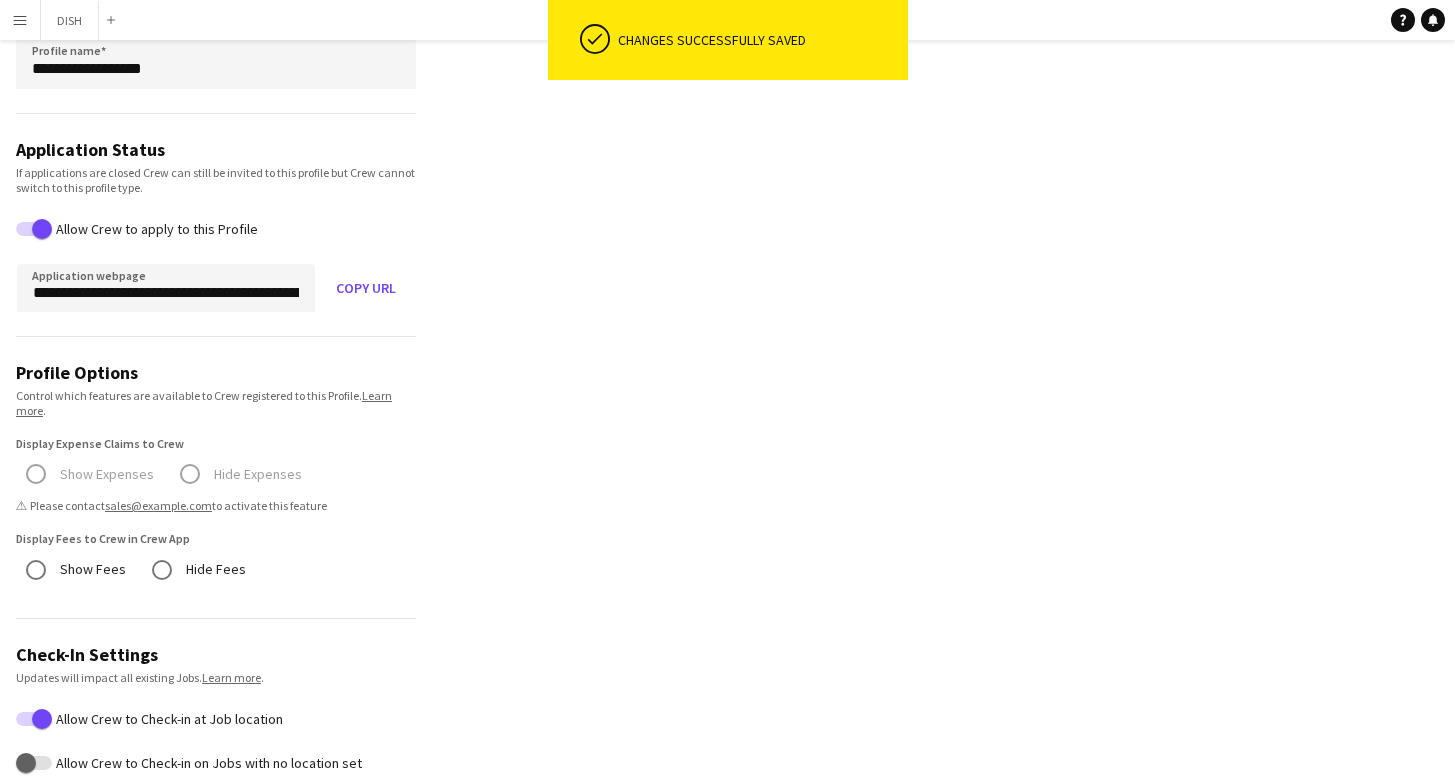 scroll, scrollTop: 0, scrollLeft: 0, axis: both 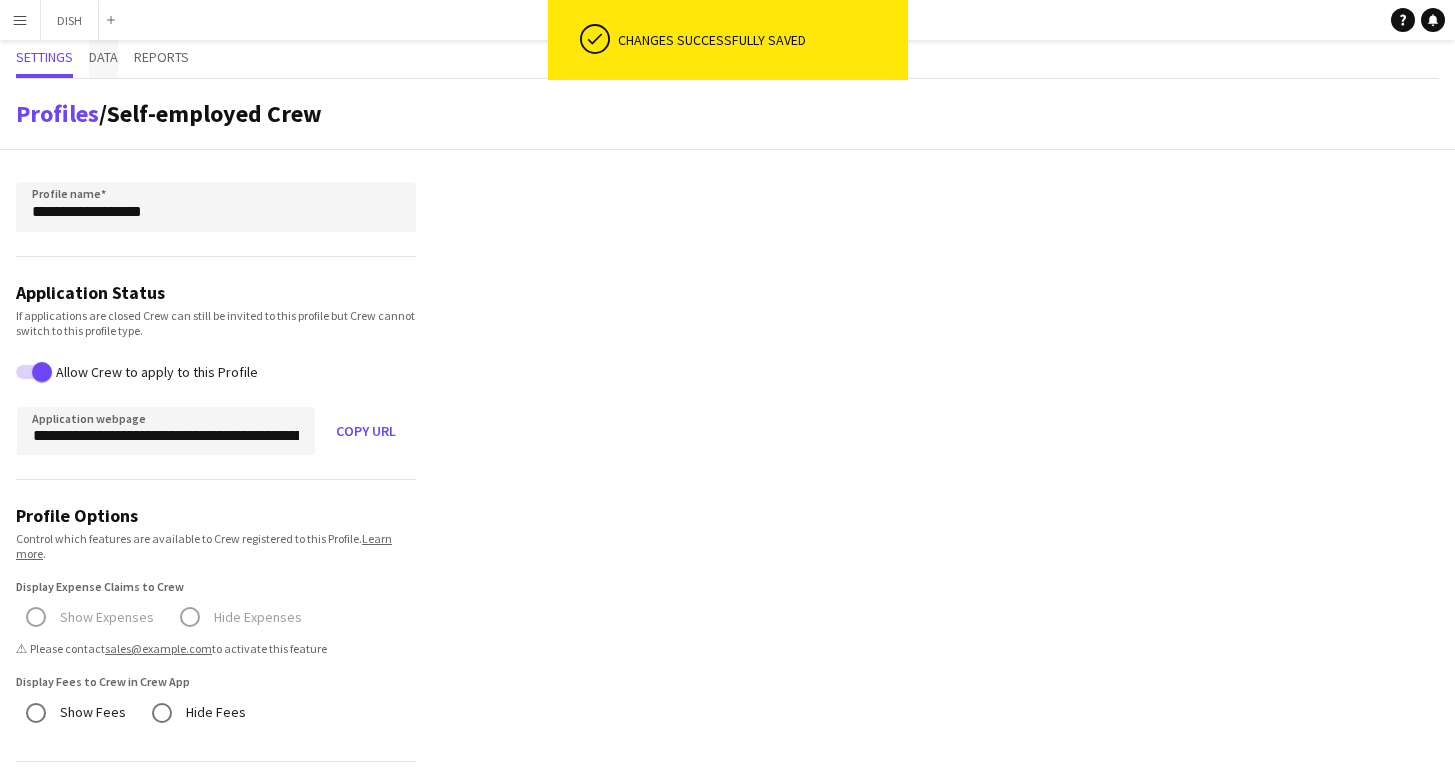 click on "Data" at bounding box center [103, 57] 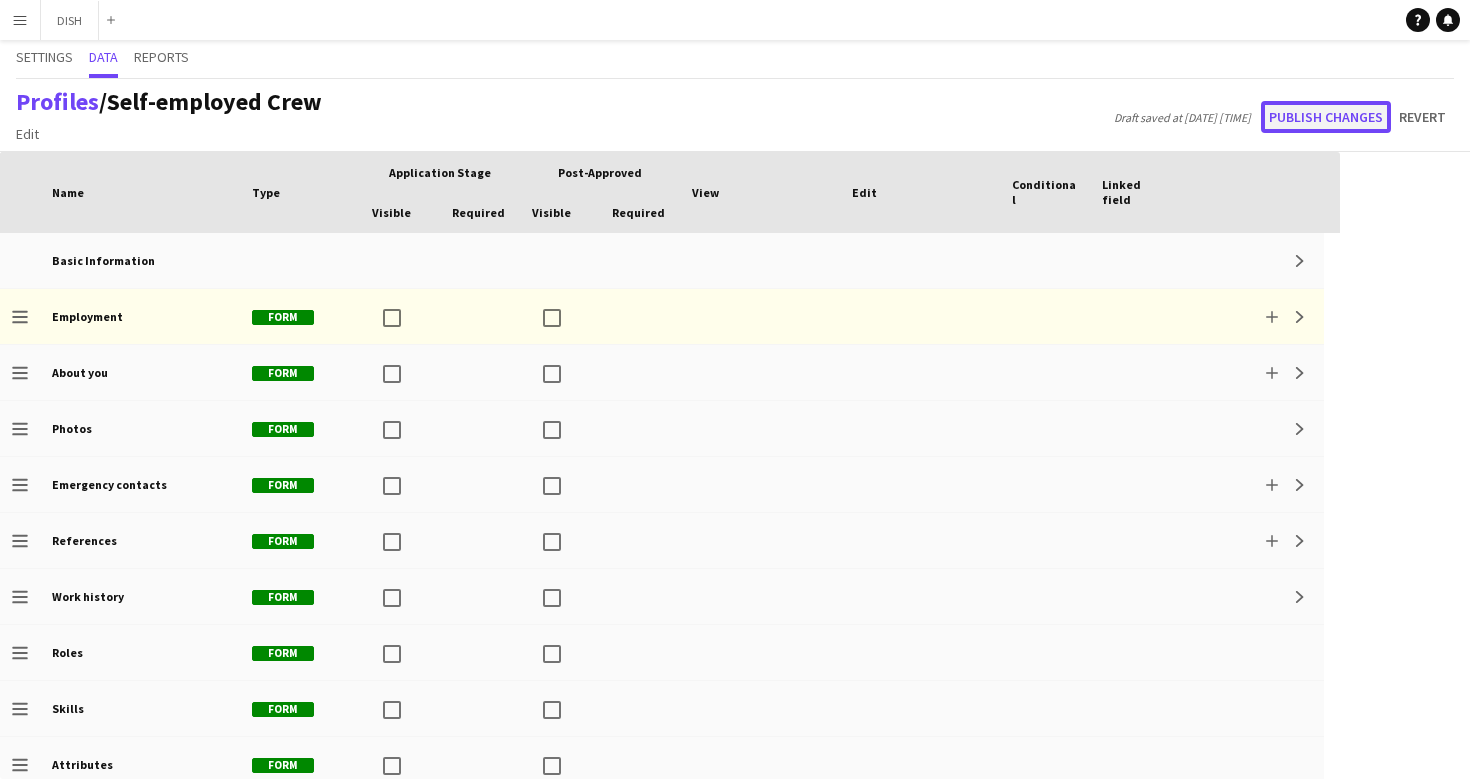 click on "Publish changes" at bounding box center [1326, 117] 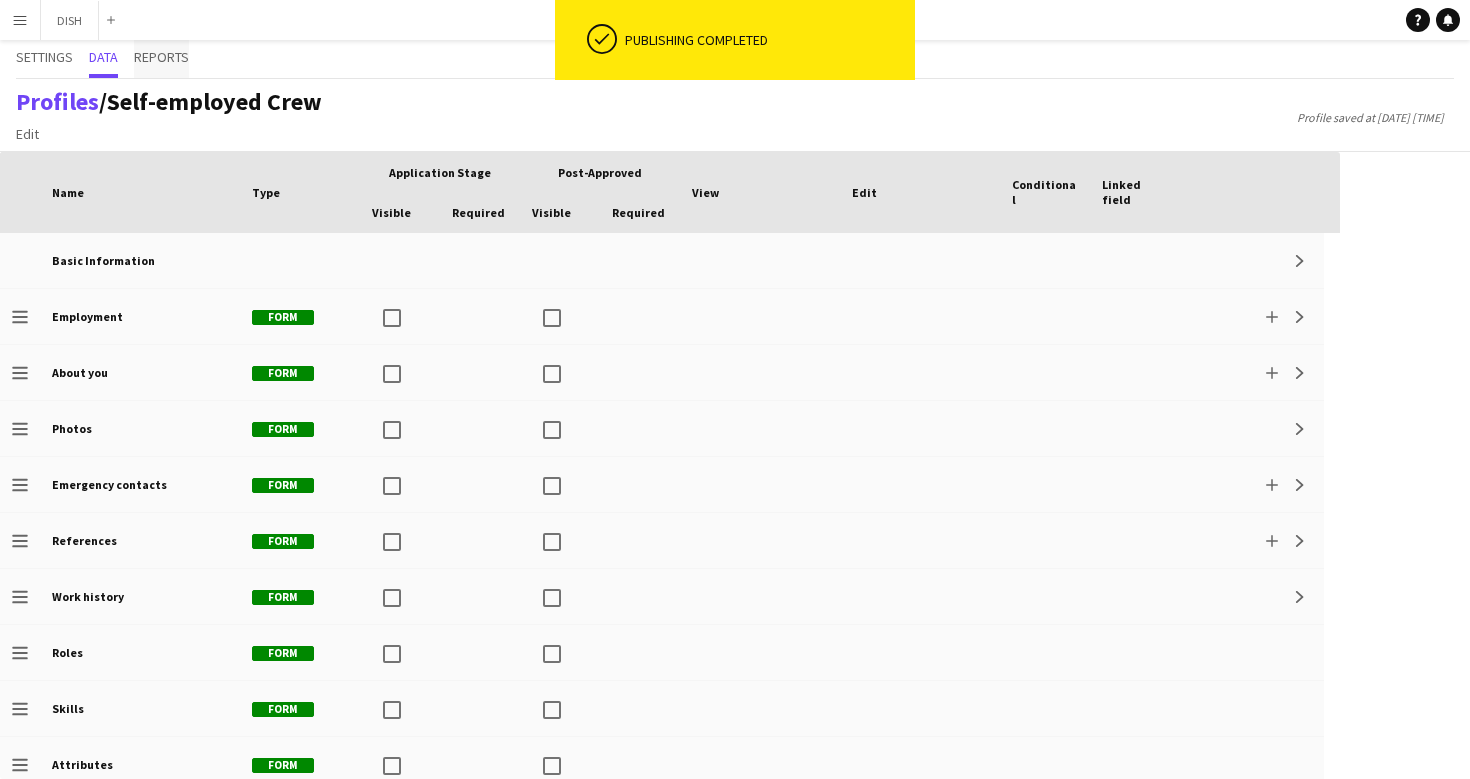click on "Reports" at bounding box center (161, 57) 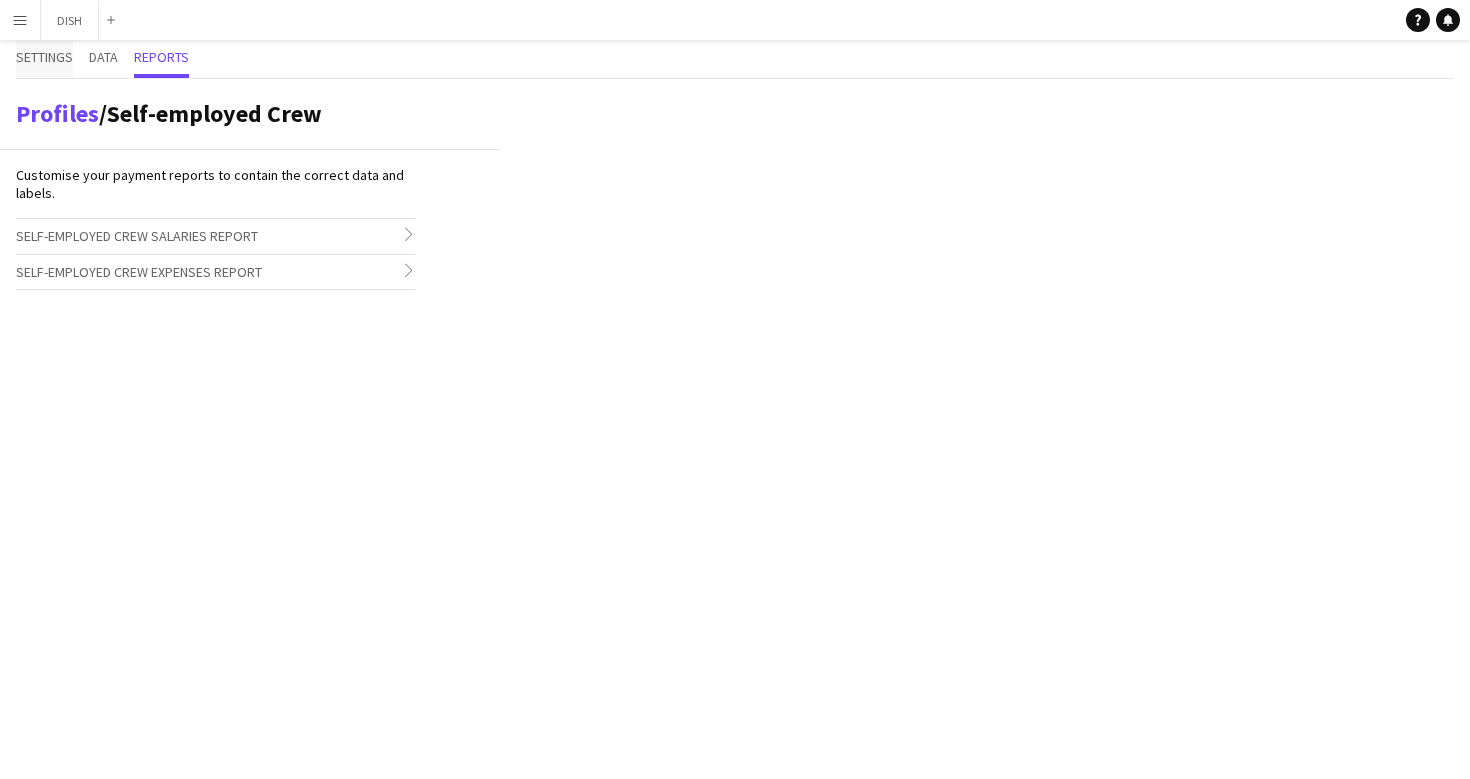 click on "Settings" at bounding box center [44, 57] 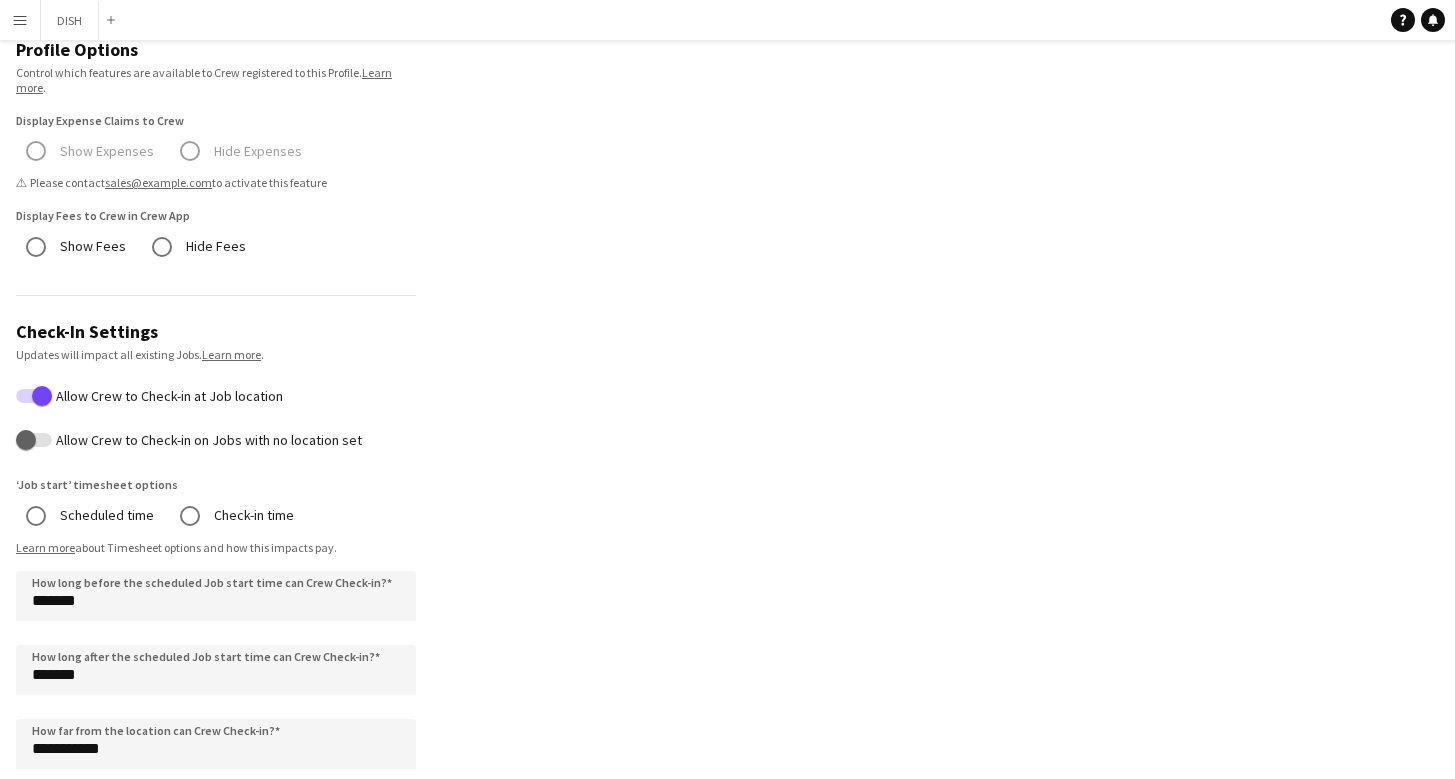 scroll, scrollTop: 180, scrollLeft: 0, axis: vertical 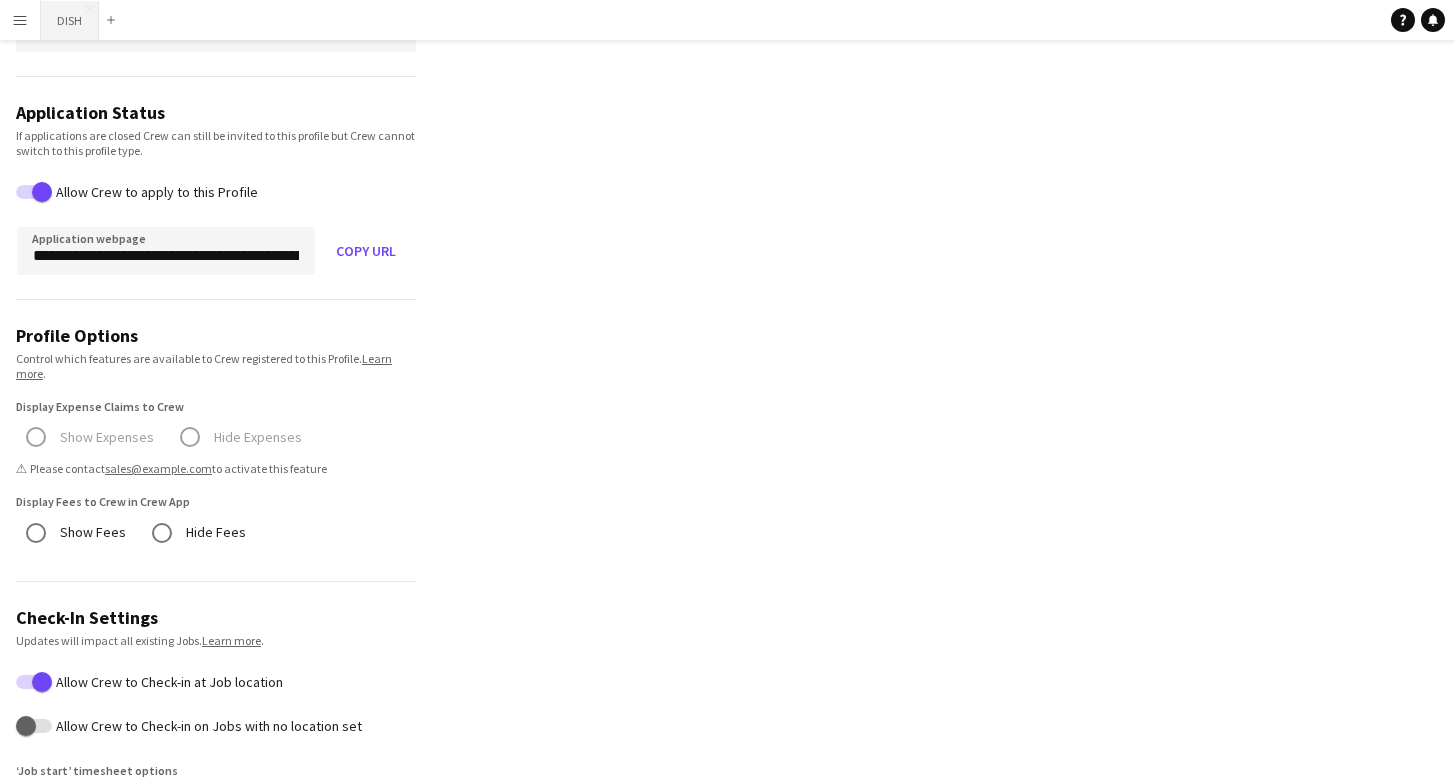 click on "DISH
Close" at bounding box center (70, 20) 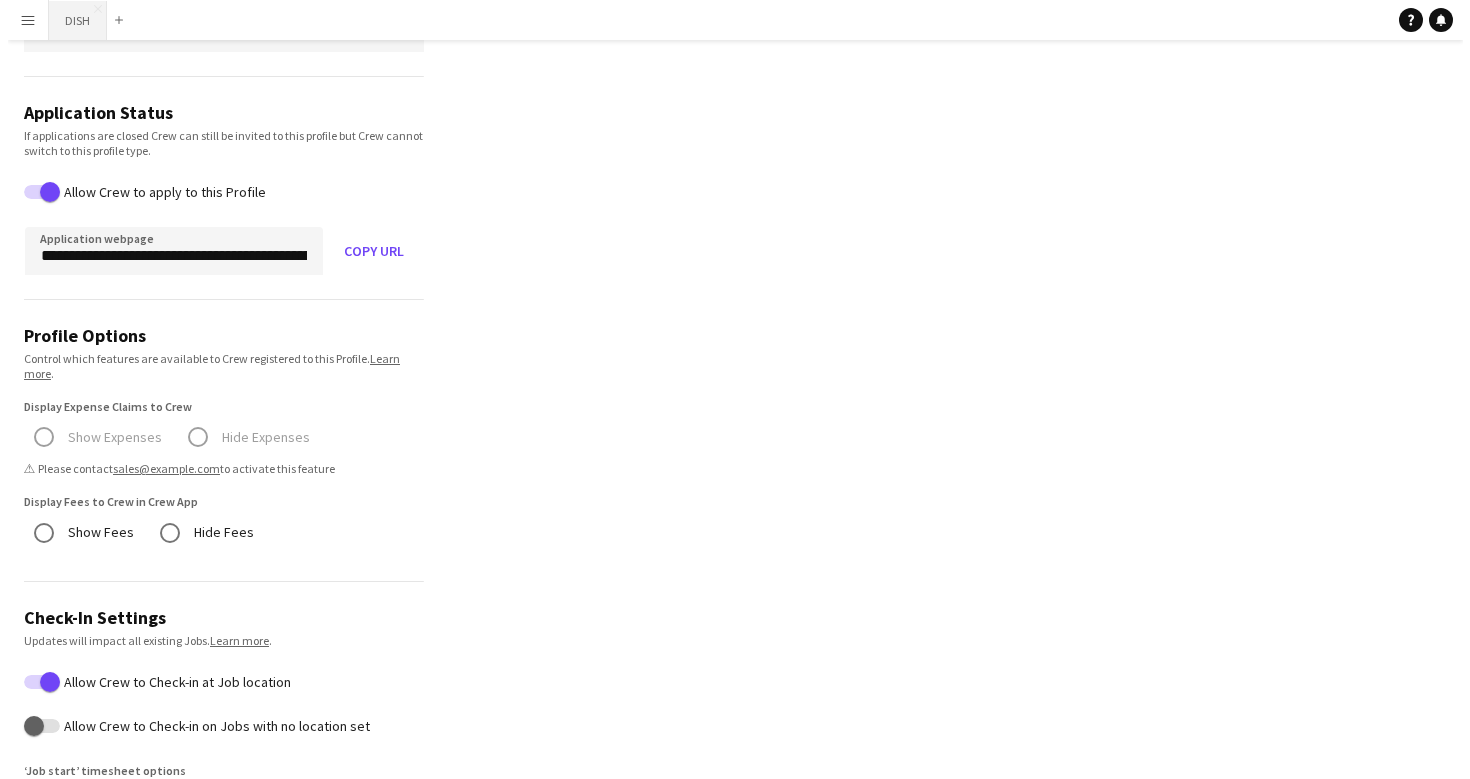 scroll, scrollTop: 0, scrollLeft: 0, axis: both 